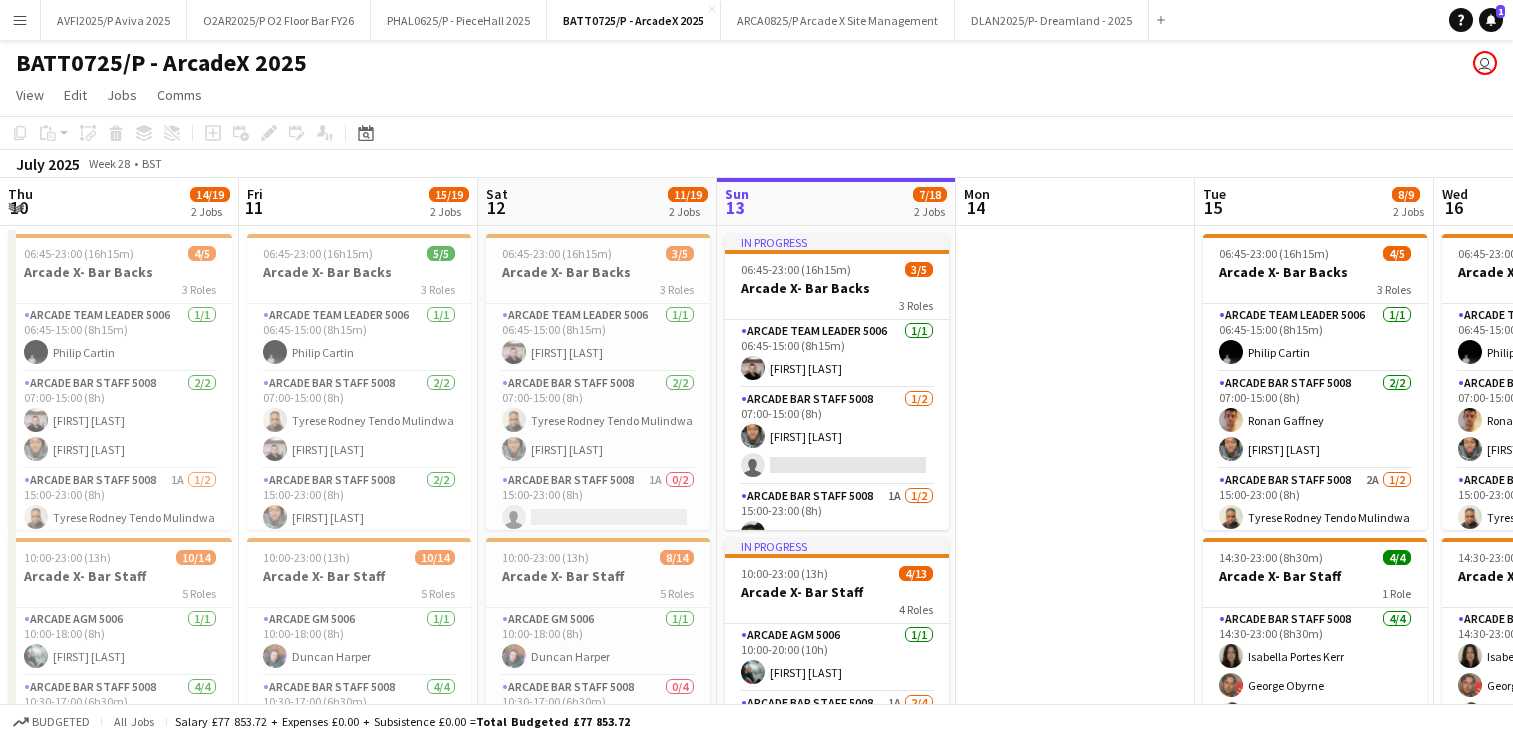 scroll, scrollTop: 0, scrollLeft: 0, axis: both 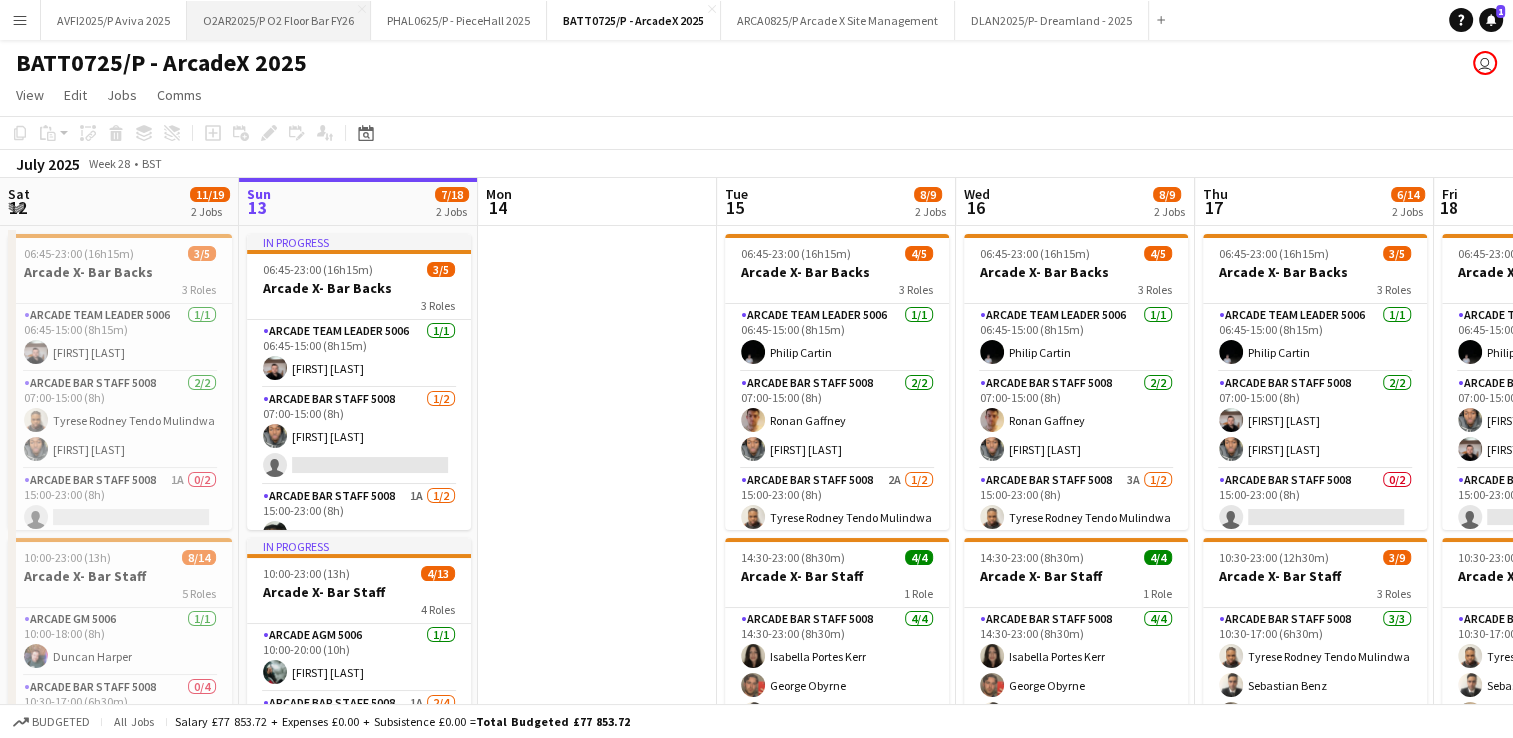 click on "O2AR2025/P O2 Floor Bar FY26
Close" at bounding box center [279, 20] 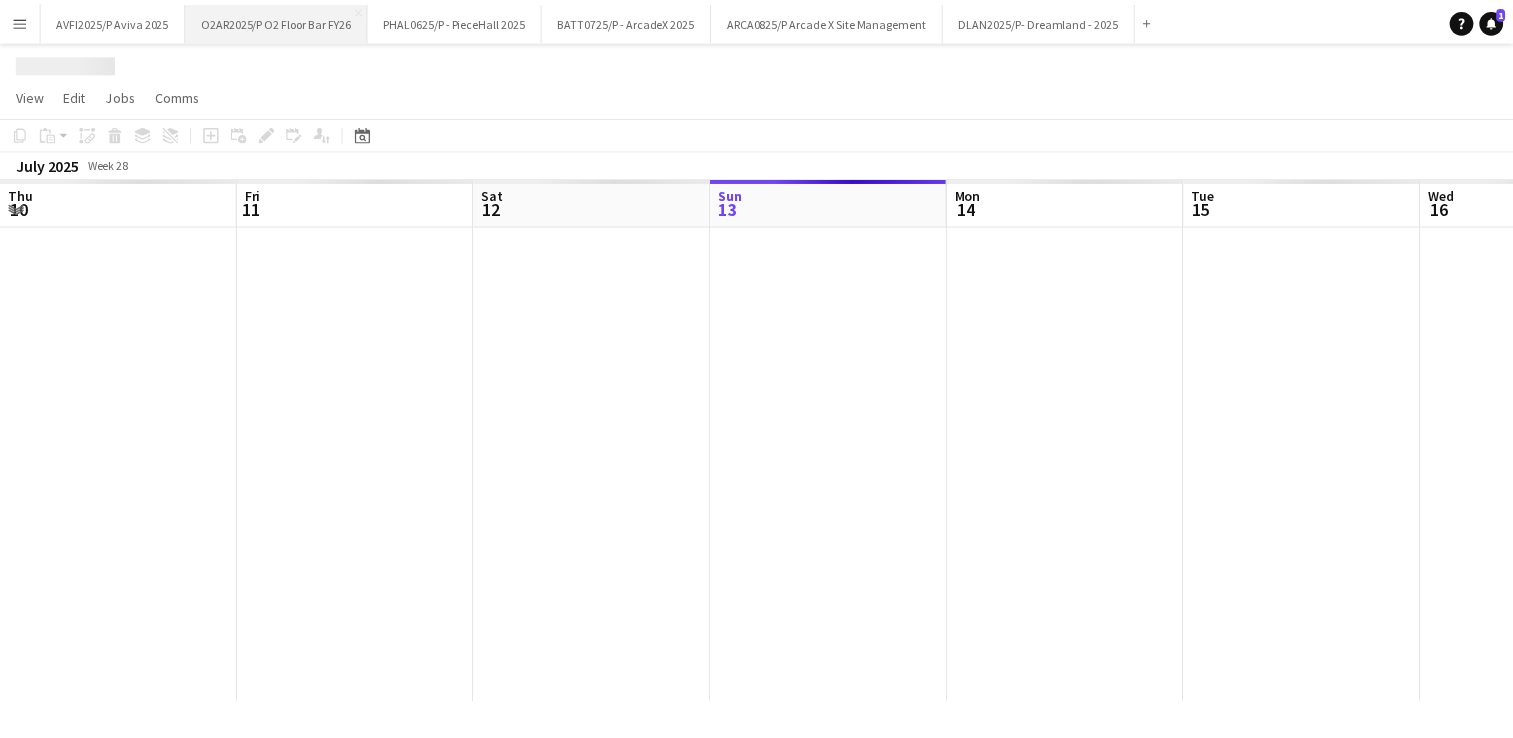 scroll, scrollTop: 0, scrollLeft: 478, axis: horizontal 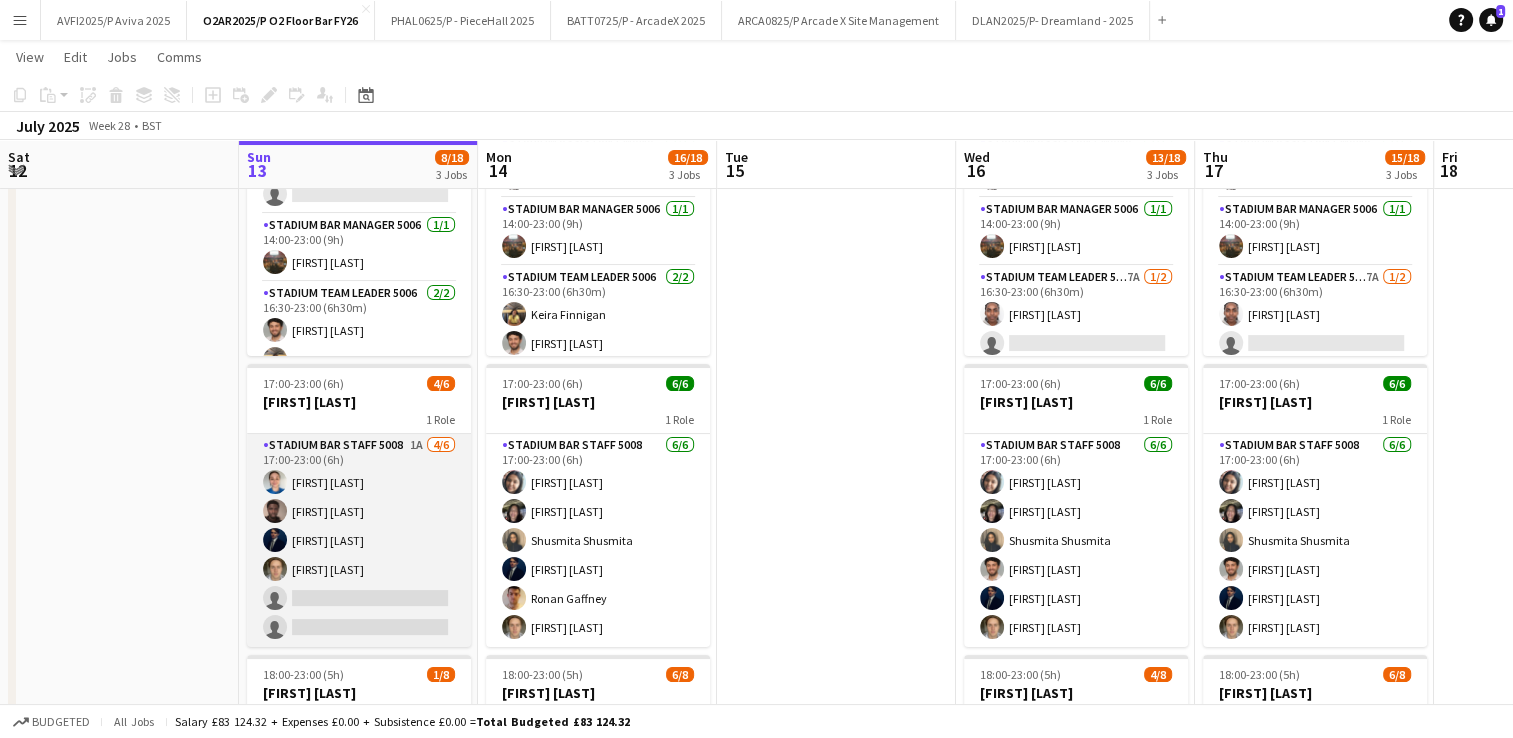 click on "Stadium Bar Staff 5008   1A   4/6   17:00-23:00 (6h)
[FIRST] [LAST] [FIRST] [LAST] [FIRST] [LAST] [FIRST] [LAST]
single-neutral-actions
single-neutral-actions" at bounding box center [359, 540] 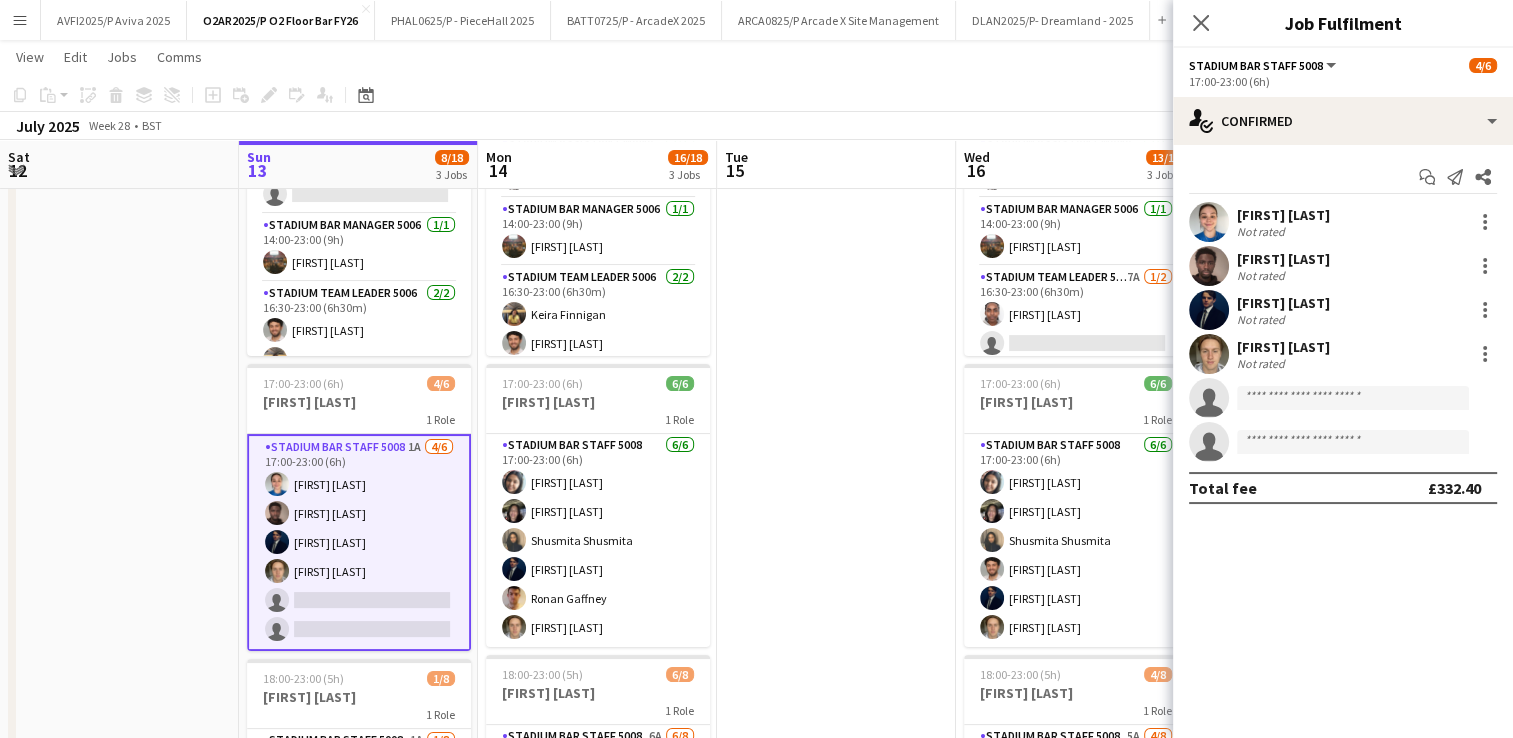 click on "Hermione Banyon   Not rated" at bounding box center (1343, 222) 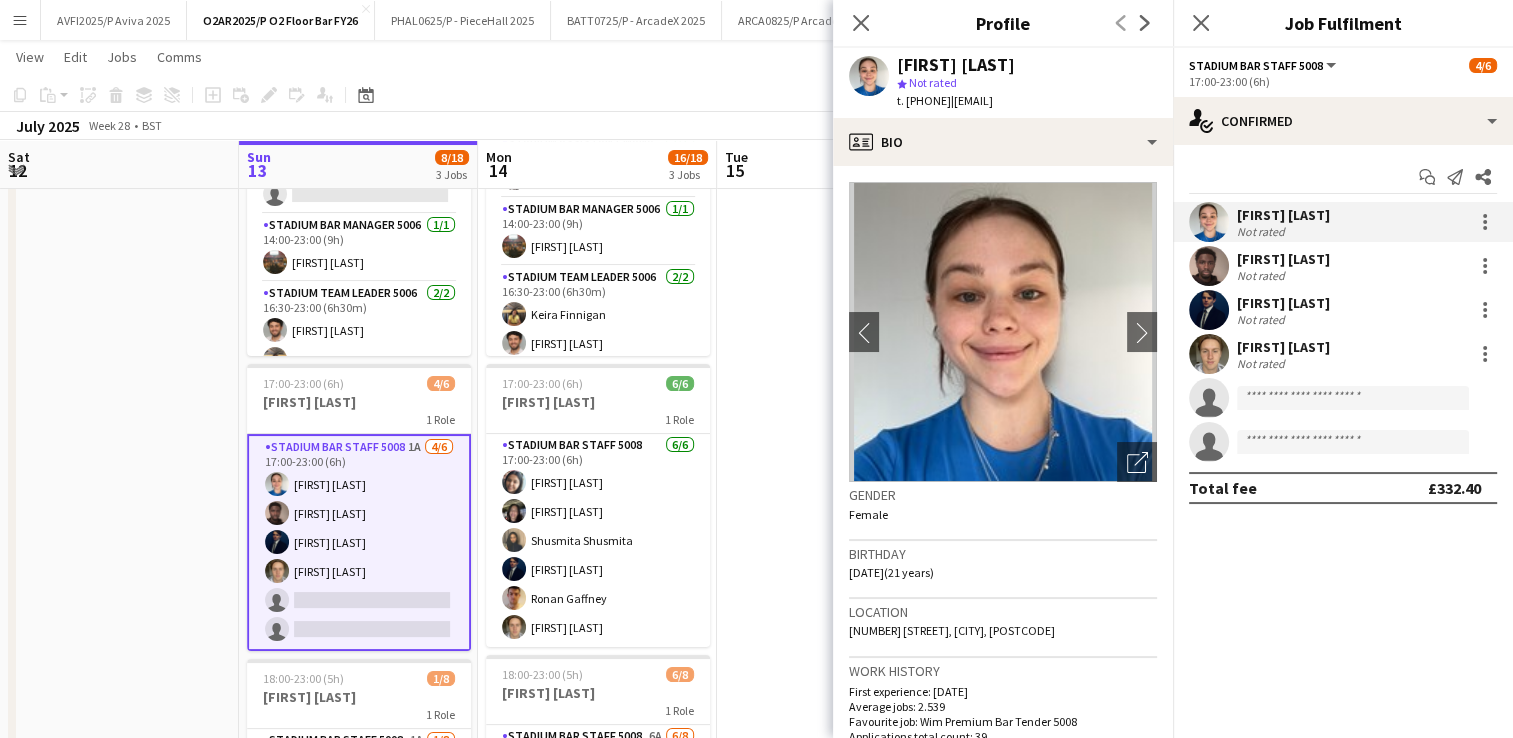 drag, startPoint x: 1357, startPoint y: 214, endPoint x: 1241, endPoint y: 218, distance: 116.06895 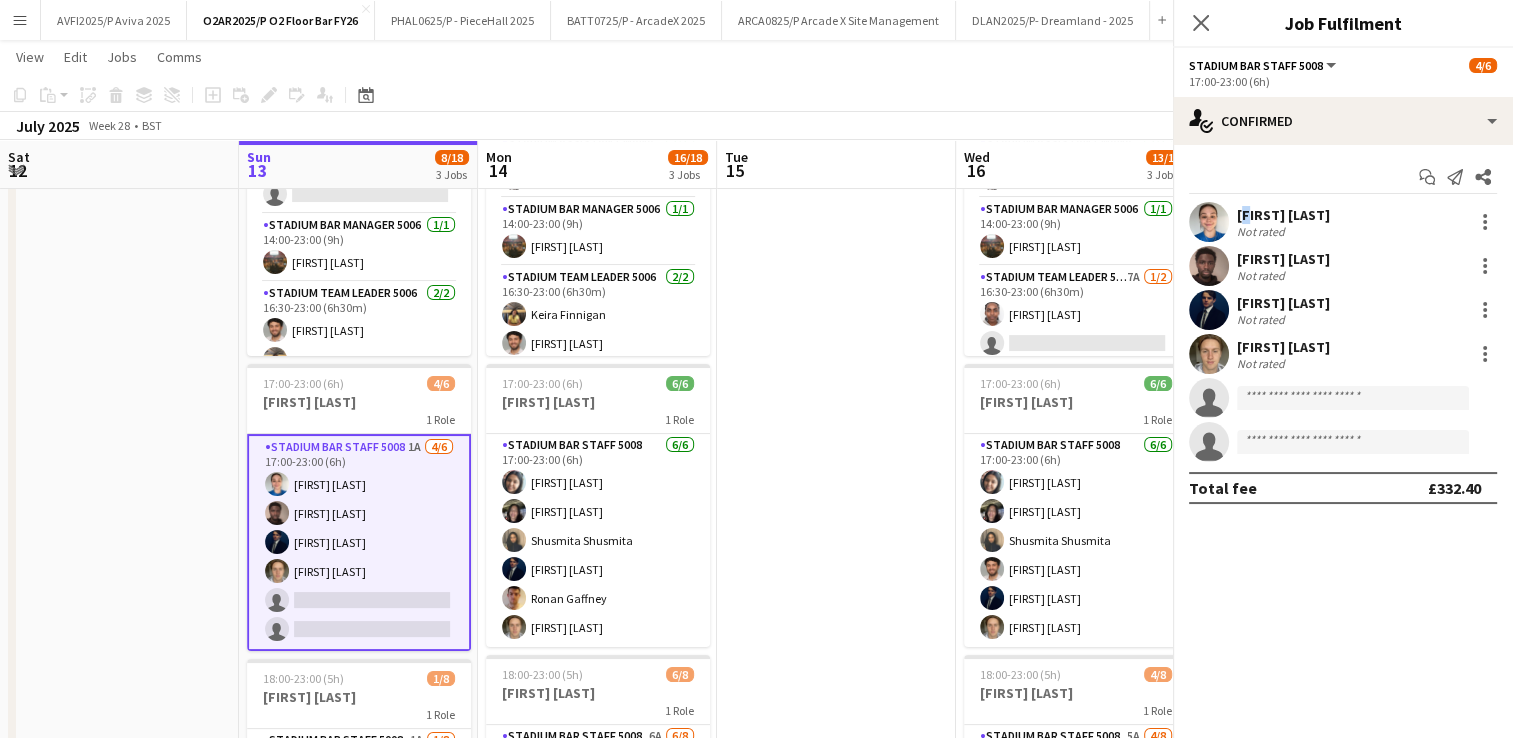 click on "[FIRST] [LAST]" at bounding box center [1283, 215] 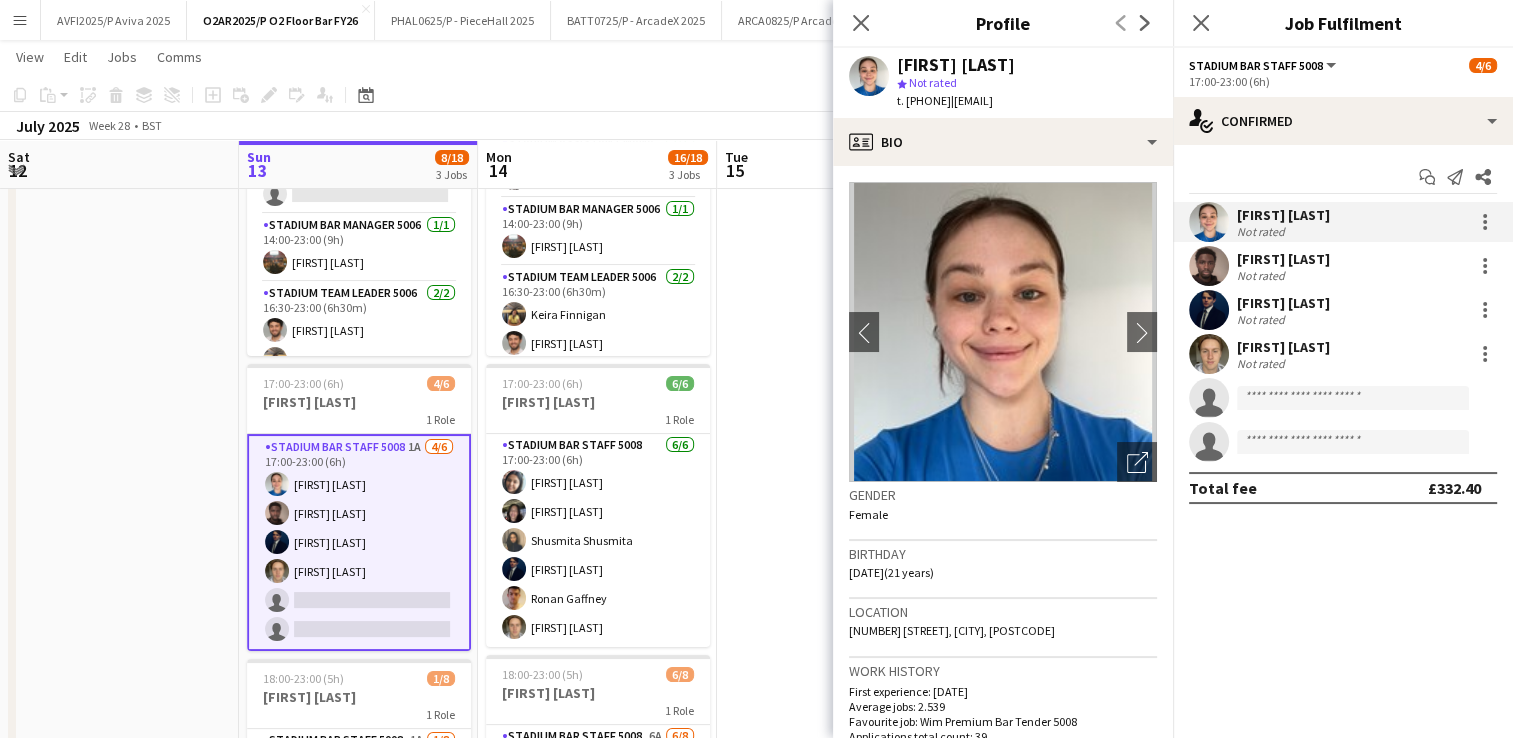 drag, startPoint x: 1241, startPoint y: 218, endPoint x: 1336, endPoint y: 262, distance: 104.69479 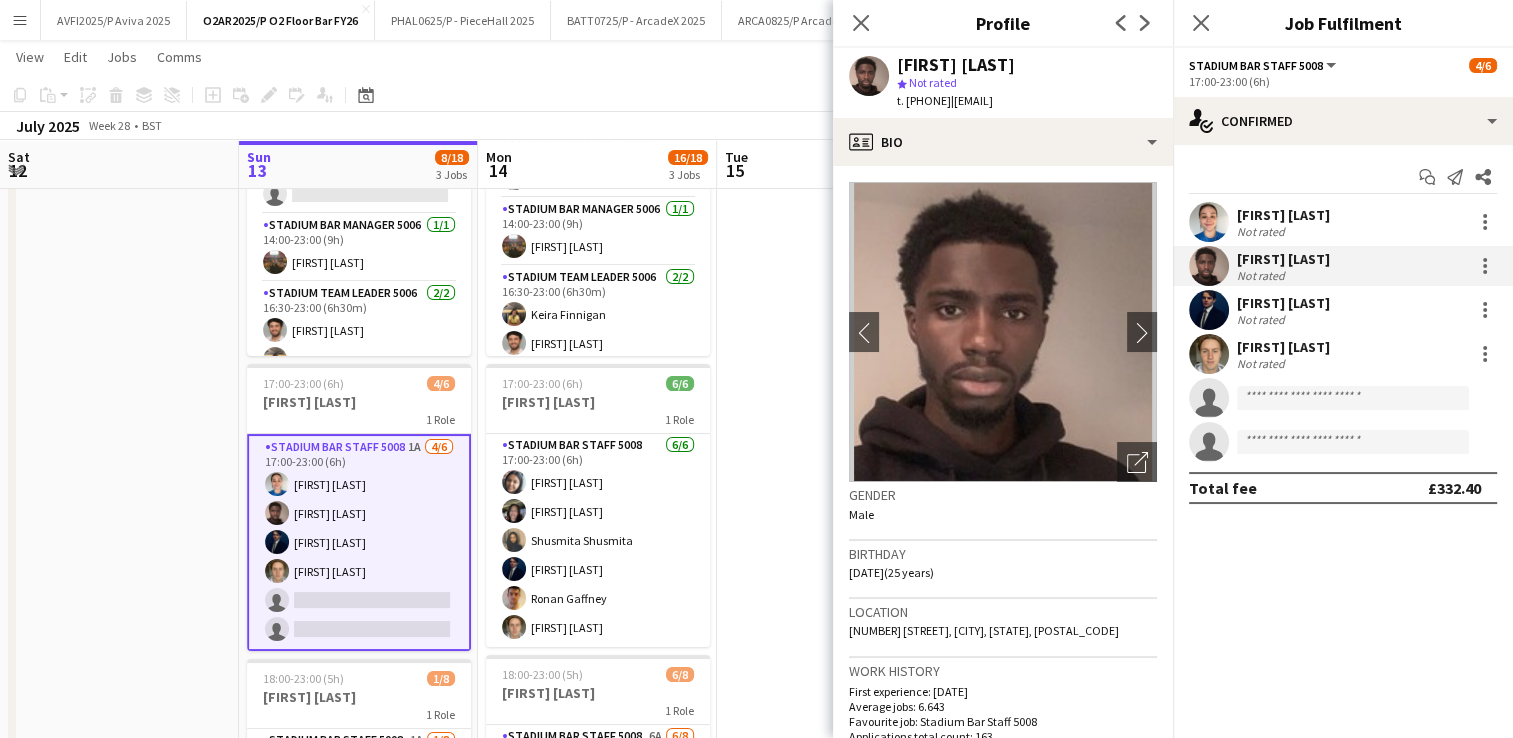drag, startPoint x: 1354, startPoint y: 216, endPoint x: 1237, endPoint y: 215, distance: 117.00427 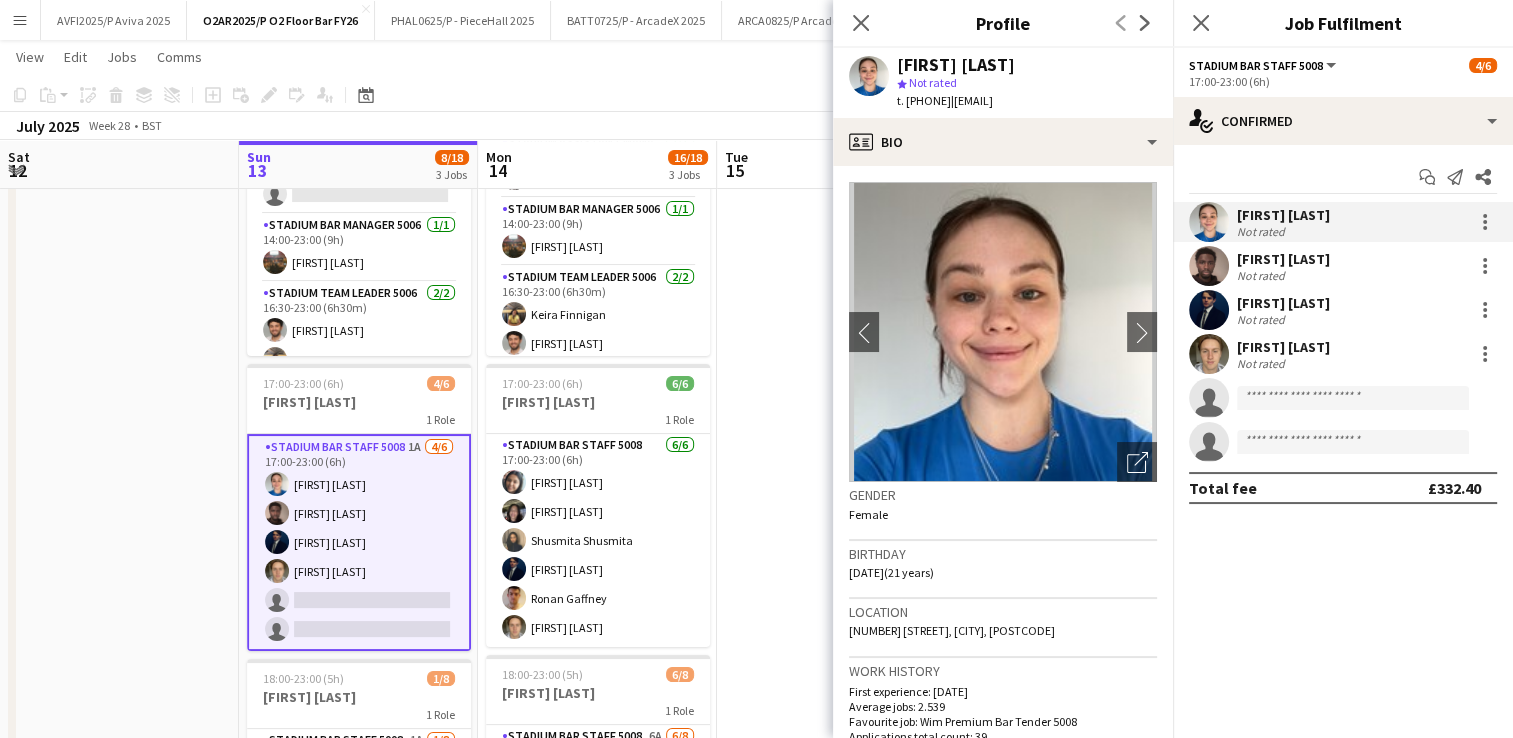 copy on "[FIRST] [LAST]" 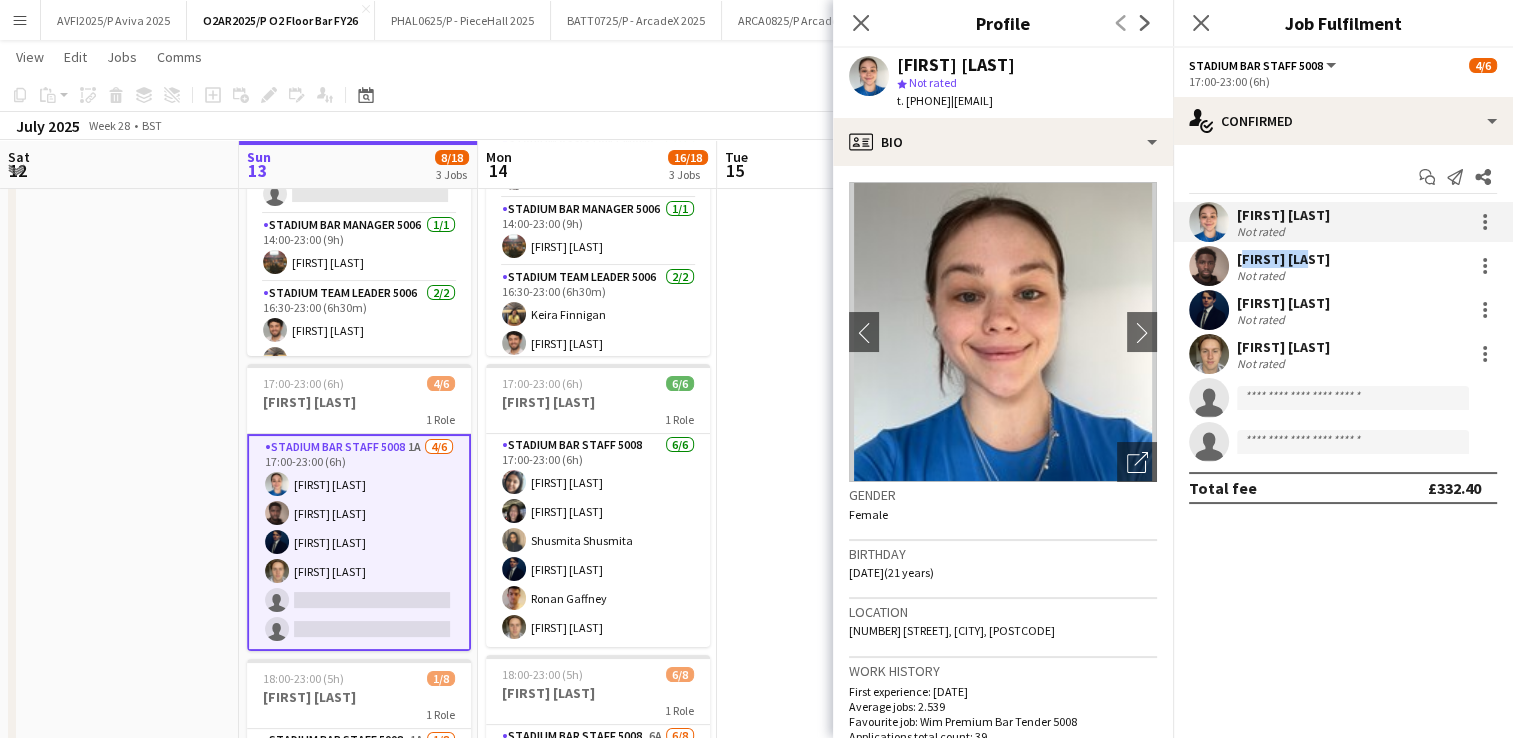 drag, startPoint x: 1316, startPoint y: 259, endPoint x: 1240, endPoint y: 262, distance: 76.05919 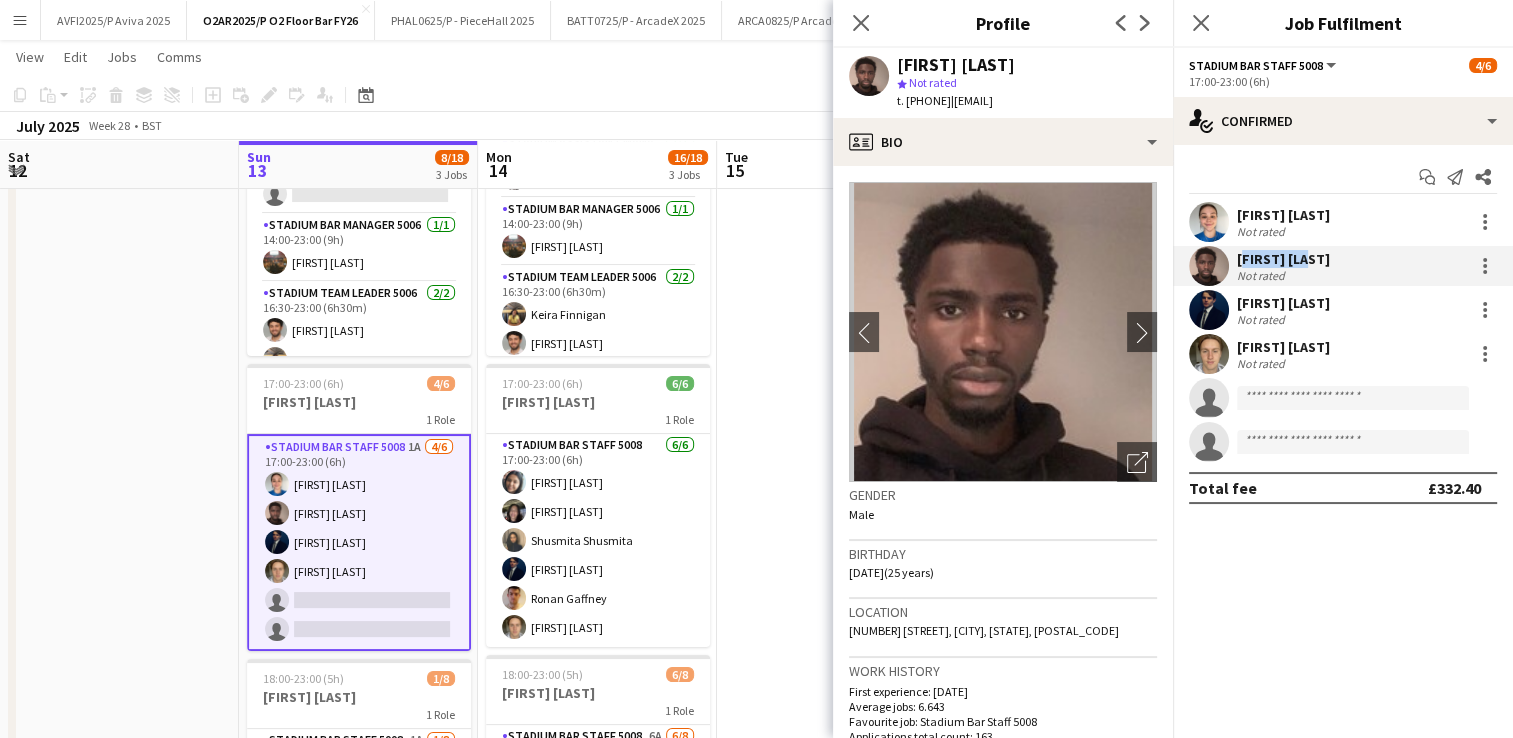 copy on "[FIRST] [LAST]" 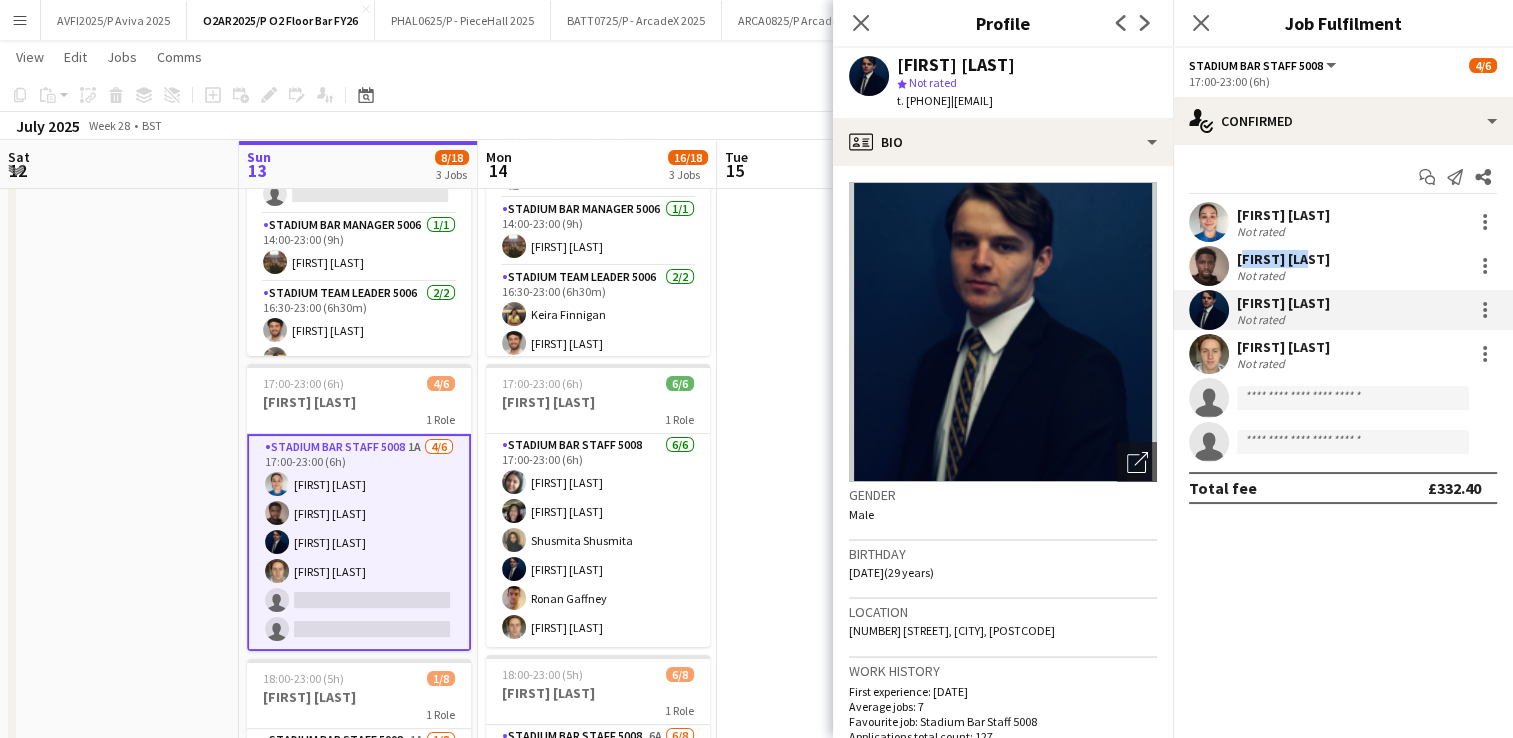 copy on "[FIRST] [LAST]" 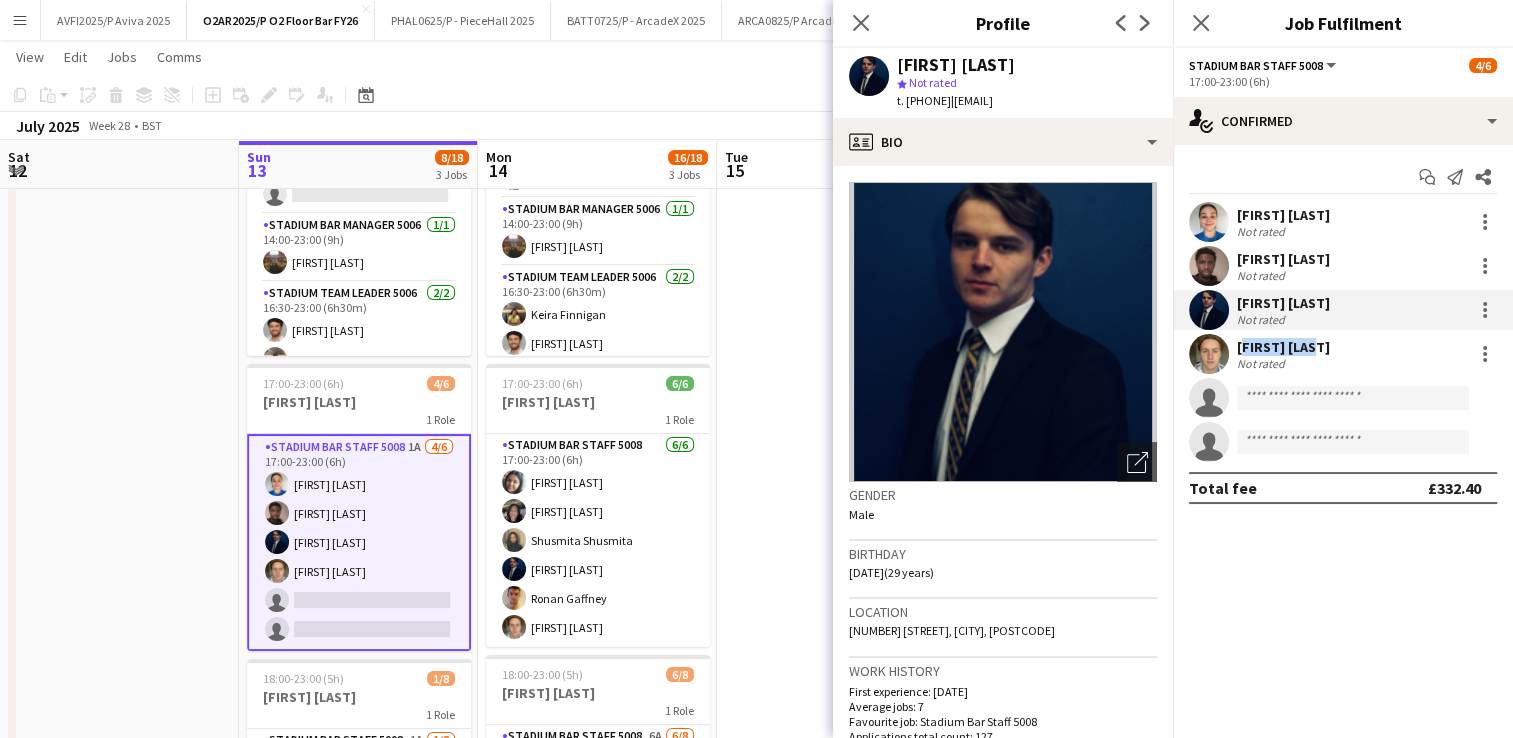 drag, startPoint x: 1319, startPoint y: 346, endPoint x: 1236, endPoint y: 351, distance: 83.15047 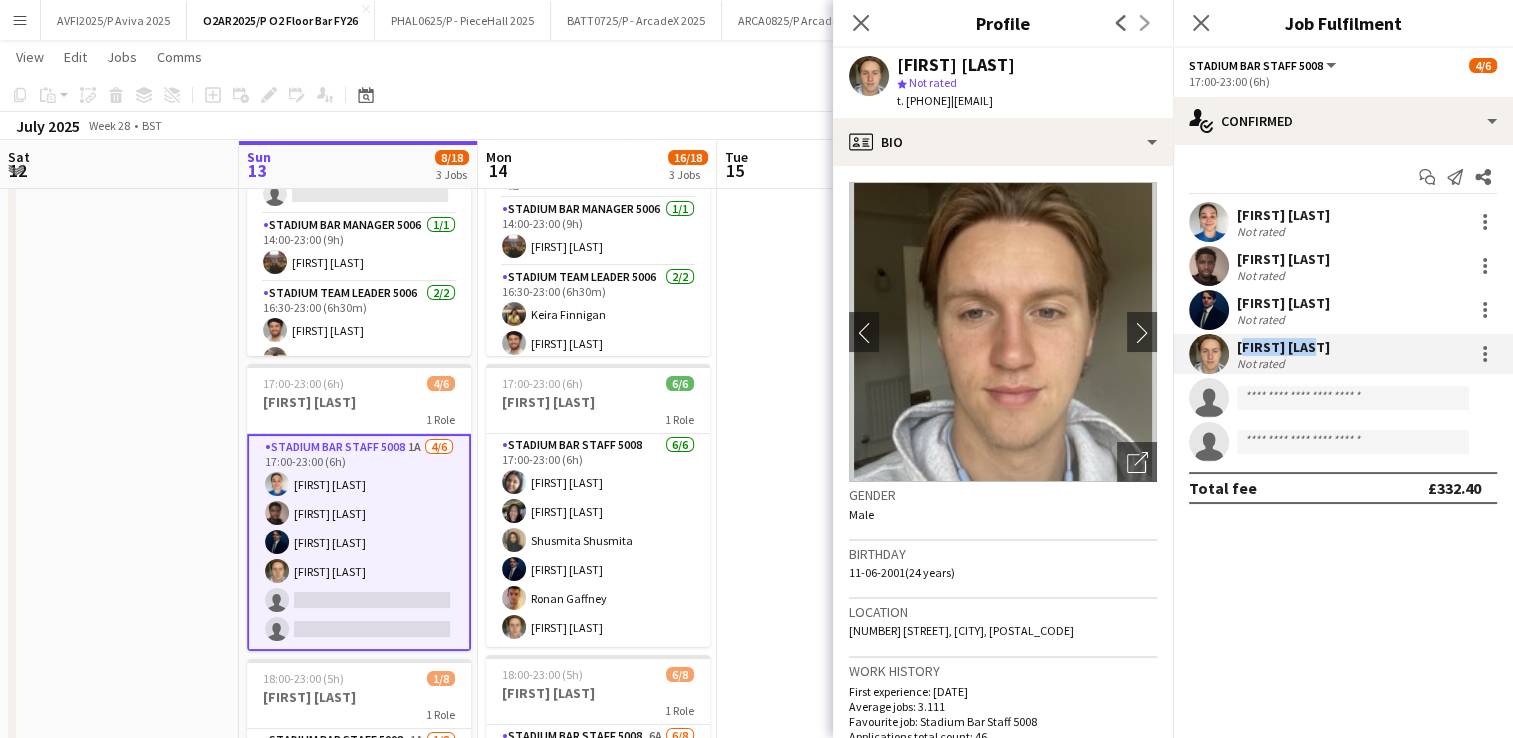 copy on "[FIRST] [LAST]" 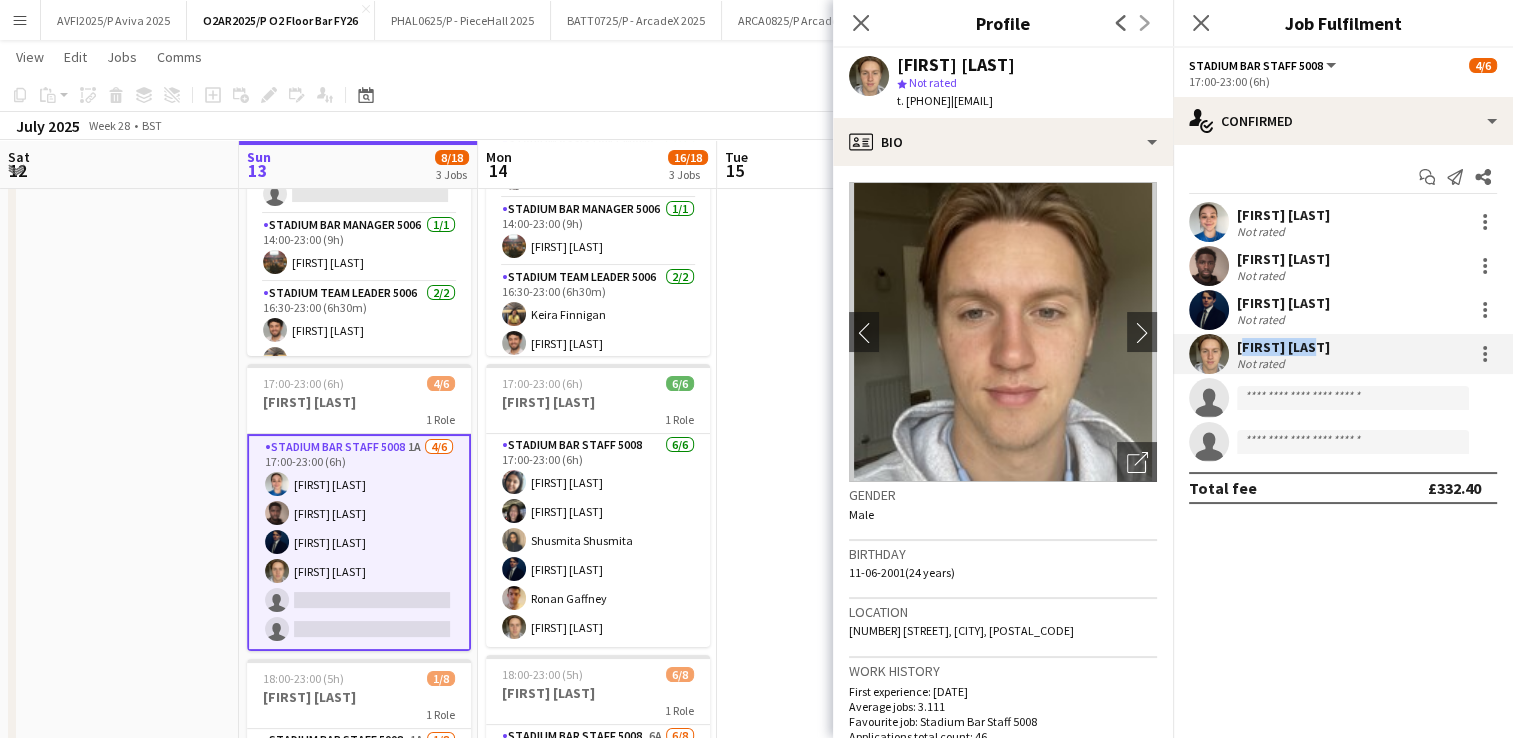 click at bounding box center [836, 528] 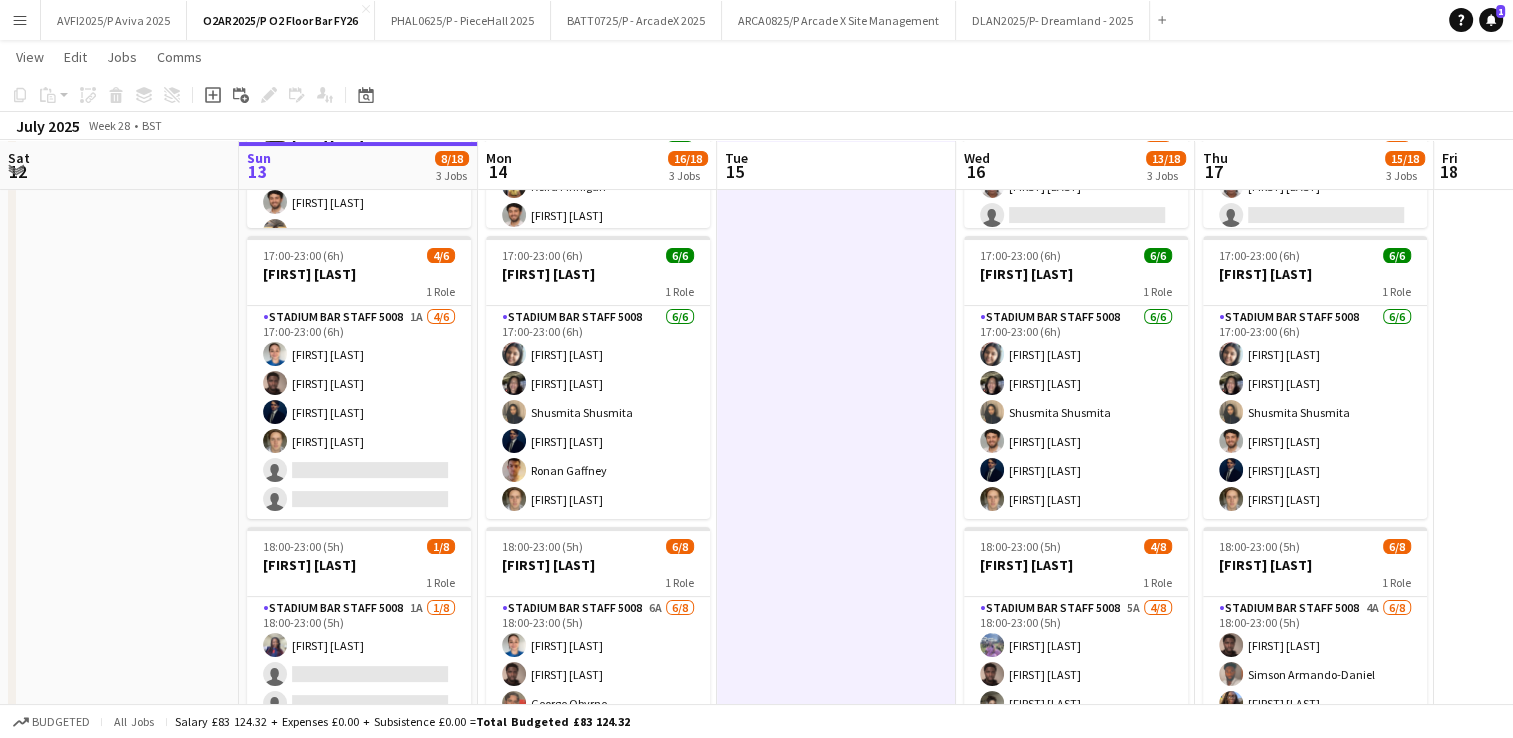 scroll, scrollTop: 302, scrollLeft: 0, axis: vertical 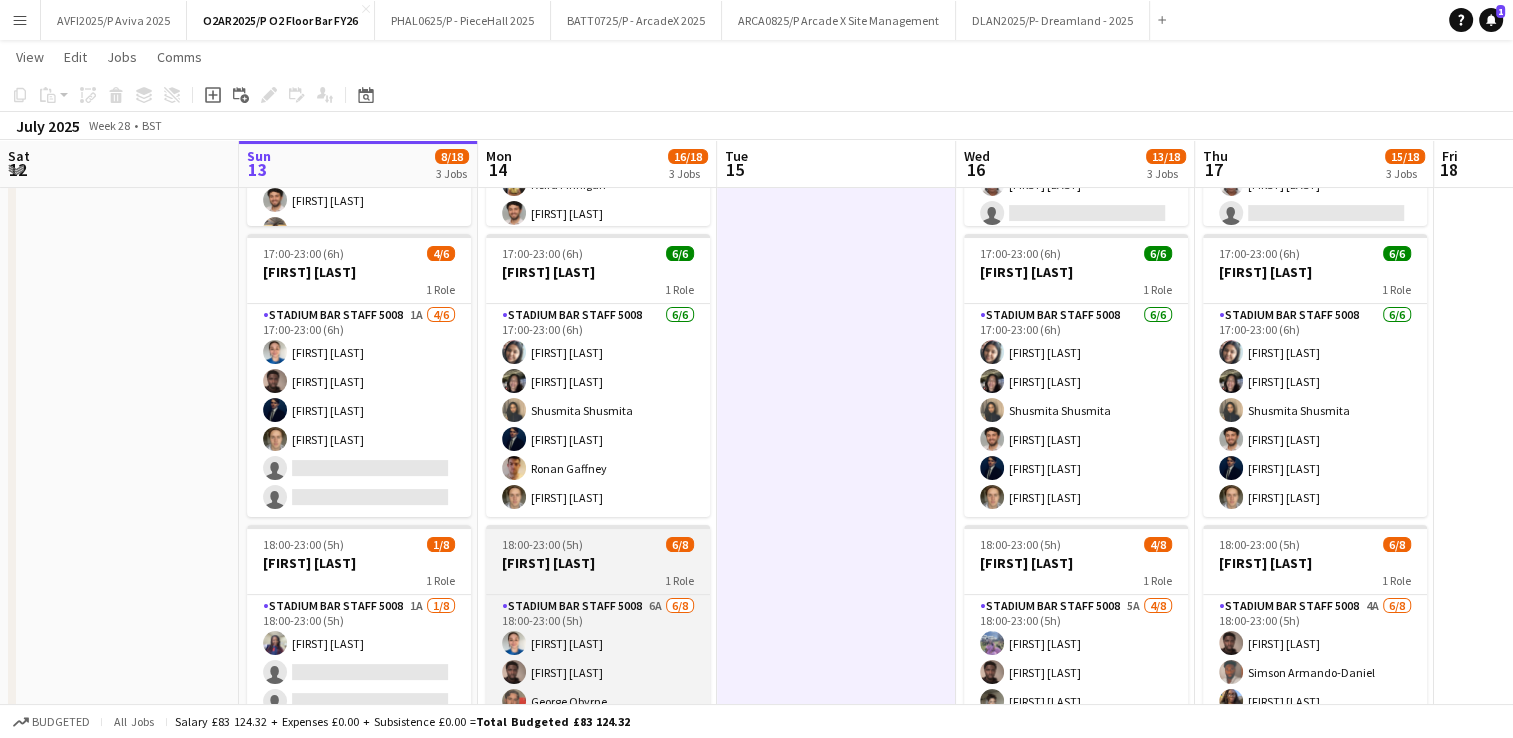 click on "Stadium Bar Staff 5008   1A   1/8   18:00-23:00 (5h)
[FIRST] [LAST]
single-neutral-actions
single-neutral-actions
single-neutral-actions
single-neutral-actions
single-neutral-actions
single-neutral-actions
single-neutral-actions" at bounding box center [359, 730] 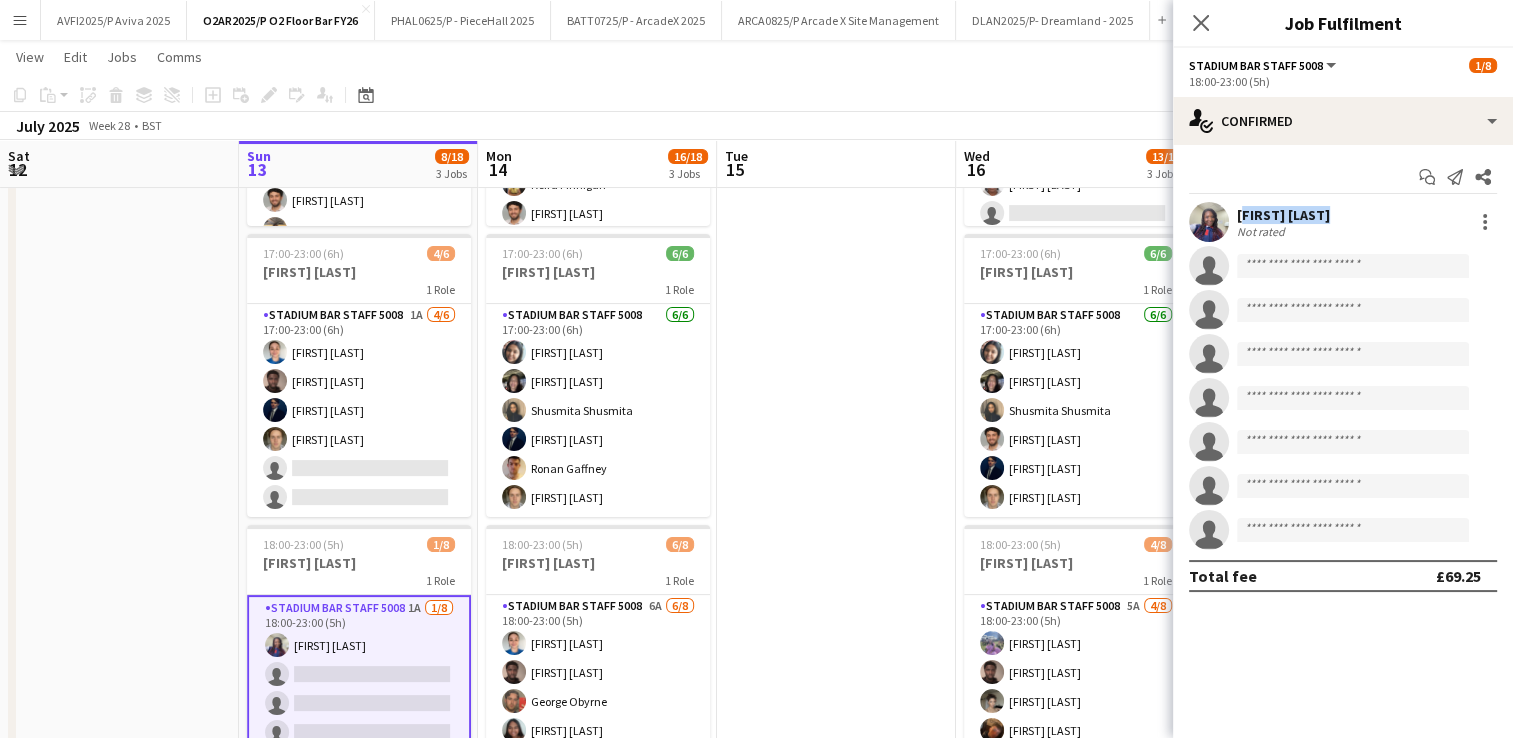drag, startPoint x: 1348, startPoint y: 219, endPoint x: 1238, endPoint y: 212, distance: 110.2225 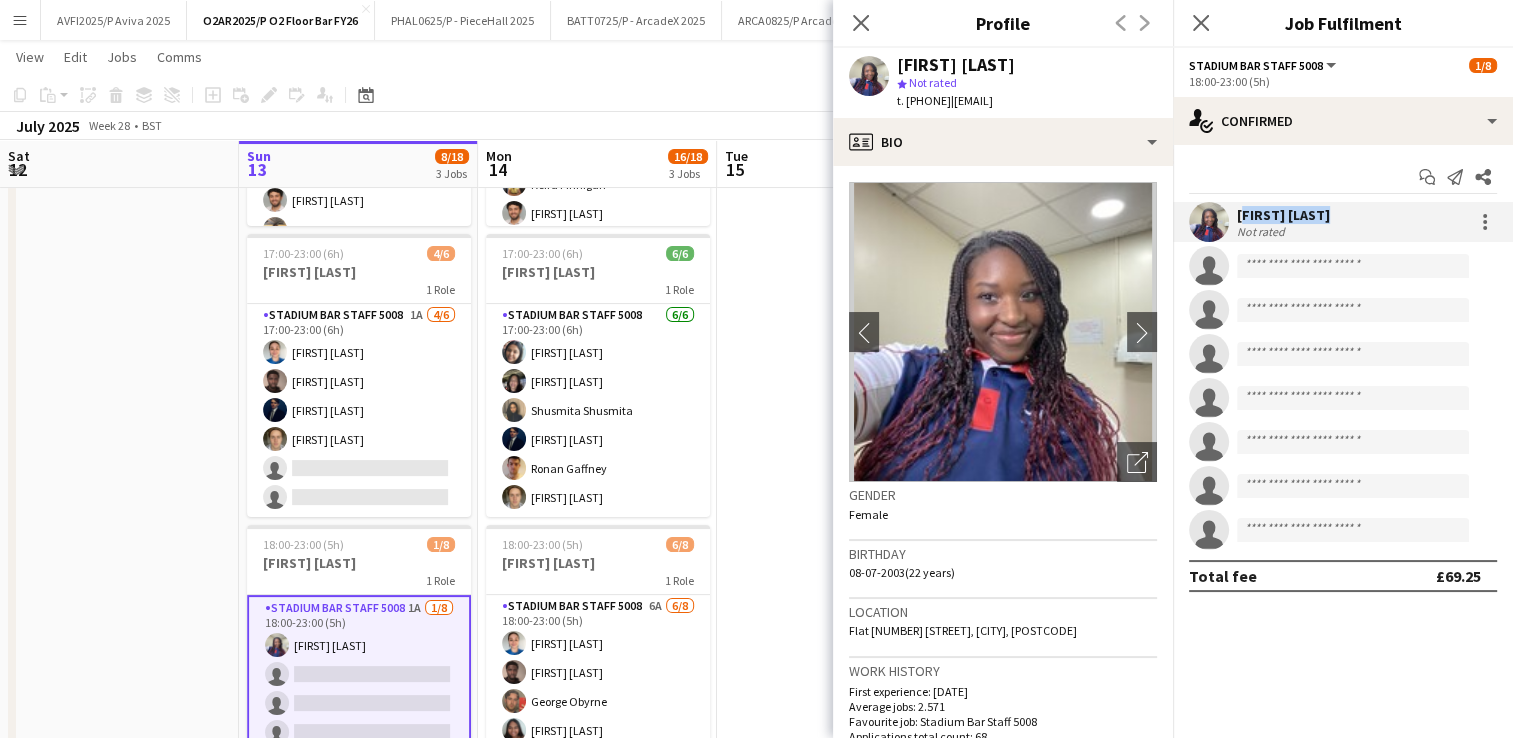 copy on "[FIRST] [LAST]" 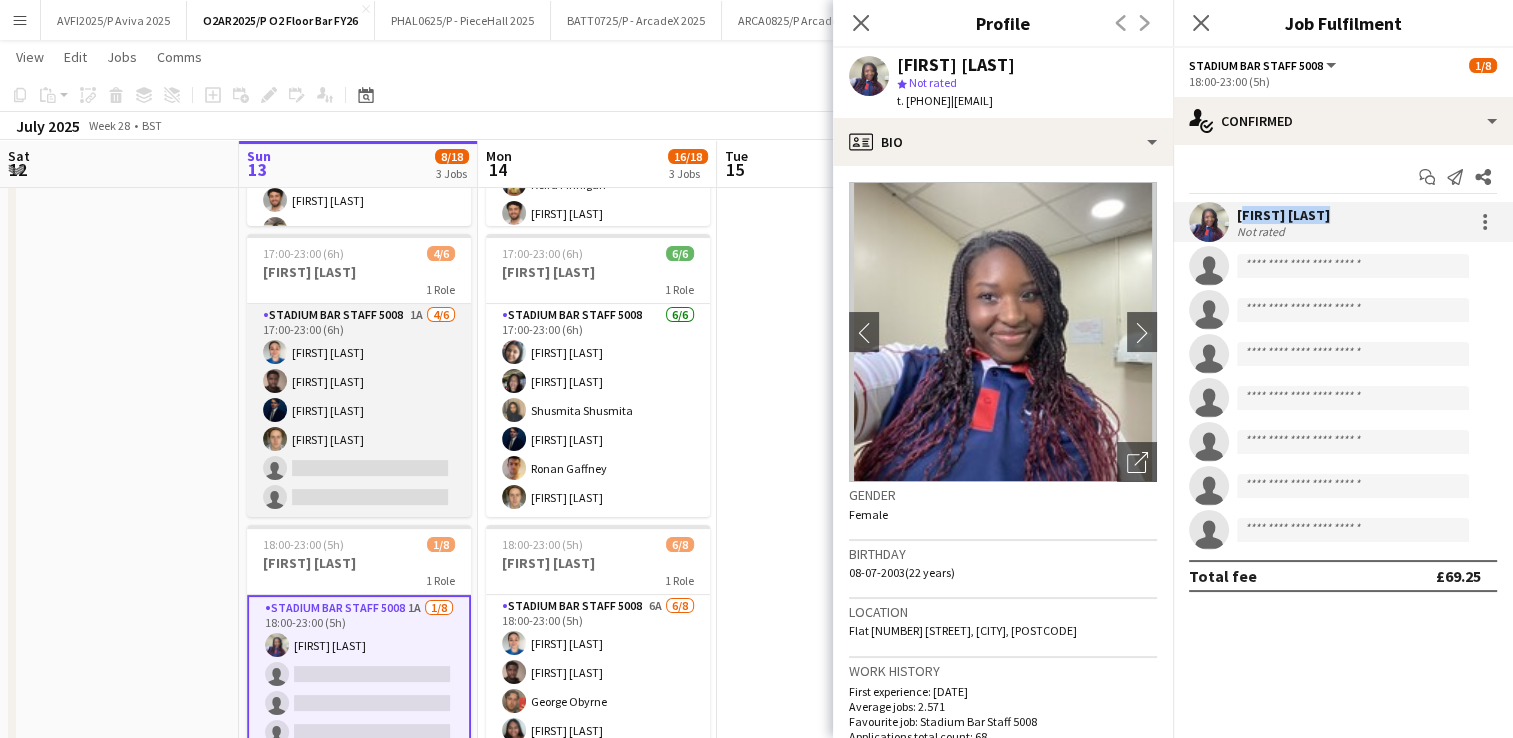 click on "Stadium Bar Staff 5008   1A   4/6   17:00-23:00 (6h)
[FIRST] [LAST] [FIRST] [LAST] [FIRST] [LAST] [FIRST] [LAST]
single-neutral-actions
single-neutral-actions" at bounding box center (359, 410) 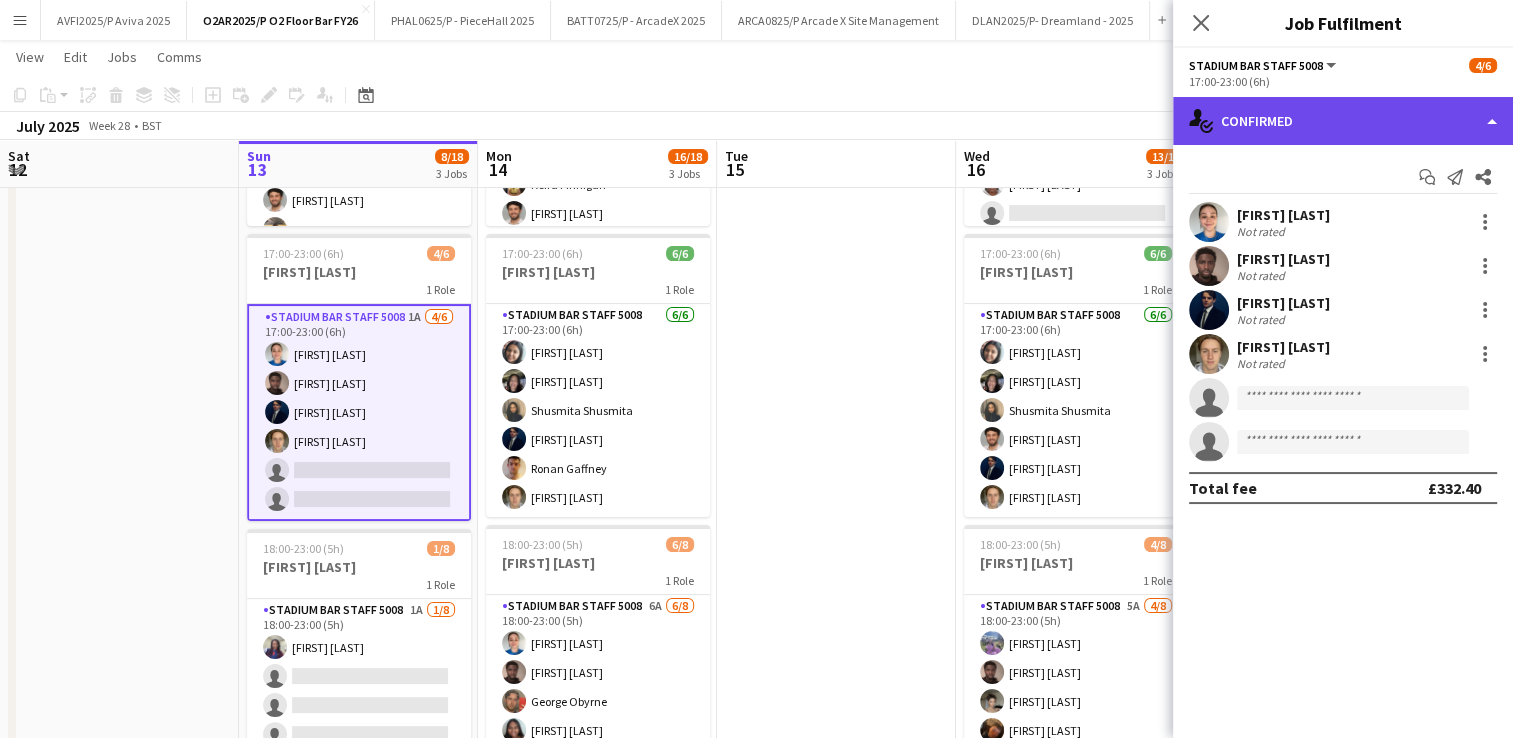 click on "single-neutral-actions-check-2
Confirmed" 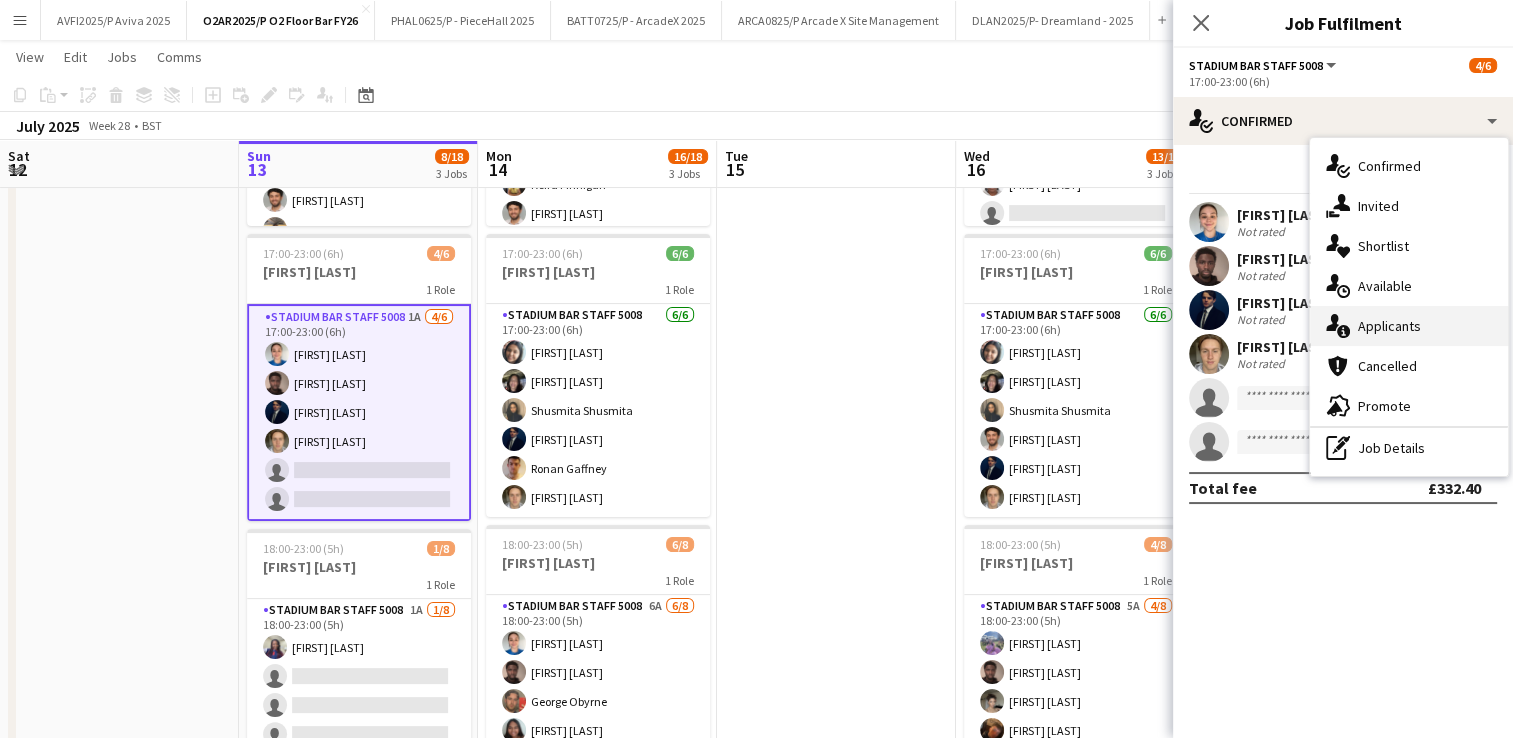 click on "single-neutral-actions-information
Applicants" at bounding box center (1409, 326) 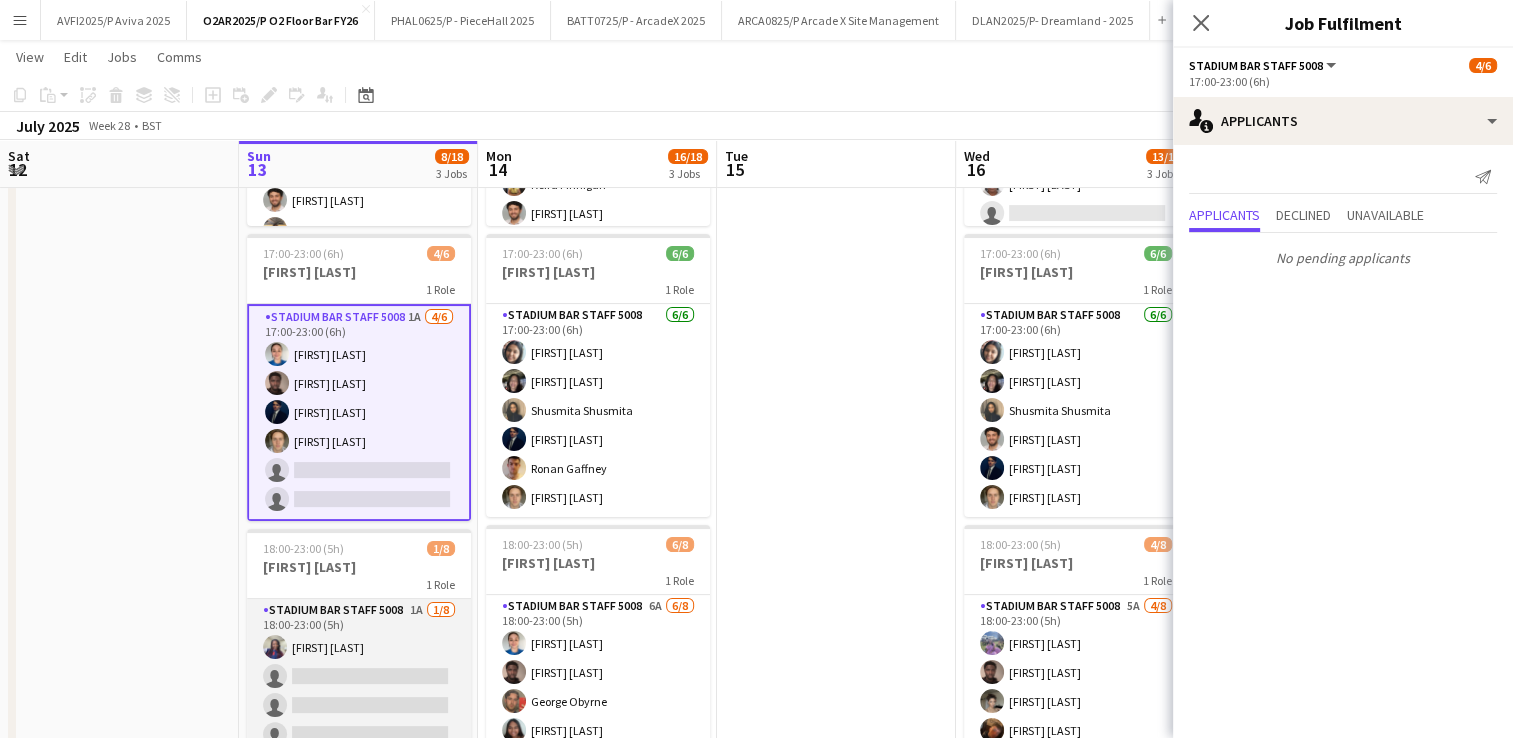 click on "Stadium Bar Staff 5008   1A   1/8   18:00-23:00 (5h)
[FIRST] [LAST]
single-neutral-actions
single-neutral-actions
single-neutral-actions
single-neutral-actions
single-neutral-actions
single-neutral-actions
single-neutral-actions" at bounding box center [359, 734] 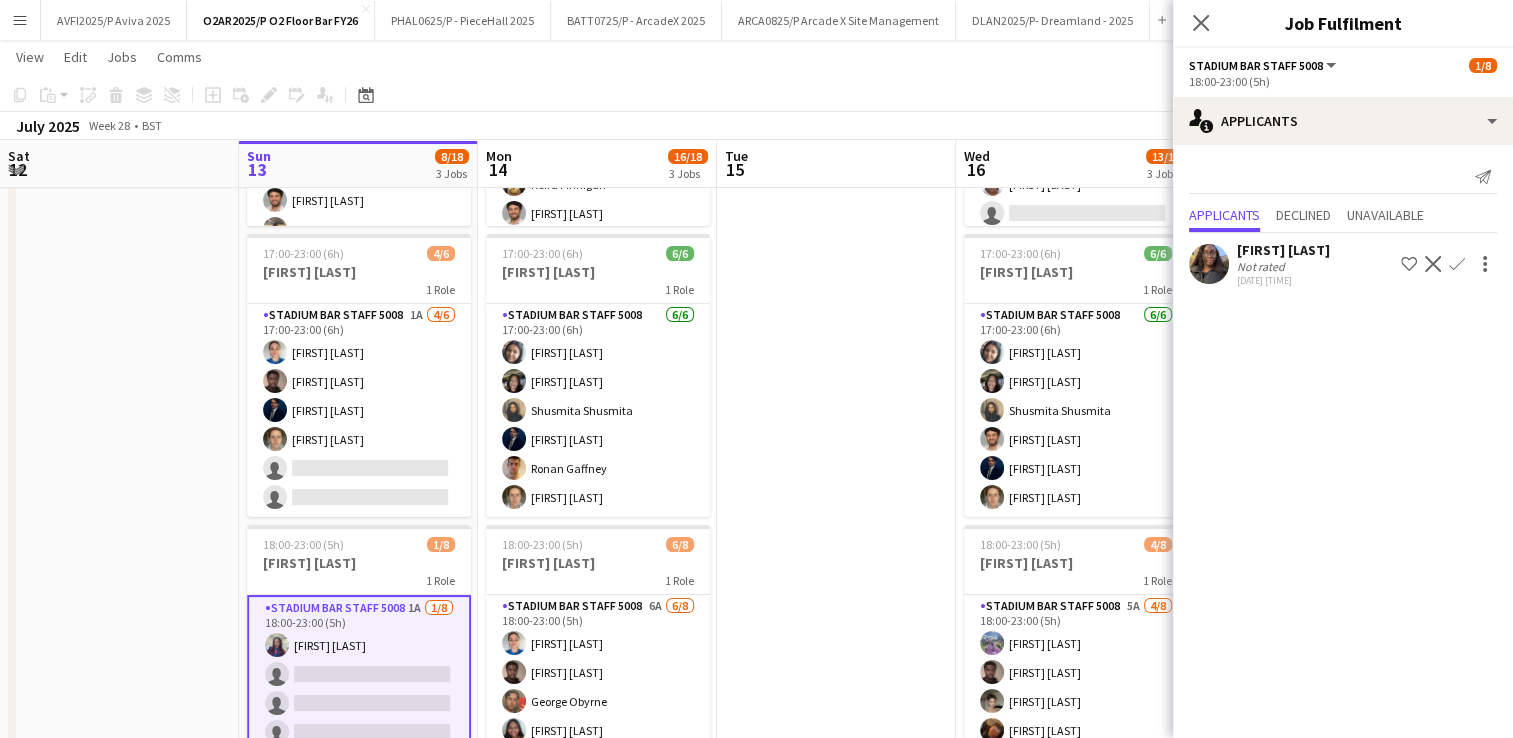 click on "Confirm" 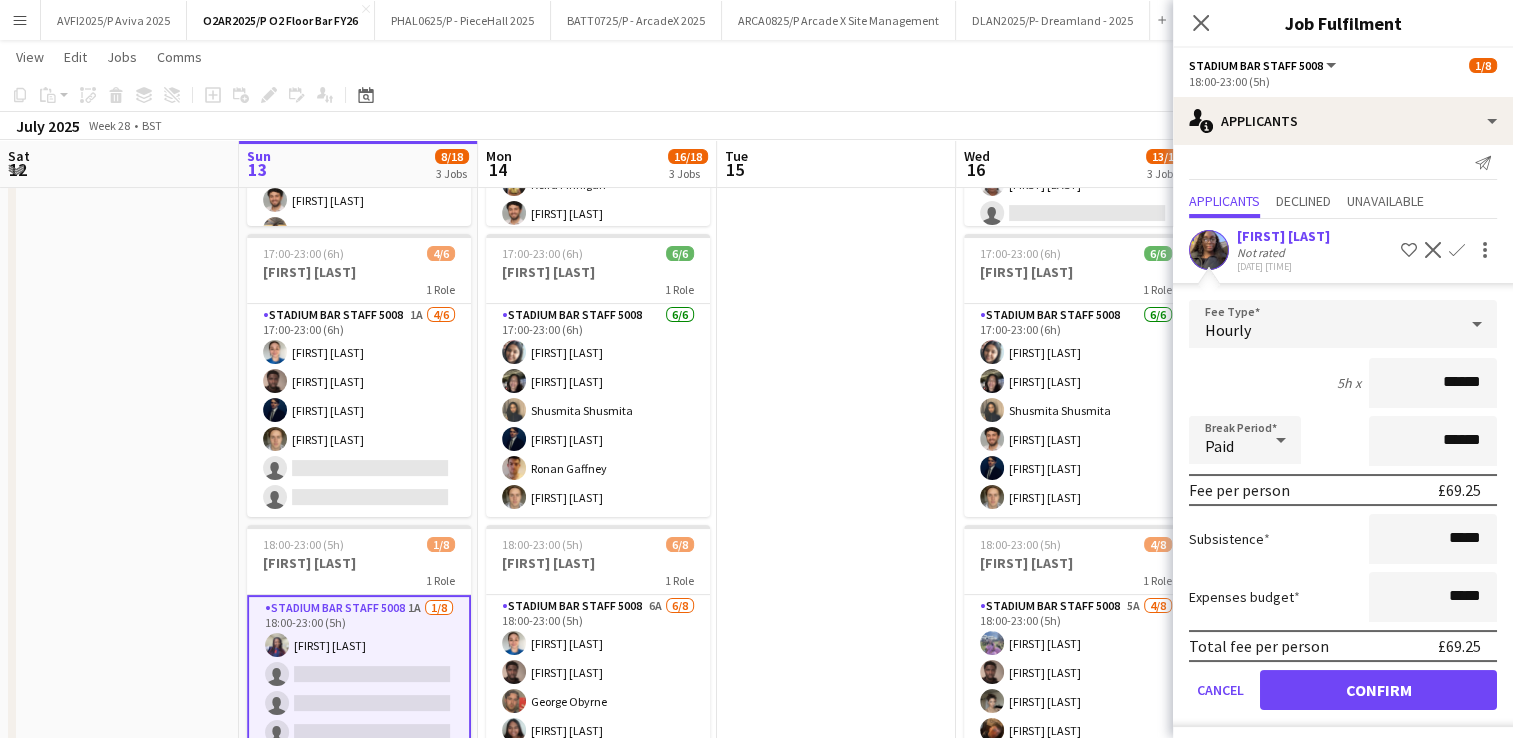 scroll, scrollTop: 20, scrollLeft: 0, axis: vertical 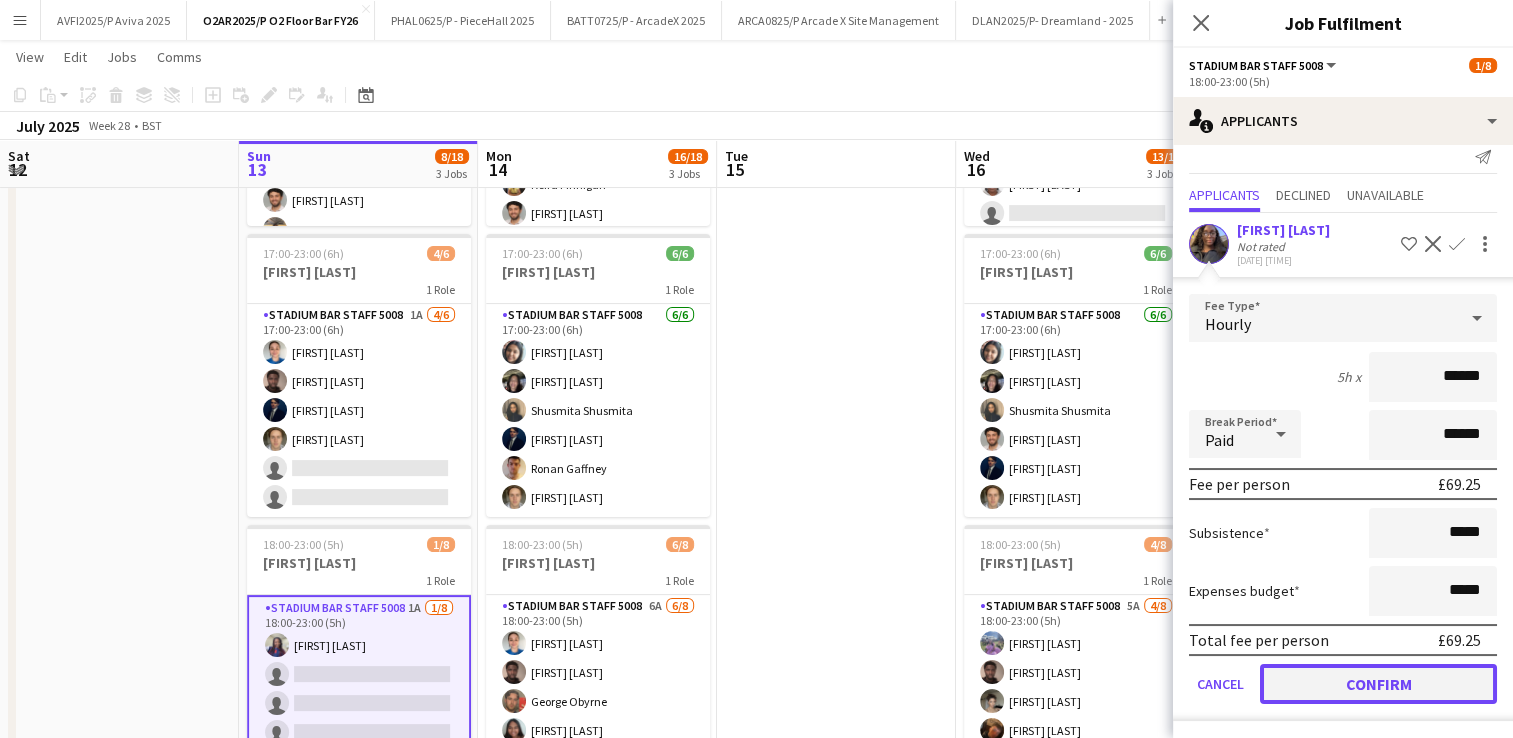 click on "Confirm" 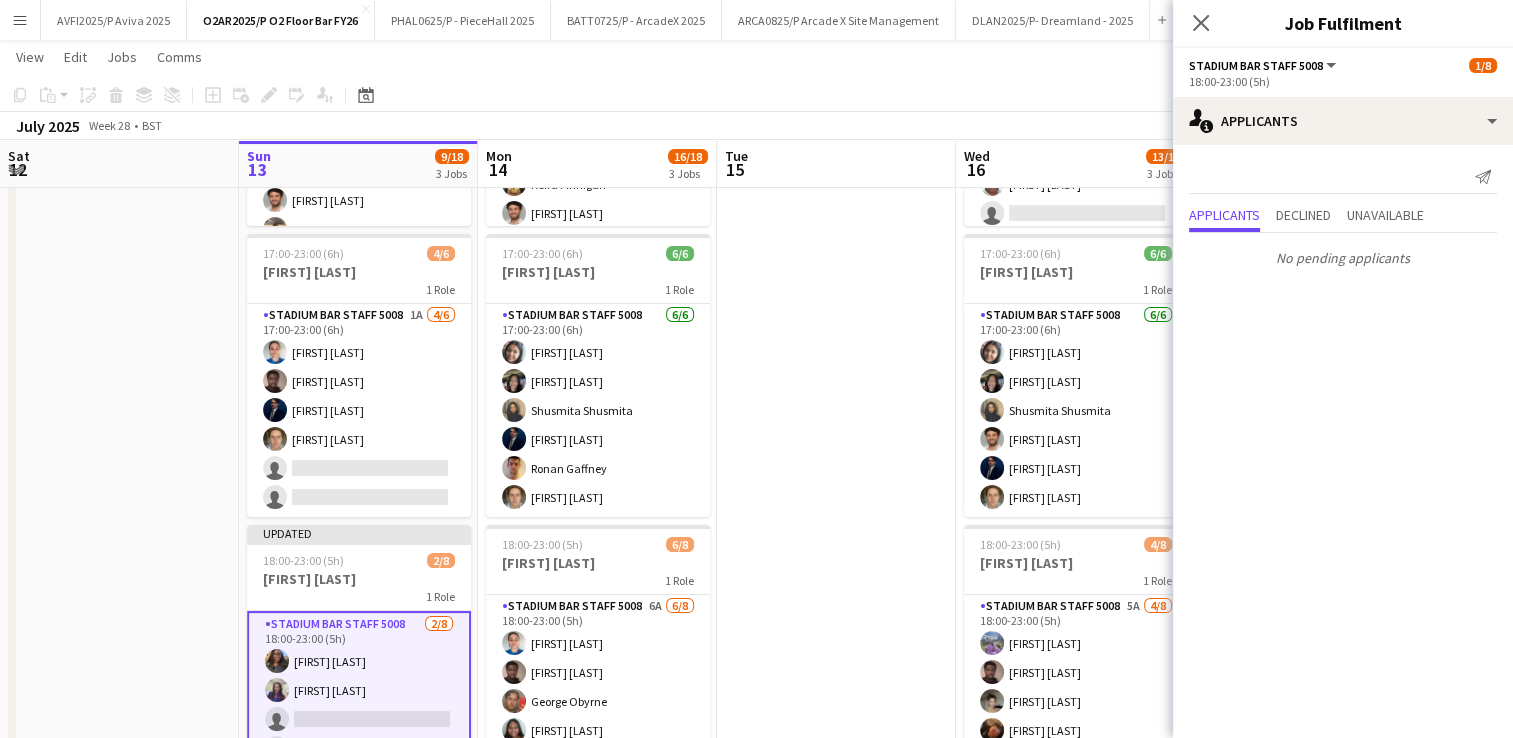 scroll, scrollTop: 0, scrollLeft: 0, axis: both 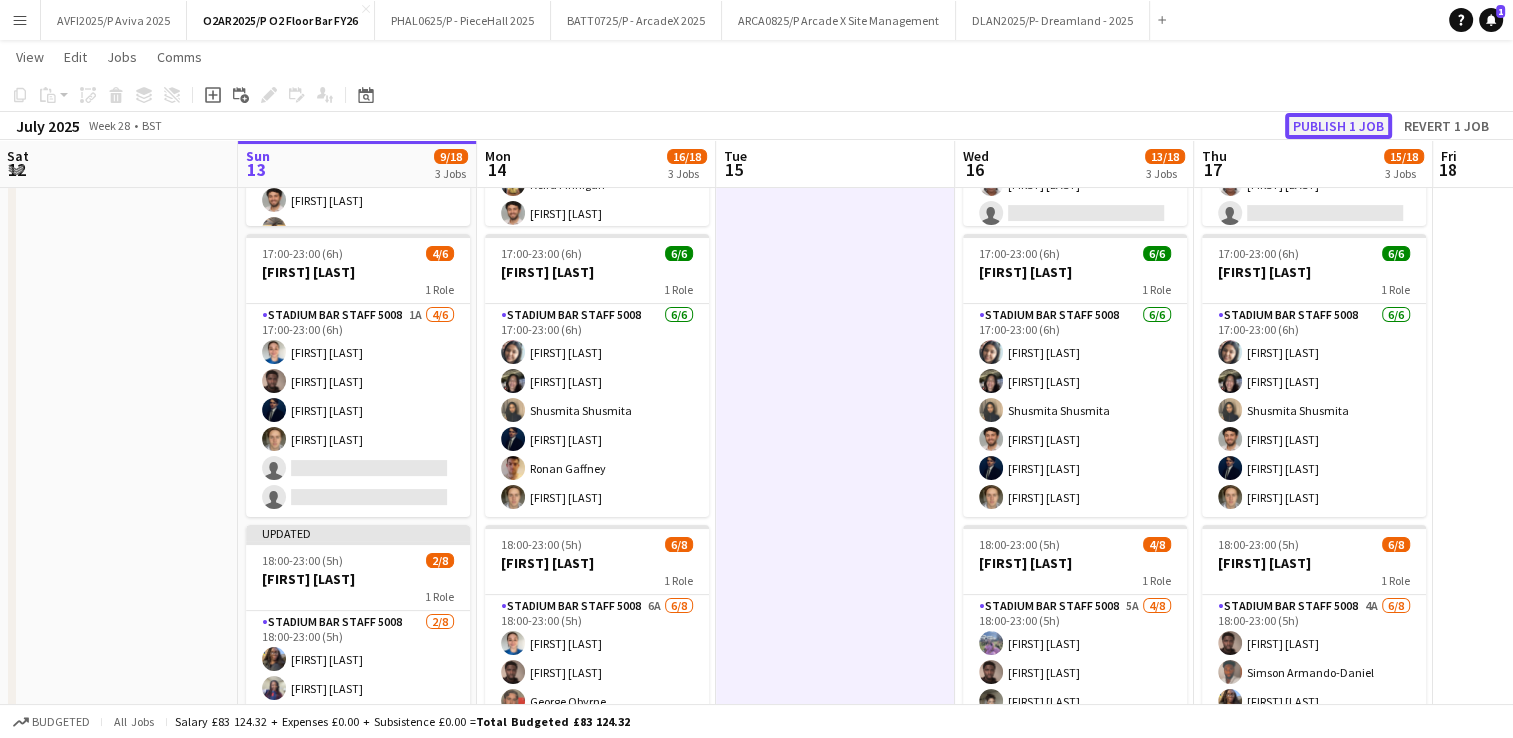 click on "Publish 1 job" 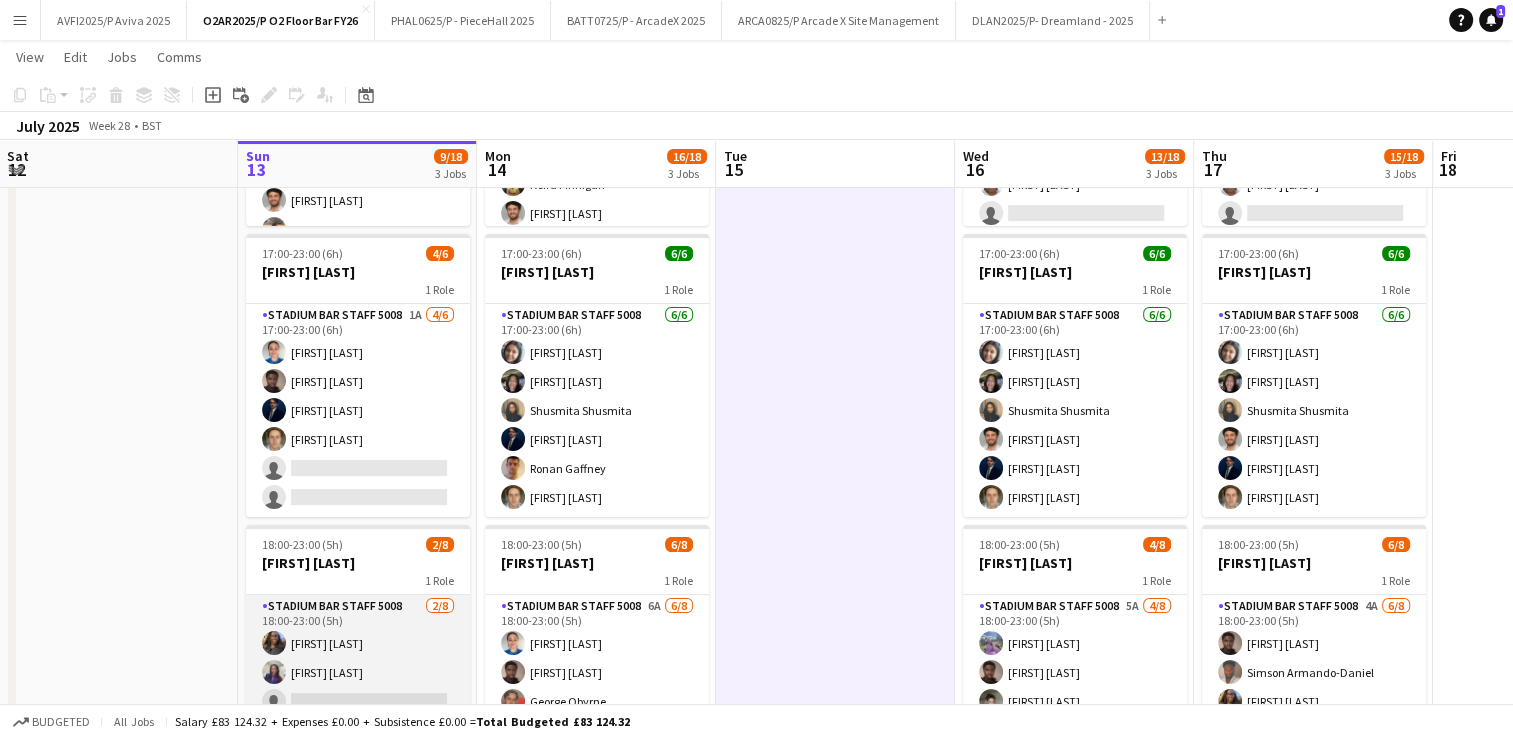 click on "Stadium Bar Staff 5008   2/8   18:00-23:00 (5h)
[FIRST] [LAST] [FIRST] [LAST]
single-neutral-actions
single-neutral-actions
single-neutral-actions
single-neutral-actions
single-neutral-actions" at bounding box center [358, 730] 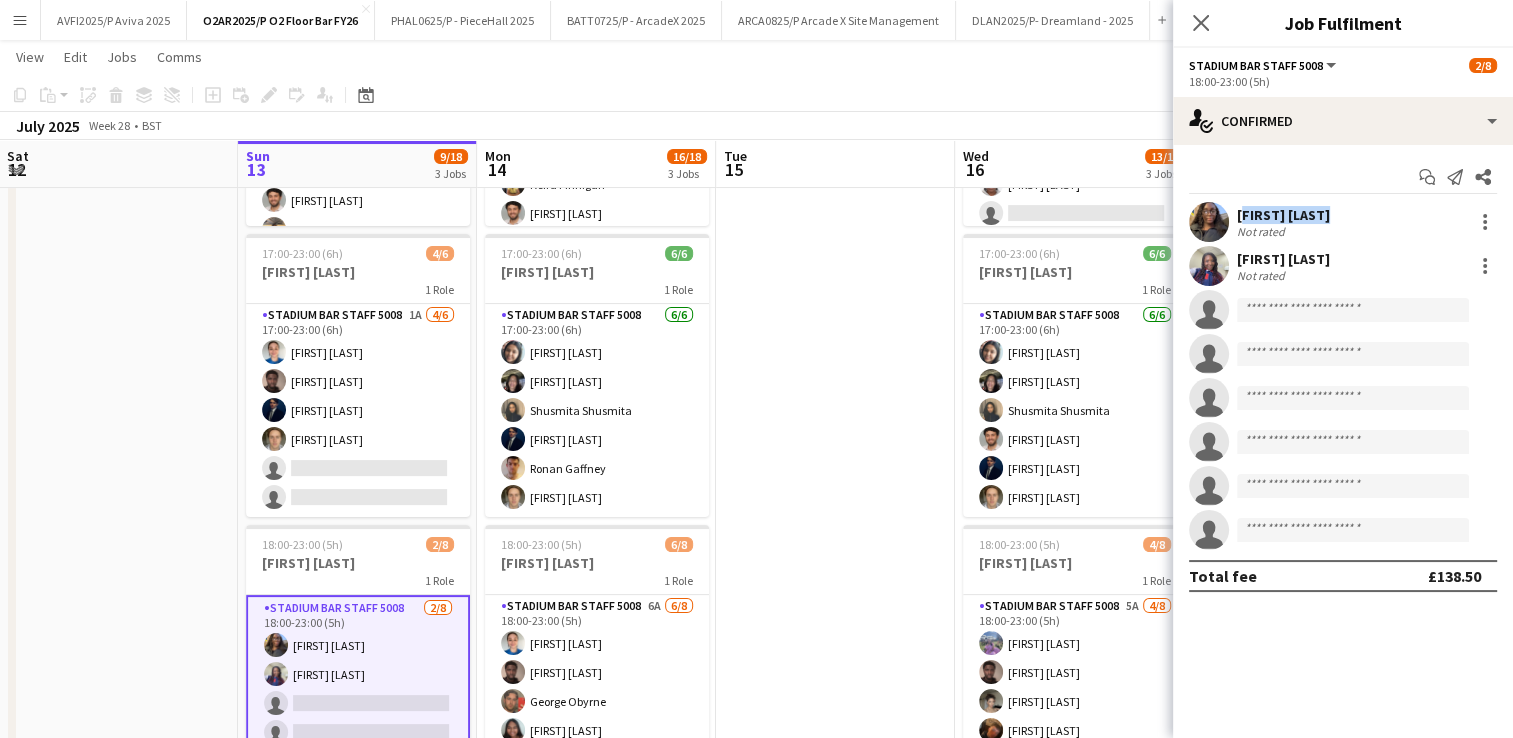 drag, startPoint x: 1340, startPoint y: 218, endPoint x: 1238, endPoint y: 219, distance: 102.0049 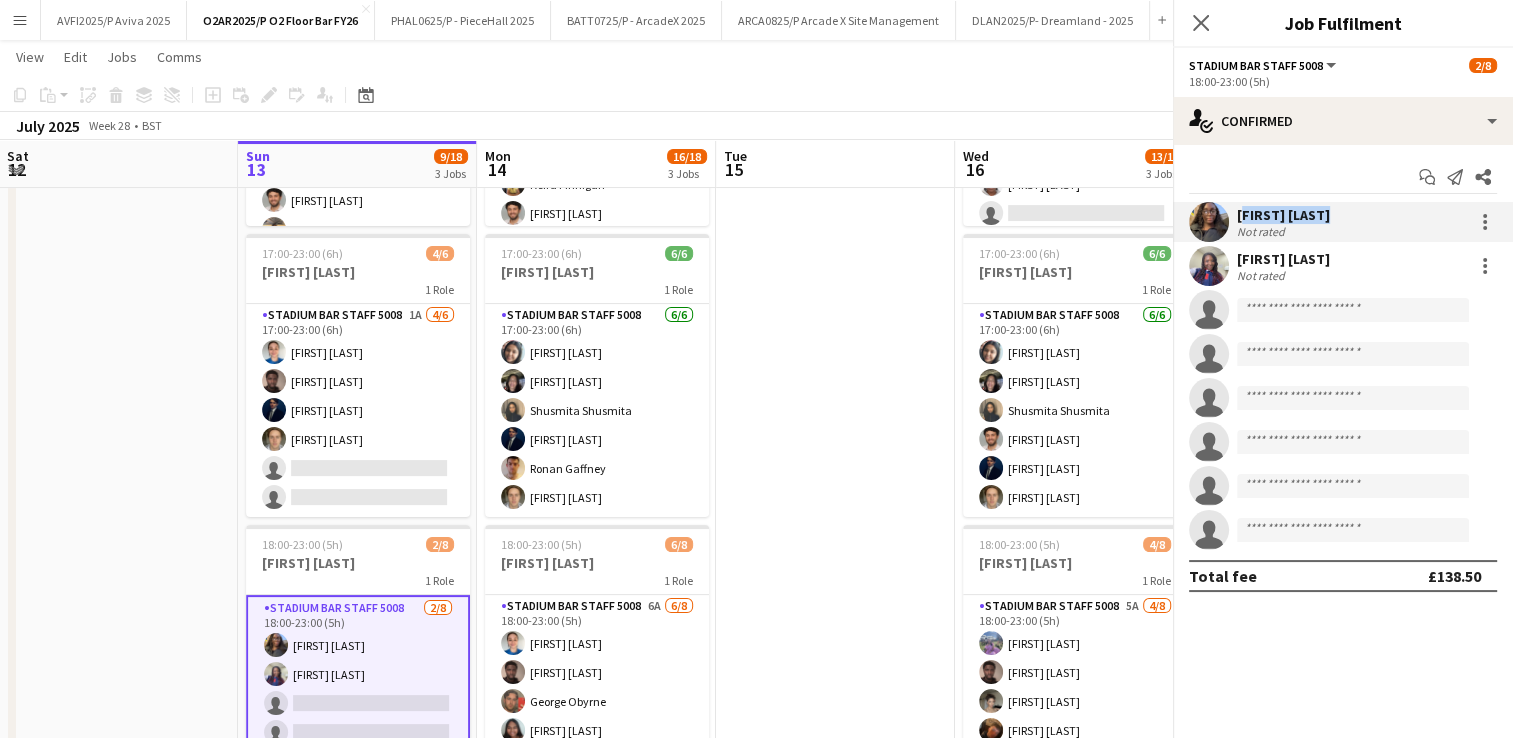 drag, startPoint x: 1238, startPoint y: 219, endPoint x: 1247, endPoint y: 210, distance: 12.727922 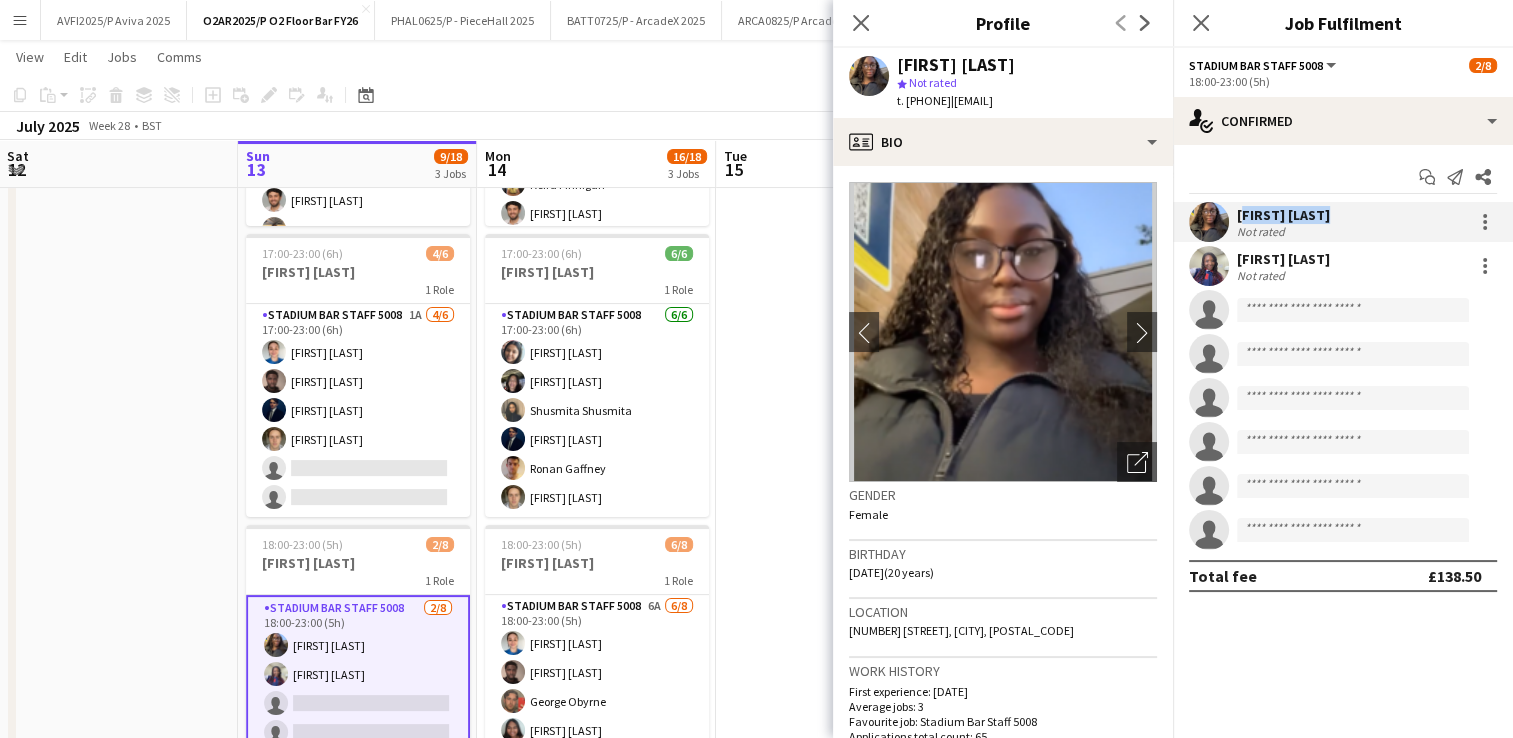 copy on "[FIRST] [LAST]" 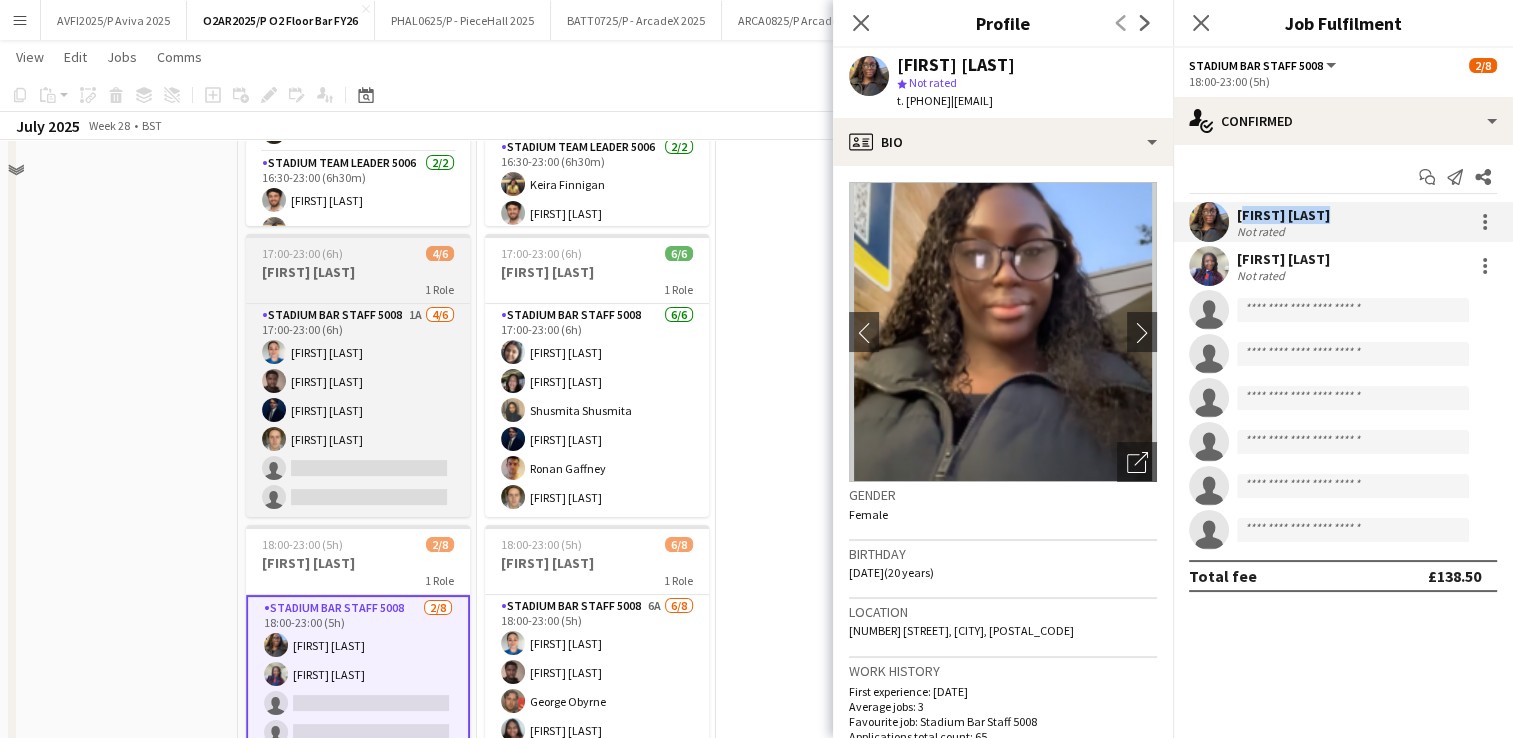 scroll, scrollTop: 0, scrollLeft: 0, axis: both 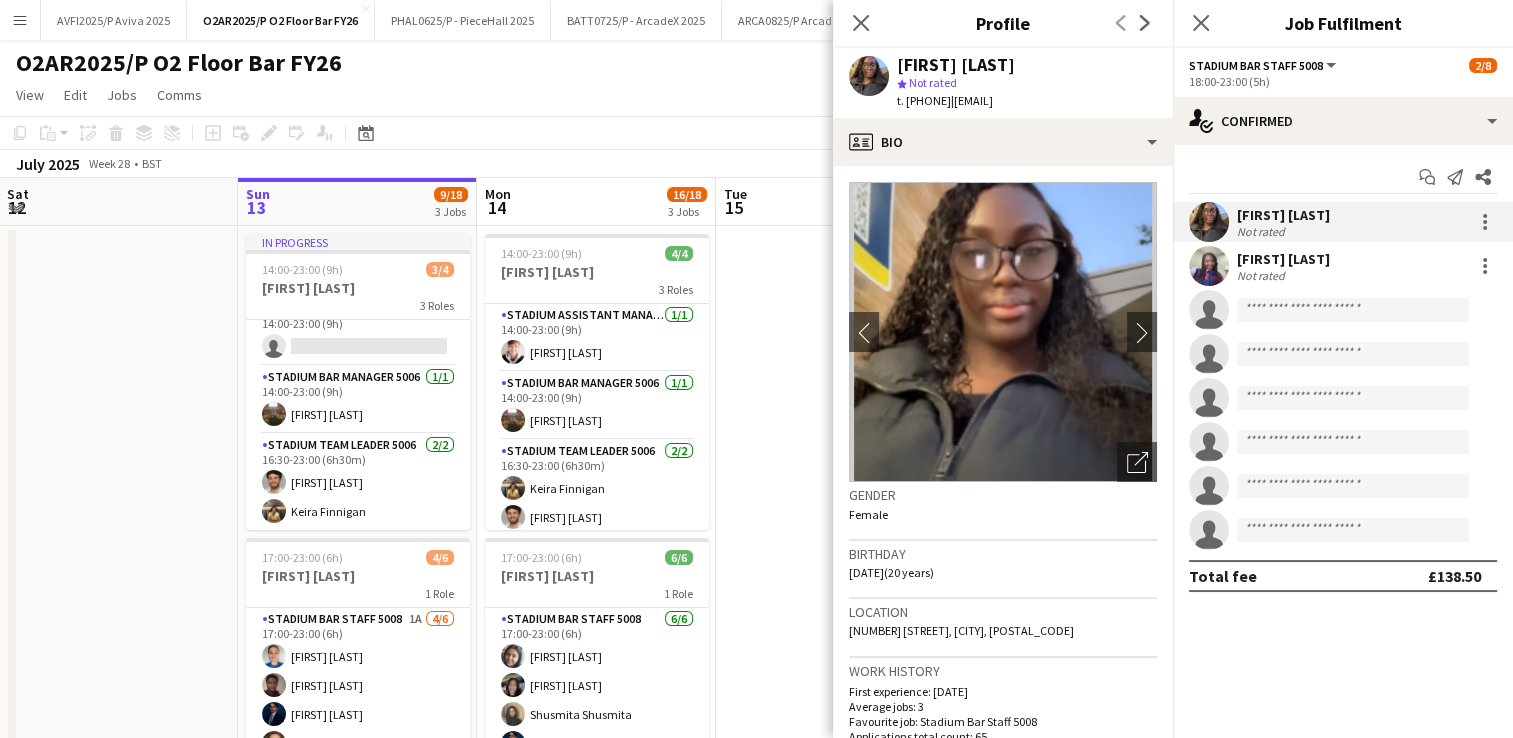 click on "View  Day view expanded Day view collapsed Month view Date picker Jump to today Expand Linked Jobs Collapse Linked Jobs  Edit  Copy Ctrl+C  Paste  Without Crew Ctrl+V With Crew Ctrl+Shift+V Paste as linked job  Group  Group Ungroup  Jobs  New Job Edit Job Delete Job New Linked Job Edit Linked Jobs Job fulfilment Promote Role Copy Role URL  Comms  Notify confirmed crew Create chat" 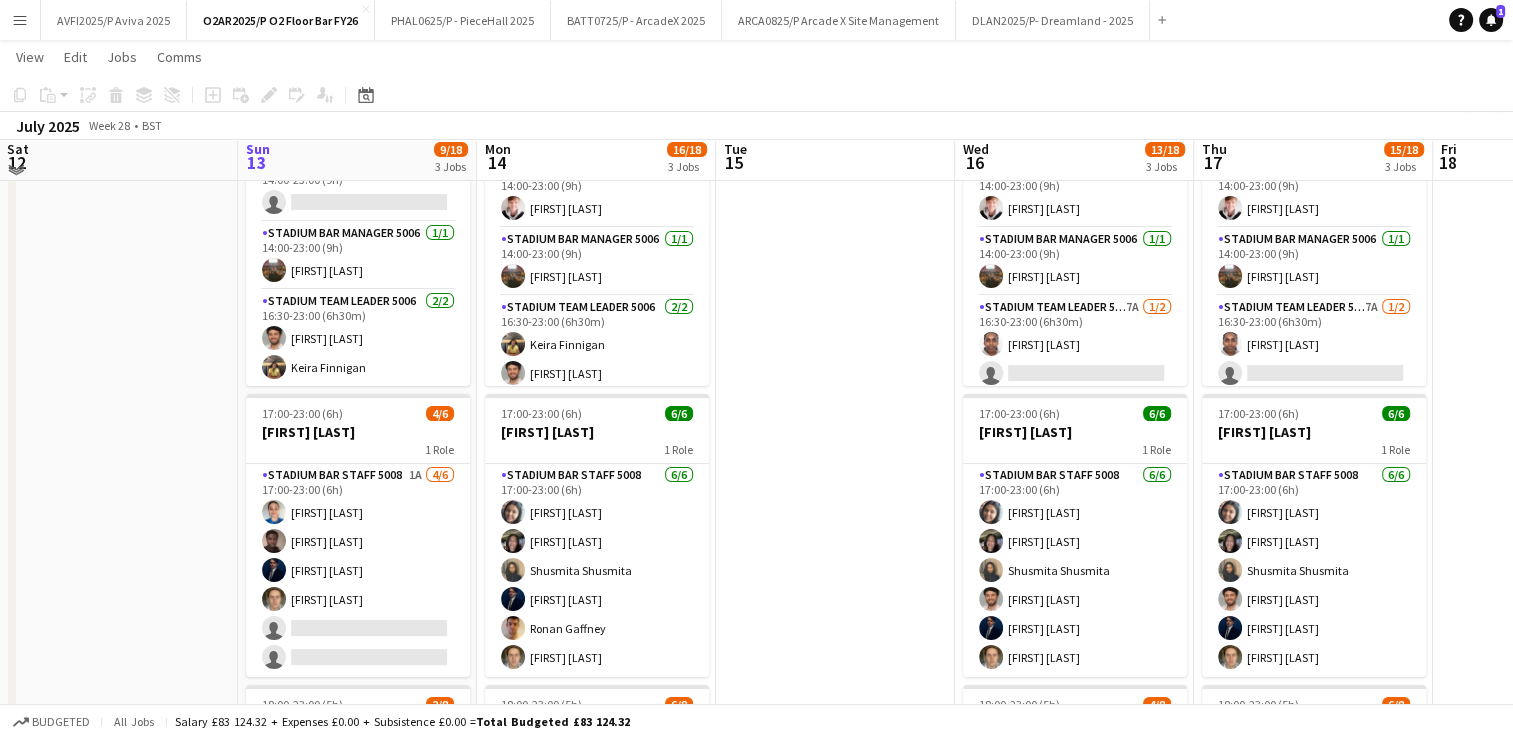 scroll, scrollTop: 10, scrollLeft: 0, axis: vertical 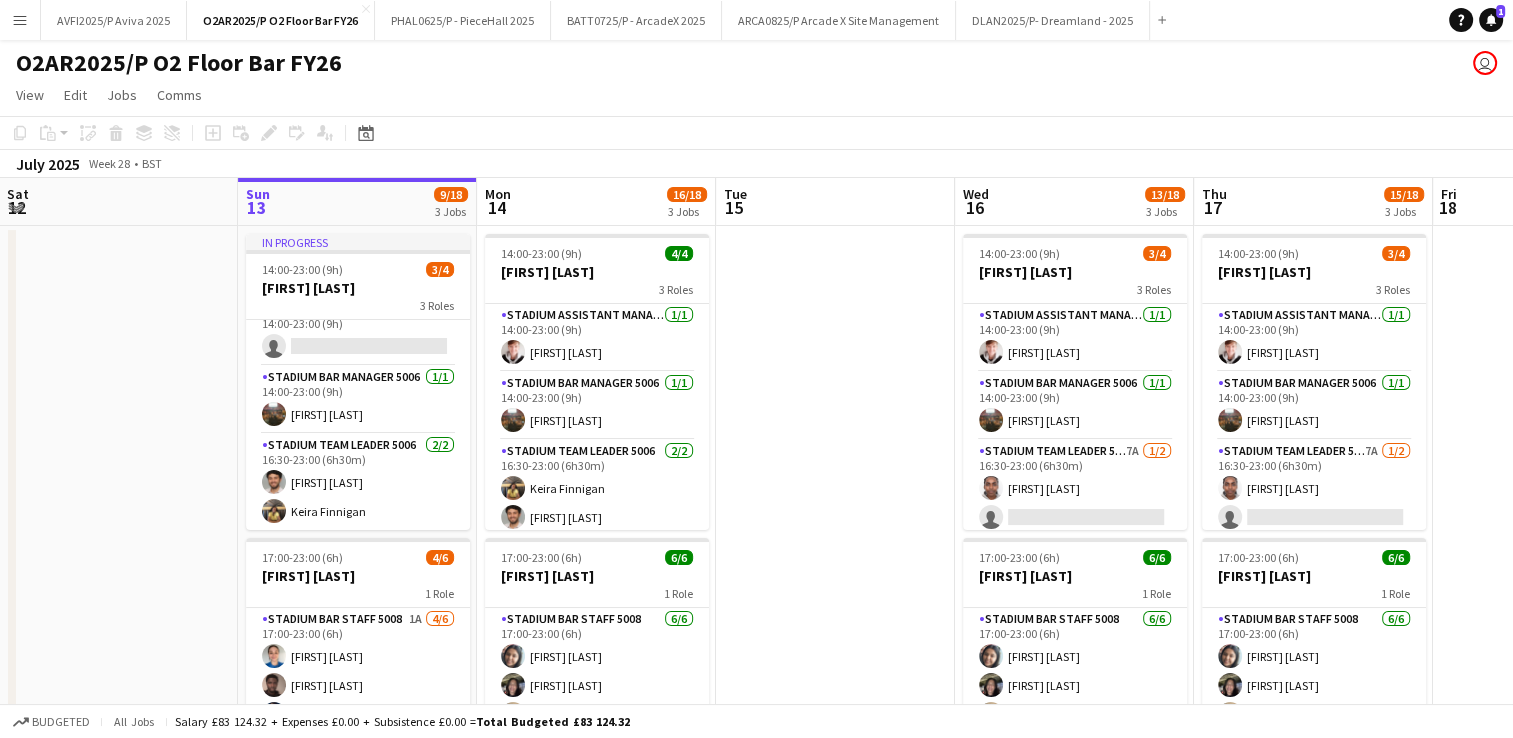 click at bounding box center [835, 702] 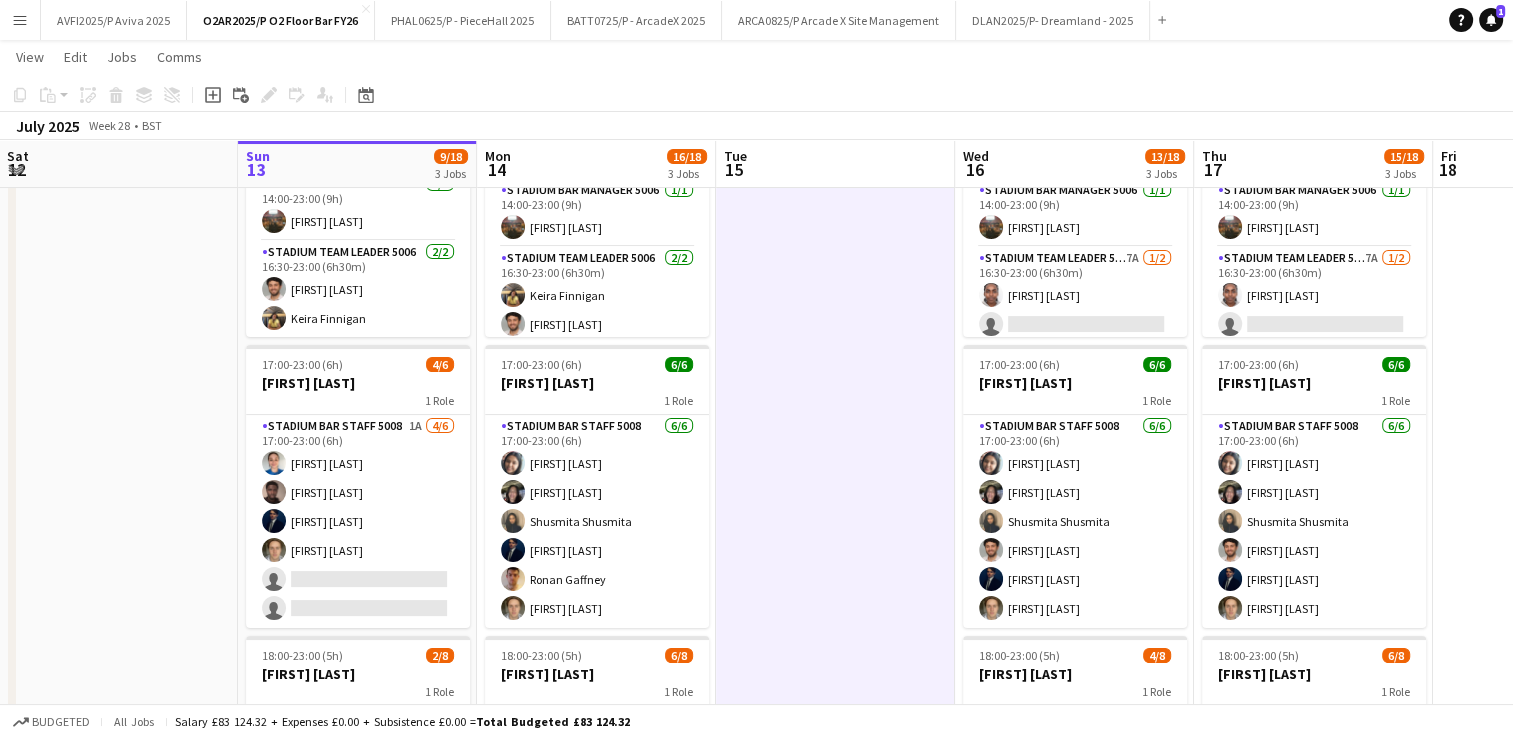 scroll, scrollTop: 0, scrollLeft: 0, axis: both 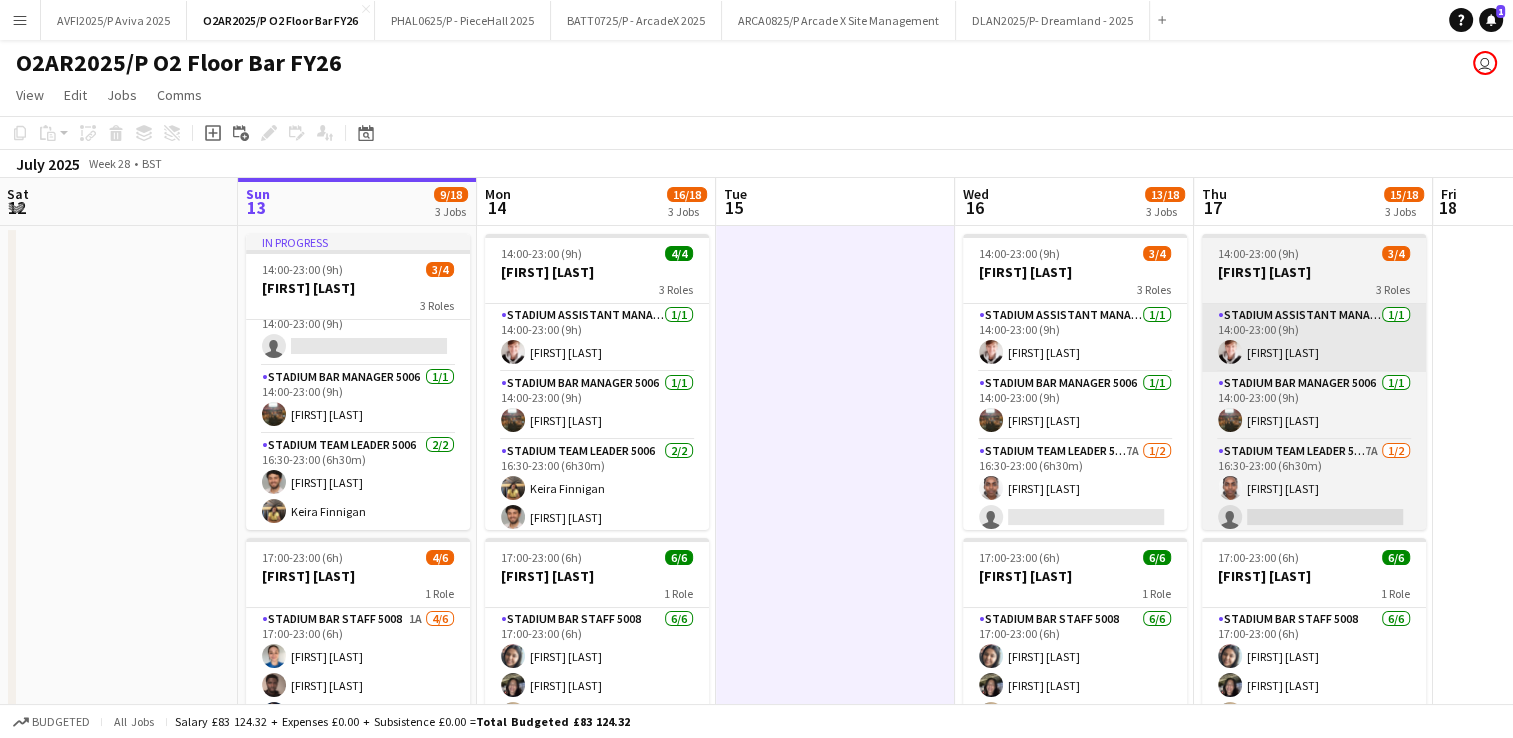click on "Stadium Assistant Manager 5006   1/1   14:00-23:00 (9h)
Katie Skelton" at bounding box center (597, 338) 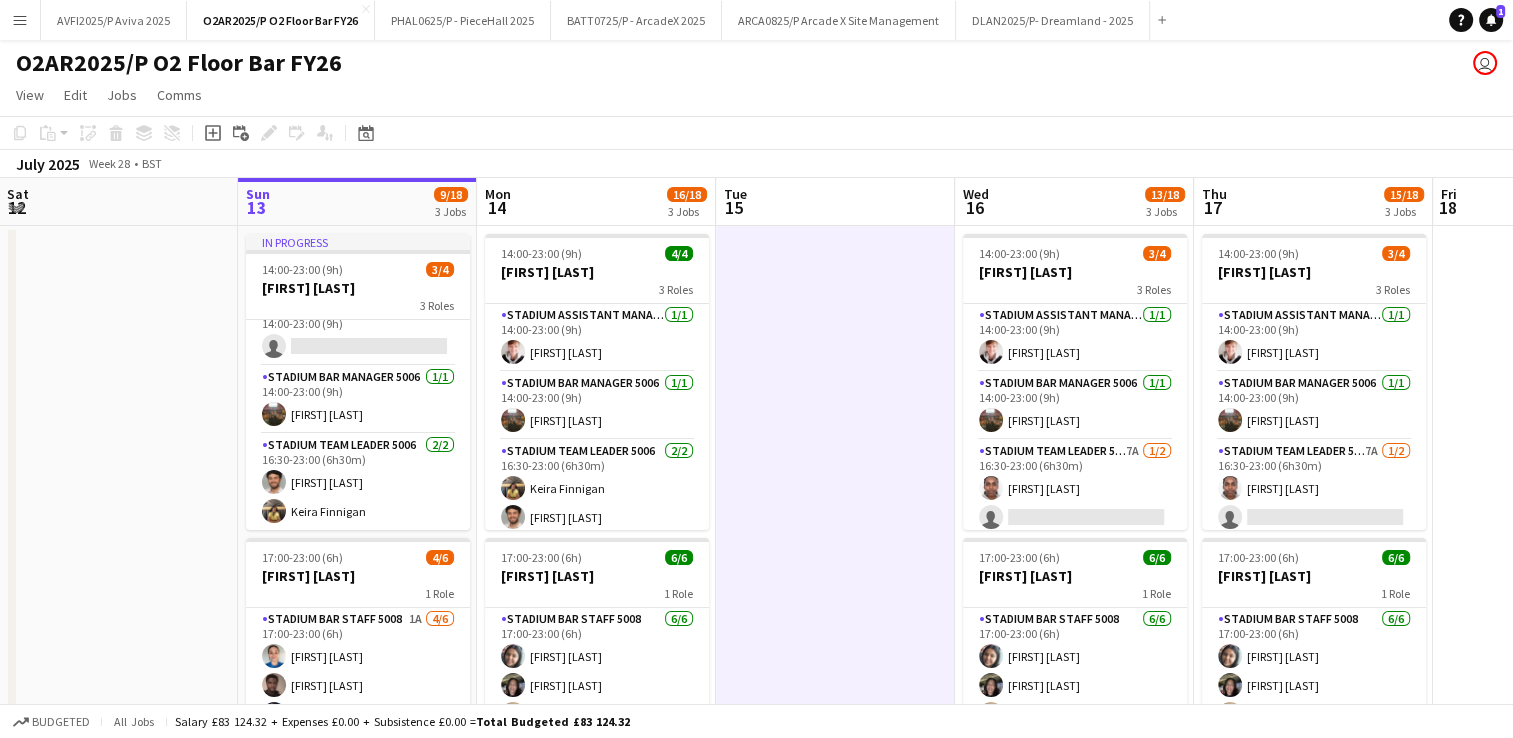 drag, startPoint x: 1225, startPoint y: 323, endPoint x: 951, endPoint y: 382, distance: 280.2802 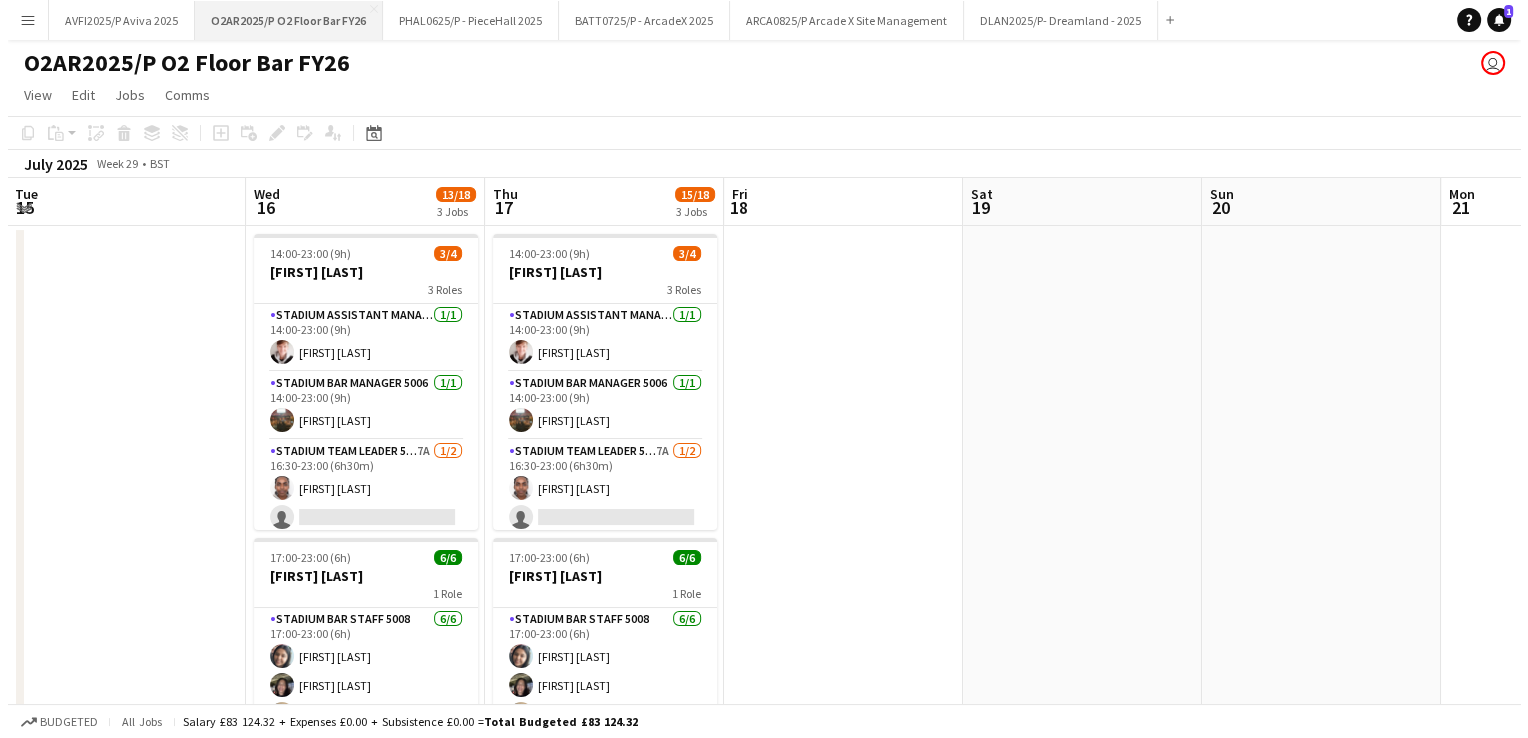 scroll, scrollTop: 0, scrollLeft: 513, axis: horizontal 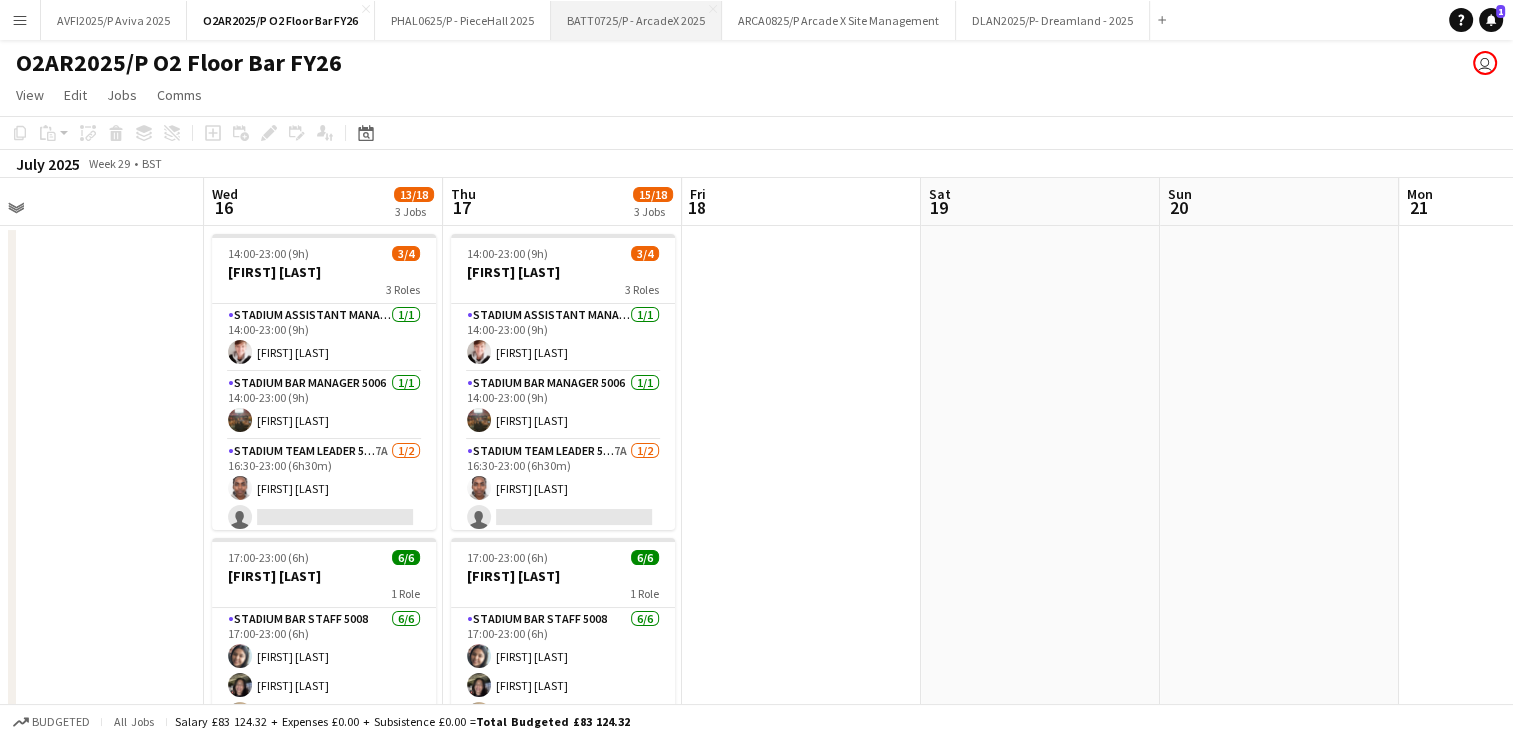 click on "BATT0725/P - ArcadeX 2025
Close" at bounding box center [636, 20] 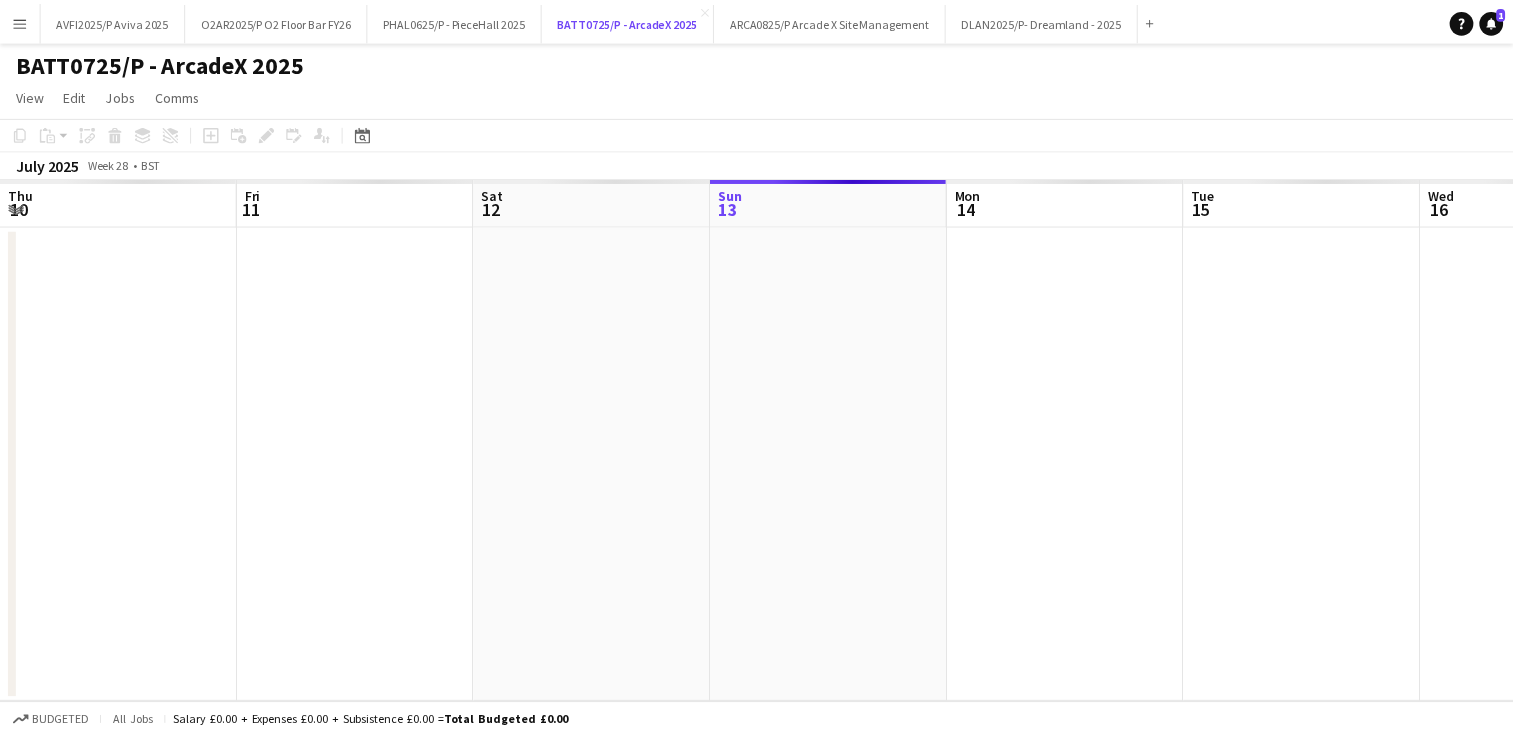 scroll, scrollTop: 0, scrollLeft: 478, axis: horizontal 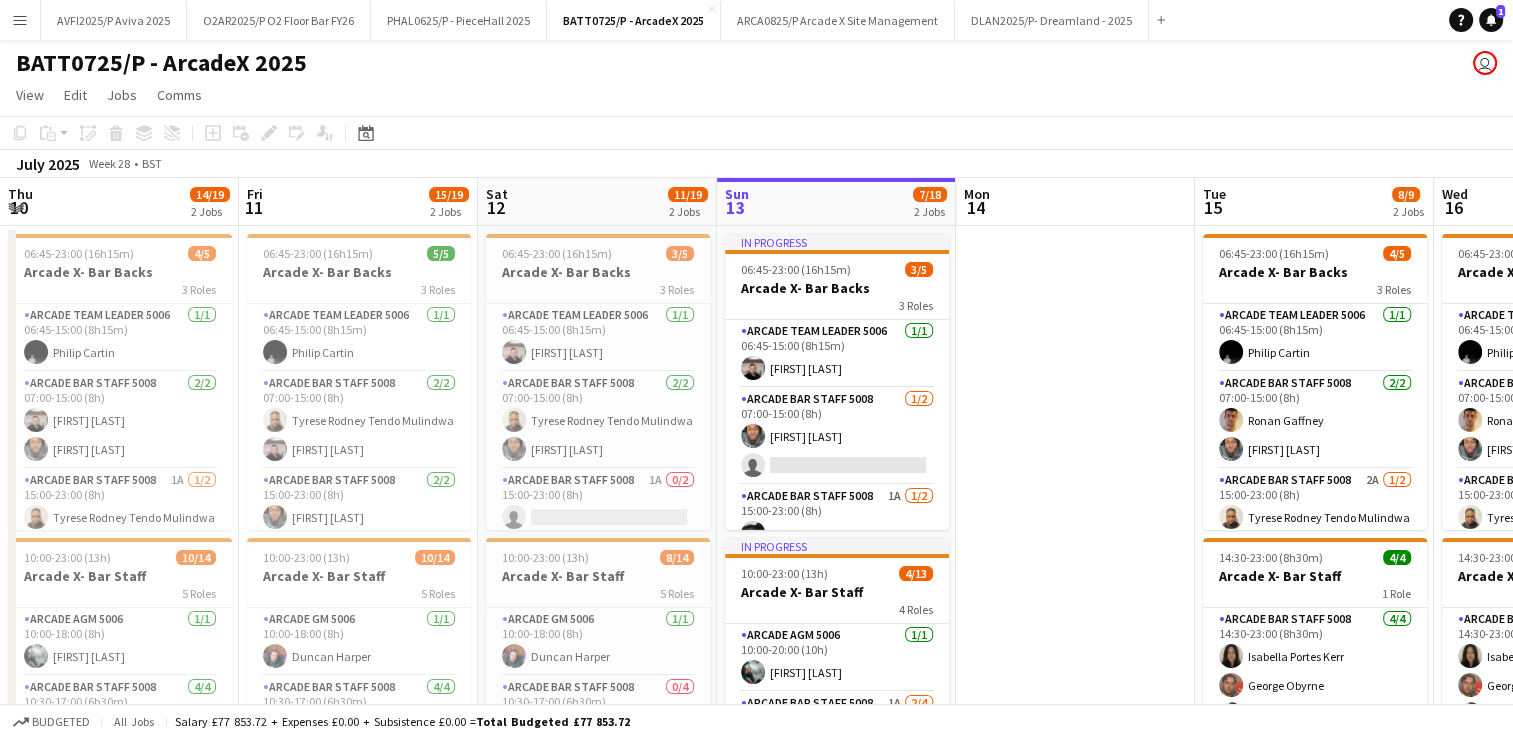 drag, startPoint x: 1048, startPoint y: 442, endPoint x: 500, endPoint y: 476, distance: 549.0537 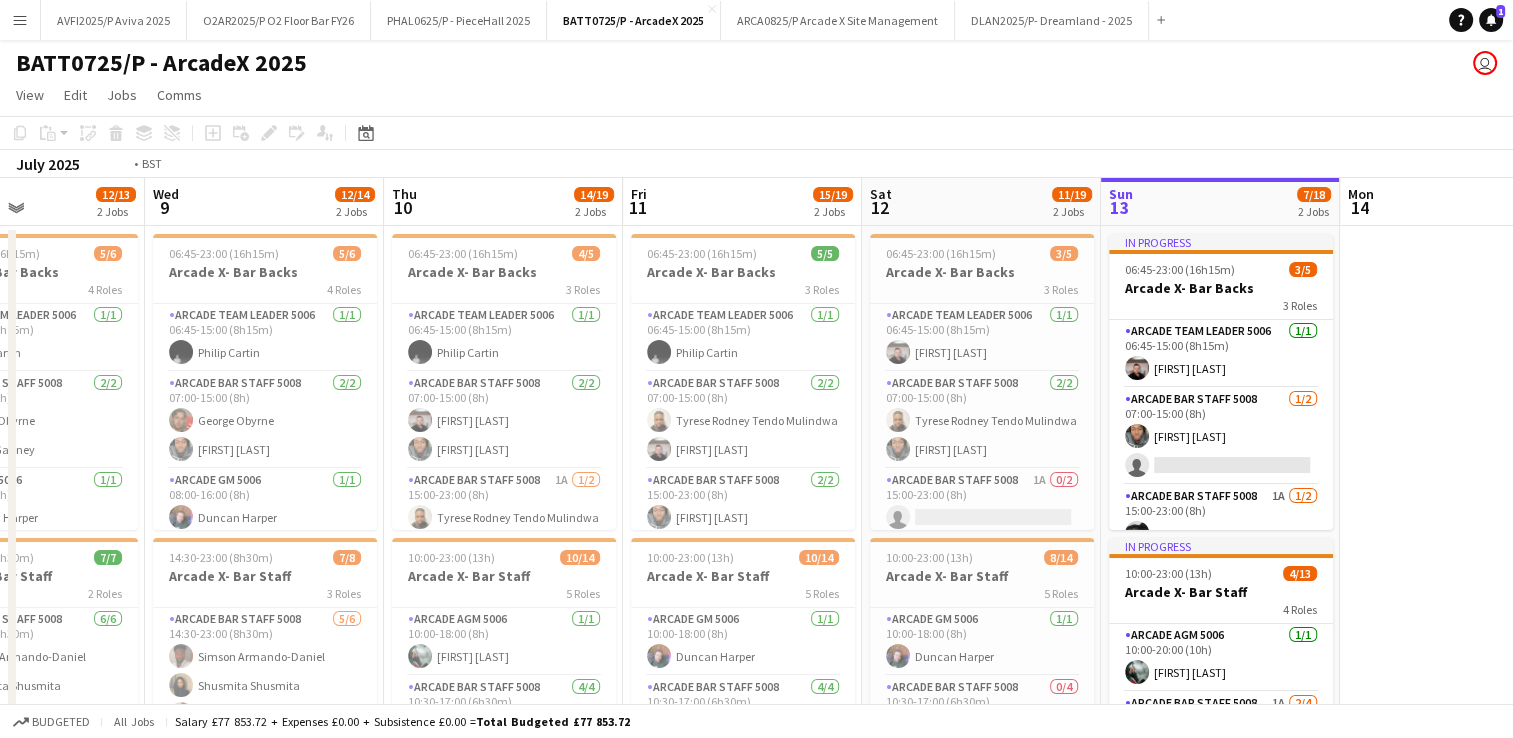 drag, startPoint x: 500, startPoint y: 476, endPoint x: 1193, endPoint y: 385, distance: 698.9492 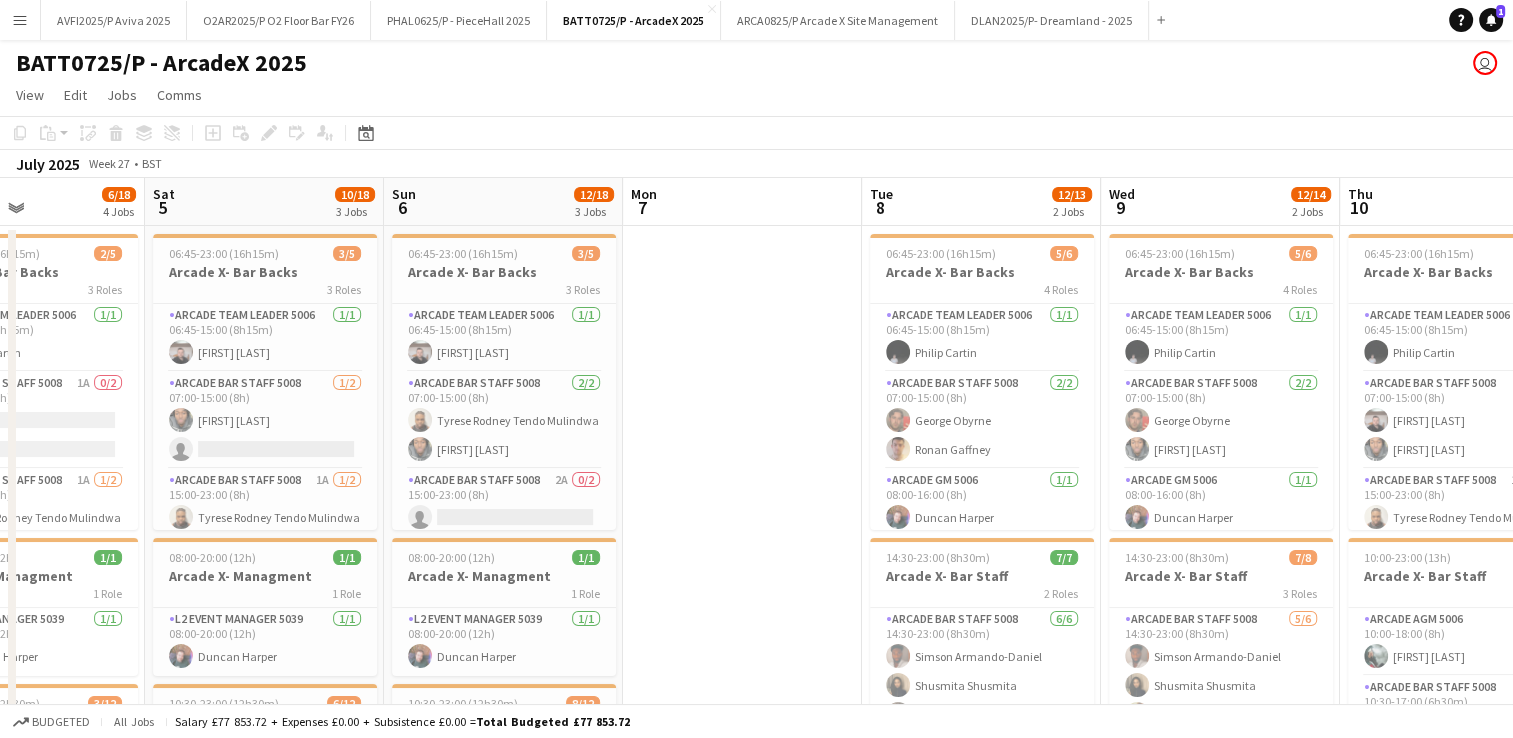 click on "Wed   2   12/19   6 Jobs   Thu   3   11/21   4 Jobs   Fri   4   6/18   4 Jobs   Sat   5   10/18   3 Jobs   Sun   6   12/18   3 Jobs   Mon   7   Tue   8   12/13   2 Jobs   Wed   9   12/14   2 Jobs   Thu   10   14/19   2 Jobs   Fri   11   15/19   2 Jobs   Sat   12   11/19   2 Jobs   Sun   13   7/18   2 Jobs      06:45-23:00 (16h15m)    2/5   Arcade X- Bar Backs   3 Roles   Arcade Team Leader 5006   1/1   06:45-15:00 (8h15m)
[FIRST] [LAST]  Arcade Bar Staff 5008   1A   0/2   07:00-15:00 (8h)
single-neutral-actions
single-neutral-actions
Arcade Bar Staff 5008   1A   1/2   15:00-23:00 (8h)
[FIRST] [LAST]
single-neutral-actions
08:00-20:00 (12h)    1/1   Arcade X- Managment   1 Role   L2 Event Manager 5039   1/1   08:00-20:00 (12h)
[FIRST] [LAST]     10:30-23:00 (12h30m)    3/12   Arcade X- Bar Staff   3 Roles   Arcade Bar Staff 5008   2A   1/4   10:30-17:00 (6h30m)
[FIRST] [LAST]" at bounding box center [756, 676] 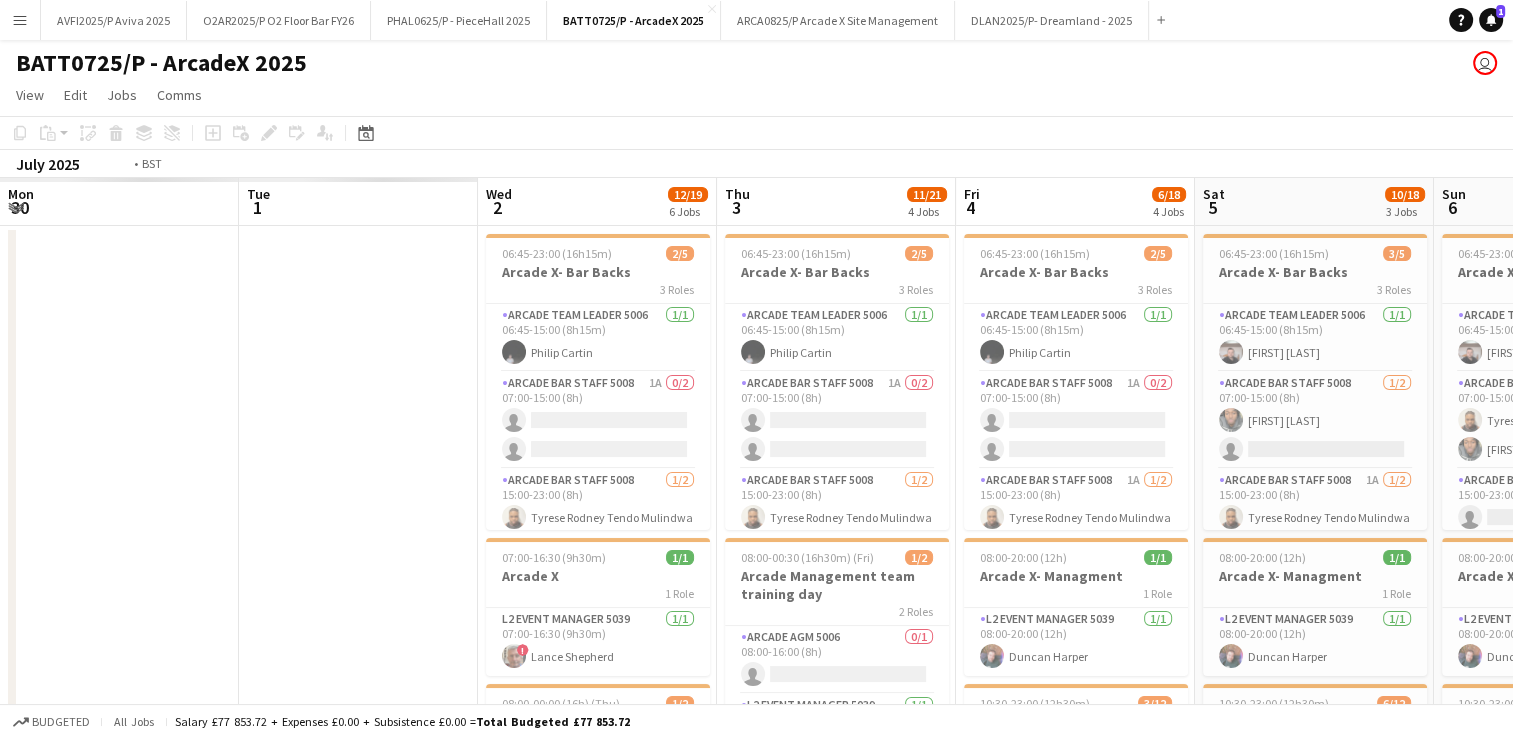 scroll, scrollTop: 0, scrollLeft: 572, axis: horizontal 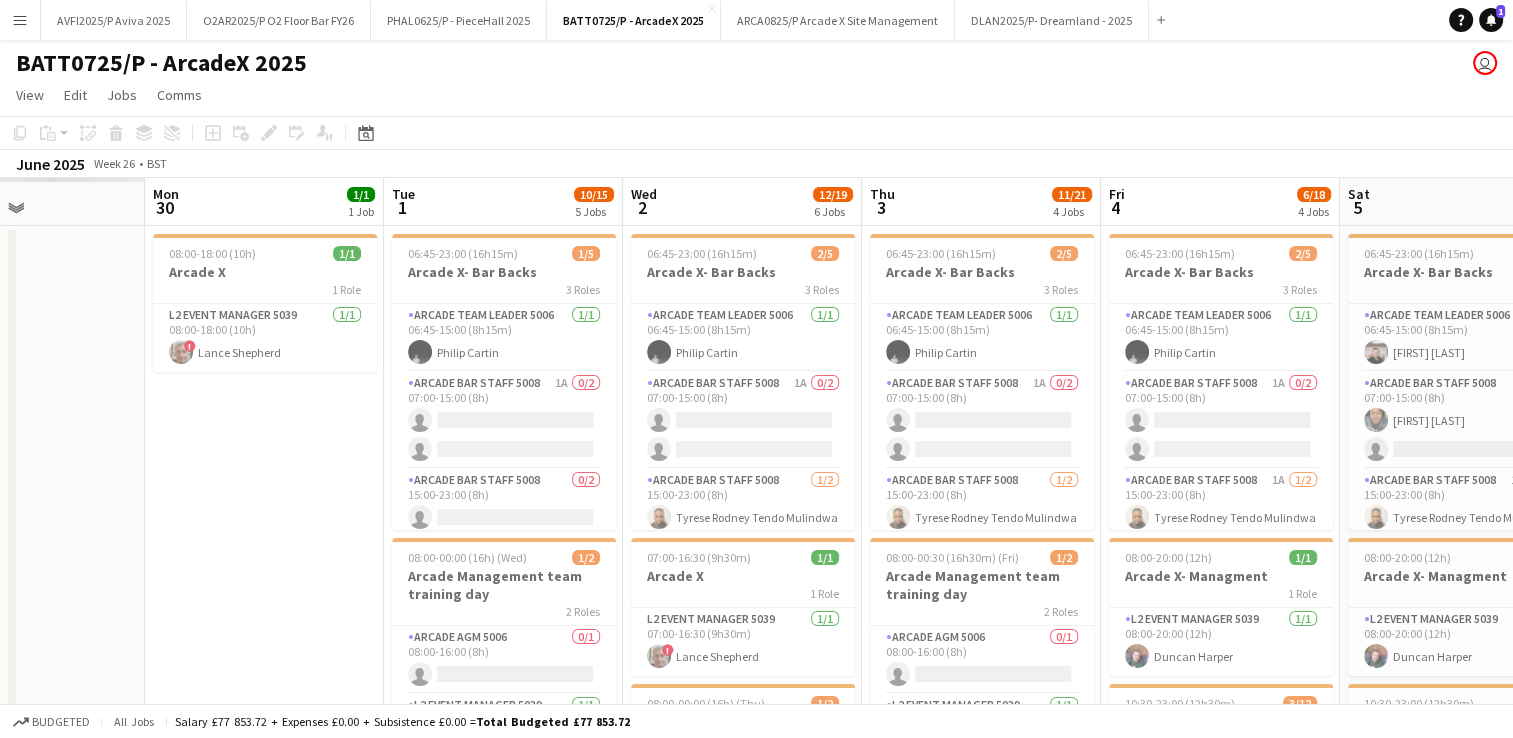 click on "Fri   27   Sat   28   Sun   29   Mon   30   1/1   1 Job   Tue   1   10/15   5 Jobs   Wed   2   12/19   6 Jobs   Thu   3   11/21   4 Jobs   Fri   4   6/18   4 Jobs   Sat   5   10/18   3 Jobs   Sun   6   12/18   3 Jobs   Mon   7   Tue   8   12/13   2 Jobs      08:00-18:00 (10h)    1/1   Arcade X   1 Role   L2 Event Manager 5039   1/1   08:00-18:00 (10h)
! Lance Shepherd     06:45-23:00 (16h15m)    1/5   Arcade X- Bar Backs   3 Roles   Arcade Team Leader 5006   1/1   06:45-15:00 (8h15m)
Philip Cartin  Arcade Bar Staff 5008   1A   0/2   07:00-15:00 (8h)
single-neutral-actions
single-neutral-actions
Arcade Bar Staff 5008   0/2   15:00-23:00 (8h)
single-neutral-actions
single-neutral-actions
08:00-00:00 (16h) (Wed)   1/2   Arcade Management team training day   2 Roles   Arcade AGM 5006   0/1   08:00-16:00 (8h)
single-neutral-actions" at bounding box center (756, 958) 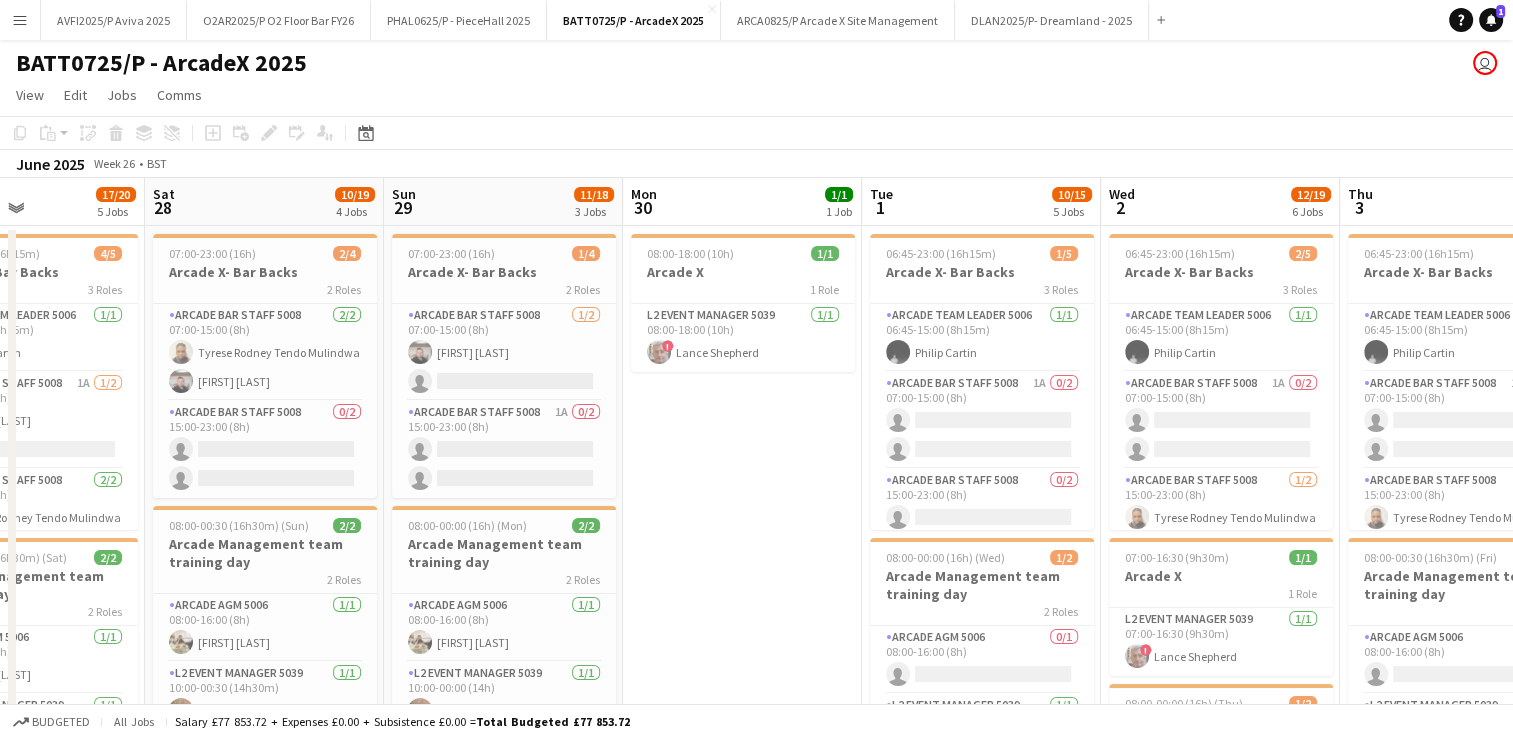 scroll, scrollTop: 0, scrollLeft: 551, axis: horizontal 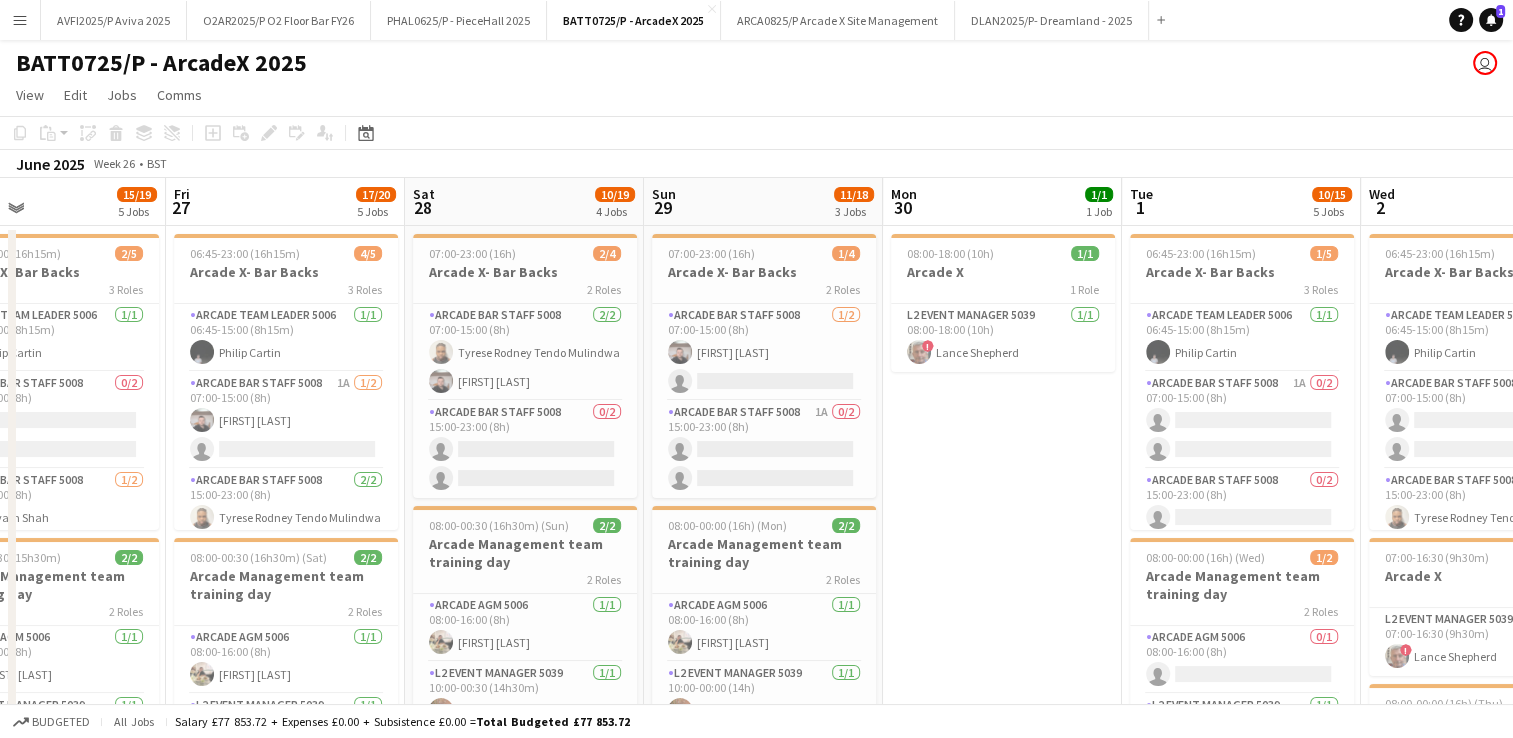 drag, startPoint x: 711, startPoint y: 440, endPoint x: 1012, endPoint y: 434, distance: 301.05978 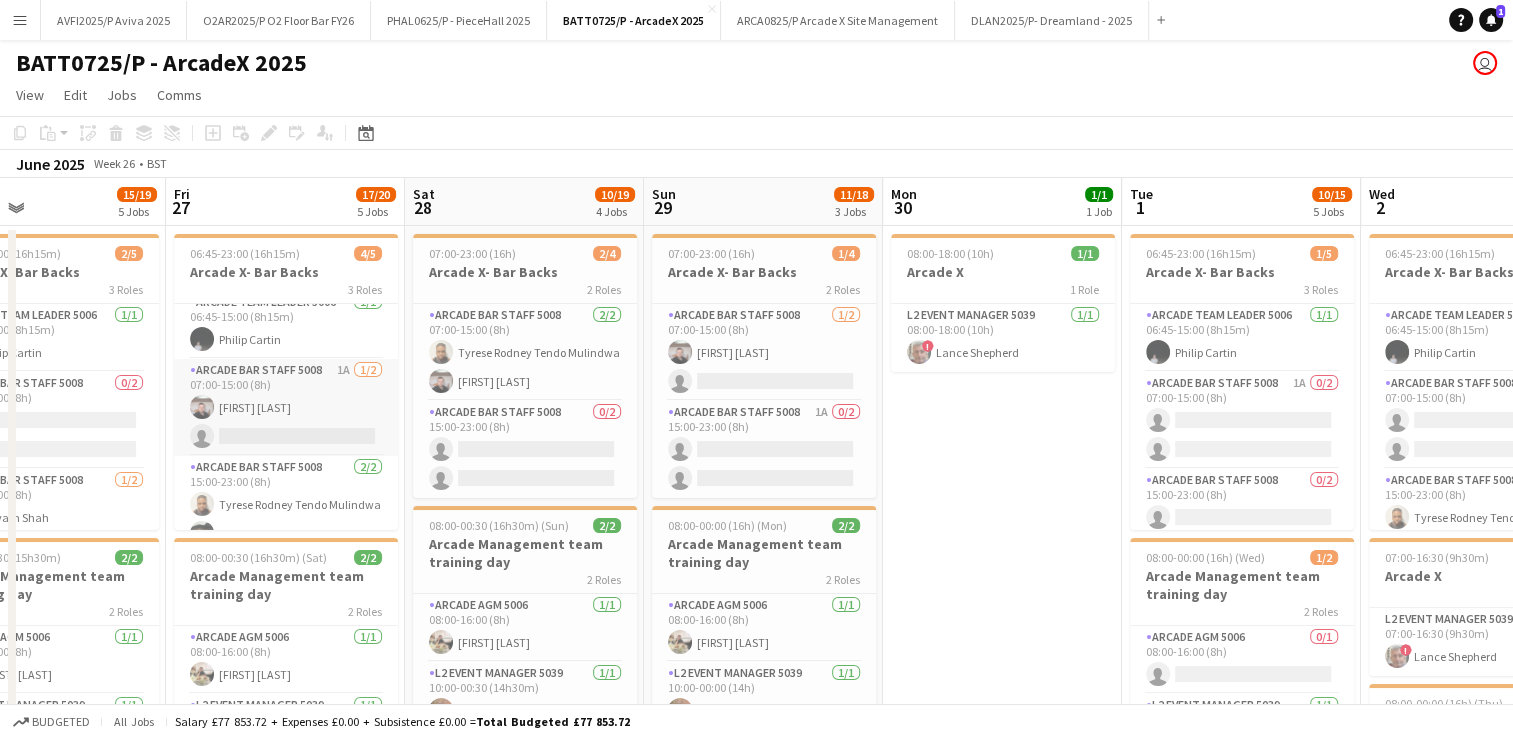 scroll, scrollTop: 0, scrollLeft: 0, axis: both 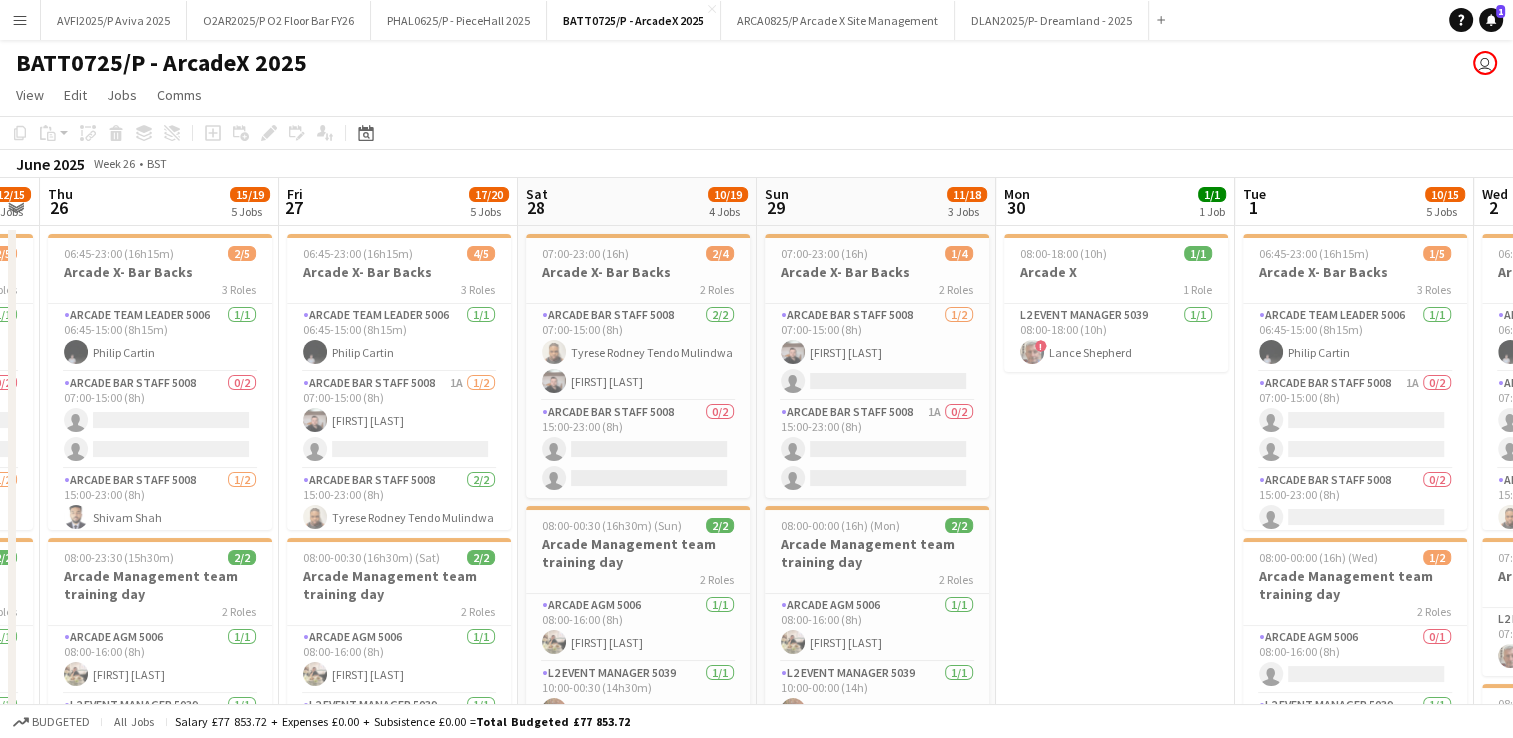 drag, startPoint x: 130, startPoint y: 429, endPoint x: 681, endPoint y: 426, distance: 551.0082 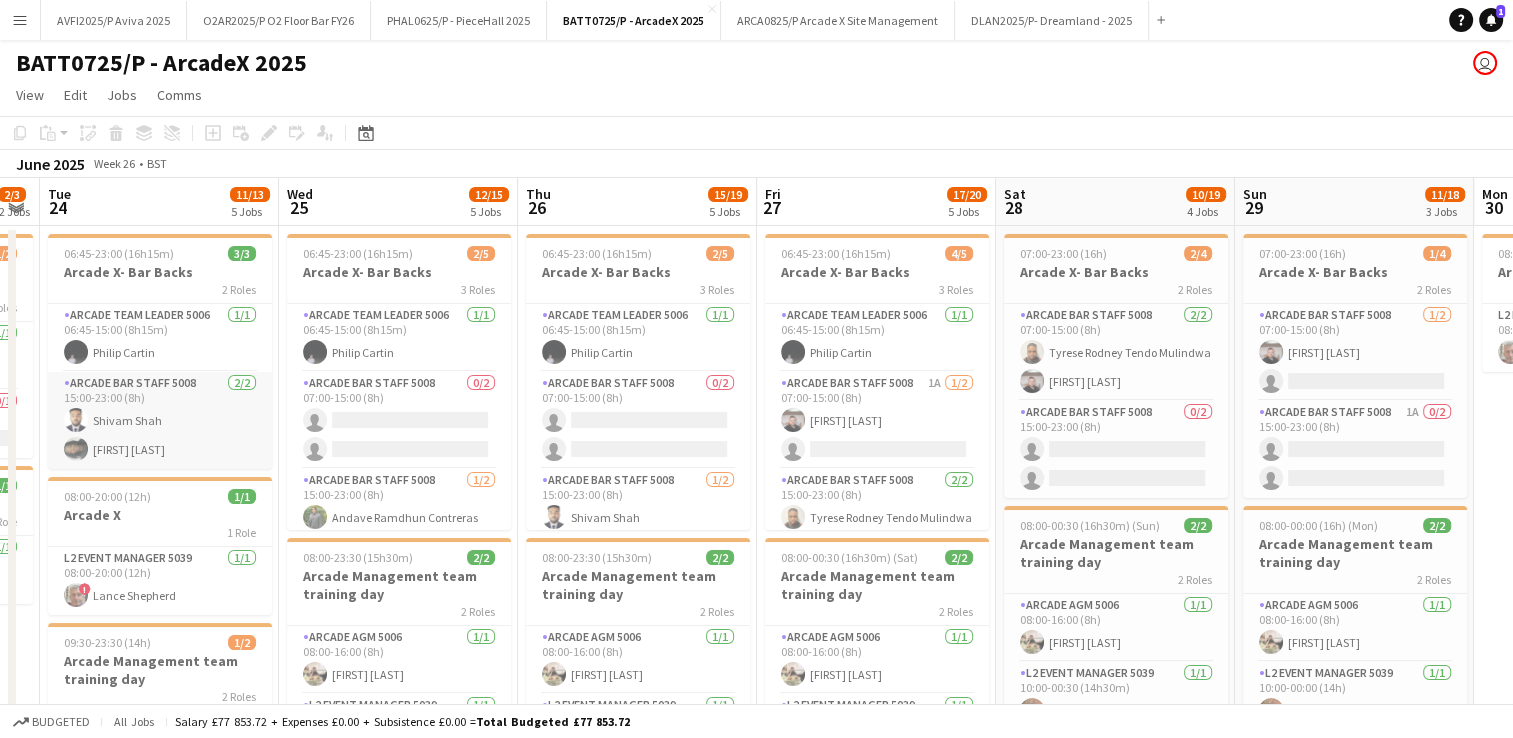 scroll, scrollTop: 0, scrollLeft: 414, axis: horizontal 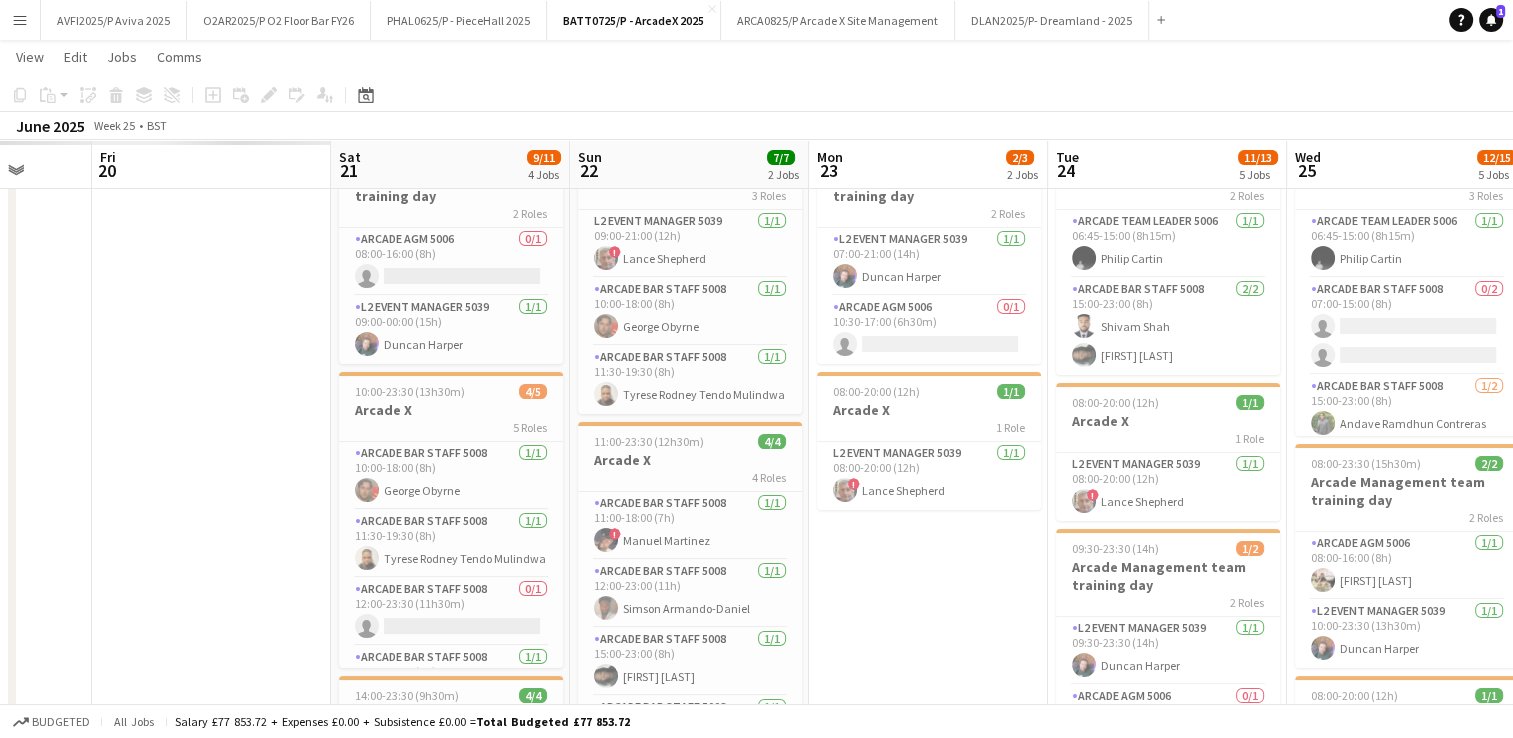 drag, startPoint x: 286, startPoint y: 590, endPoint x: 785, endPoint y: 503, distance: 506.5274 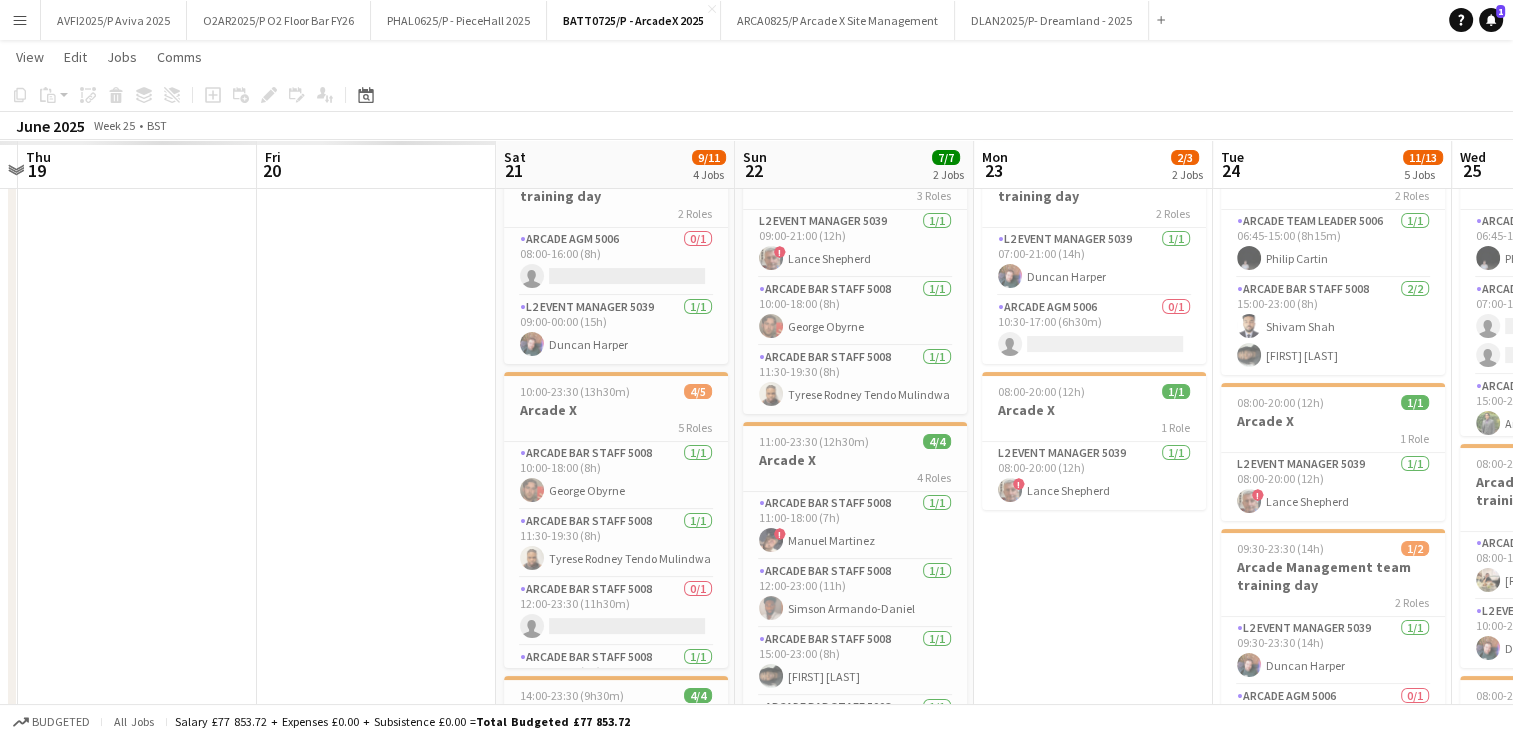 scroll, scrollTop: 0, scrollLeft: 693, axis: horizontal 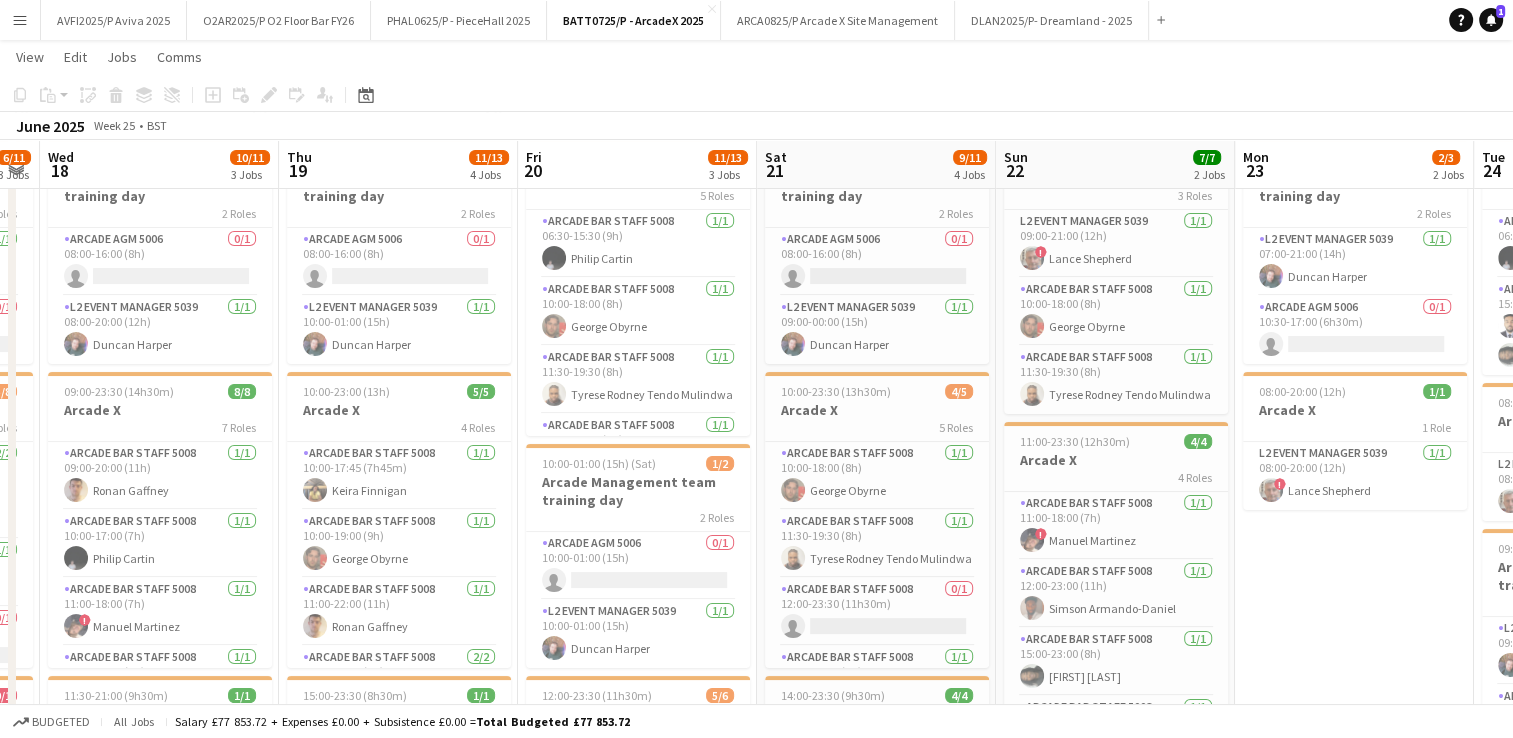 drag, startPoint x: 943, startPoint y: 503, endPoint x: 1204, endPoint y: 494, distance: 261.15512 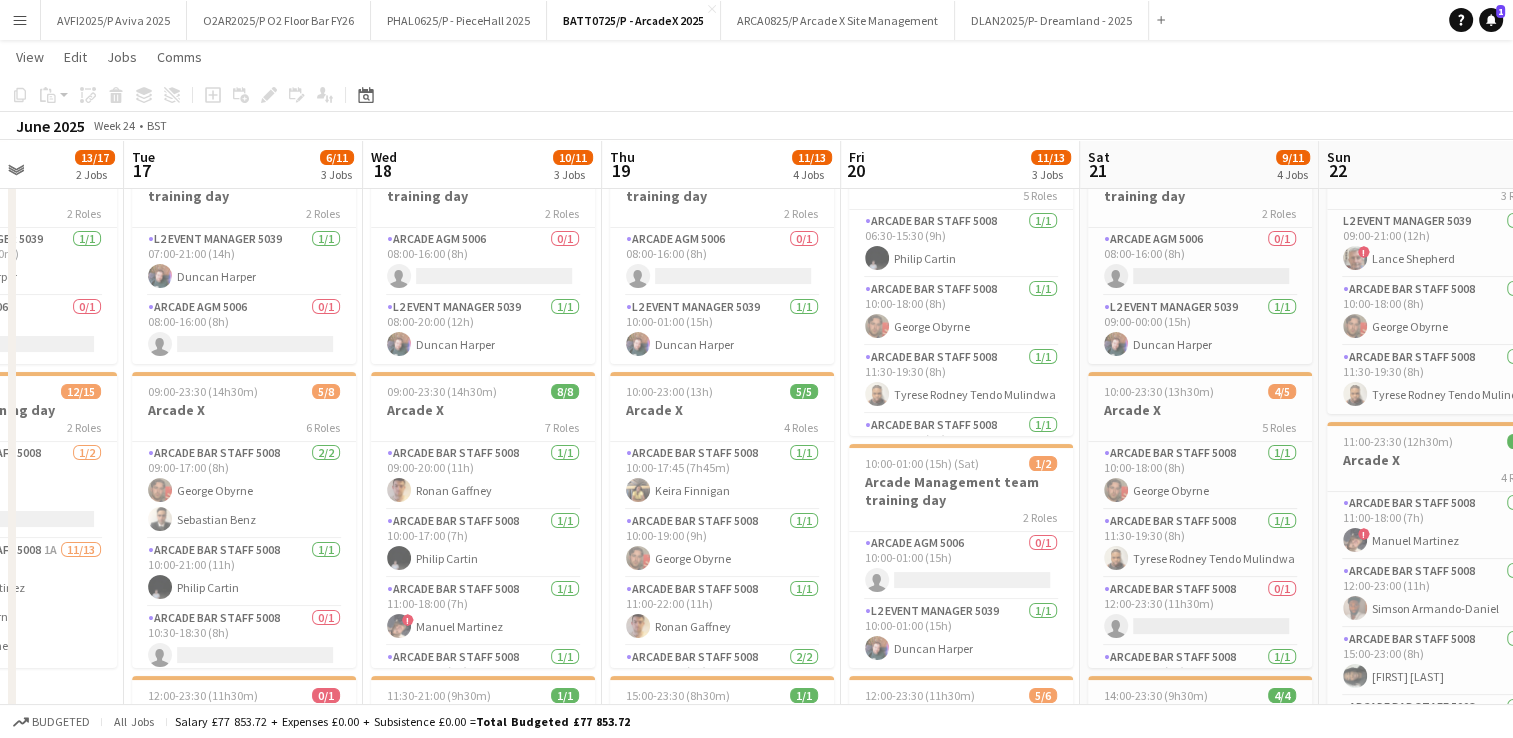 drag, startPoint x: 572, startPoint y: 565, endPoint x: 1013, endPoint y: 537, distance: 441.888 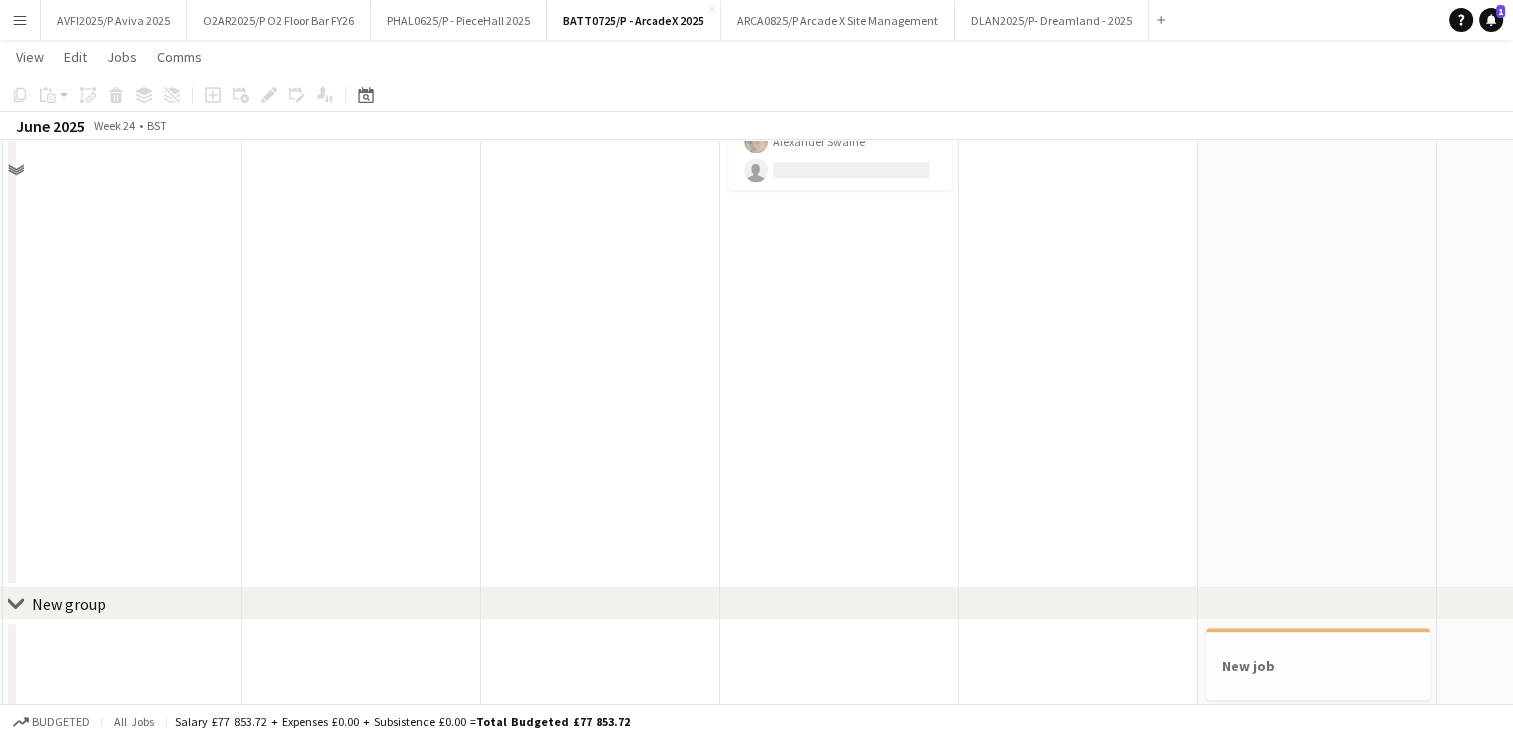 scroll, scrollTop: 0, scrollLeft: 0, axis: both 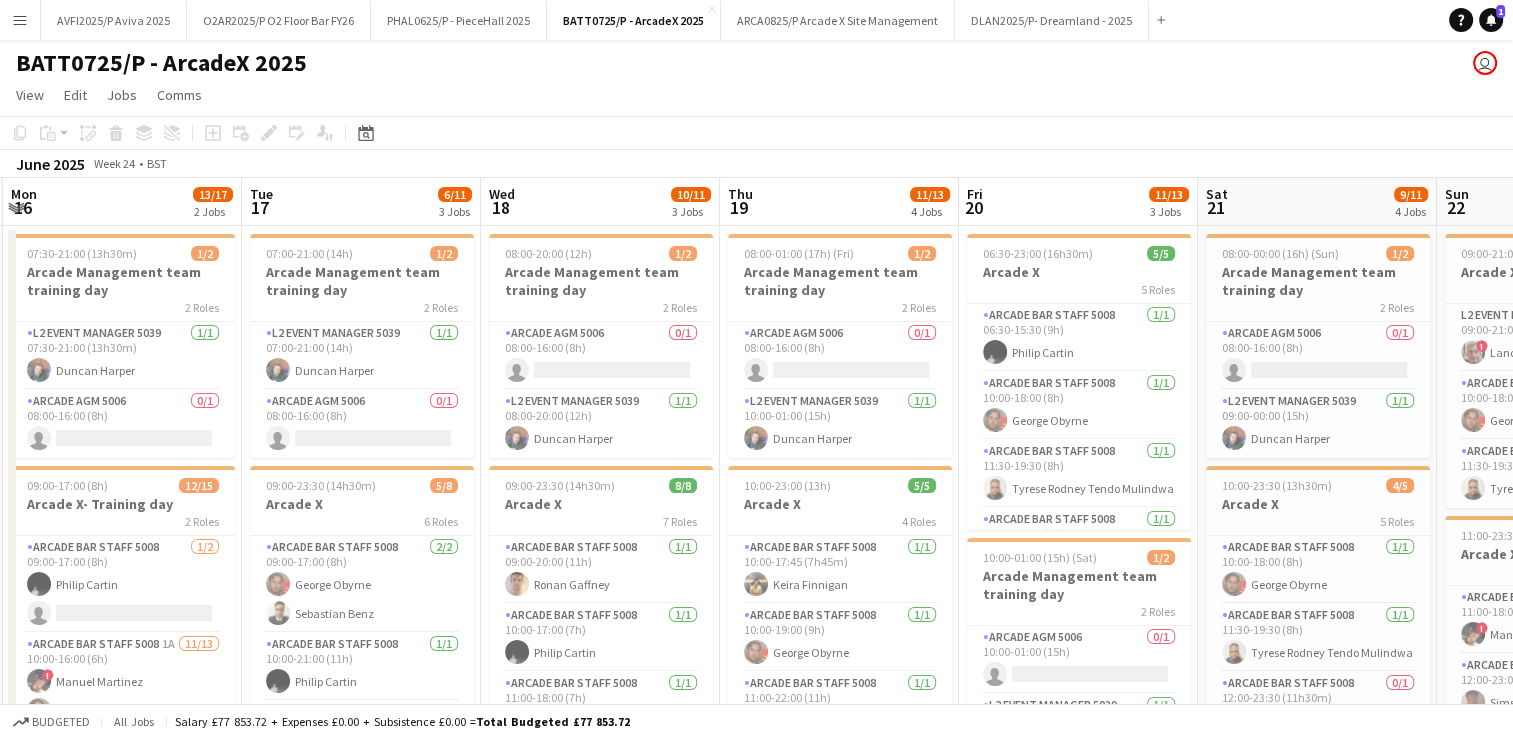 click on "Sat   14   Sun   15   Mon   16   13/17   2 Jobs   Tue   17   6/11   3 Jobs   Wed   18   10/11   3 Jobs   Thu   19   11/13   4 Jobs   Fri   20   11/13   3 Jobs   Sat   21   9/11   4 Jobs   Sun   22   7/7   2 Jobs   Mon   23   2/3   2 Jobs   Tue   24   11/13   5 Jobs   Wed   25   12/15   5 Jobs      07:30-21:00 (13h30m)    1/2   Arcade Management team training day   2 Roles   L2 Event Manager 5039   1/1   07:30-21:00 (13h30m)
[FIRST] [LAST]  Arcade AGM 5006   0/1   08:00-16:00 (8h)
single-neutral-actions
09:00-17:00 (8h)    12/15   Arcade X- Training day   2 Roles   Arcade Bar Staff 5008   1/2   09:00-17:00 (8h)
[FIRST] [LAST]
single-neutral-actions
Arcade Bar Staff 5008   1A   11/13   10:00-16:00 (6h)
! [FIRST] [LAST] [FIRST] [LAST] [FIRST] [LAST] [FIRST] [LAST] [FIRST] [LAST] [FIRST] [LAST] [FIRST] [LAST] [FIRST] [LAST] [FIRST] [LAST] [FIRST] [LAST]" at bounding box center (756, 958) 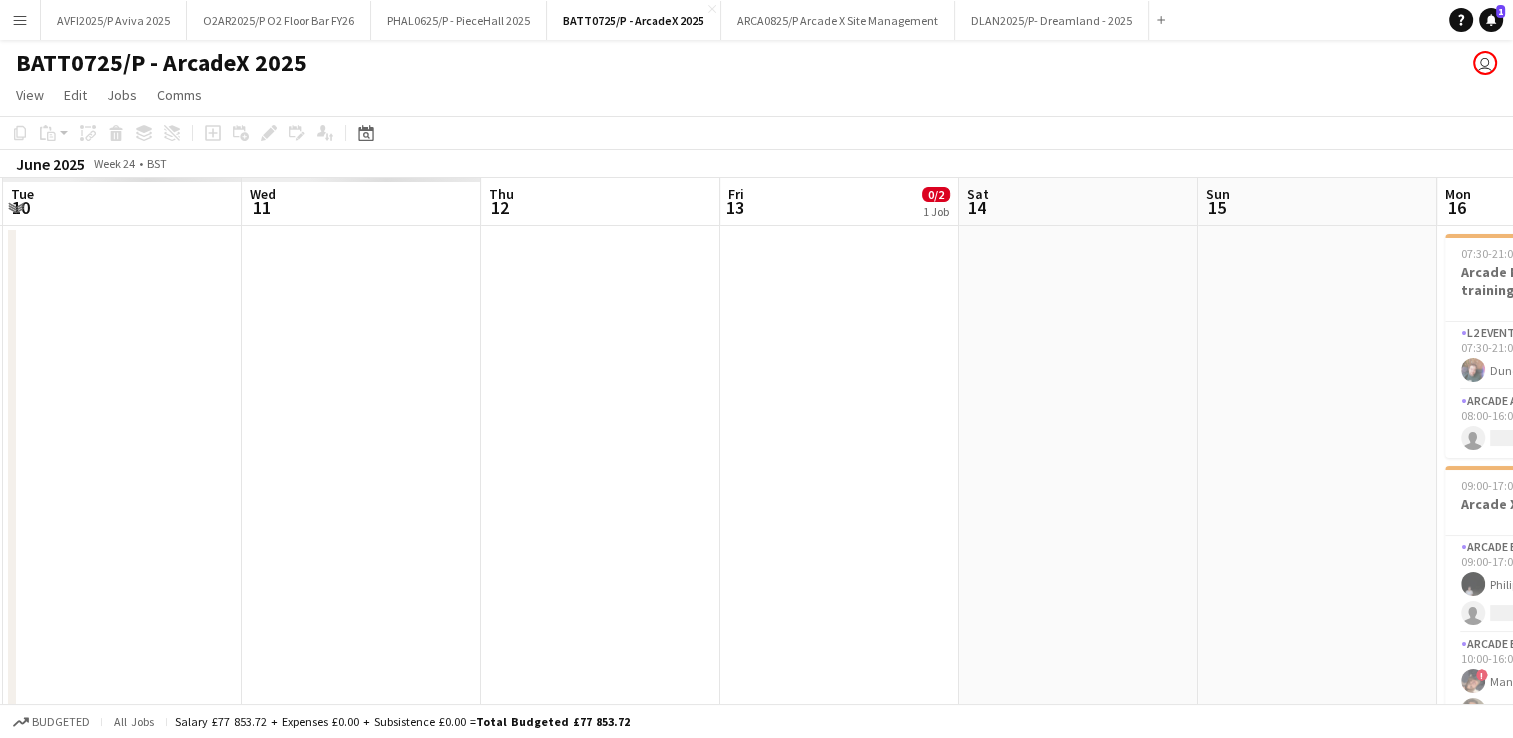 click on "Sun   8   Mon   9   Tue   10   Wed   11   Thu   12   Fri   13   0/2   1 Job   Sat   14   Sun   15   Mon   16   13/17   2 Jobs   Tue   17   6/11   3 Jobs   Wed   18   10/11   3 Jobs   Thu   19   11/13   4 Jobs      07:30-21:00 (13h30m)    1/2   Arcade Management team training day   2 Roles   L2 Event Manager 5039   1/1   07:30-21:00 (13h30m)
[FIRST] [LAST]  Arcade AGM 5006   0/1   08:00-16:00 (8h)
single-neutral-actions
09:00-17:00 (8h)    12/15   Arcade X- Training day   2 Roles   Arcade Bar Staff 5008   1/2   09:00-17:00 (8h)
[FIRST] [LAST]
single-neutral-actions
Arcade Bar Staff 5008   1A   11/13   10:00-16:00 (6h)
! [FIRST] [LAST] [FIRST] [LAST] [FIRST] [LAST] [FIRST] [LAST] [FIRST] [LAST] [FIRST] [LAST] [FIRST] [LAST] [FIRST] [LAST] [FIRST] [LAST] [FIRST] [LAST] [FIRST] [LAST]
single-neutral-actions
single-neutral-actions" at bounding box center [756, 958] 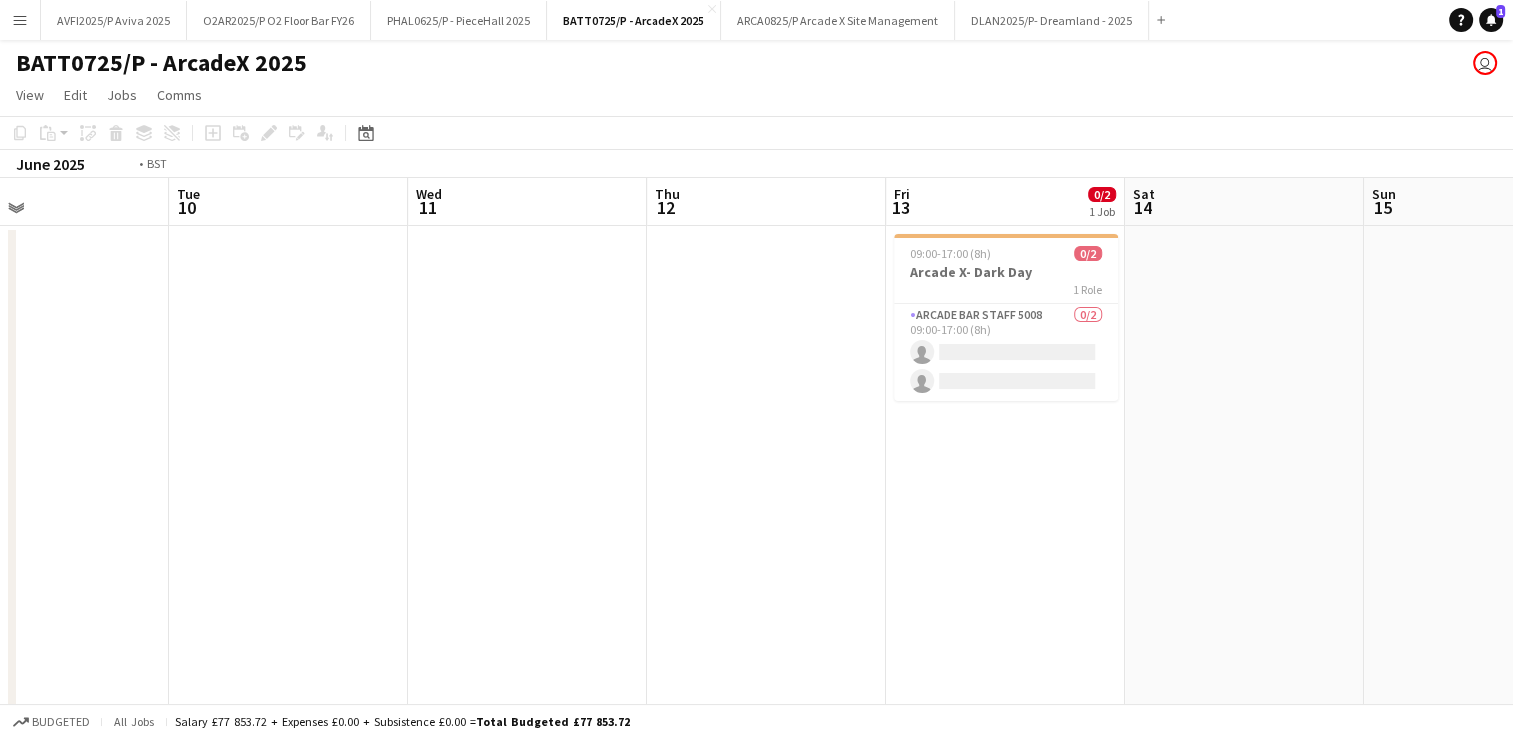 drag, startPoint x: 799, startPoint y: 391, endPoint x: 343, endPoint y: 355, distance: 457.41885 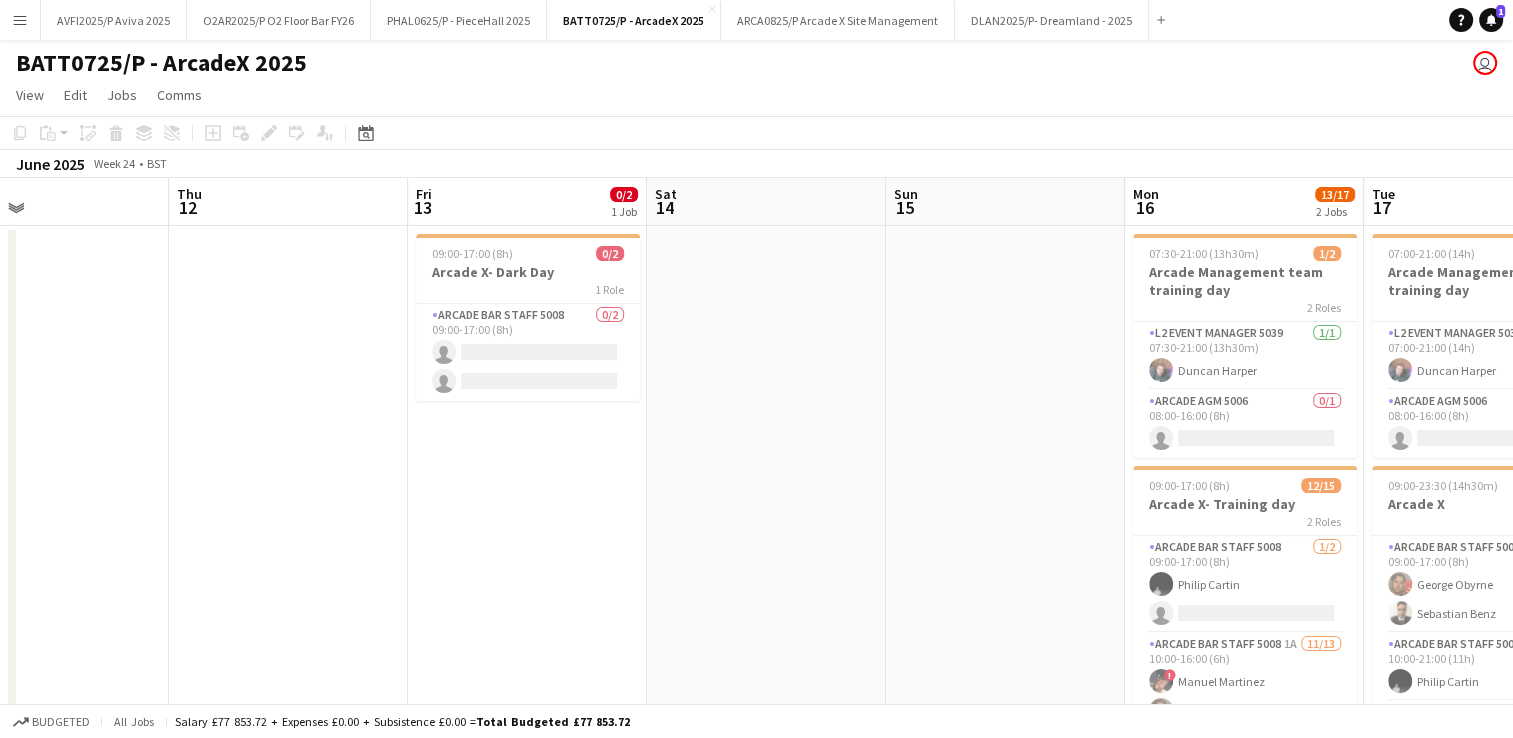 scroll, scrollTop: 0, scrollLeft: 760, axis: horizontal 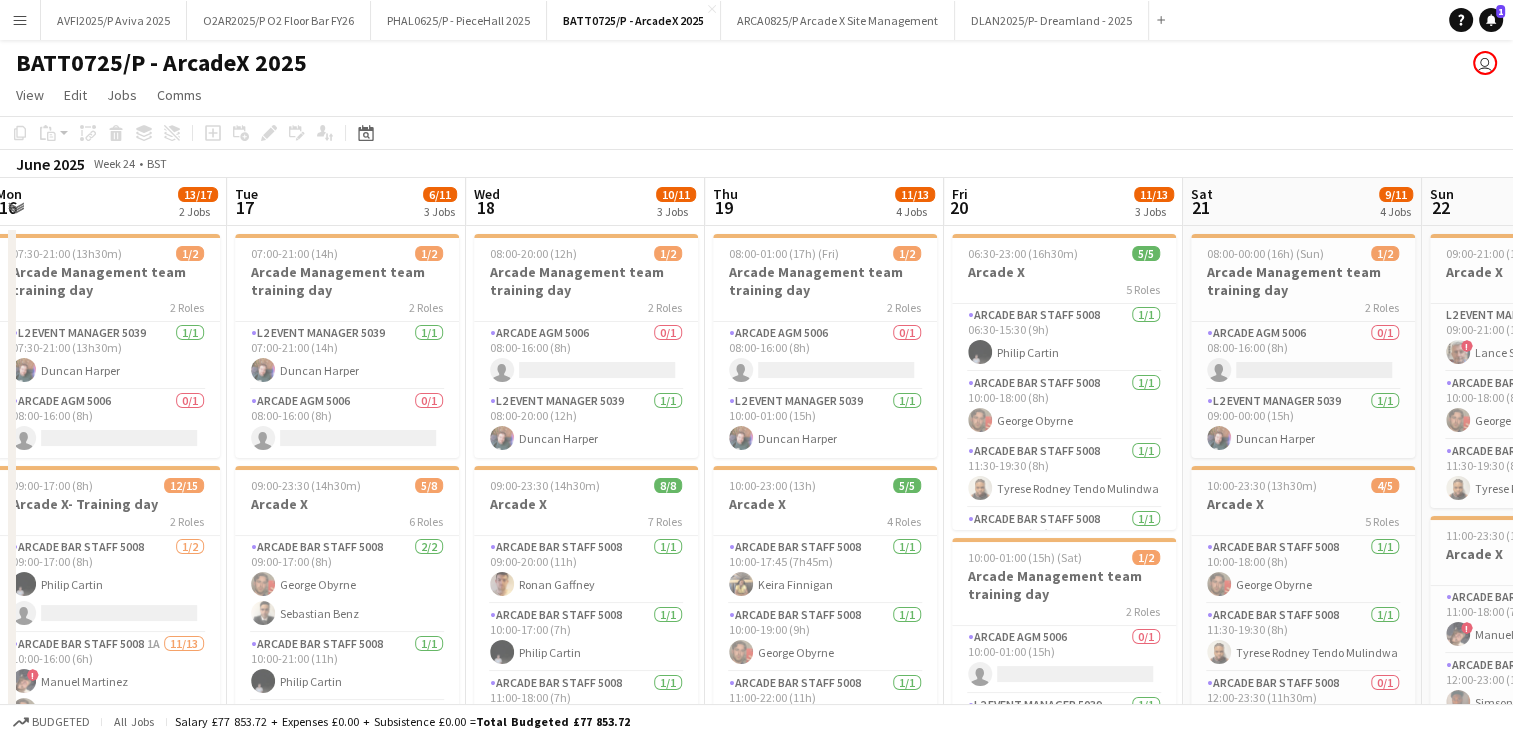 drag, startPoint x: 1096, startPoint y: 425, endPoint x: 310, endPoint y: 426, distance: 786.0006 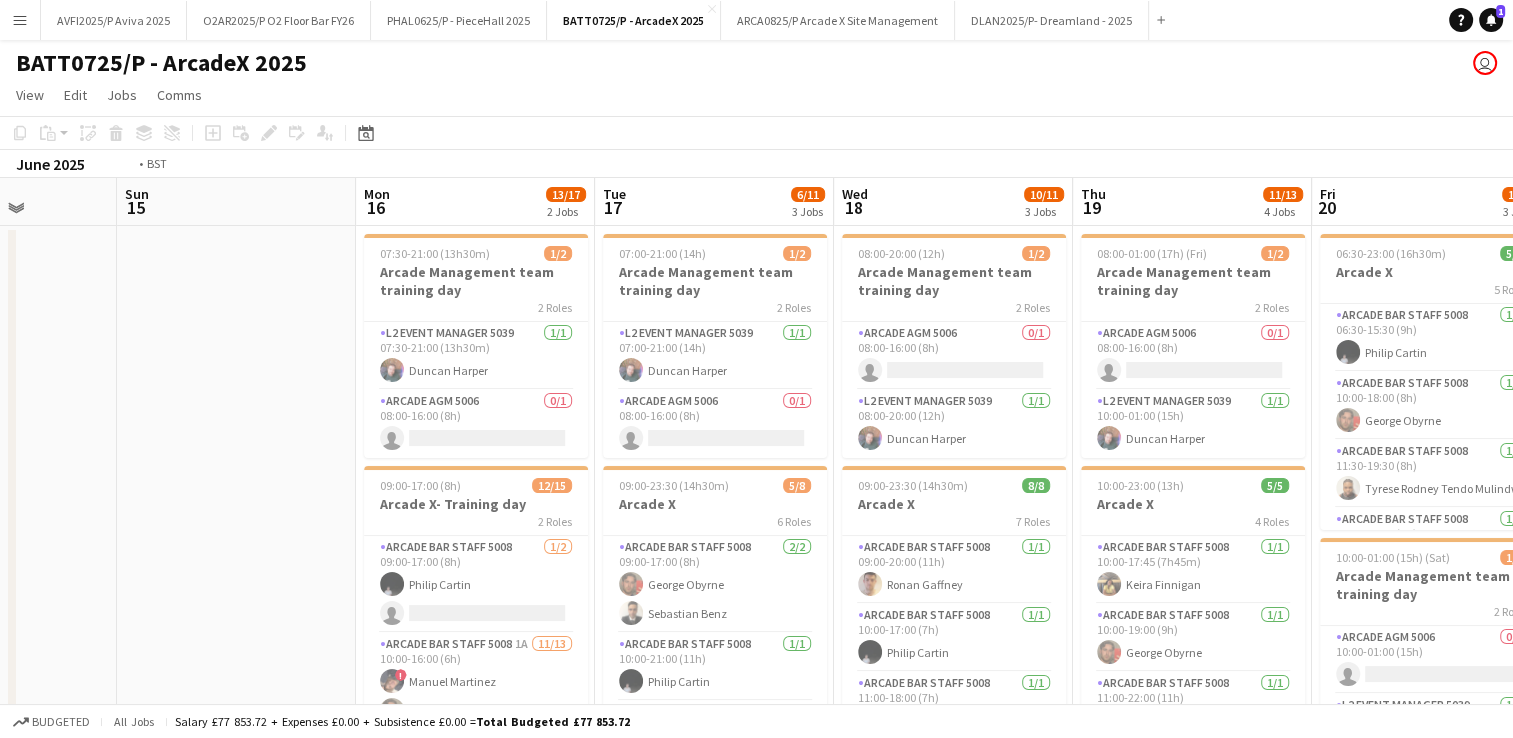 drag, startPoint x: 1057, startPoint y: 413, endPoint x: 641, endPoint y: 423, distance: 416.12018 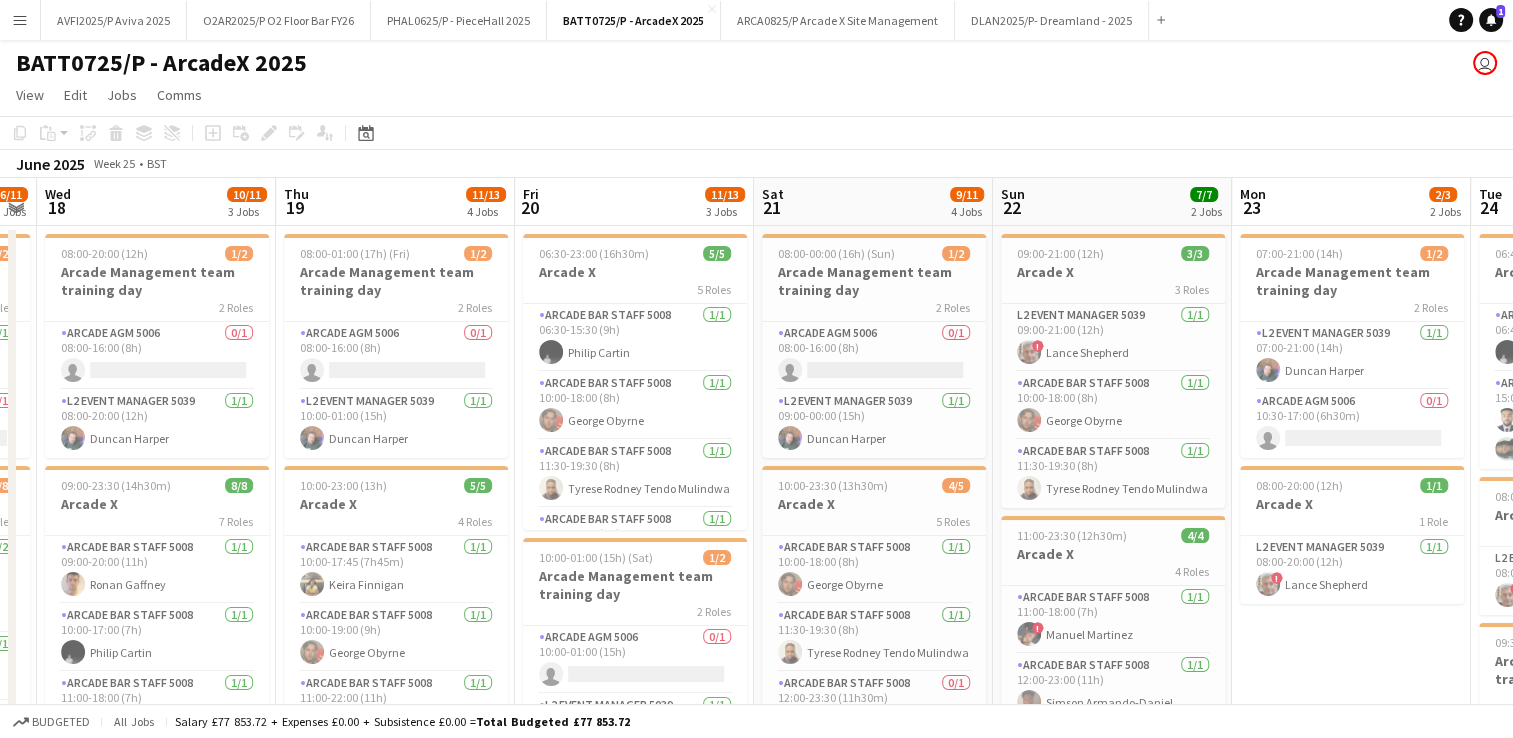 scroll, scrollTop: 0, scrollLeft: 948, axis: horizontal 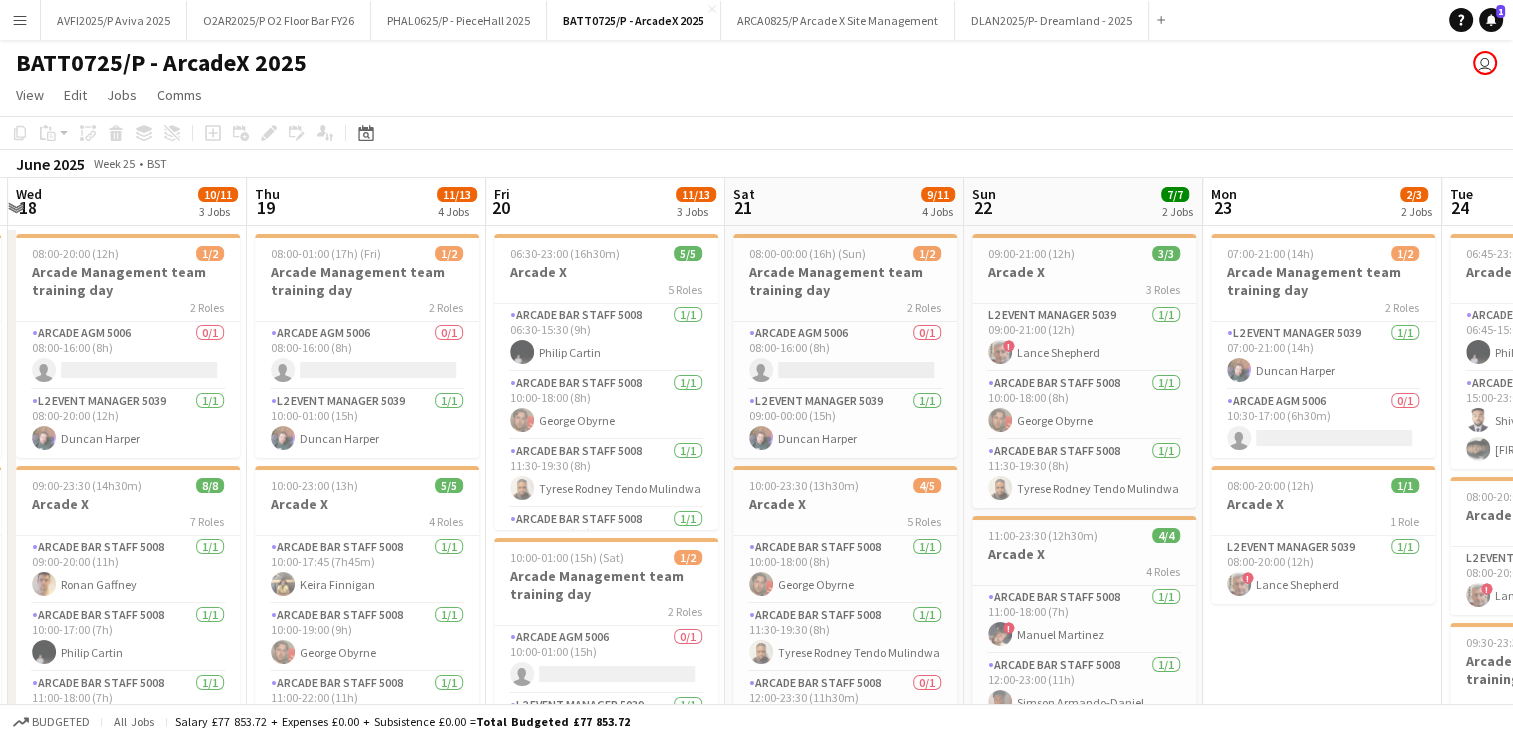 drag, startPoint x: 1259, startPoint y: 417, endPoint x: 910, endPoint y: 418, distance: 349.00143 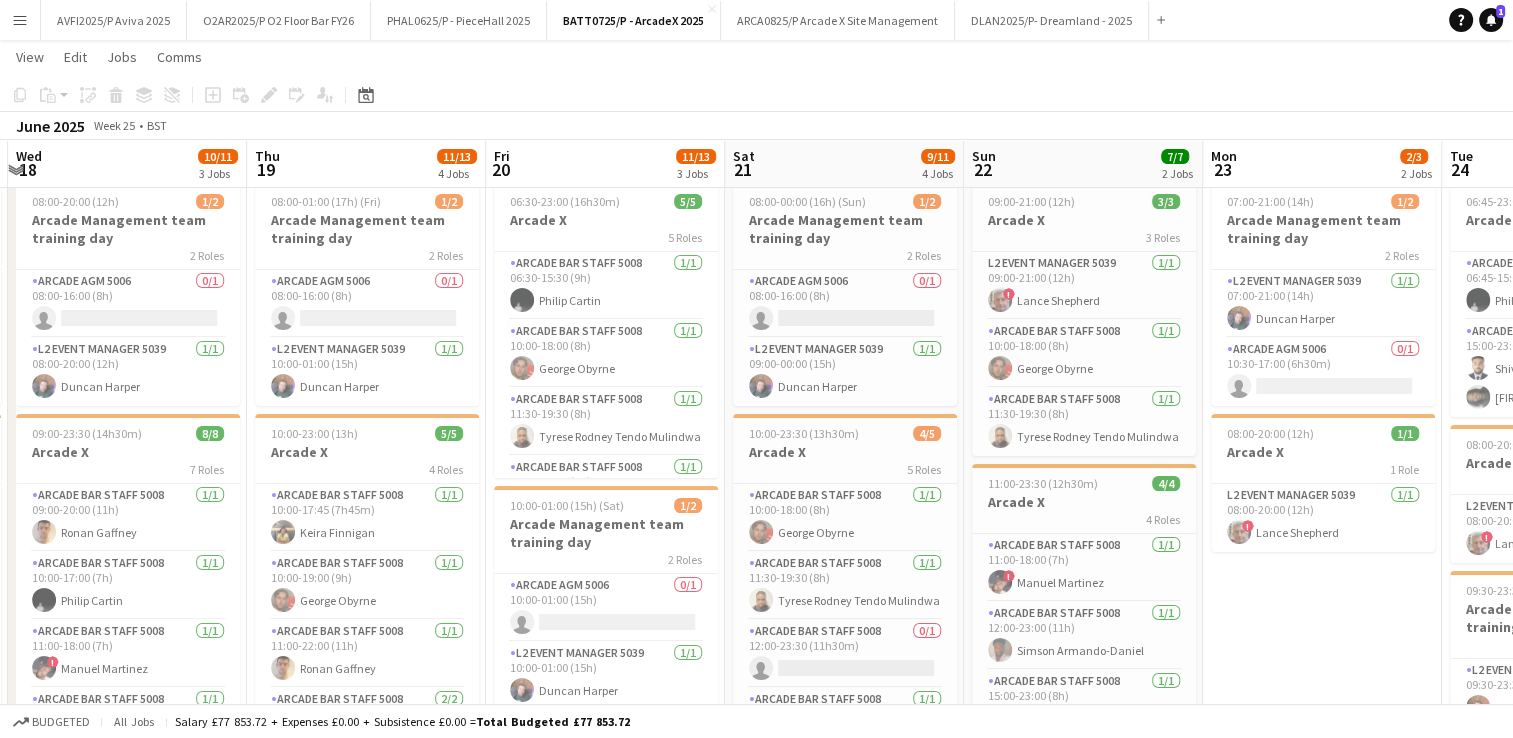 scroll, scrollTop: 0, scrollLeft: 0, axis: both 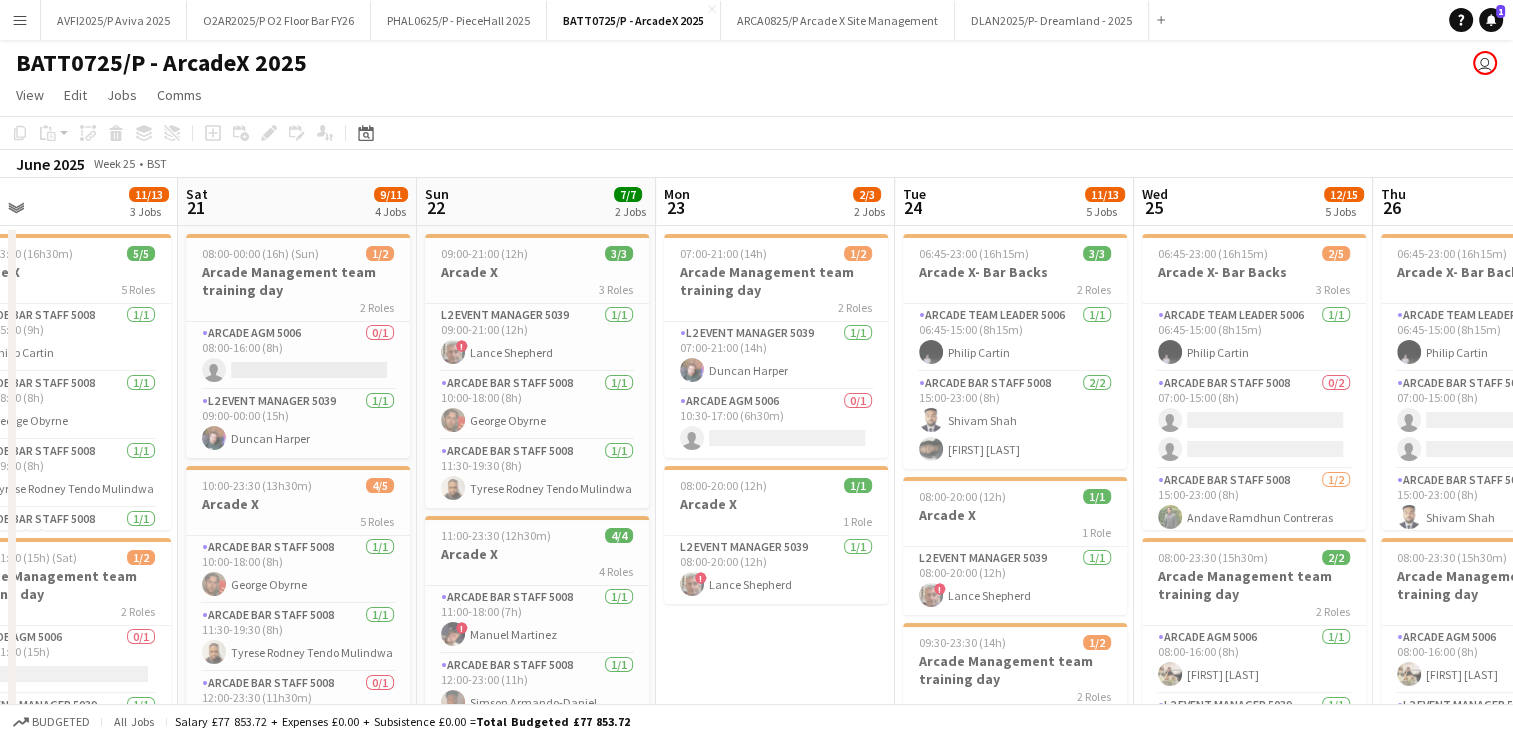 drag, startPoint x: 1412, startPoint y: 432, endPoint x: 892, endPoint y: 428, distance: 520.0154 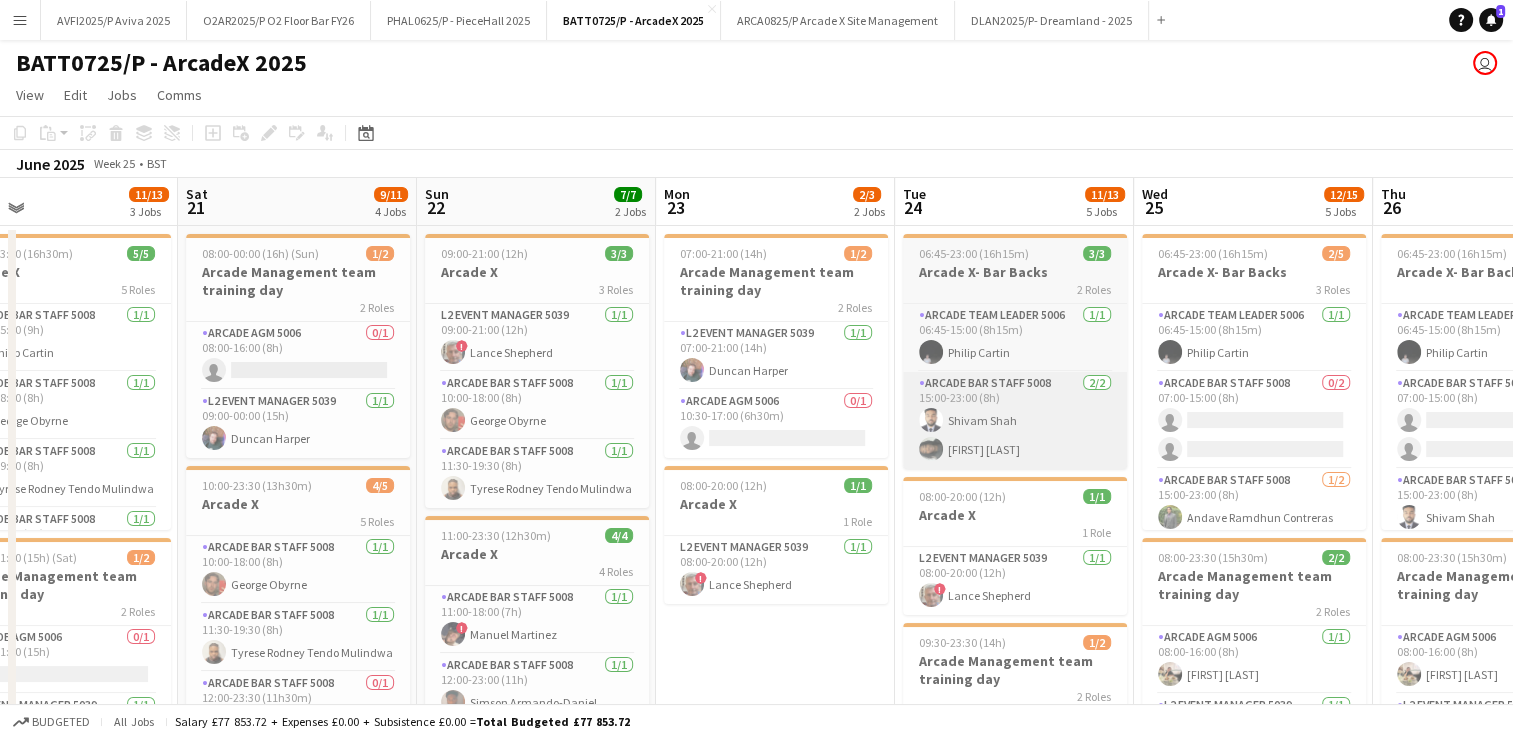 scroll, scrollTop: 0, scrollLeft: 540, axis: horizontal 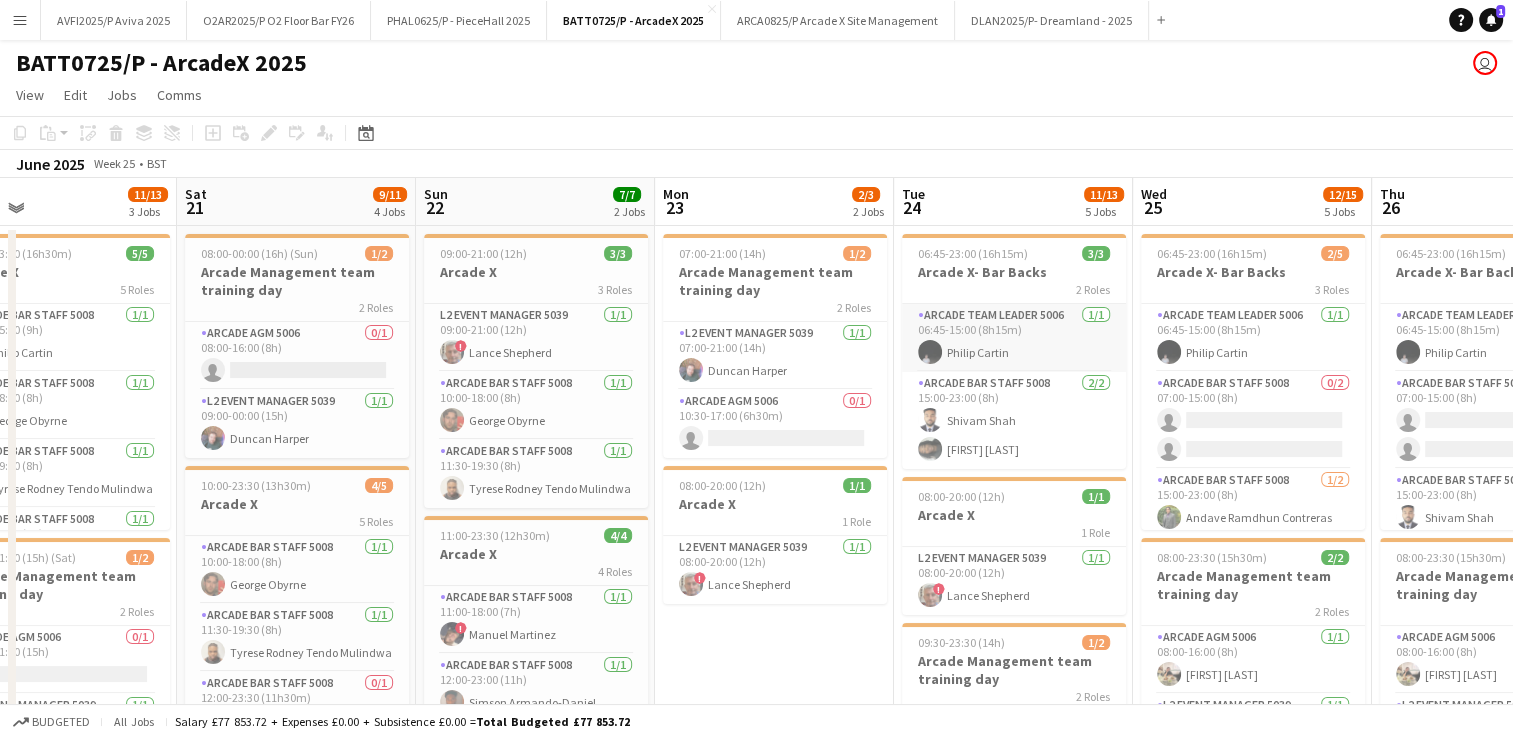 click on "Arcade Team Leader 5006   1/1   06:45-15:00 (8h15m)
Philip Cartin" at bounding box center [1014, 338] 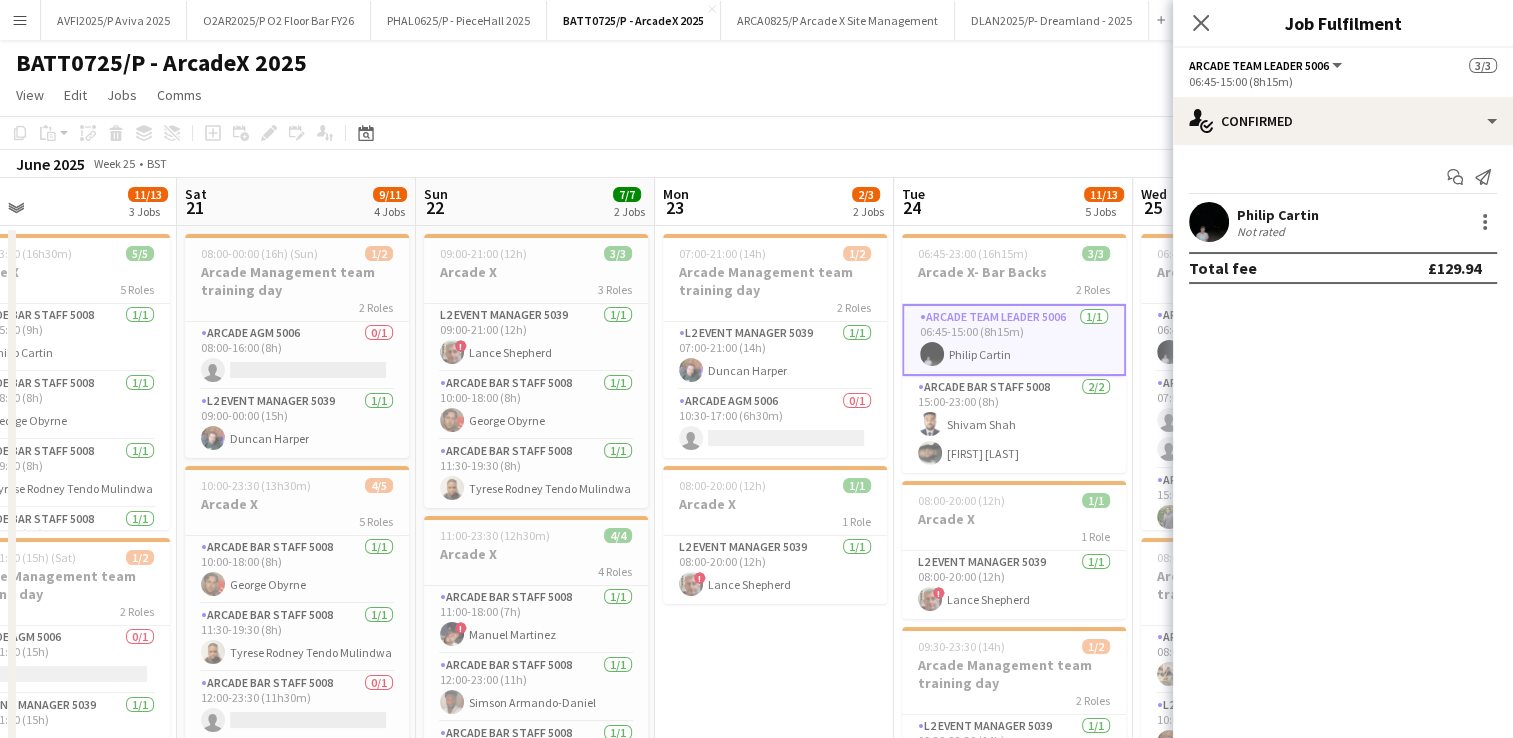 click on "BATT0725/P - ArcadeX 2025
user" 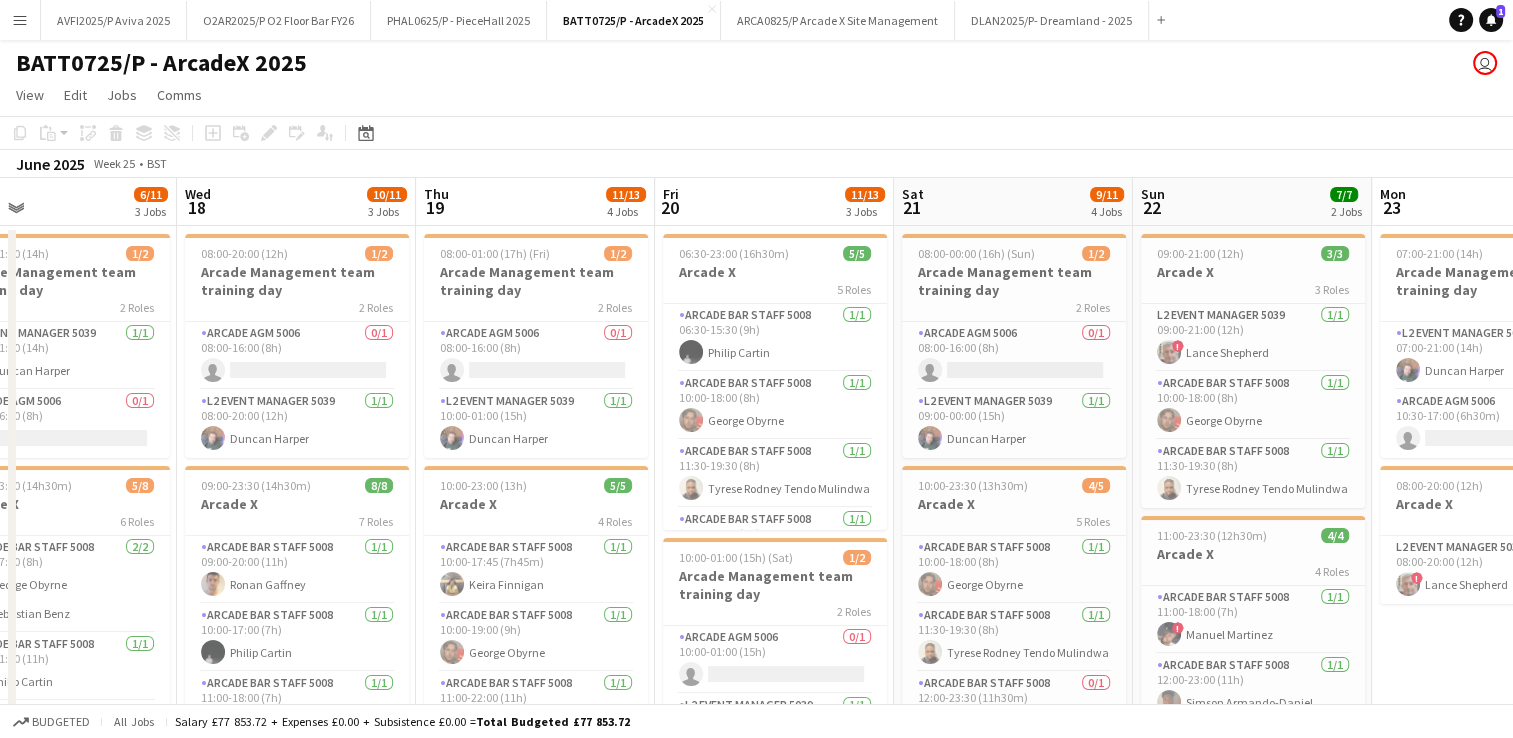 drag, startPoint x: 175, startPoint y: 480, endPoint x: 1136, endPoint y: 448, distance: 961.53265 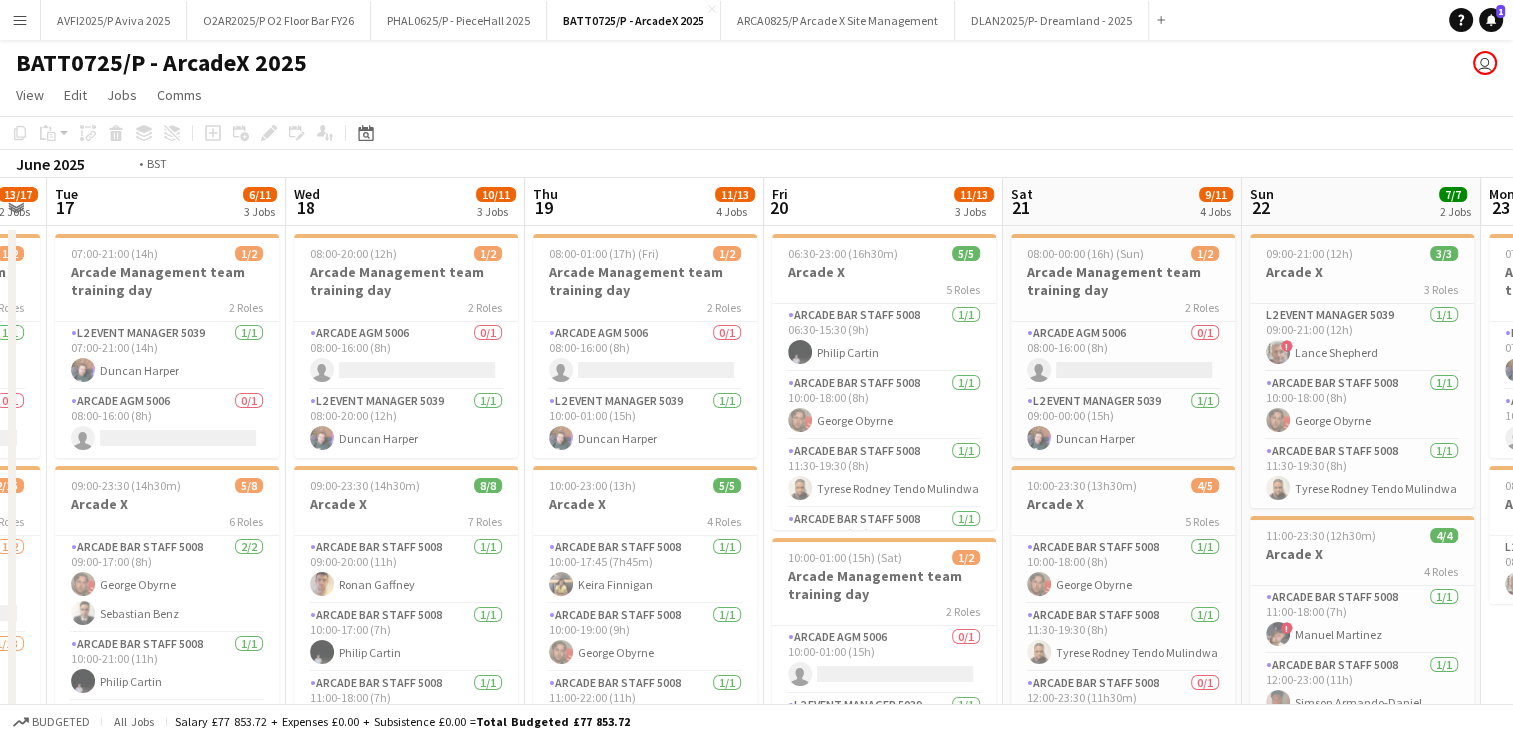 drag, startPoint x: 880, startPoint y: 434, endPoint x: 1527, endPoint y: 426, distance: 647.04944 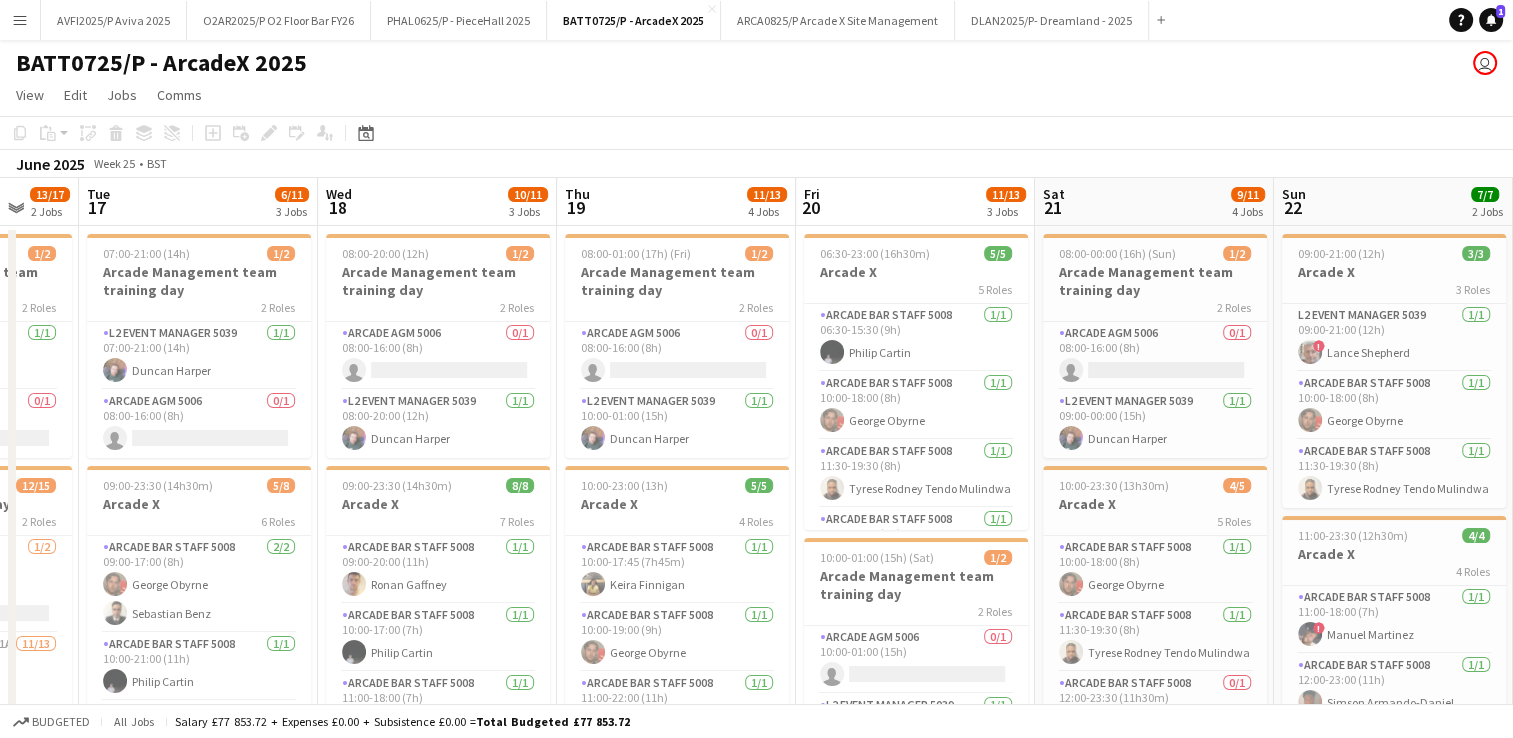 drag, startPoint x: 1364, startPoint y: 465, endPoint x: 440, endPoint y: 465, distance: 924 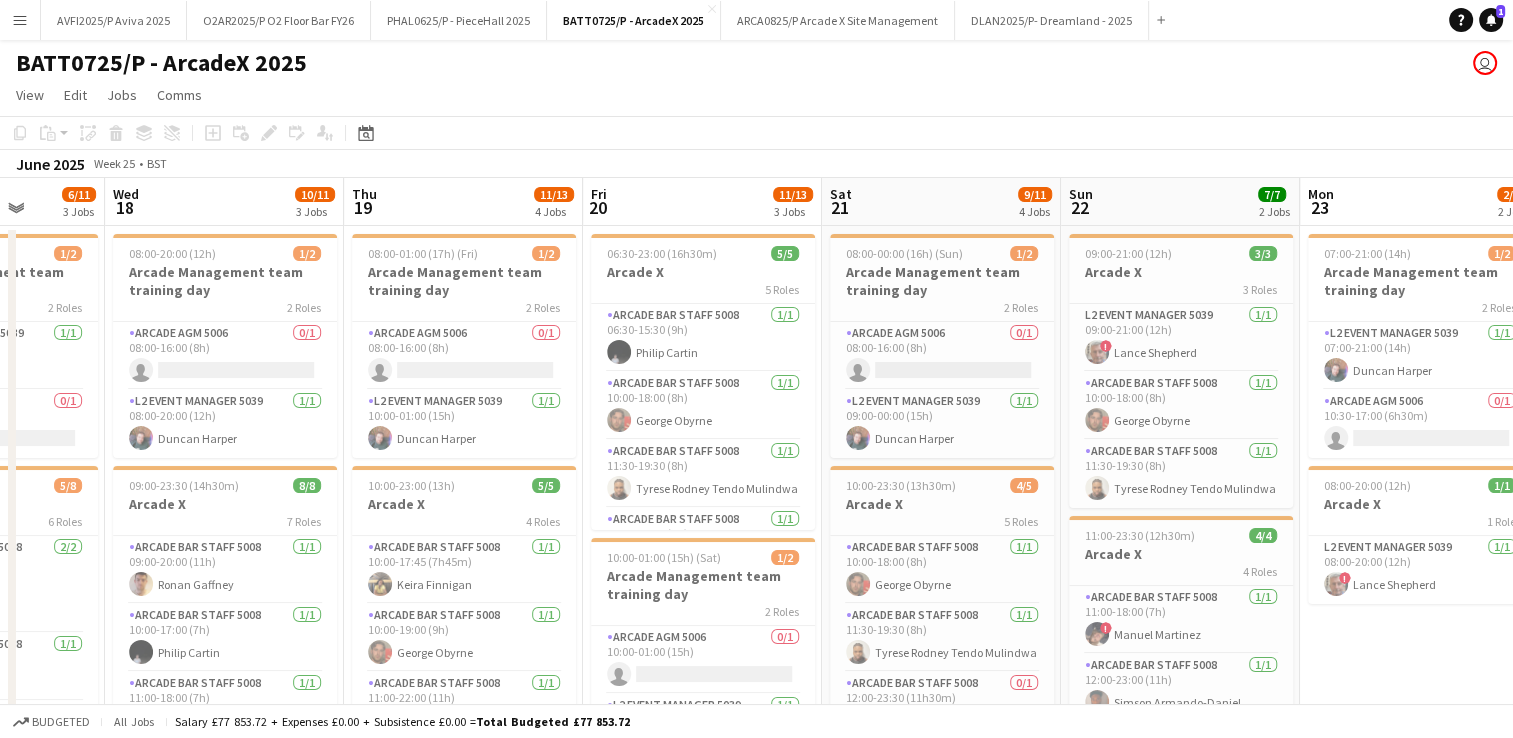 scroll, scrollTop: 0, scrollLeft: 898, axis: horizontal 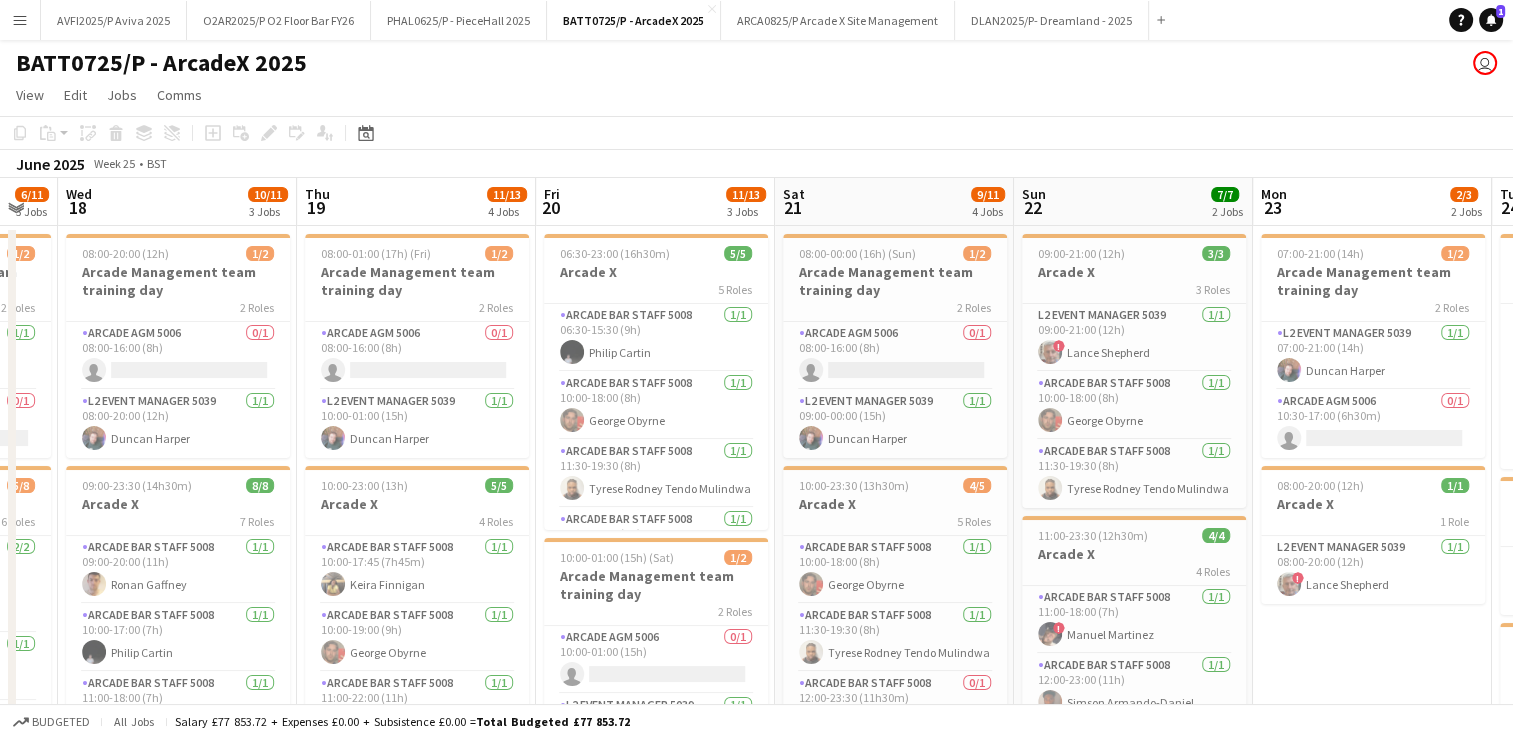drag, startPoint x: 900, startPoint y: 447, endPoint x: 640, endPoint y: 452, distance: 260.04807 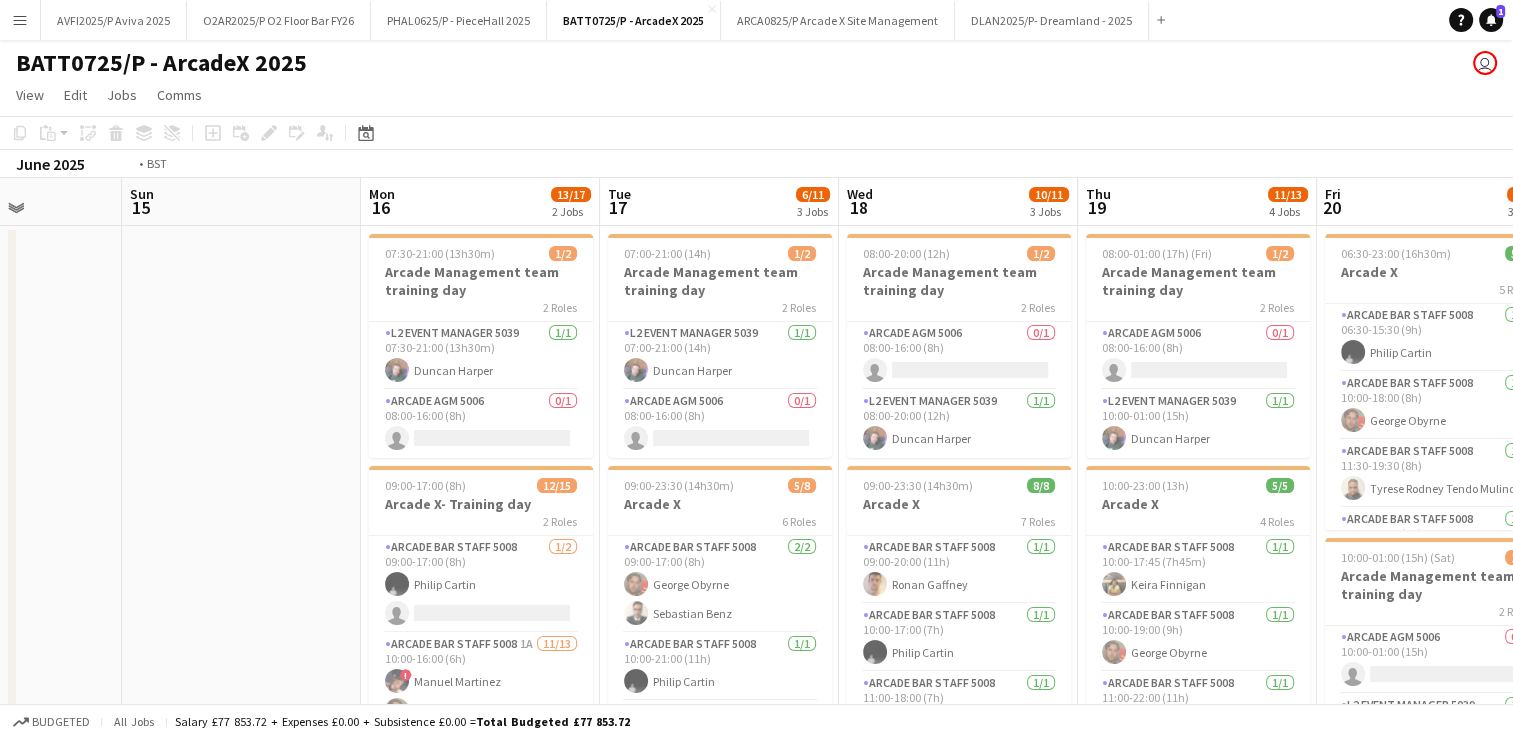 drag, startPoint x: 341, startPoint y: 406, endPoint x: 861, endPoint y: 368, distance: 521.3866 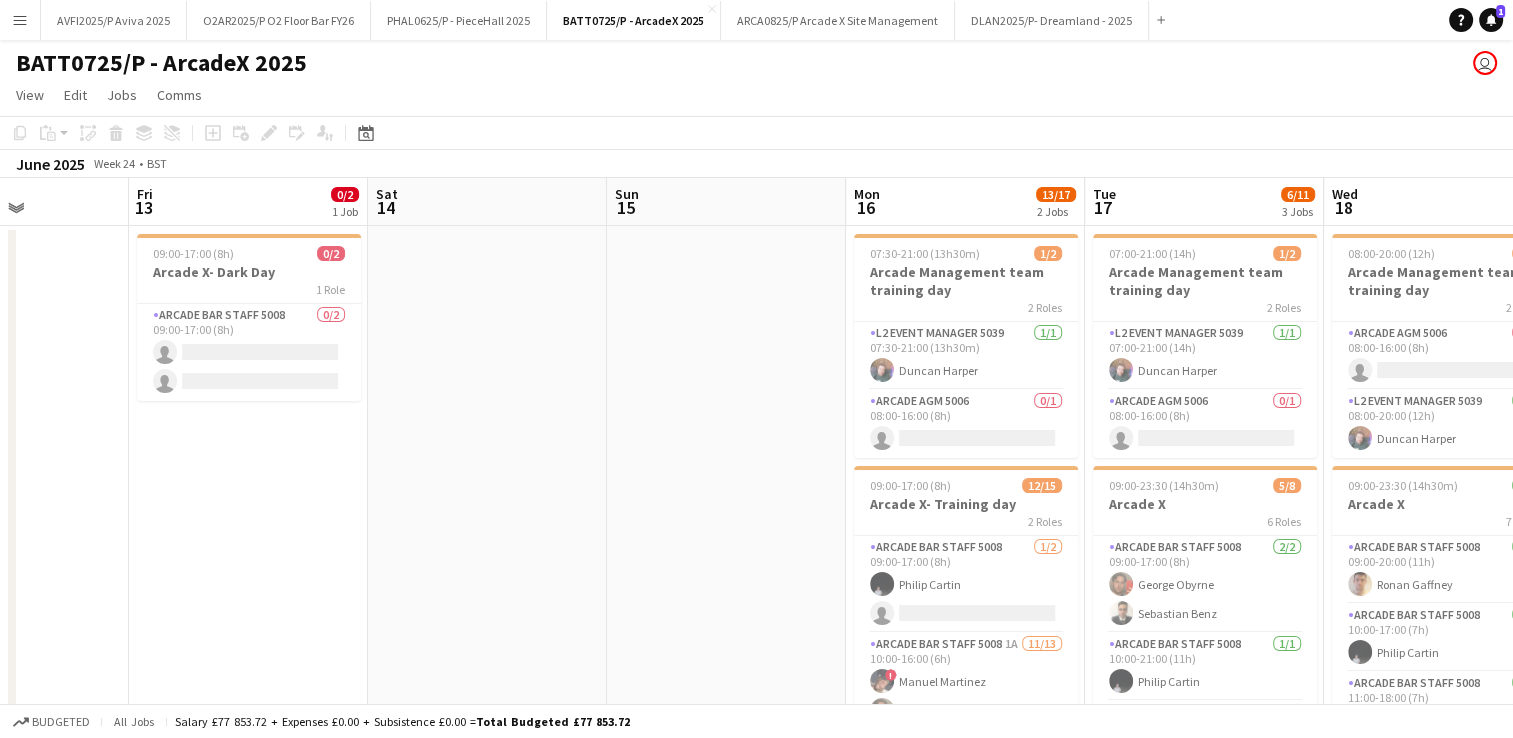 drag, startPoint x: 861, startPoint y: 368, endPoint x: 1446, endPoint y: 265, distance: 593.9983 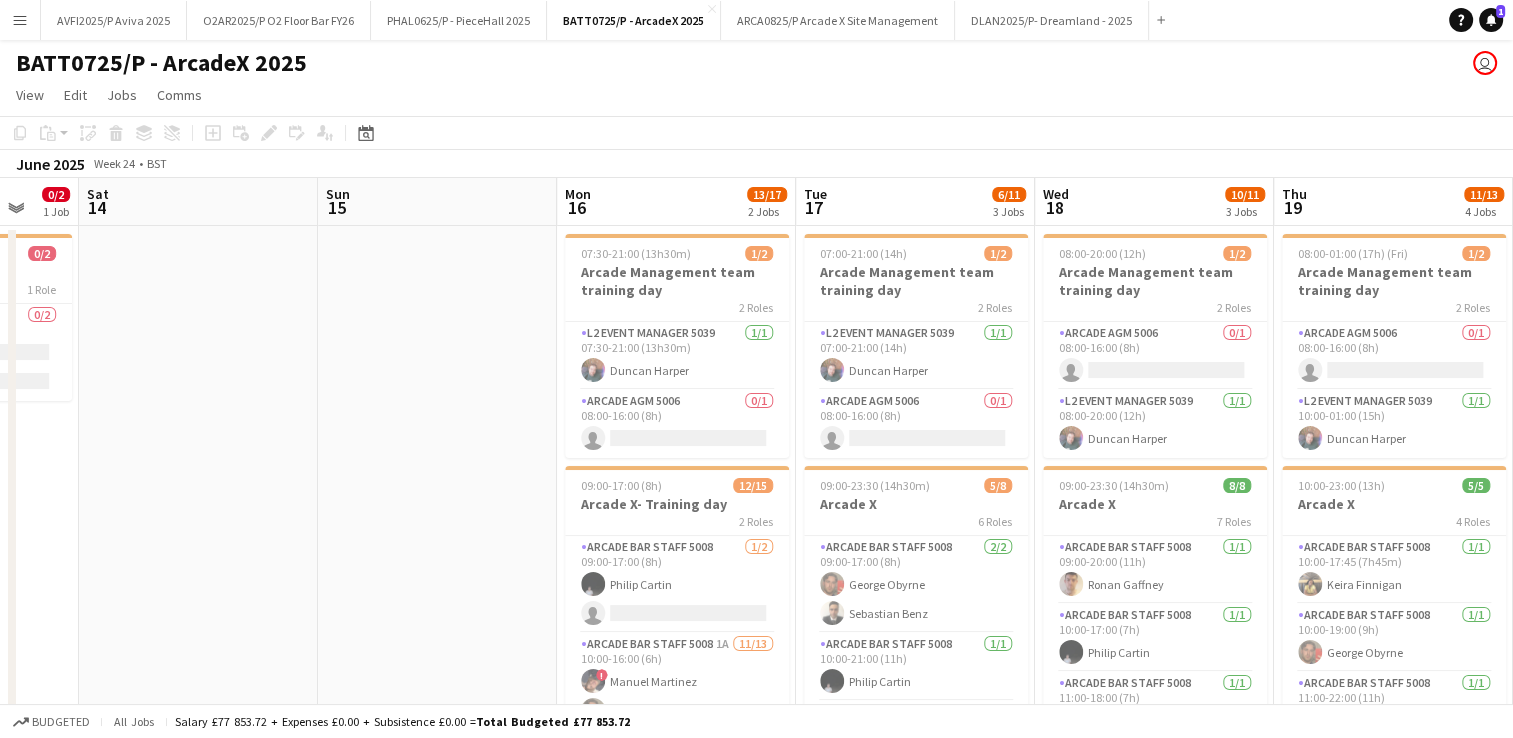 drag, startPoint x: 1214, startPoint y: 258, endPoint x: 816, endPoint y: 314, distance: 401.92038 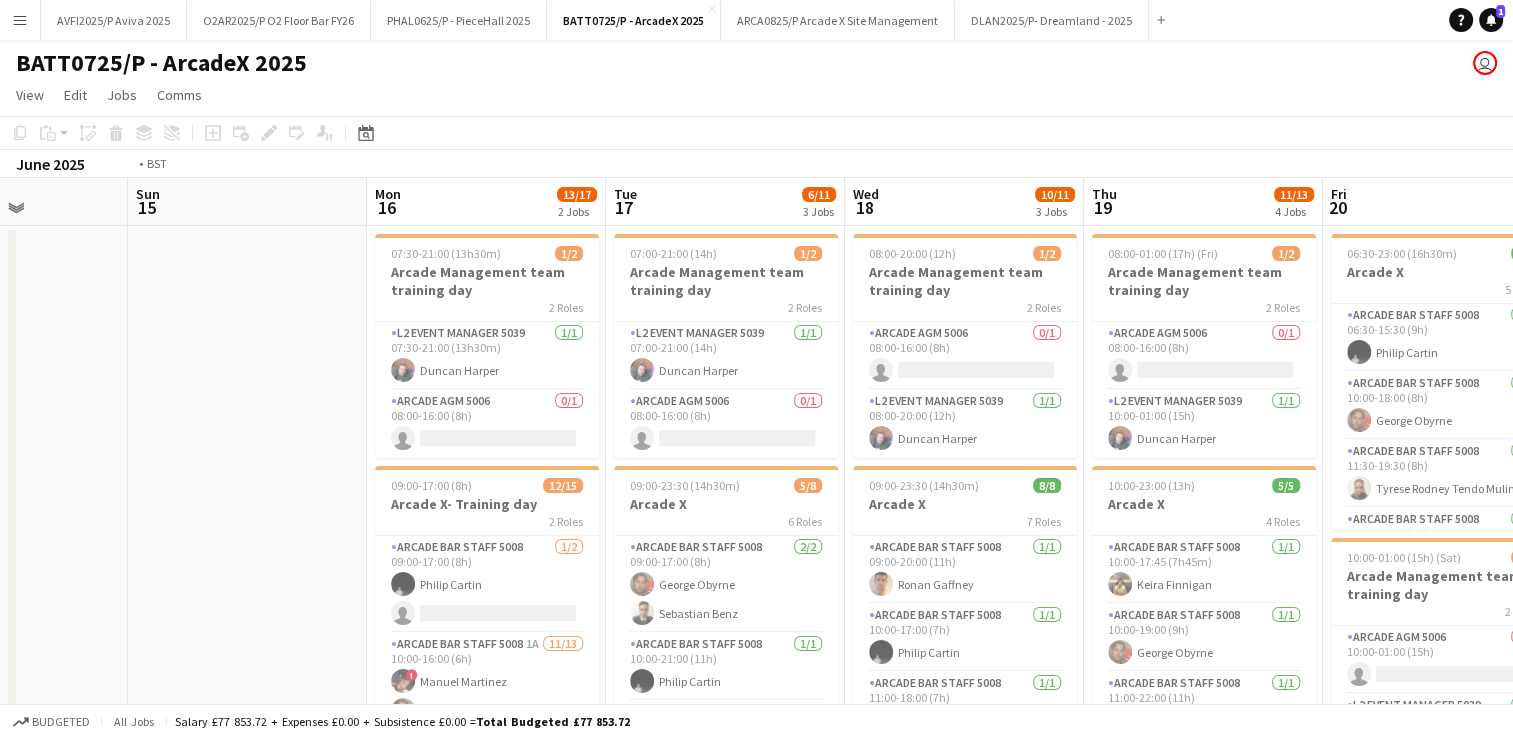 drag, startPoint x: 650, startPoint y: 322, endPoint x: 1120, endPoint y: 315, distance: 470.05212 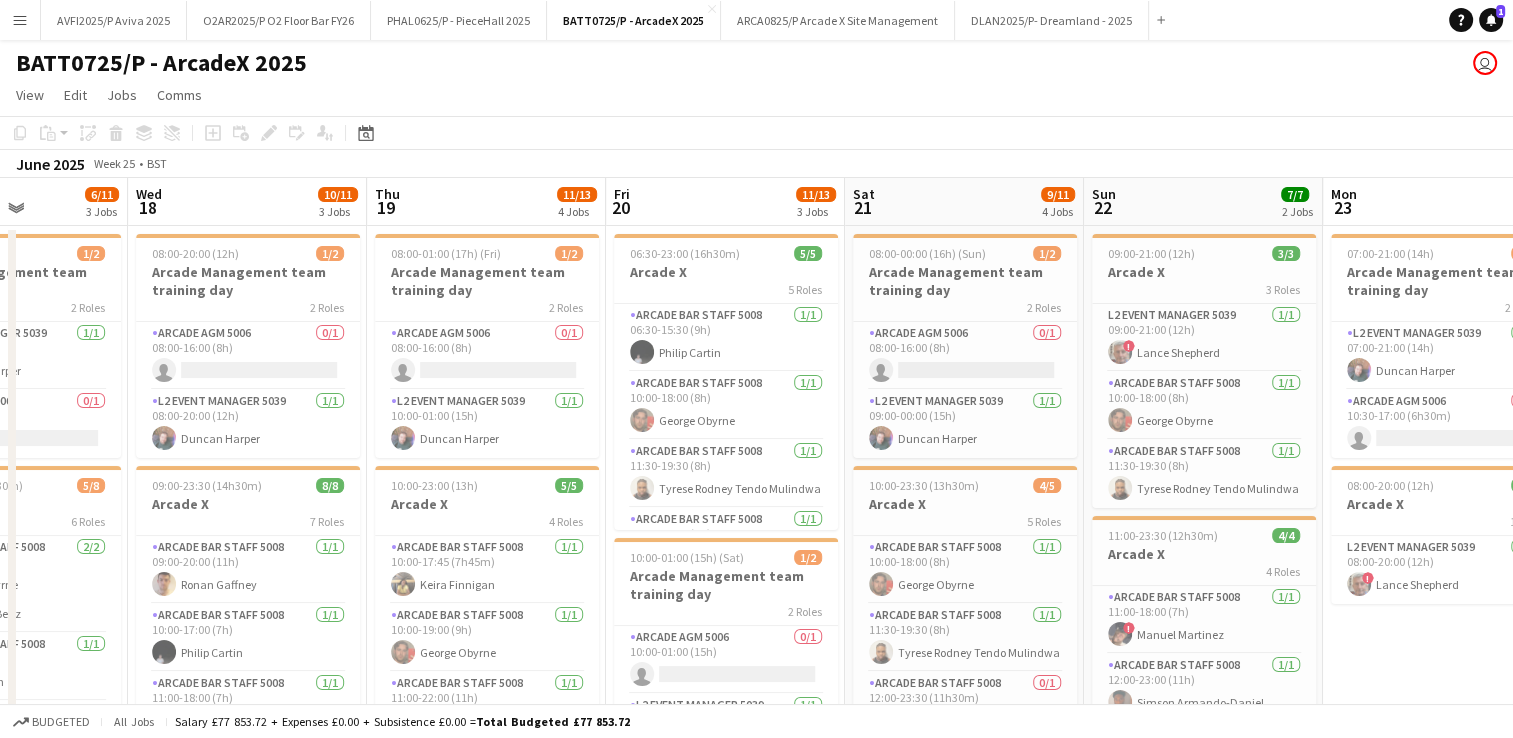 drag, startPoint x: 1120, startPoint y: 315, endPoint x: 1242, endPoint y: 315, distance: 122 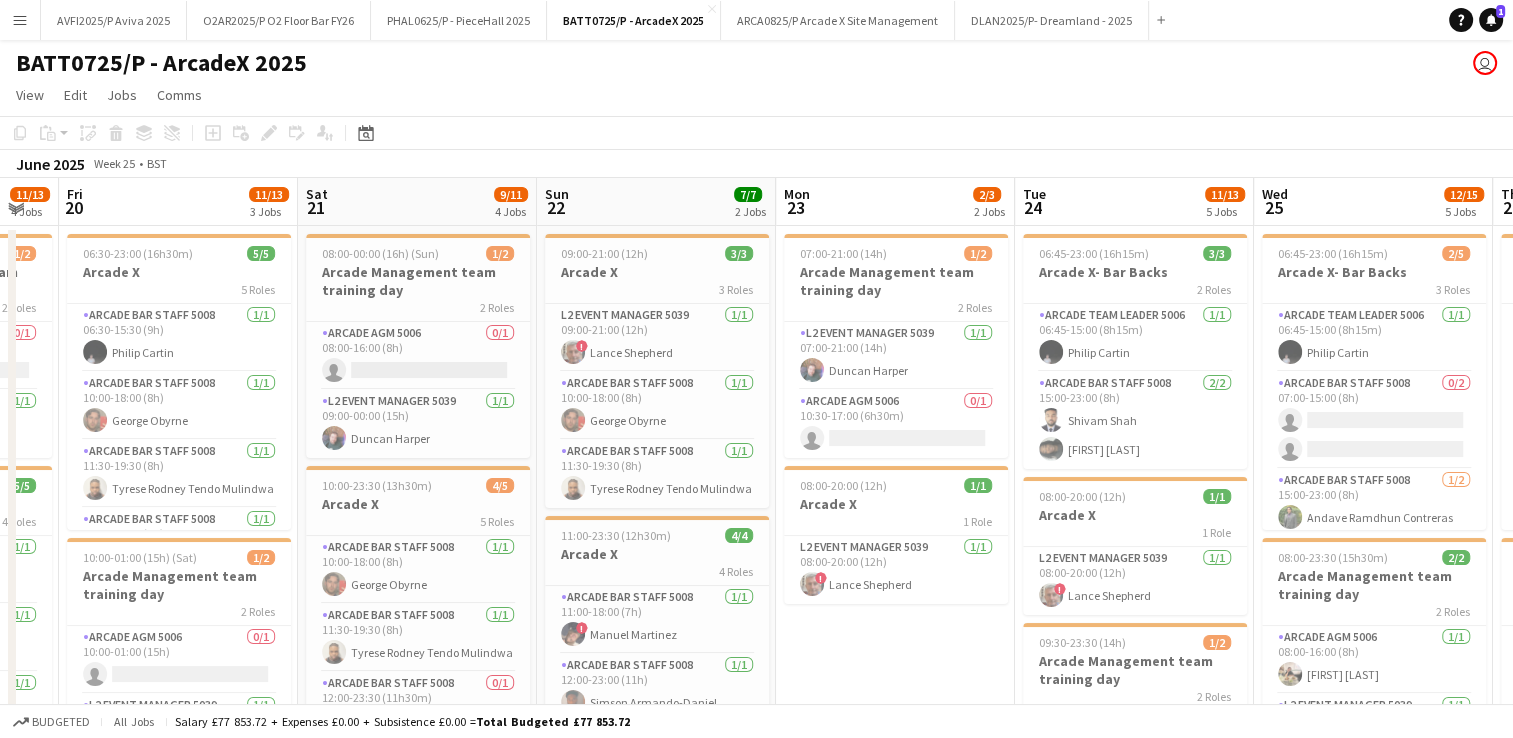 drag, startPoint x: 528, startPoint y: 315, endPoint x: 1080, endPoint y: 336, distance: 552.3993 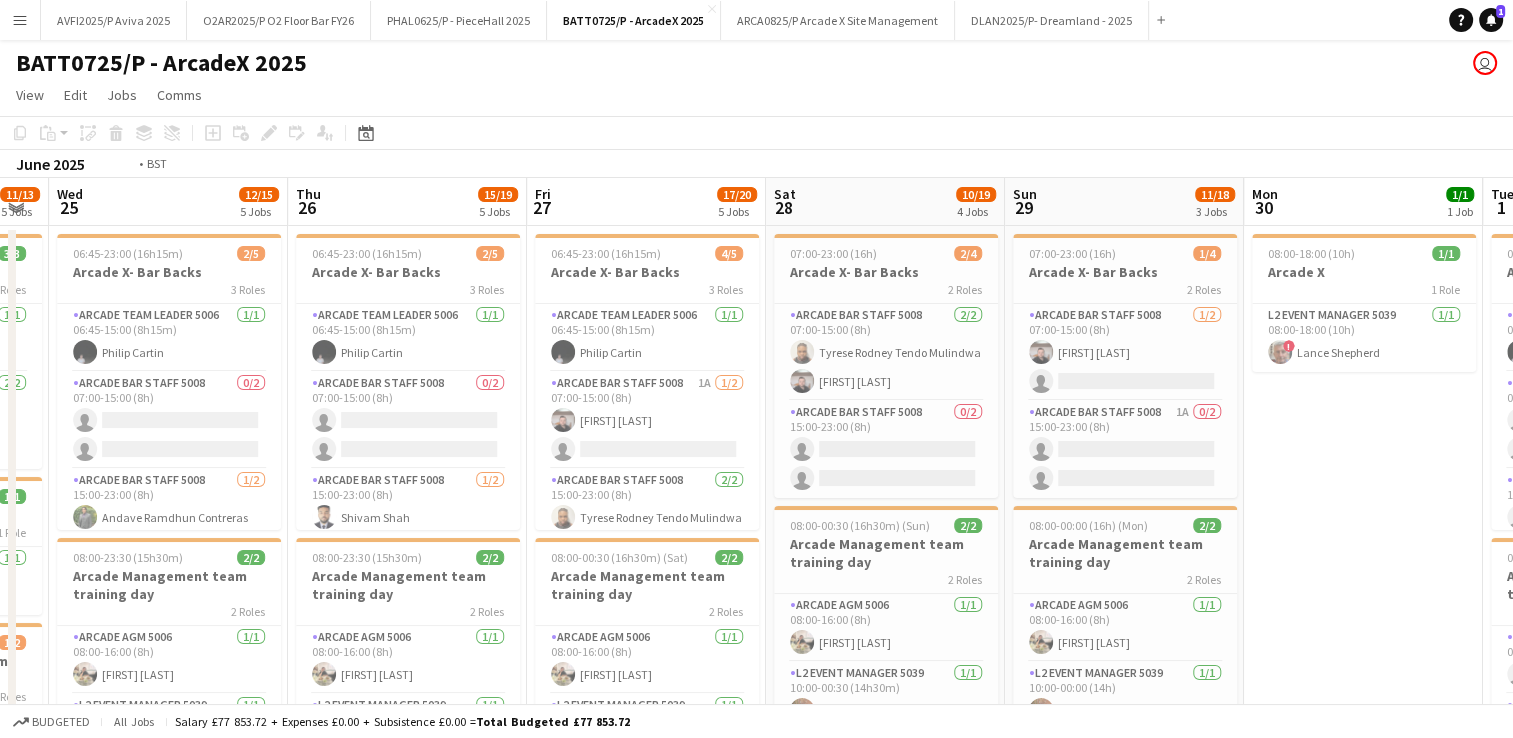 drag, startPoint x: 1080, startPoint y: 336, endPoint x: 1418, endPoint y: 338, distance: 338.00592 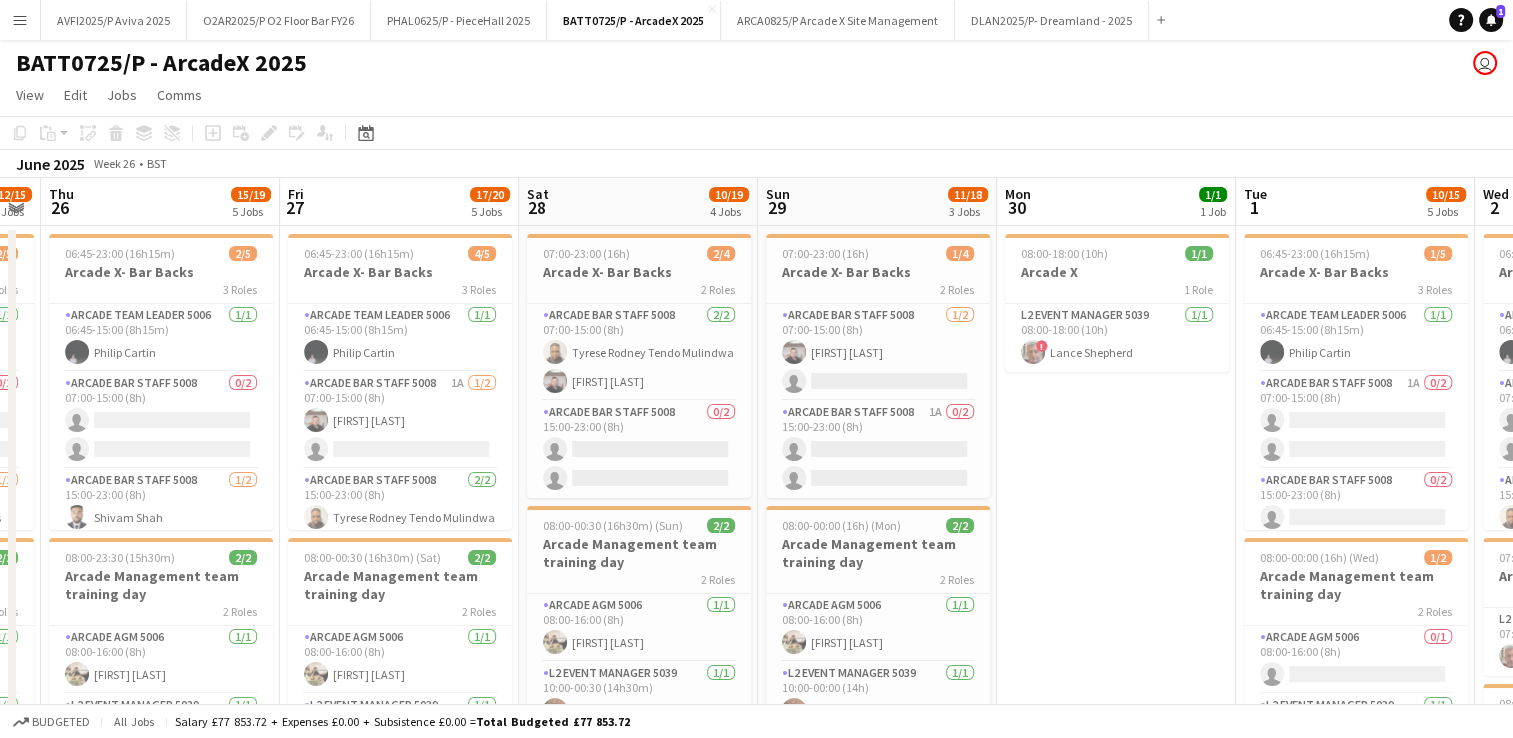 drag, startPoint x: 1192, startPoint y: 339, endPoint x: 625, endPoint y: 341, distance: 567.00354 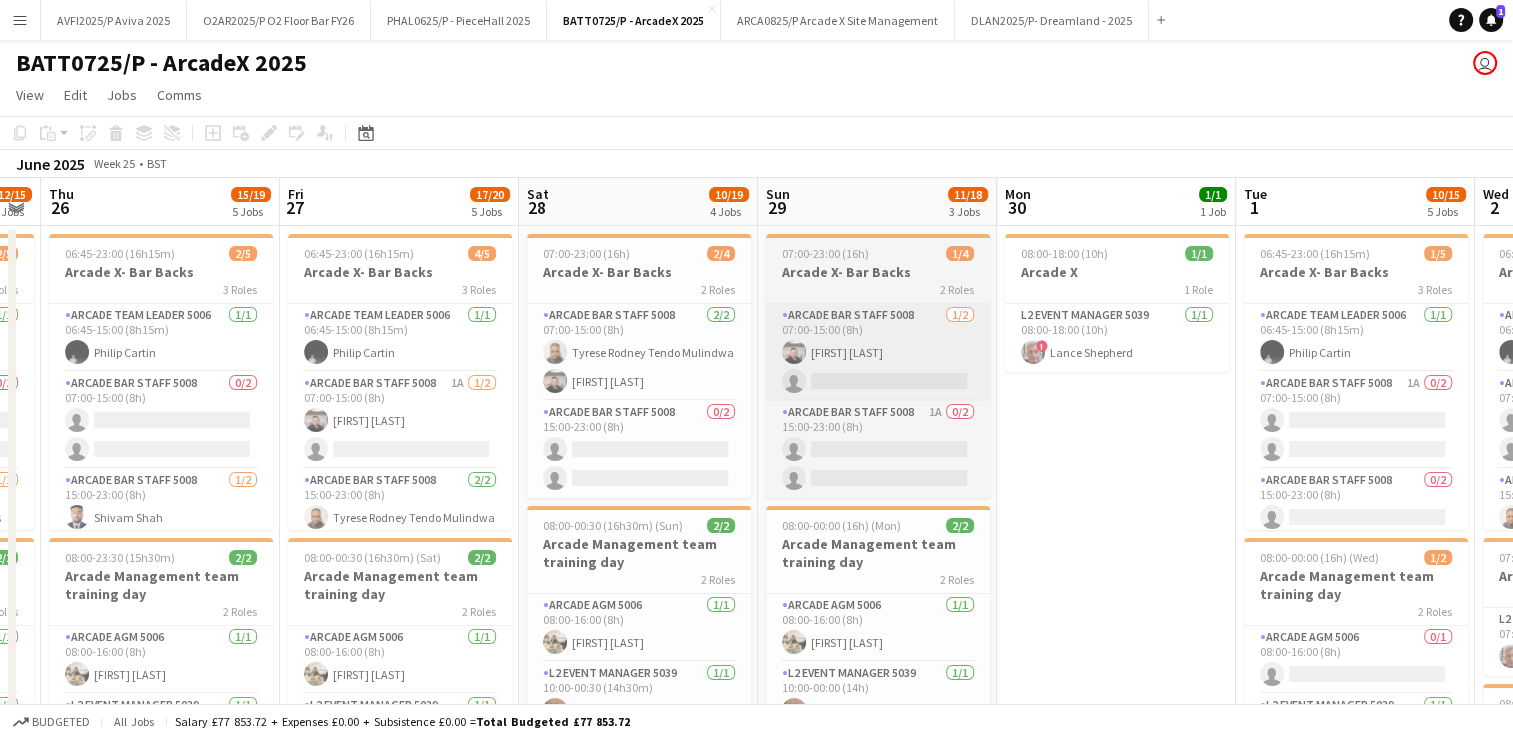 scroll, scrollTop: 0, scrollLeft: 527, axis: horizontal 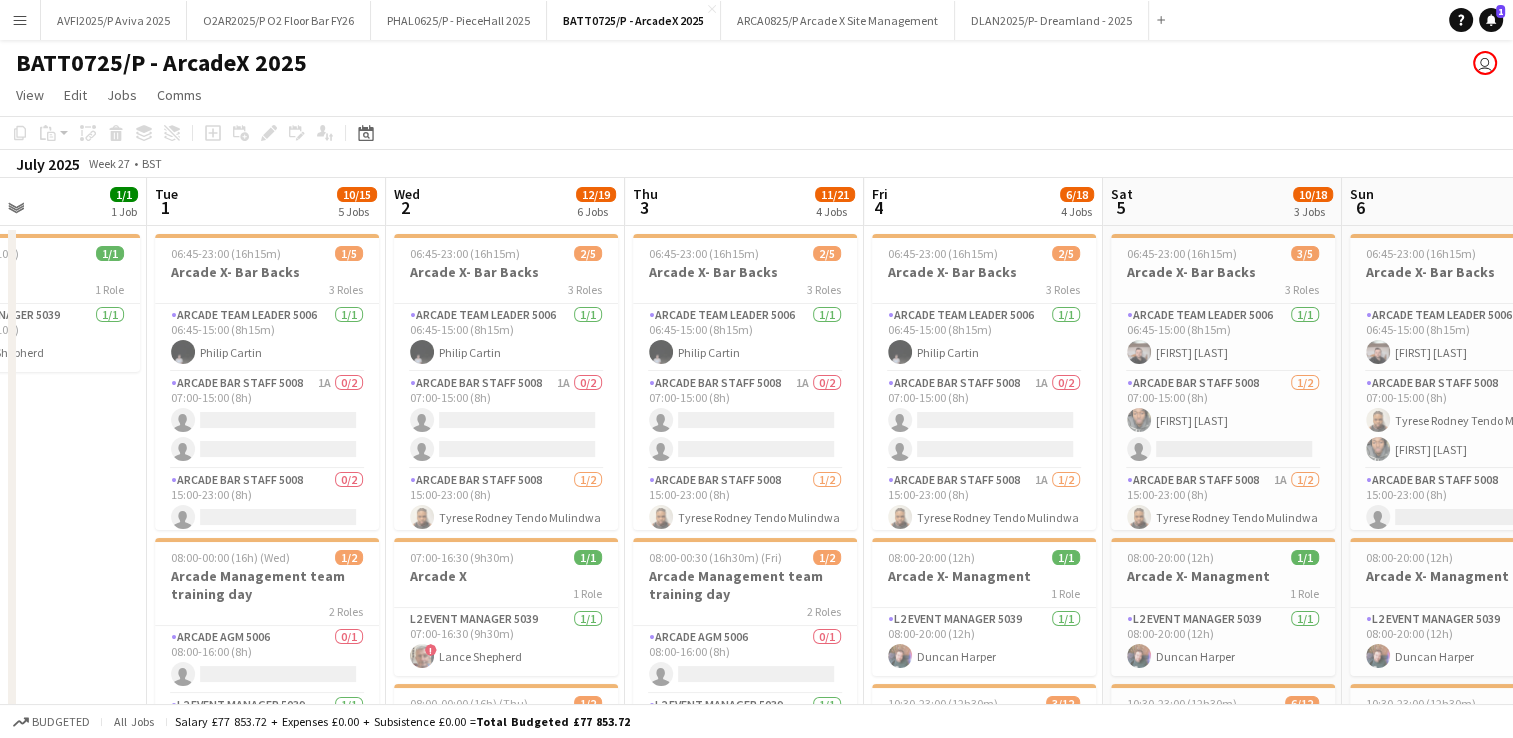 drag, startPoint x: 1040, startPoint y: 429, endPoint x: 519, endPoint y: 430, distance: 521.001 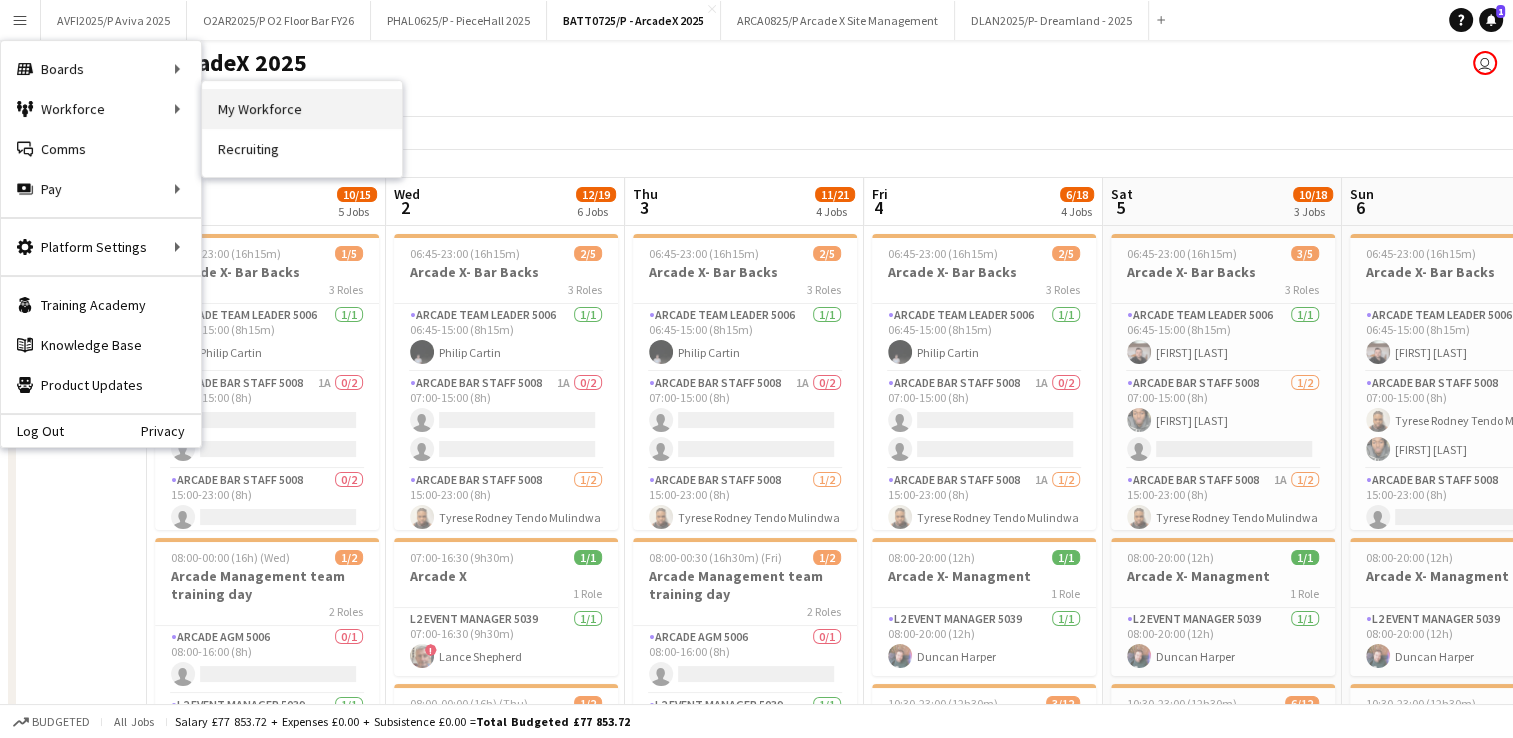 click on "My Workforce" at bounding box center (302, 109) 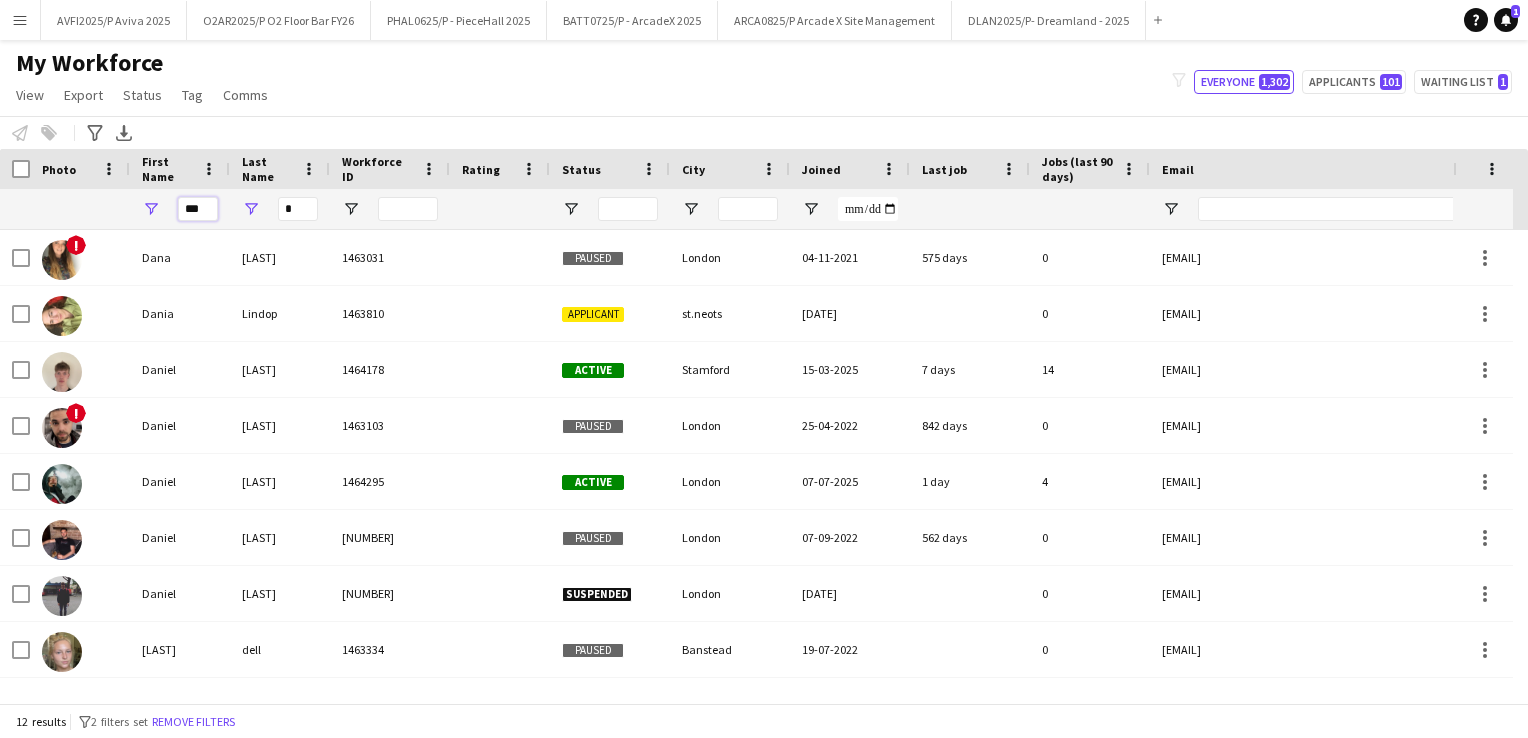 drag, startPoint x: 205, startPoint y: 209, endPoint x: 4, endPoint y: 193, distance: 201.6358 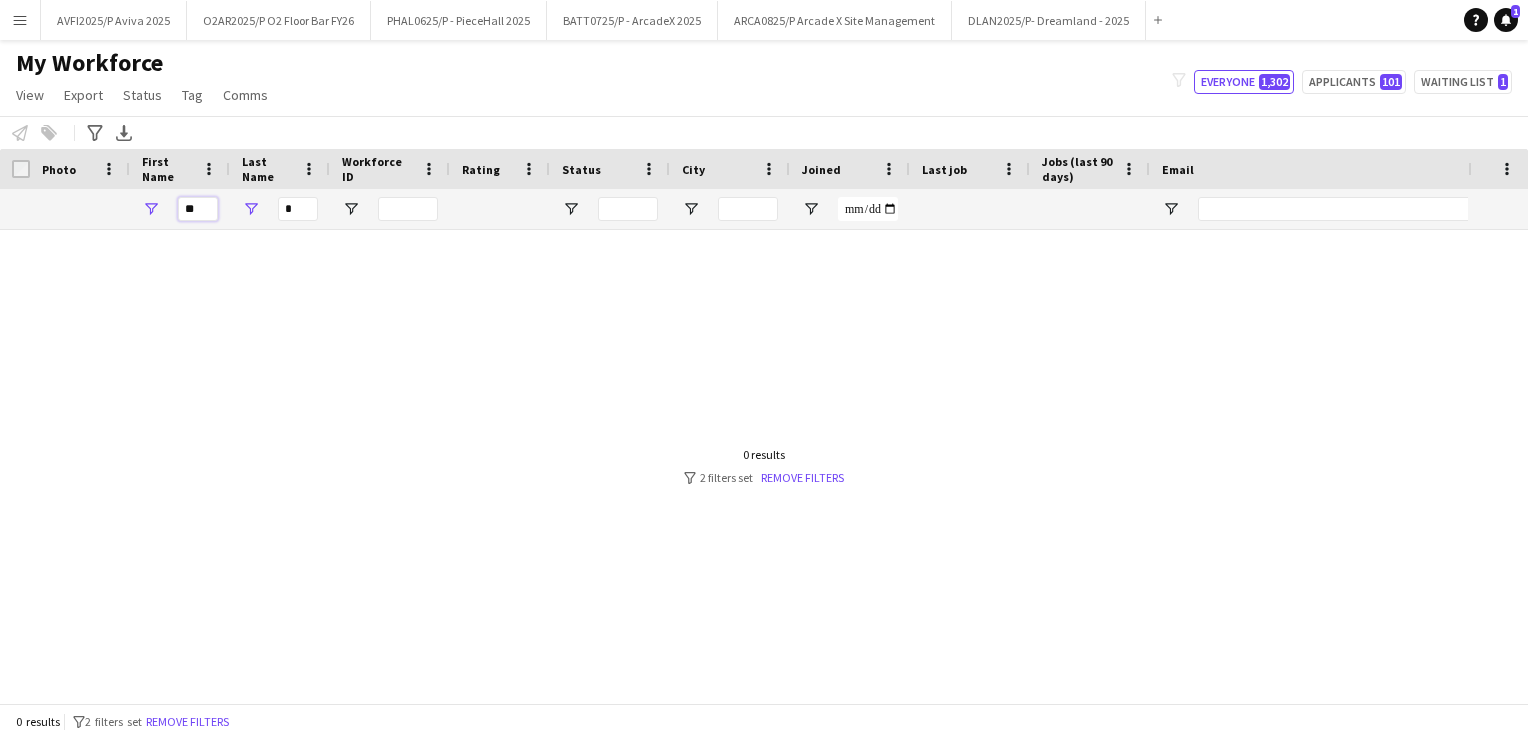 type on "*" 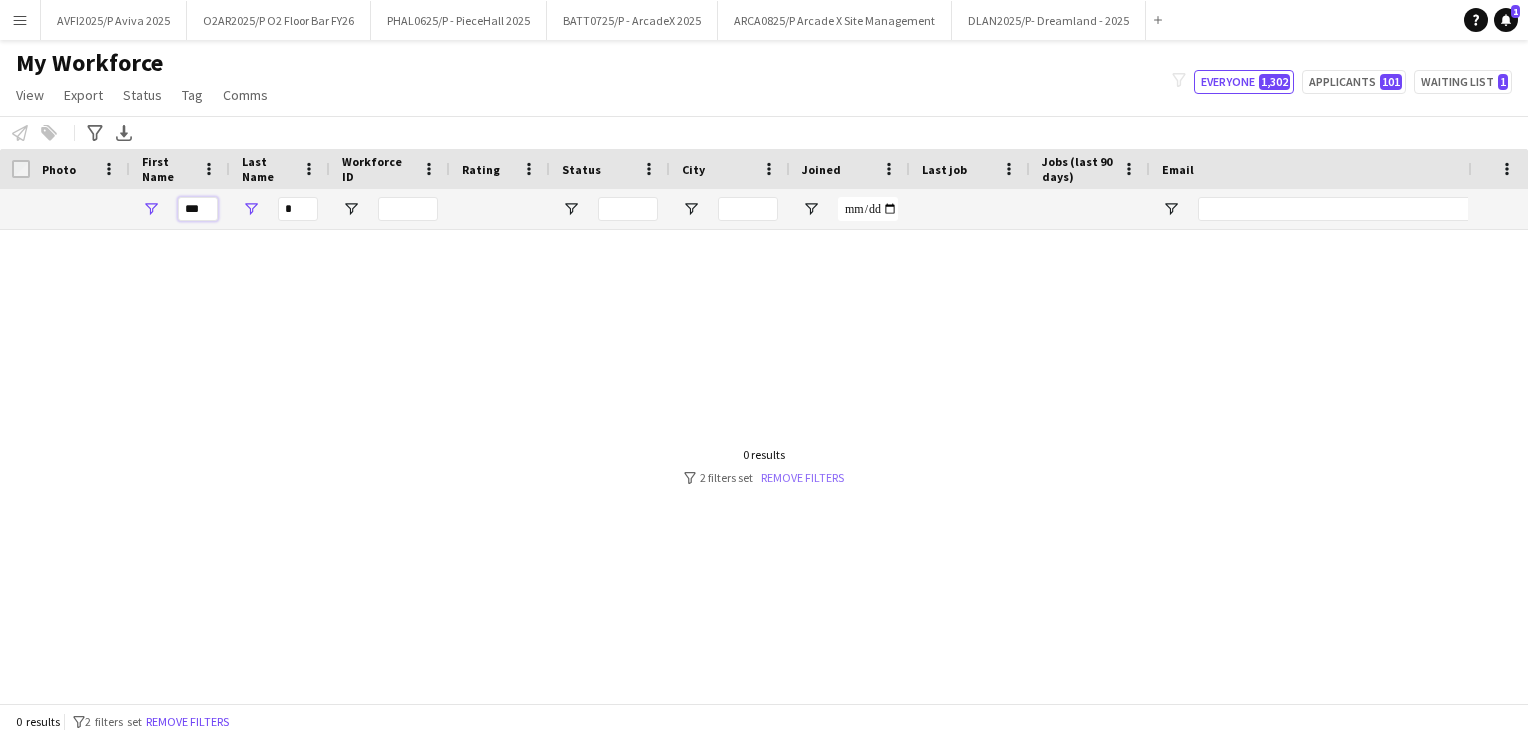 type on "***" 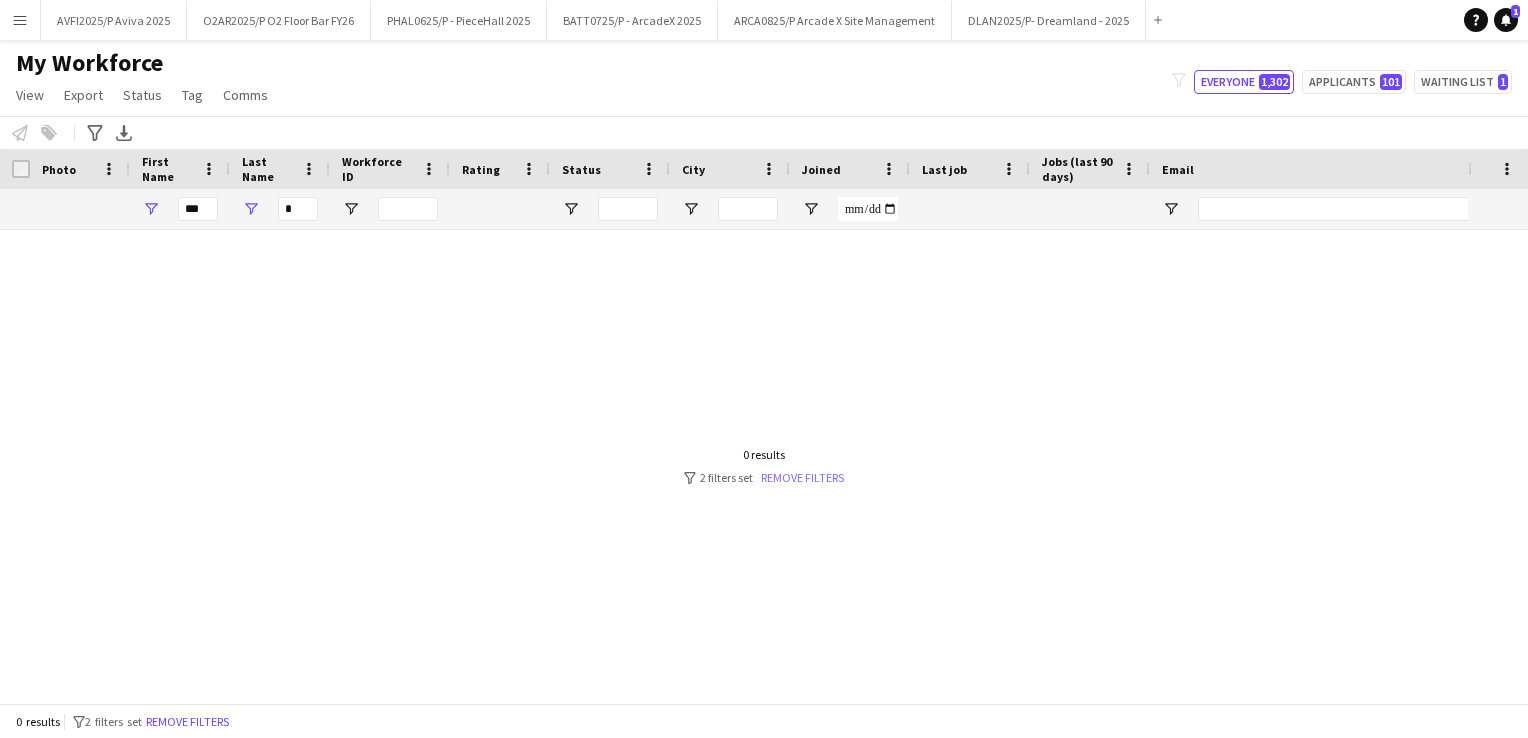 click on "Remove filters" at bounding box center (802, 477) 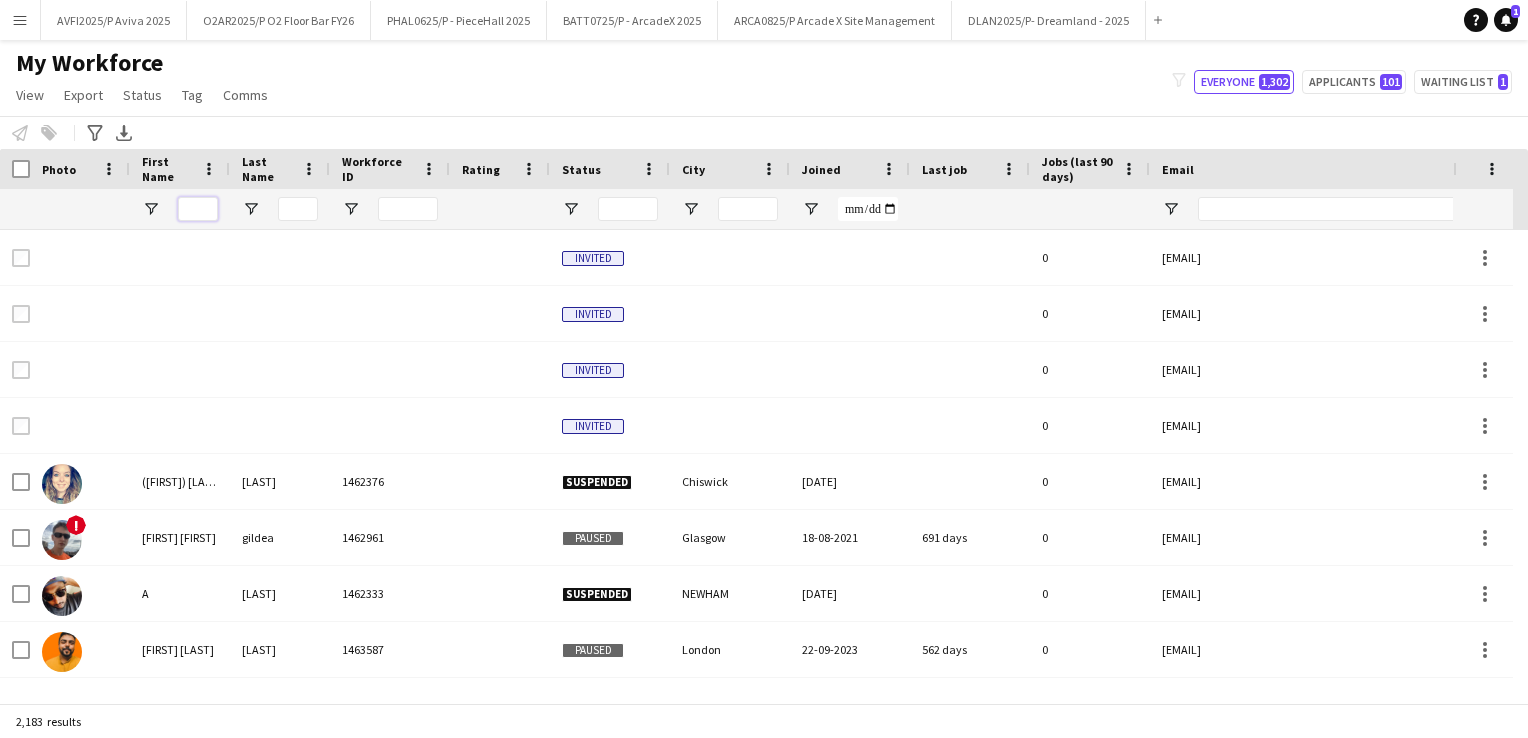 click at bounding box center [198, 209] 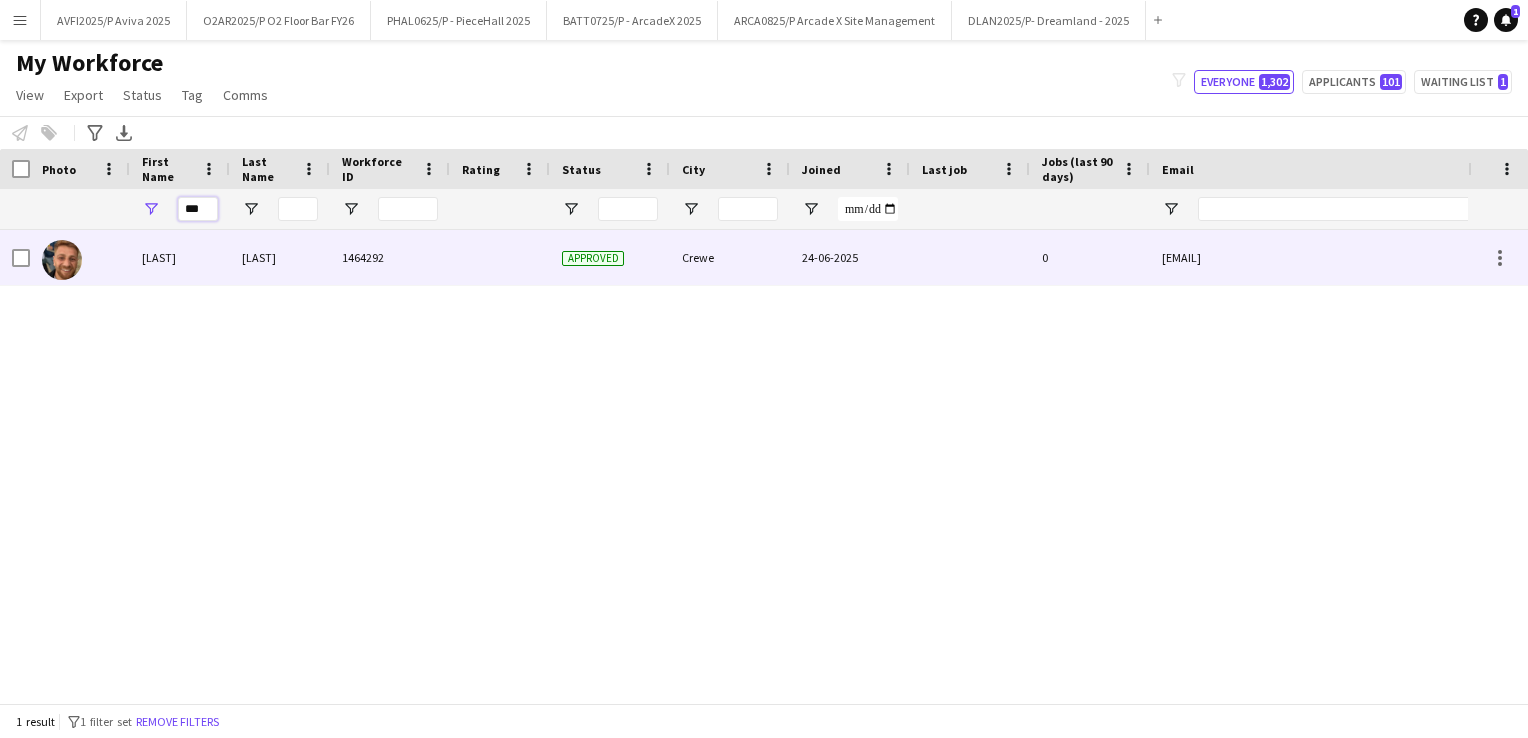 type on "***" 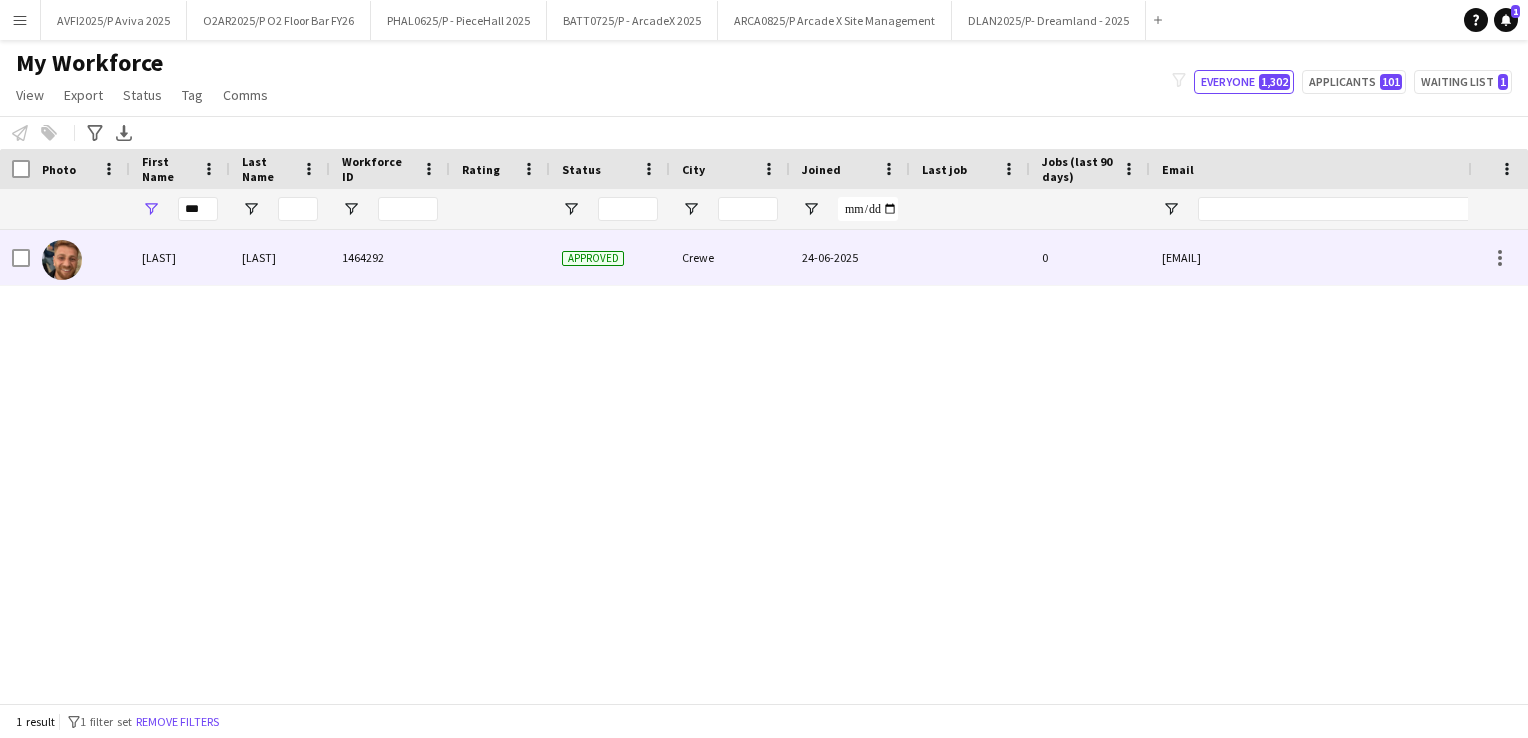 click on "Crewe" at bounding box center [730, 257] 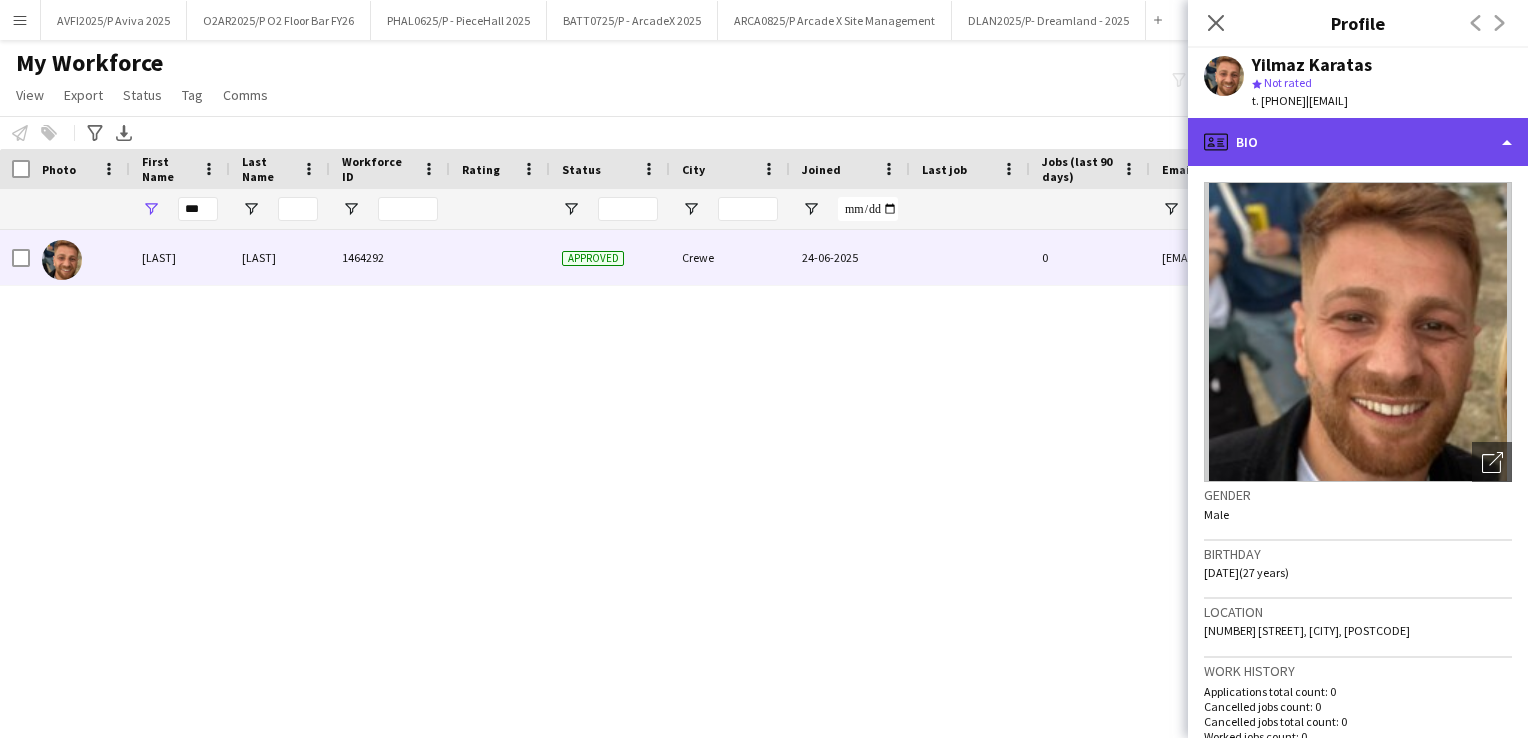 click on "profile
Bio" 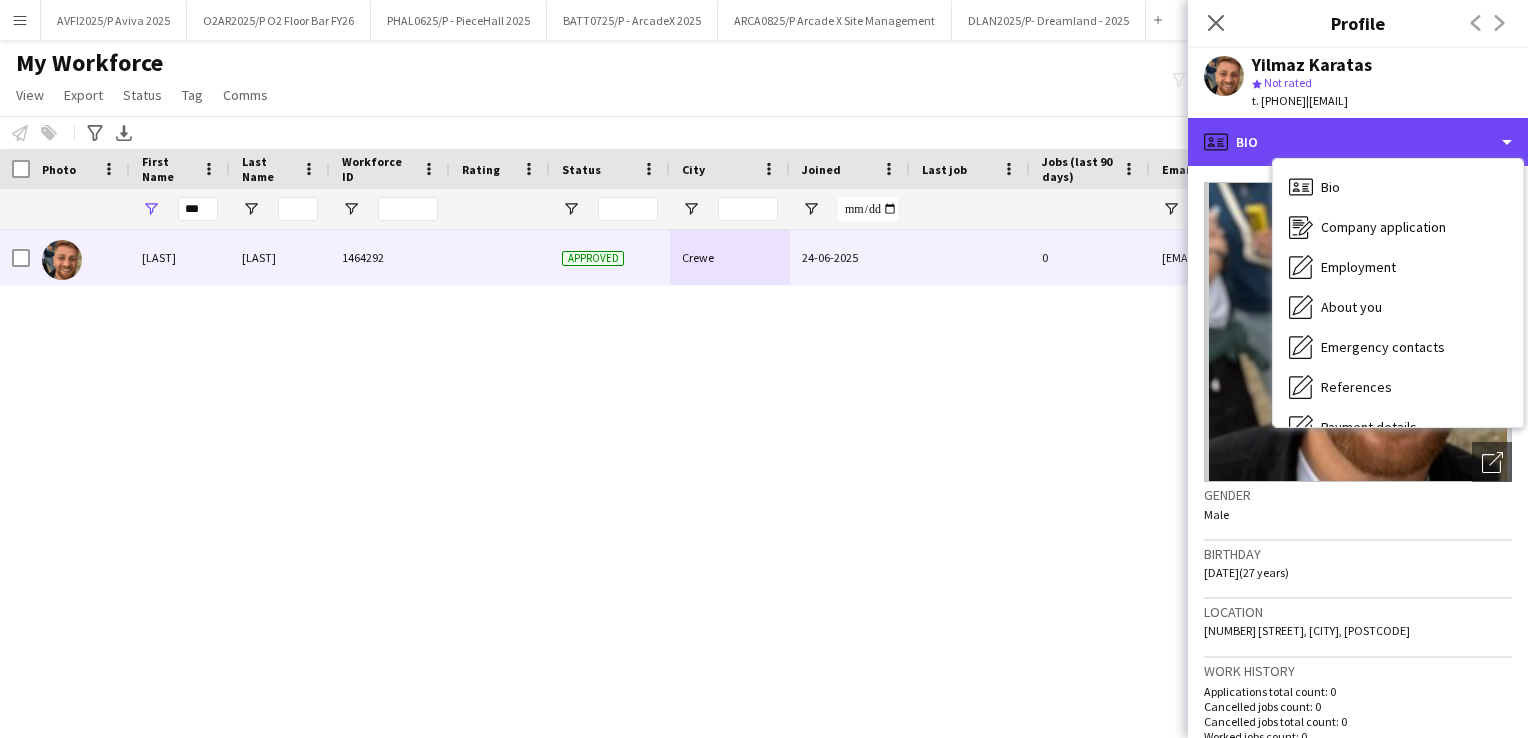 scroll, scrollTop: 268, scrollLeft: 0, axis: vertical 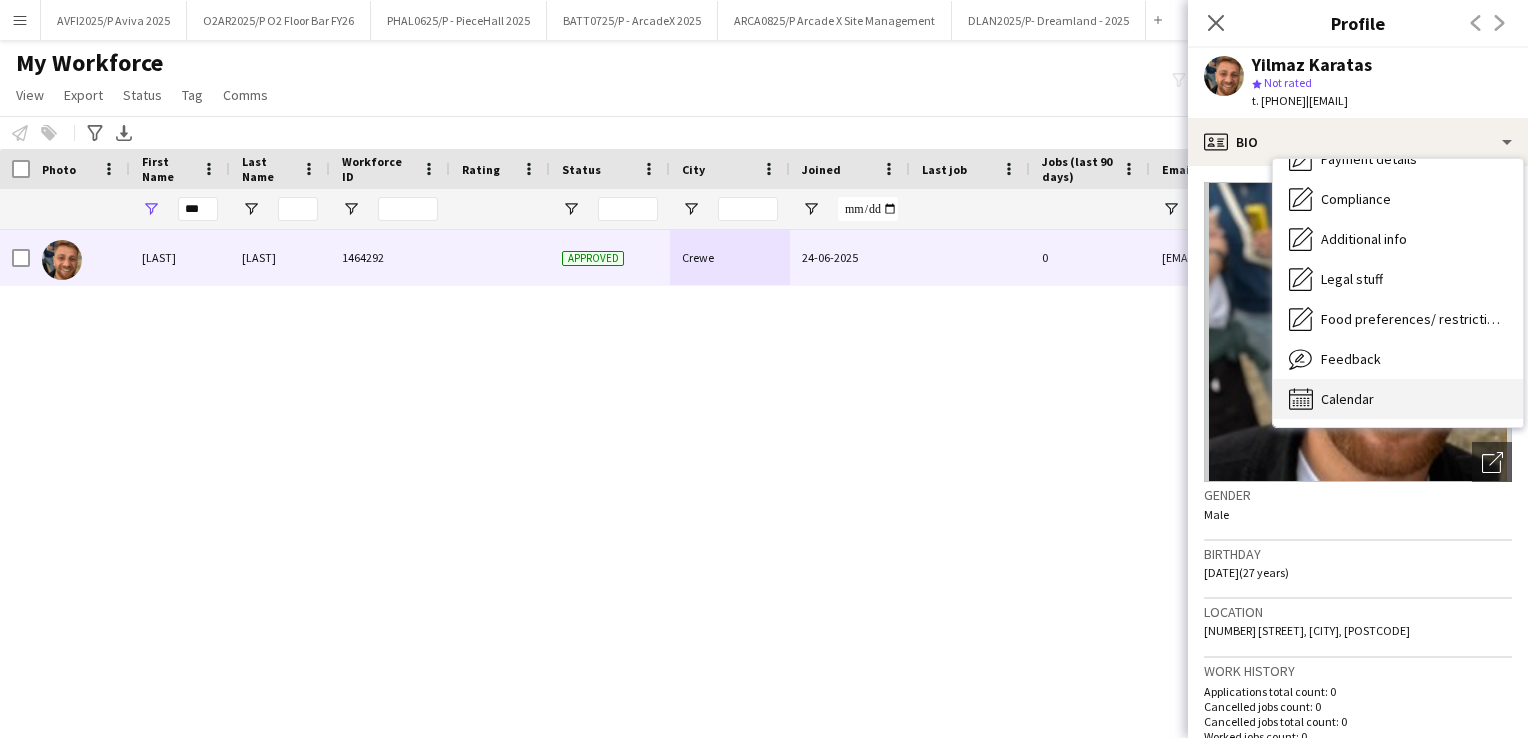 click on "Calendar
Calendar" at bounding box center (1398, 399) 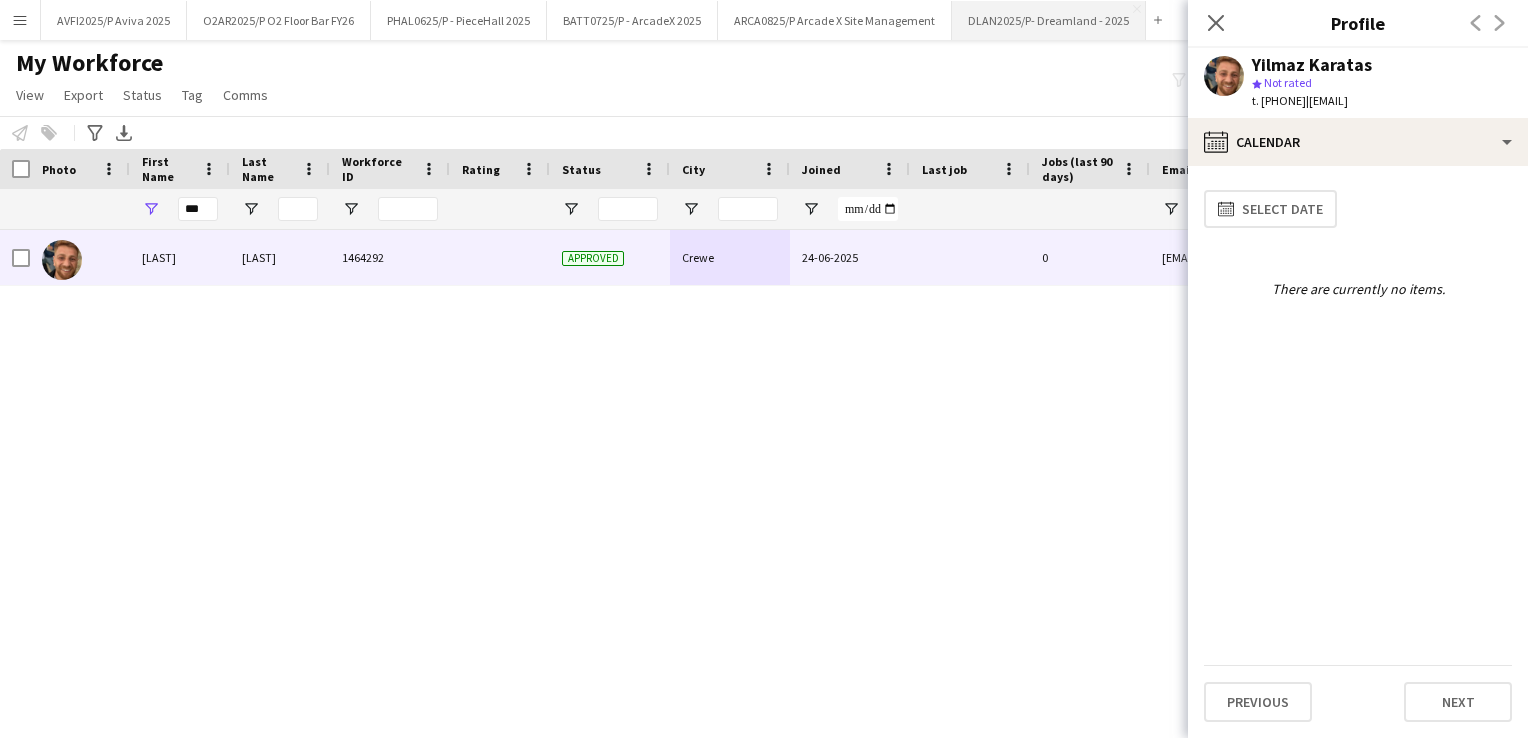 click on "Close pop-in" 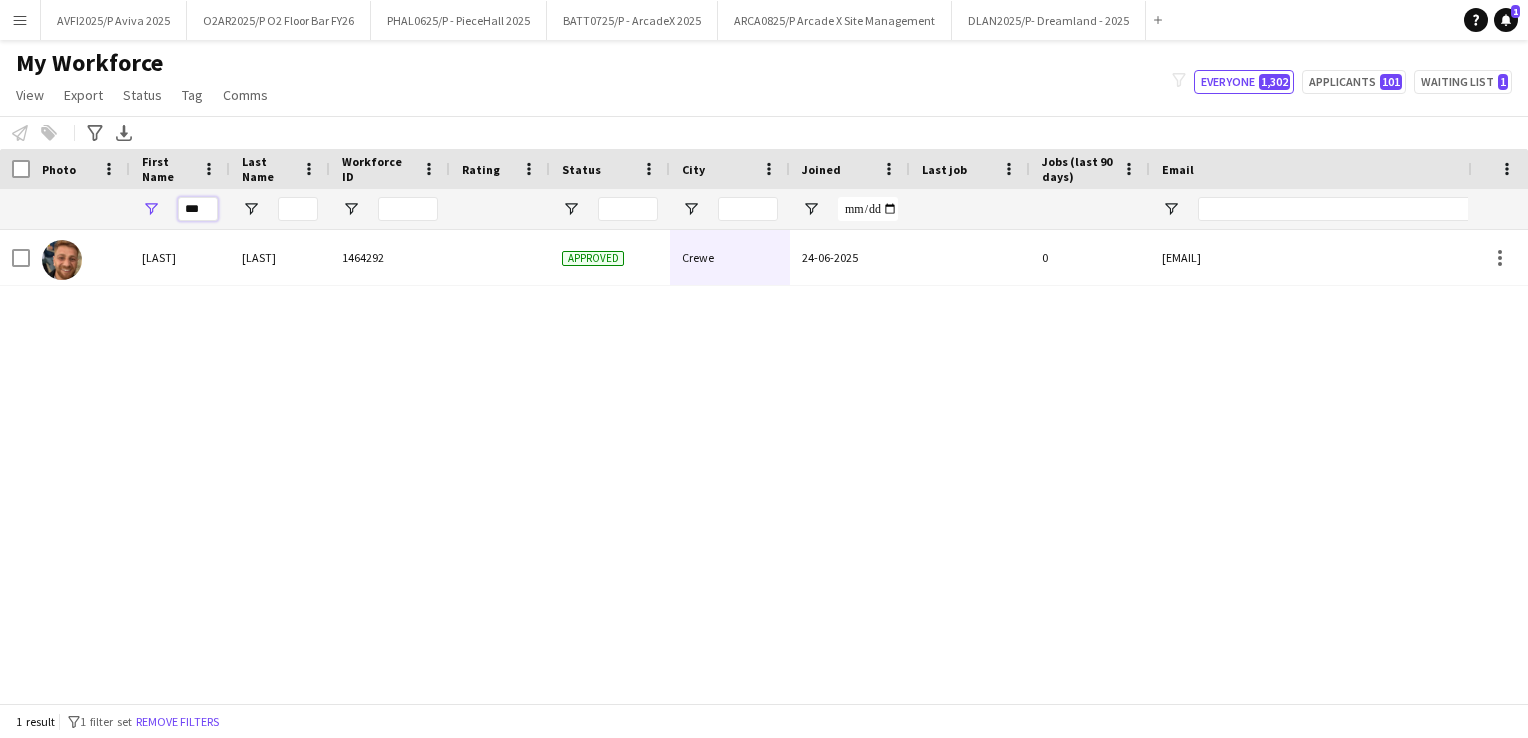 drag, startPoint x: 203, startPoint y: 208, endPoint x: -4, endPoint y: 208, distance: 207 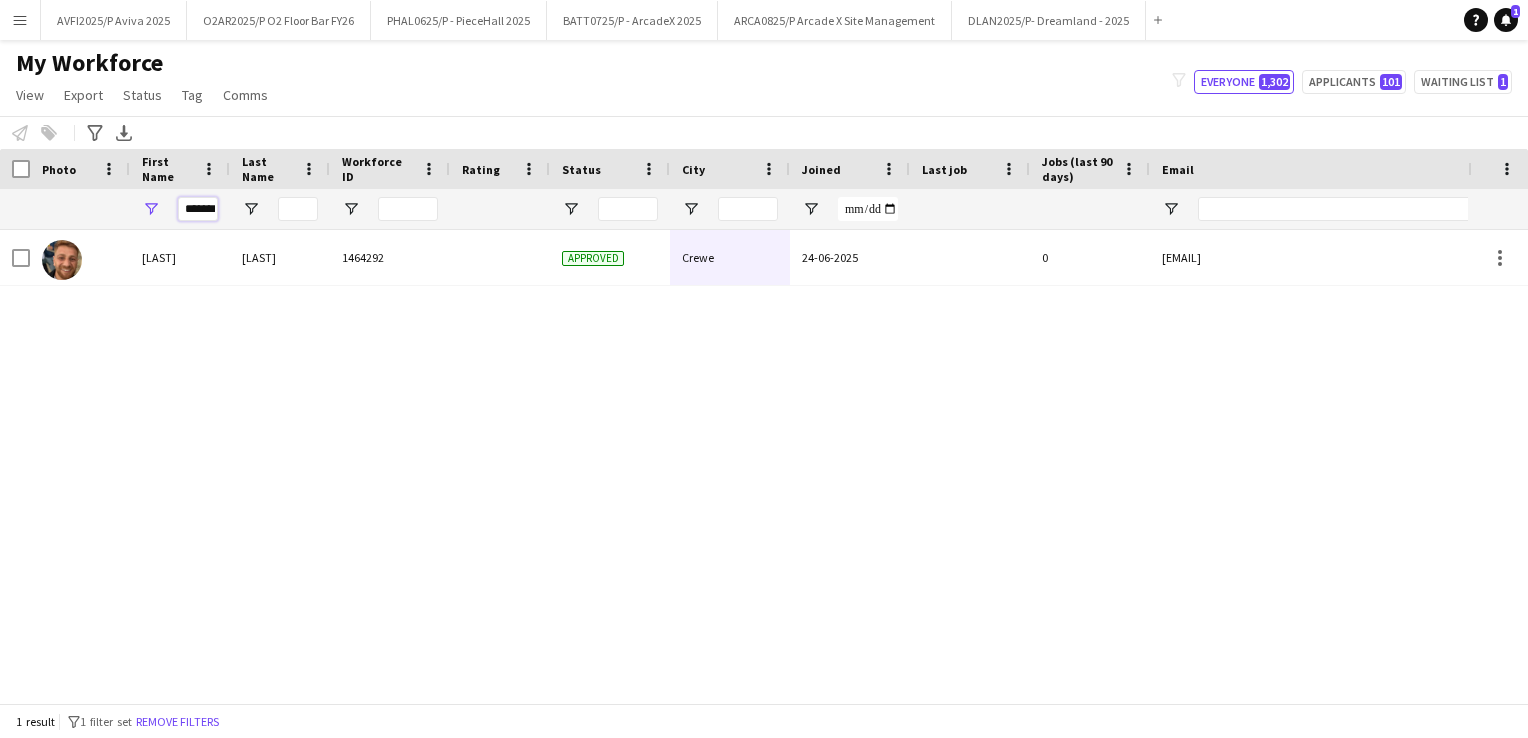 scroll, scrollTop: 0, scrollLeft: 4, axis: horizontal 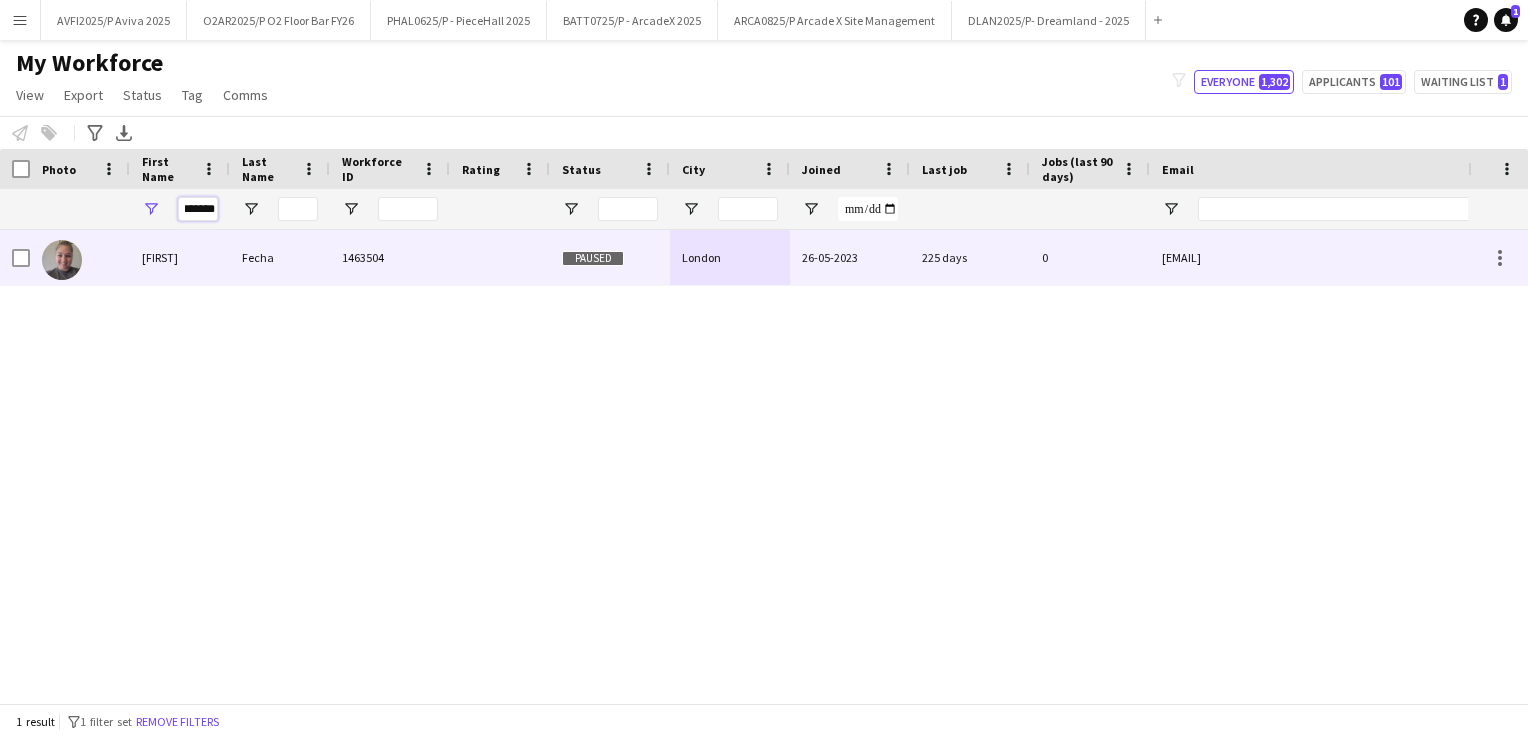 type on "*******" 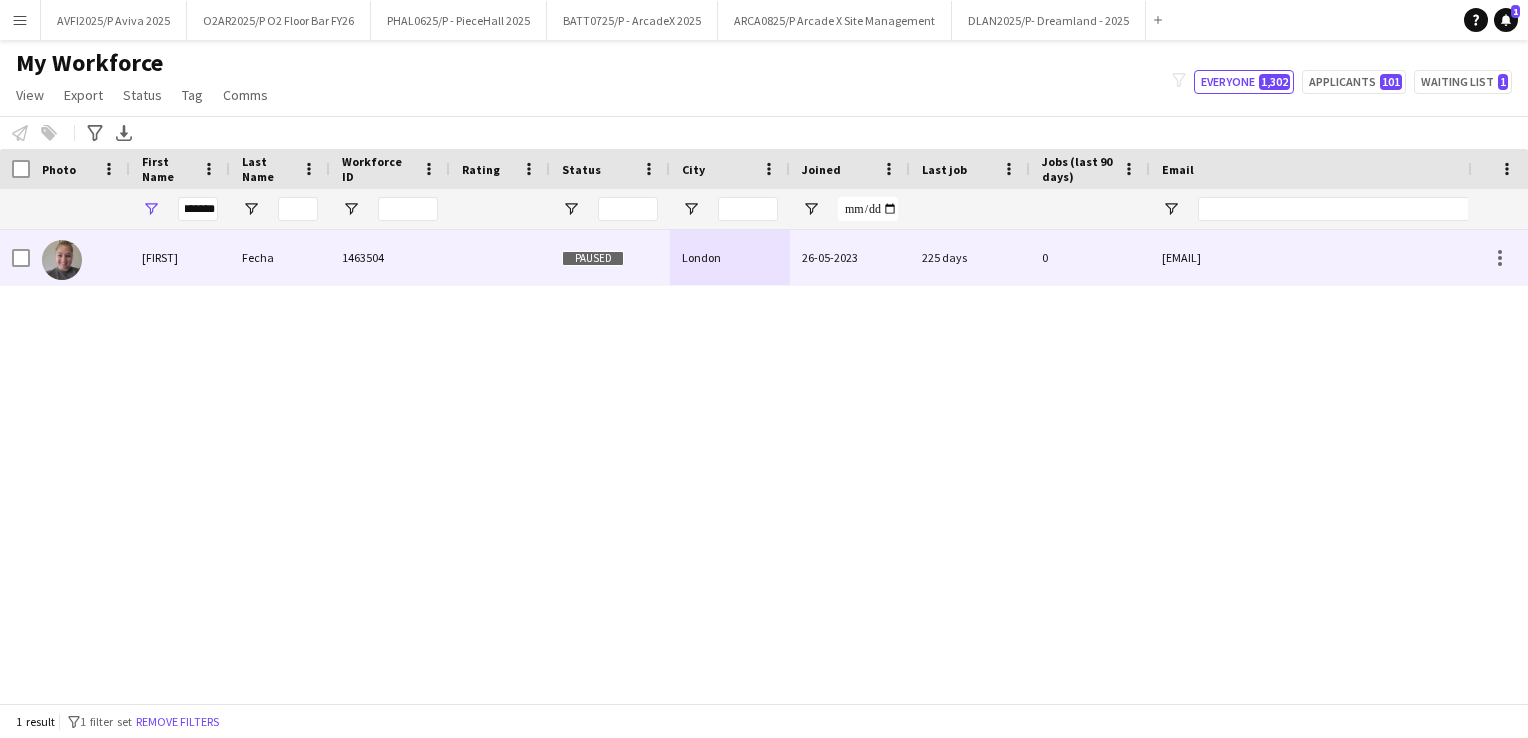 click on "London" at bounding box center [730, 257] 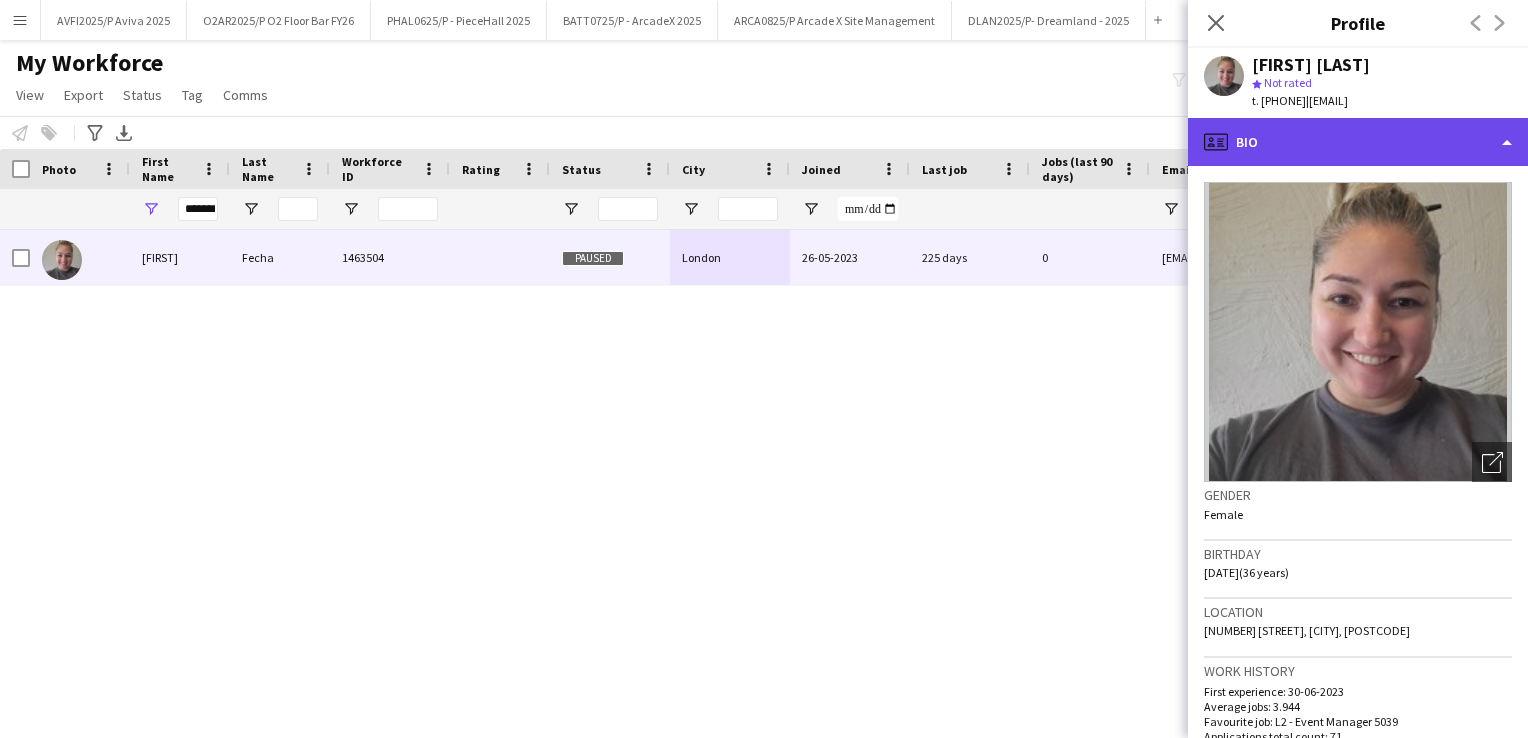 click on "profile
Bio" 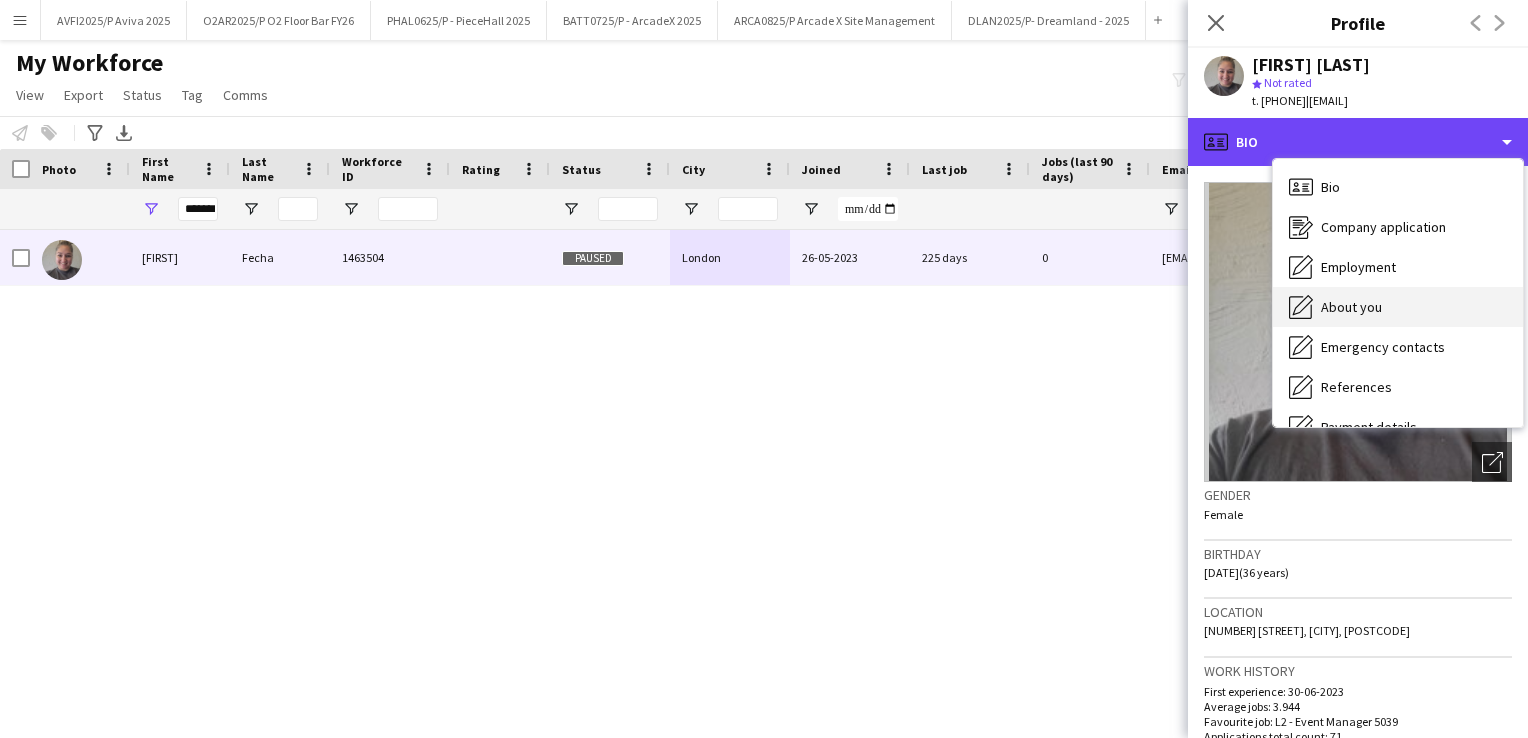 scroll, scrollTop: 268, scrollLeft: 0, axis: vertical 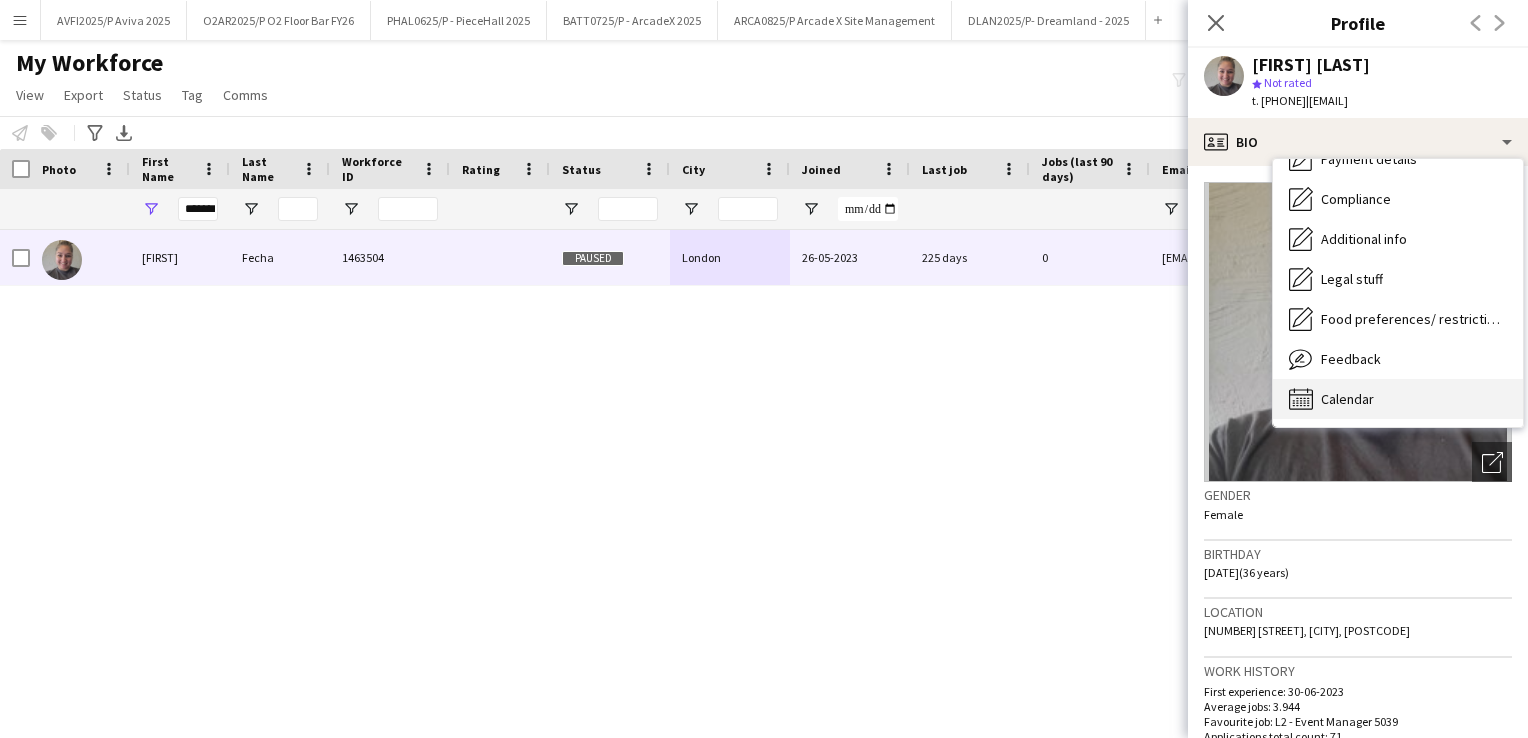 click on "Calendar
Calendar" at bounding box center (1398, 399) 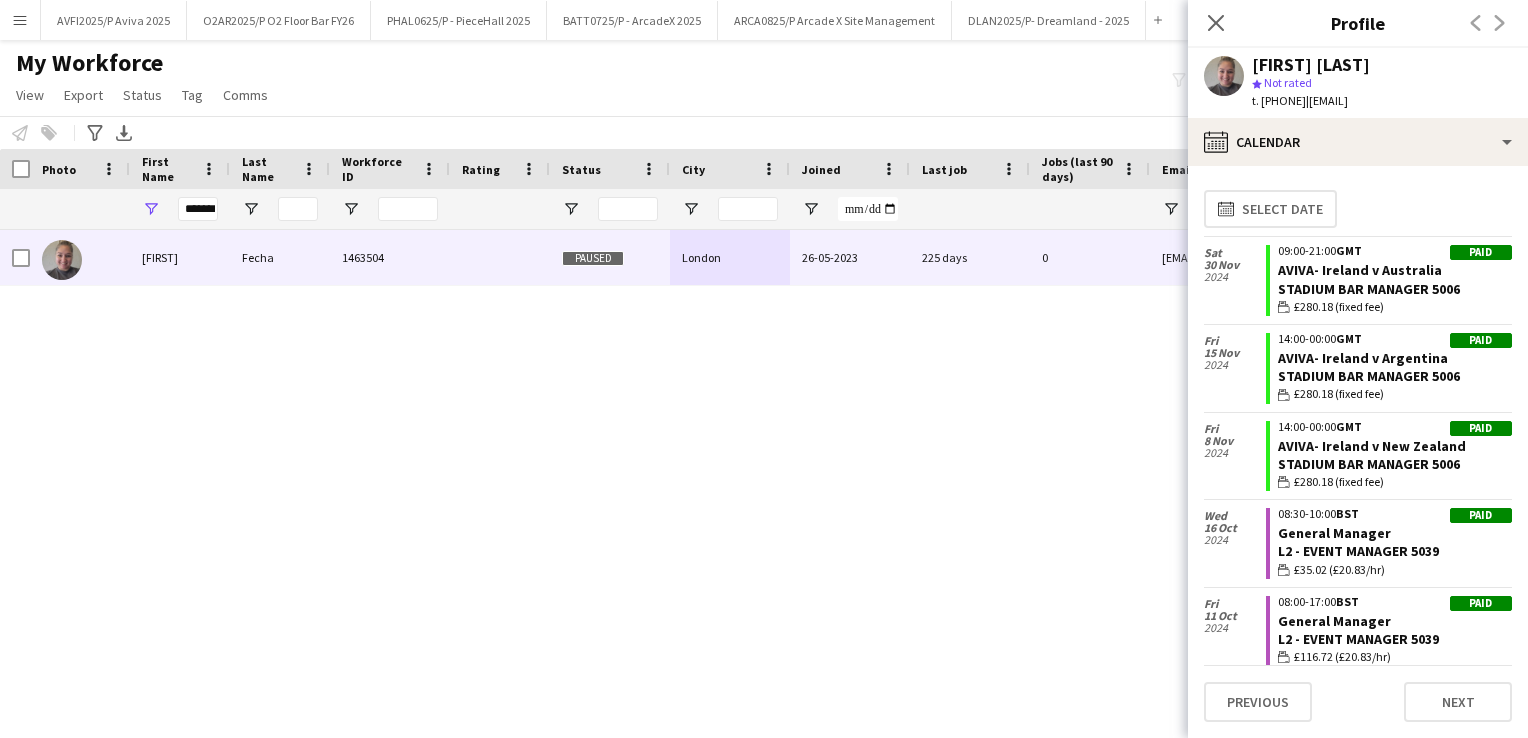 click on "Natalie Fecha [NUMBER] Paused London [DATE] 225 days 0 [EMAIL] [PHONE]" at bounding box center (734, 459) 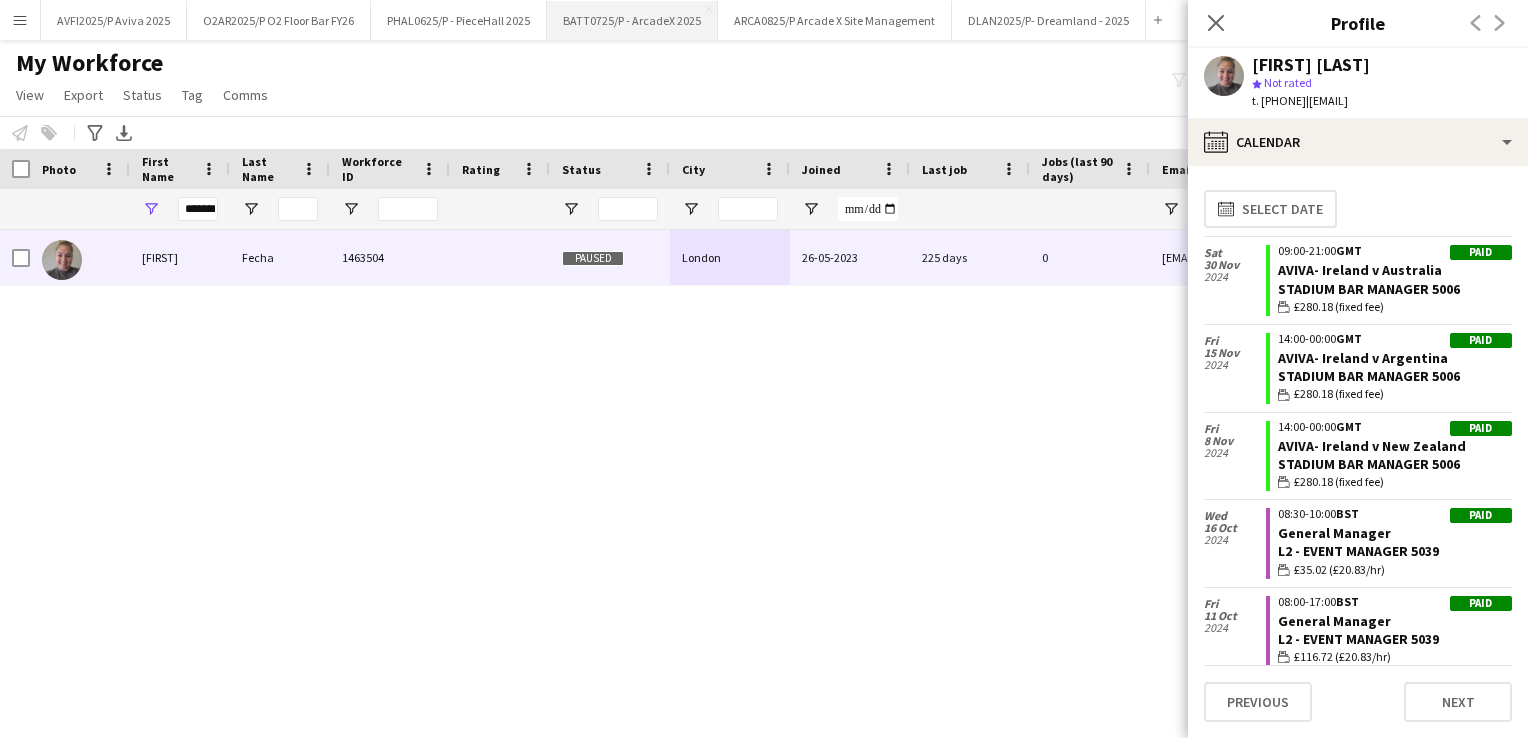click on "BATT0725/P - ArcadeX 2025
Close" at bounding box center (632, 20) 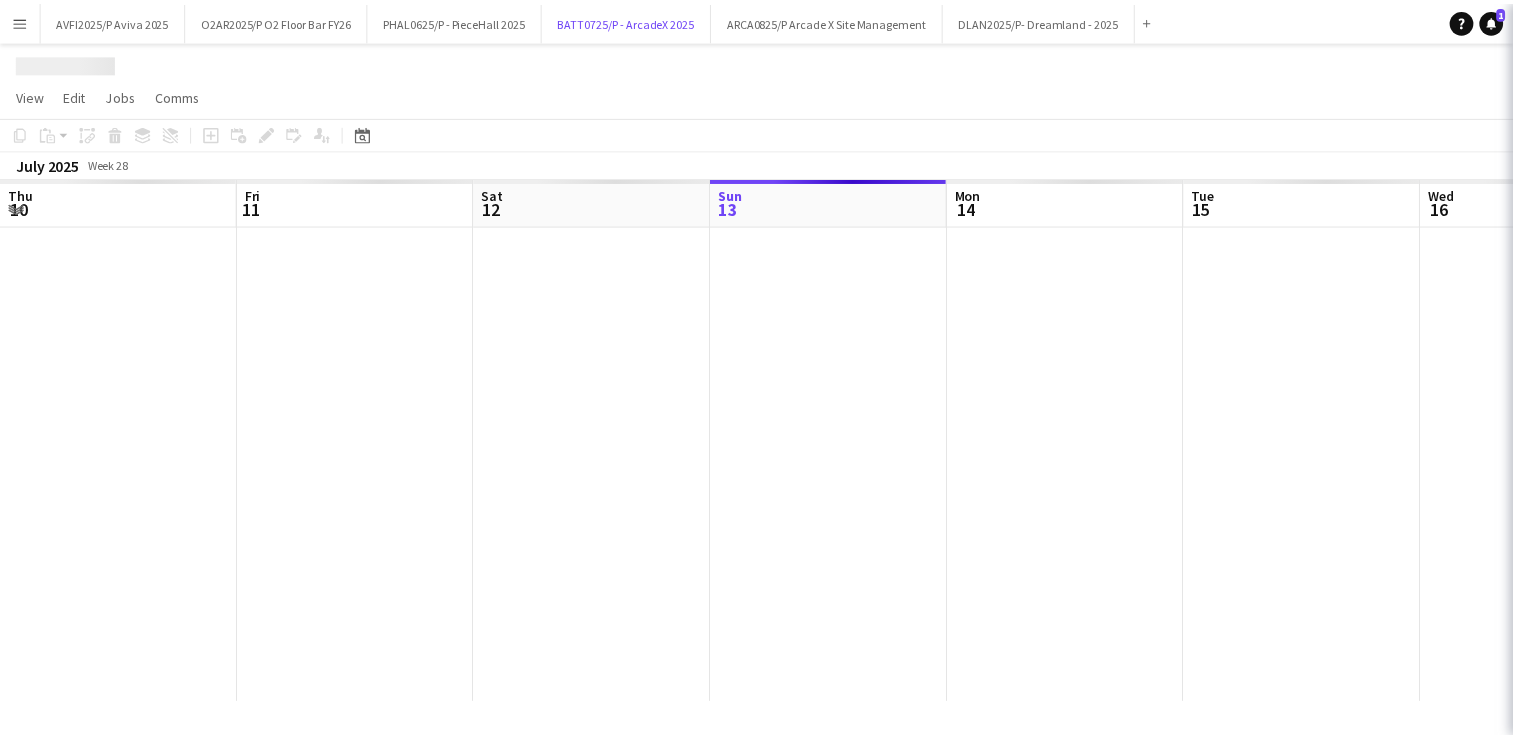 scroll, scrollTop: 0, scrollLeft: 478, axis: horizontal 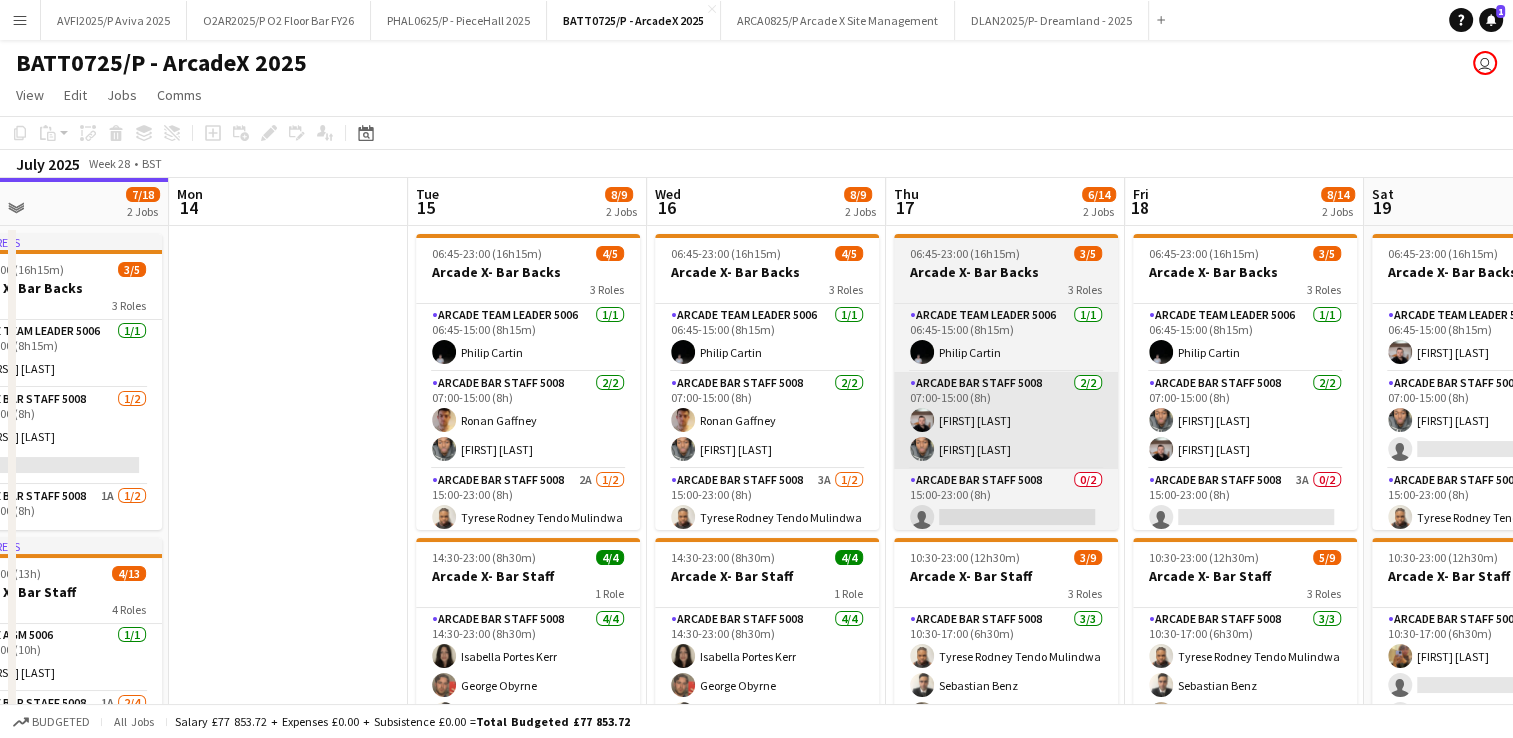 drag, startPoint x: 1311, startPoint y: 458, endPoint x: 999, endPoint y: 462, distance: 312.02563 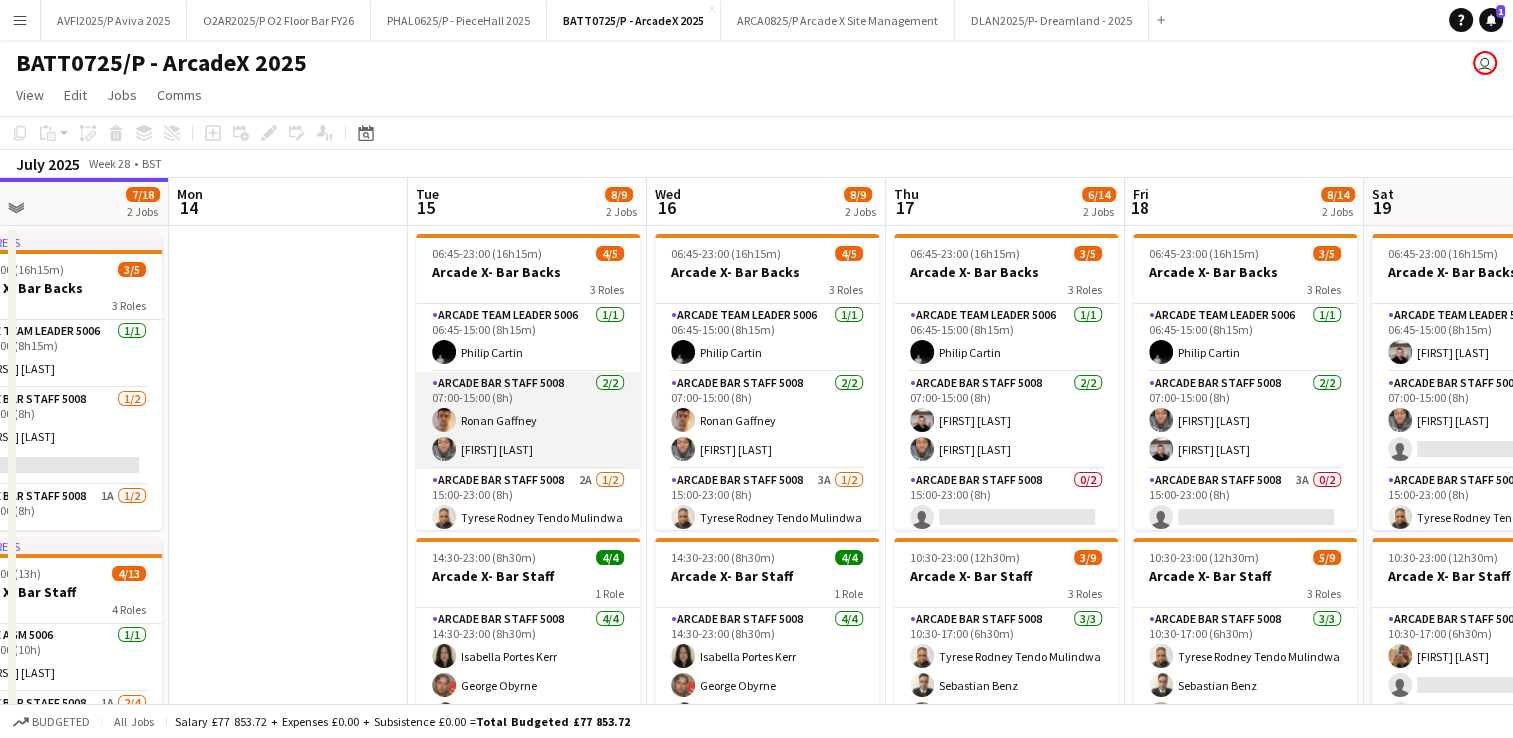 scroll, scrollTop: 41, scrollLeft: 0, axis: vertical 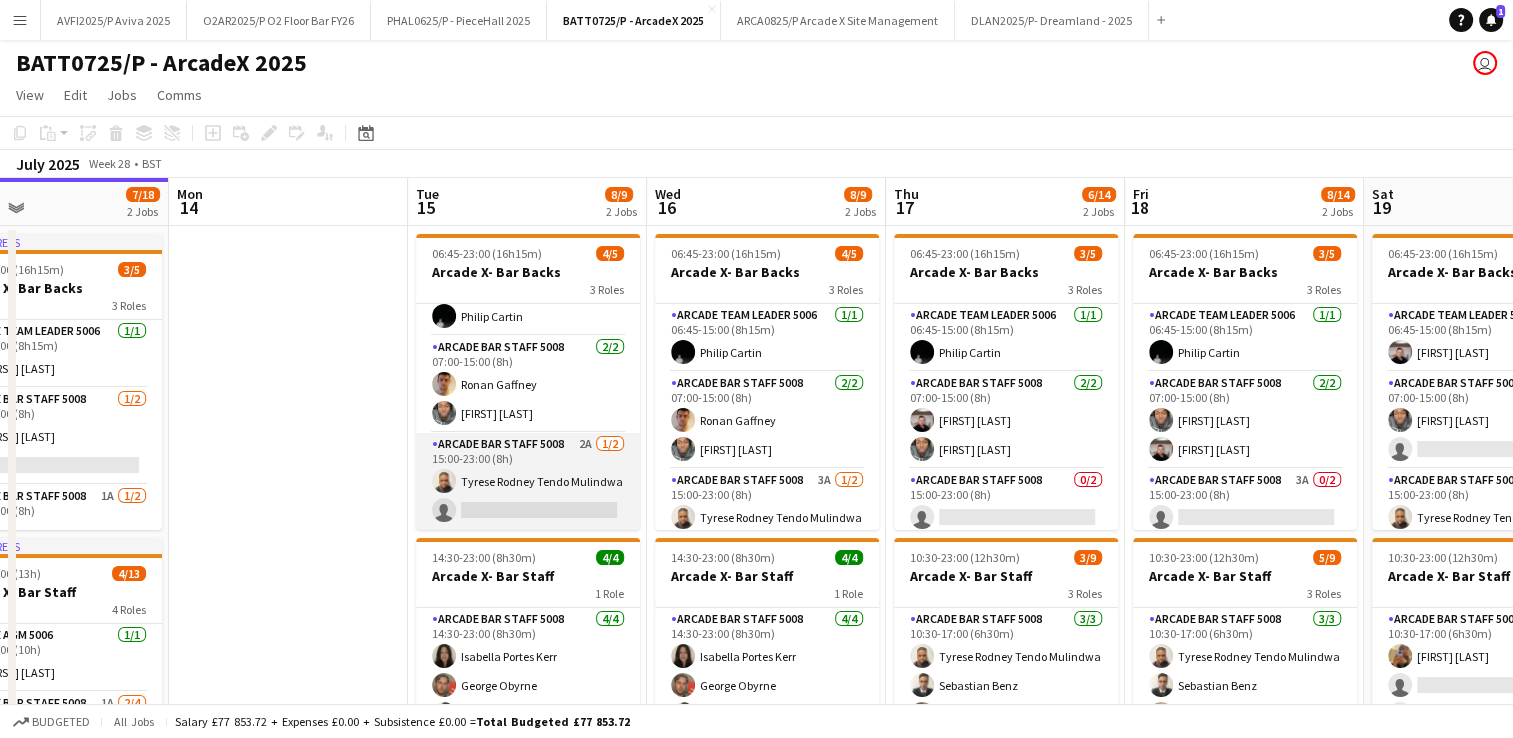 click on "Arcade Bar Staff 5008   2A   1/2   15:00-23:00 (8h)
Tyrese Rodney Tendo Mulindwa
single-neutral-actions" at bounding box center (528, 481) 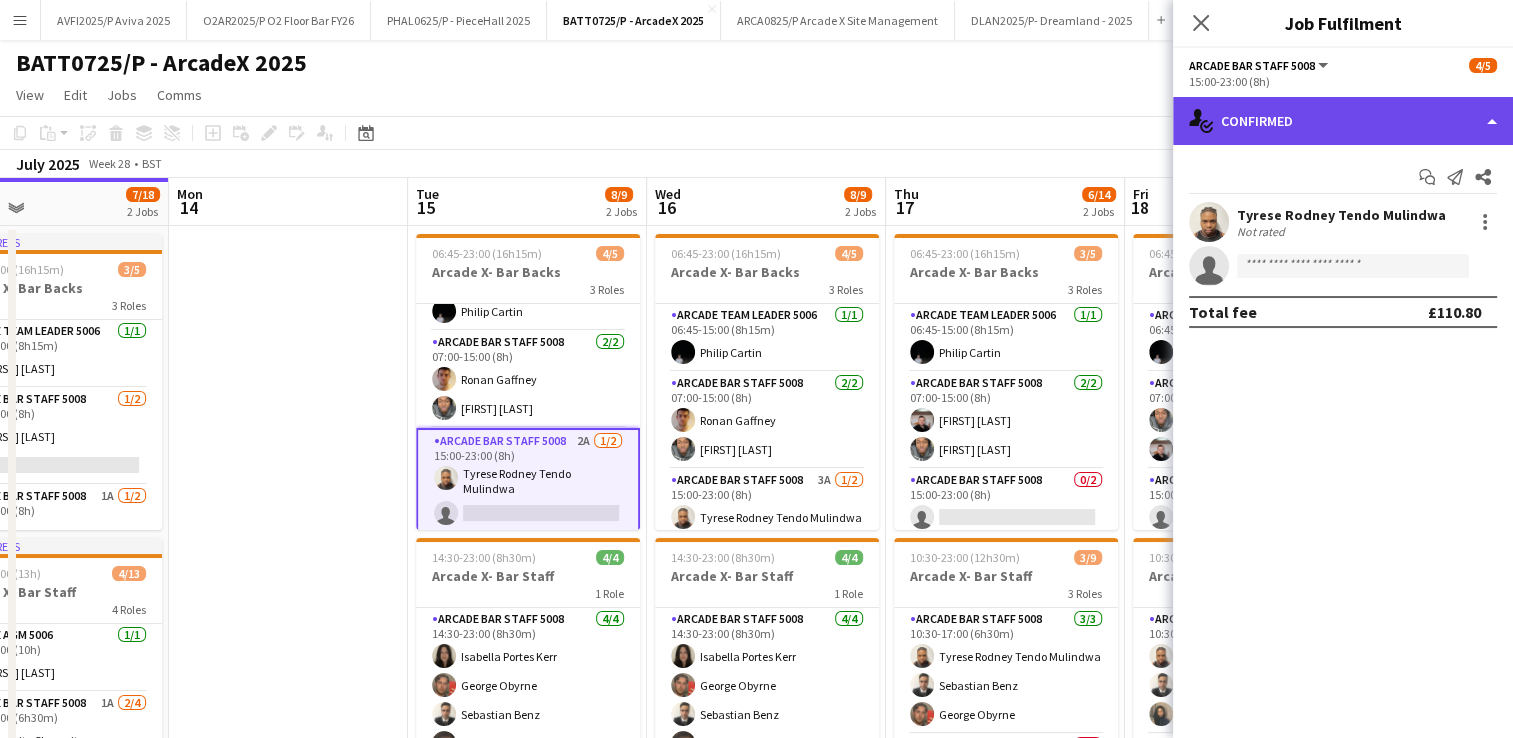 click on "single-neutral-actions-check-2
Confirmed" 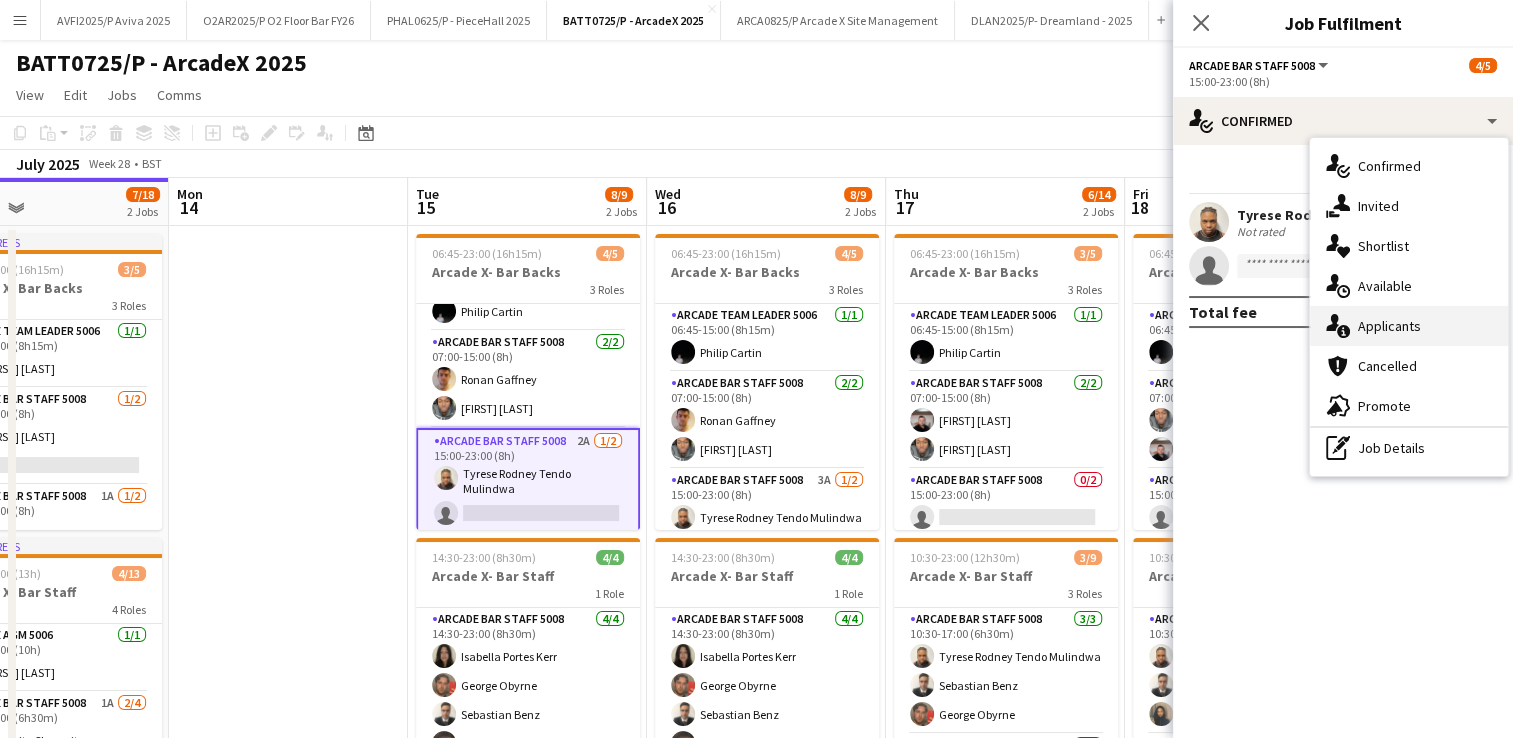 click on "single-neutral-actions-information
Applicants" at bounding box center [1409, 326] 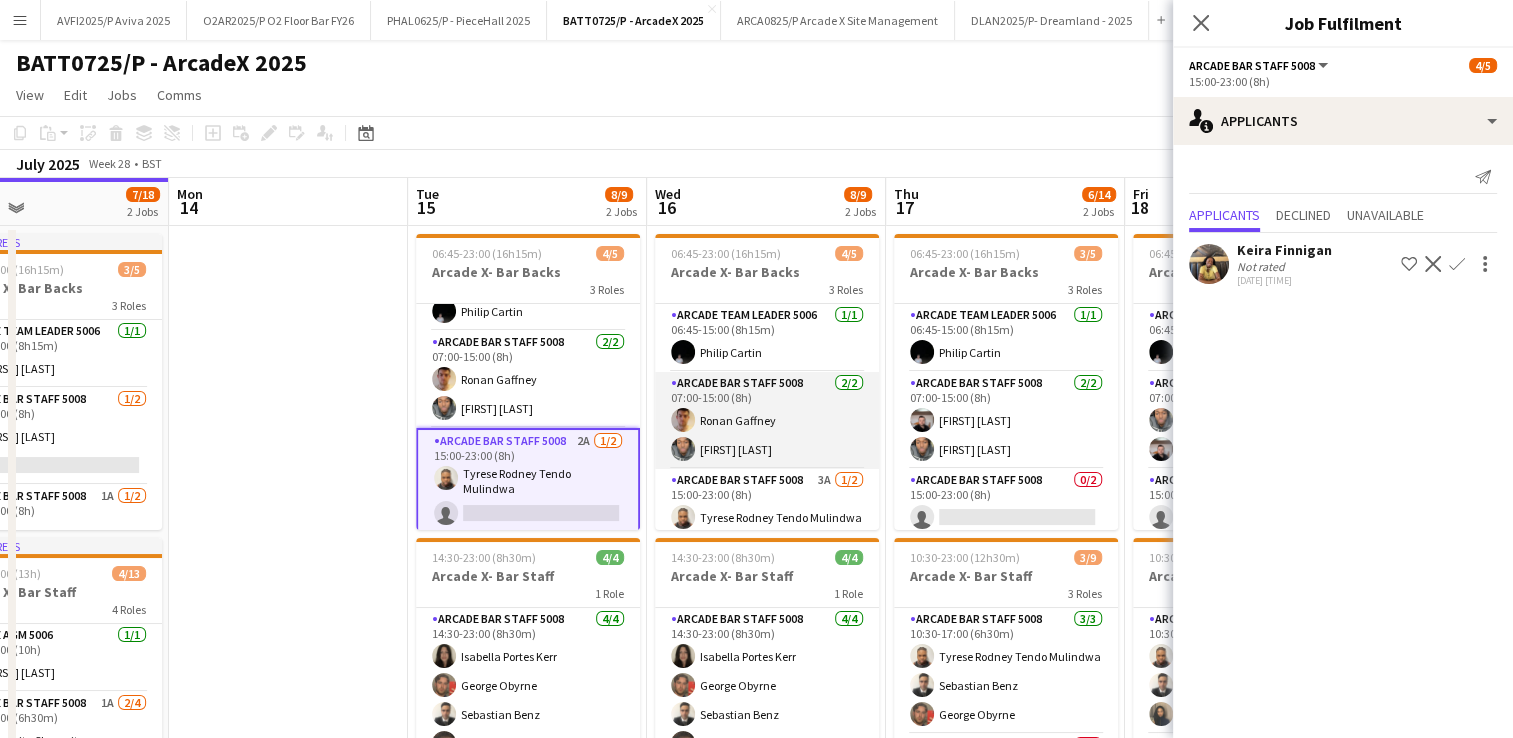 scroll, scrollTop: 41, scrollLeft: 0, axis: vertical 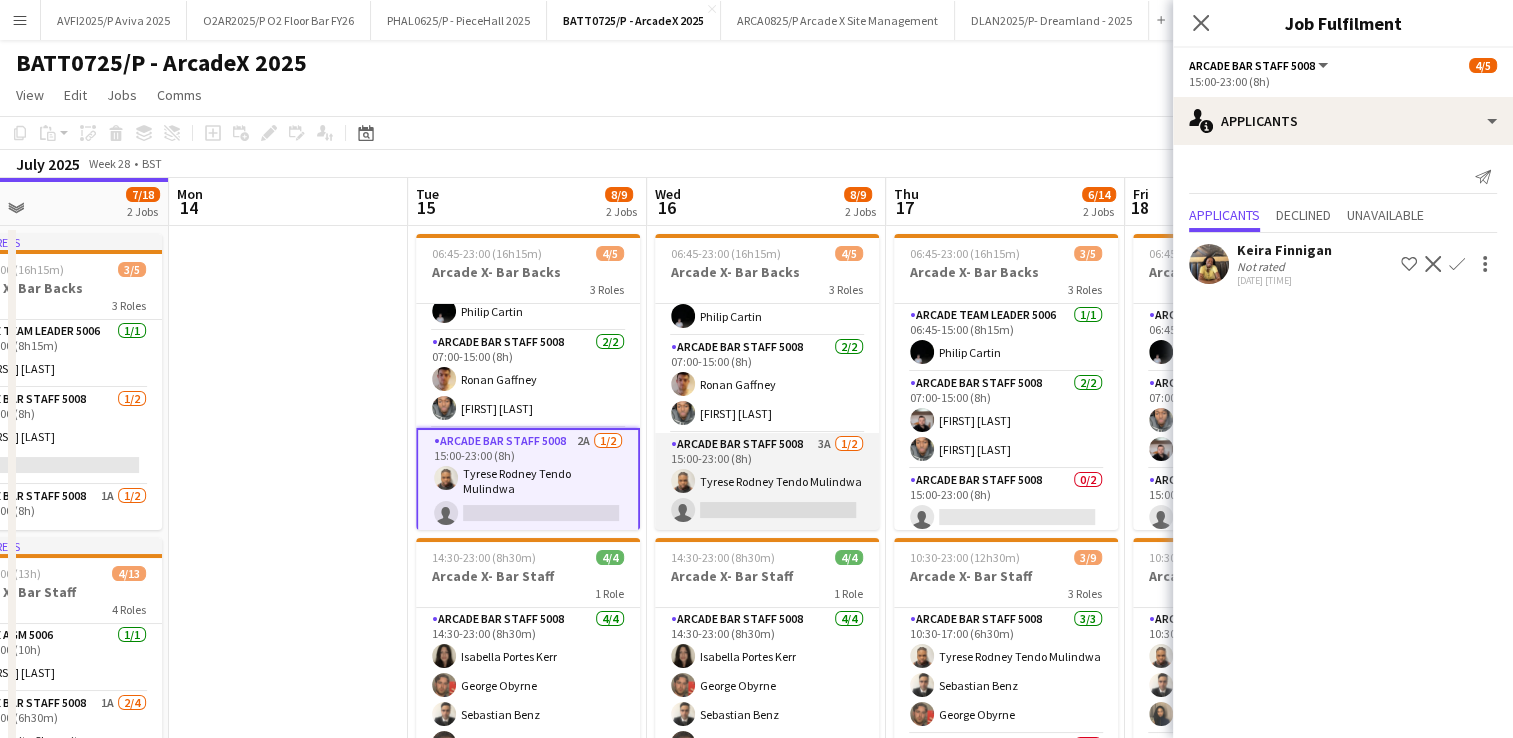 click on "Arcade Bar Staff 5008   3A   1/2   15:00-23:00 (8h)
[FIRST] [LAST] [LAST]
single-neutral-actions" at bounding box center (767, 481) 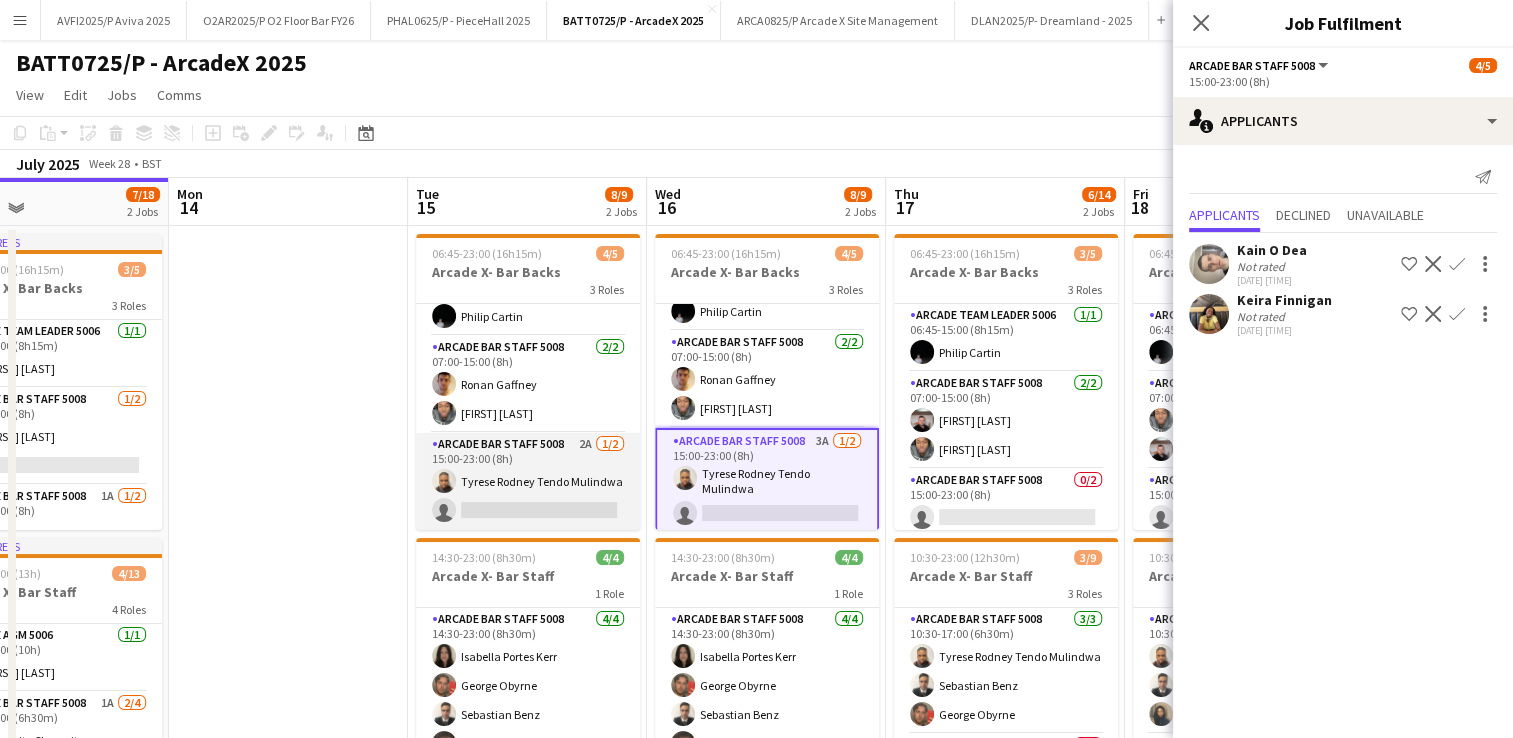 click on "Arcade Bar Staff 5008   2A   1/2   15:00-23:00 (8h)
Tyrese Rodney Tendo Mulindwa
single-neutral-actions" at bounding box center [528, 481] 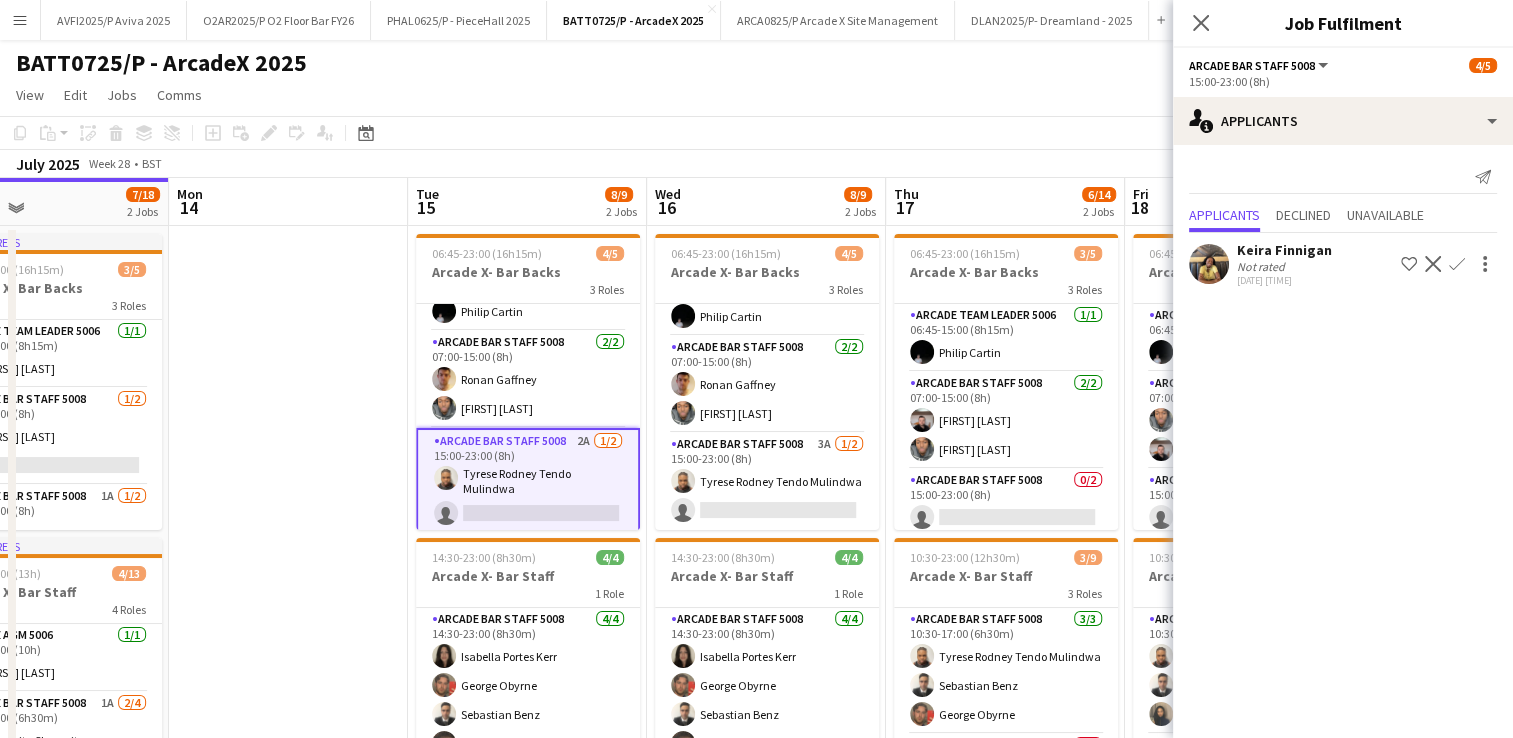 click on "Arcade Bar Staff 5008   2A   1/2   15:00-23:00 (8h)
Tyrese Rodney Tendo Mulindwa
single-neutral-actions" at bounding box center [528, 481] 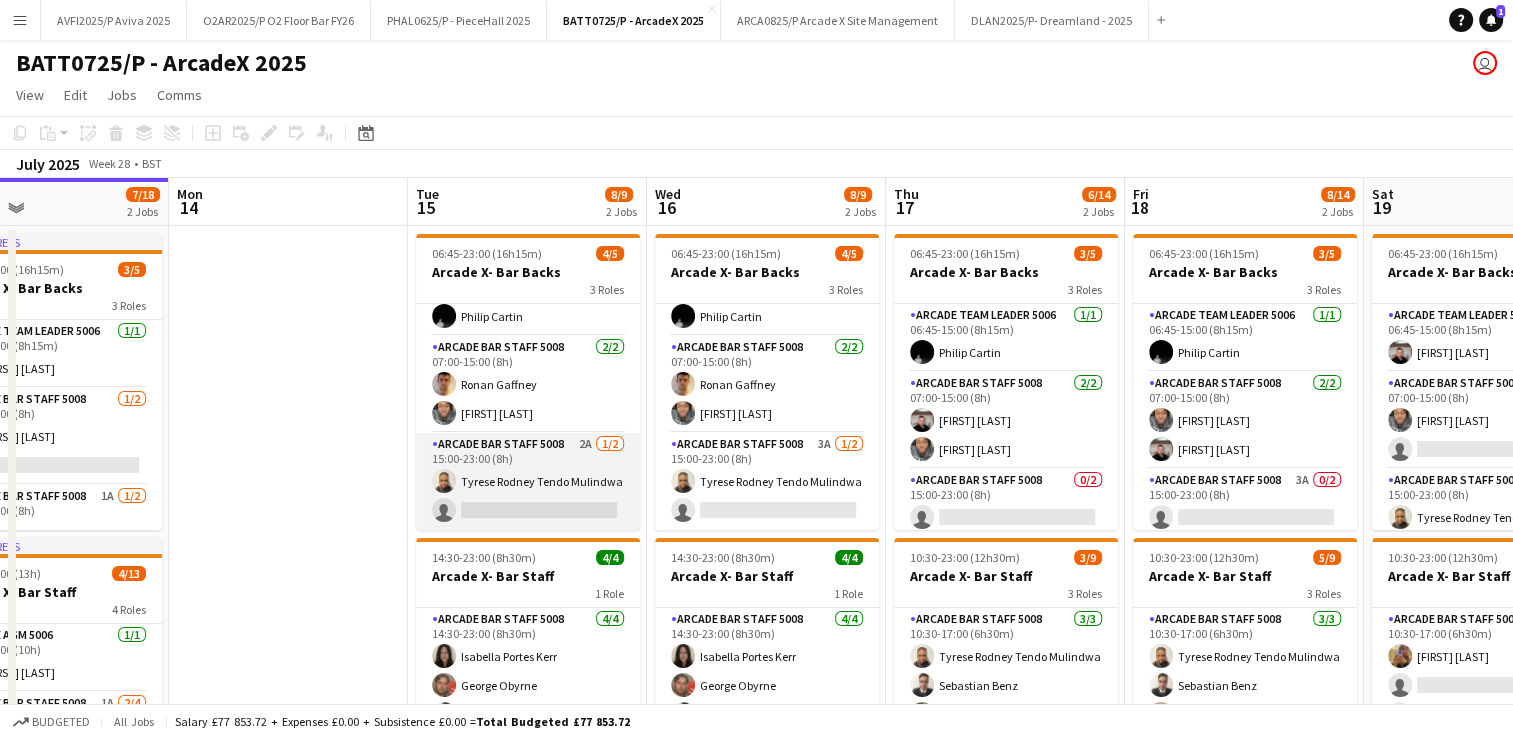 click on "Arcade Bar Staff 5008   2A   1/2   15:00-23:00 (8h)
Tyrese Rodney Tendo Mulindwa
single-neutral-actions" at bounding box center [528, 481] 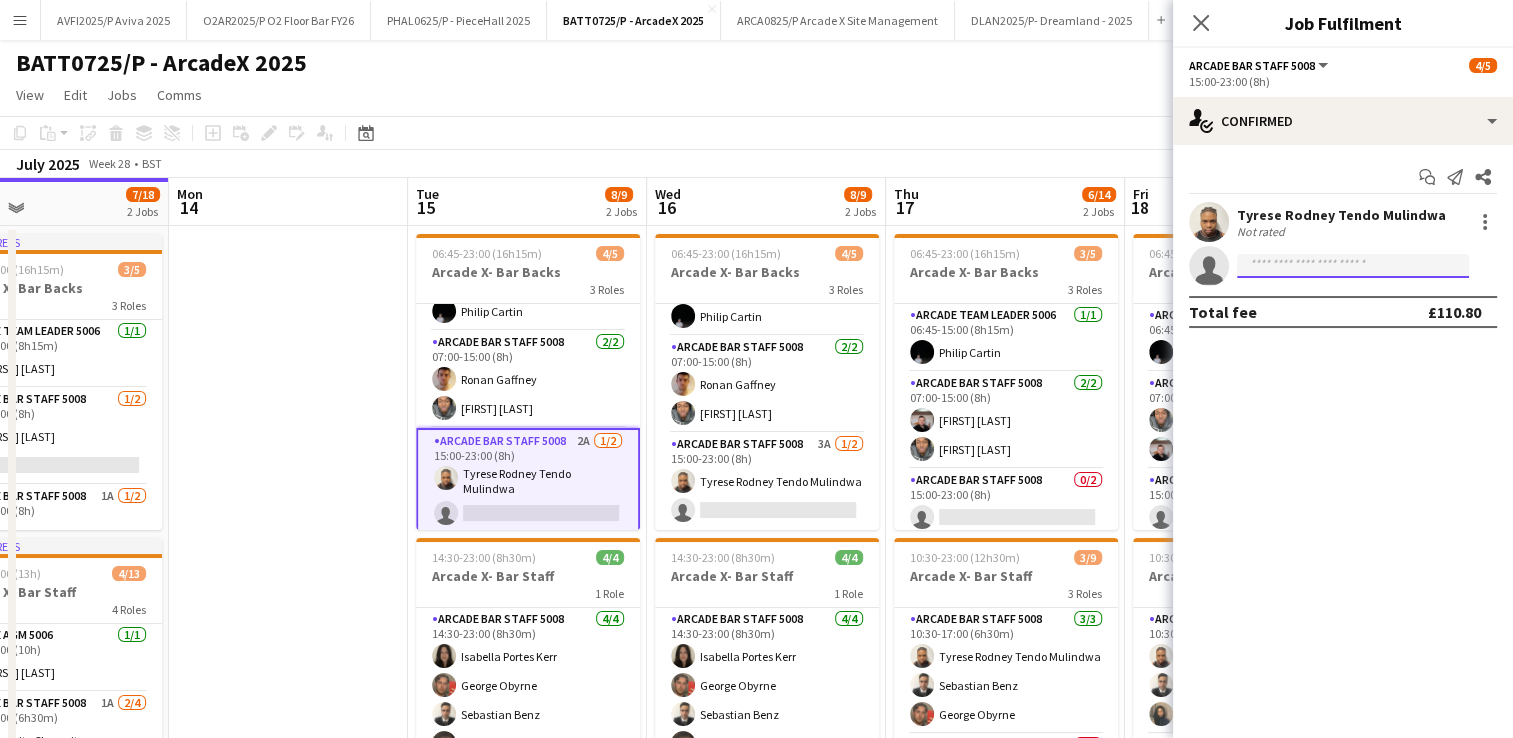 click 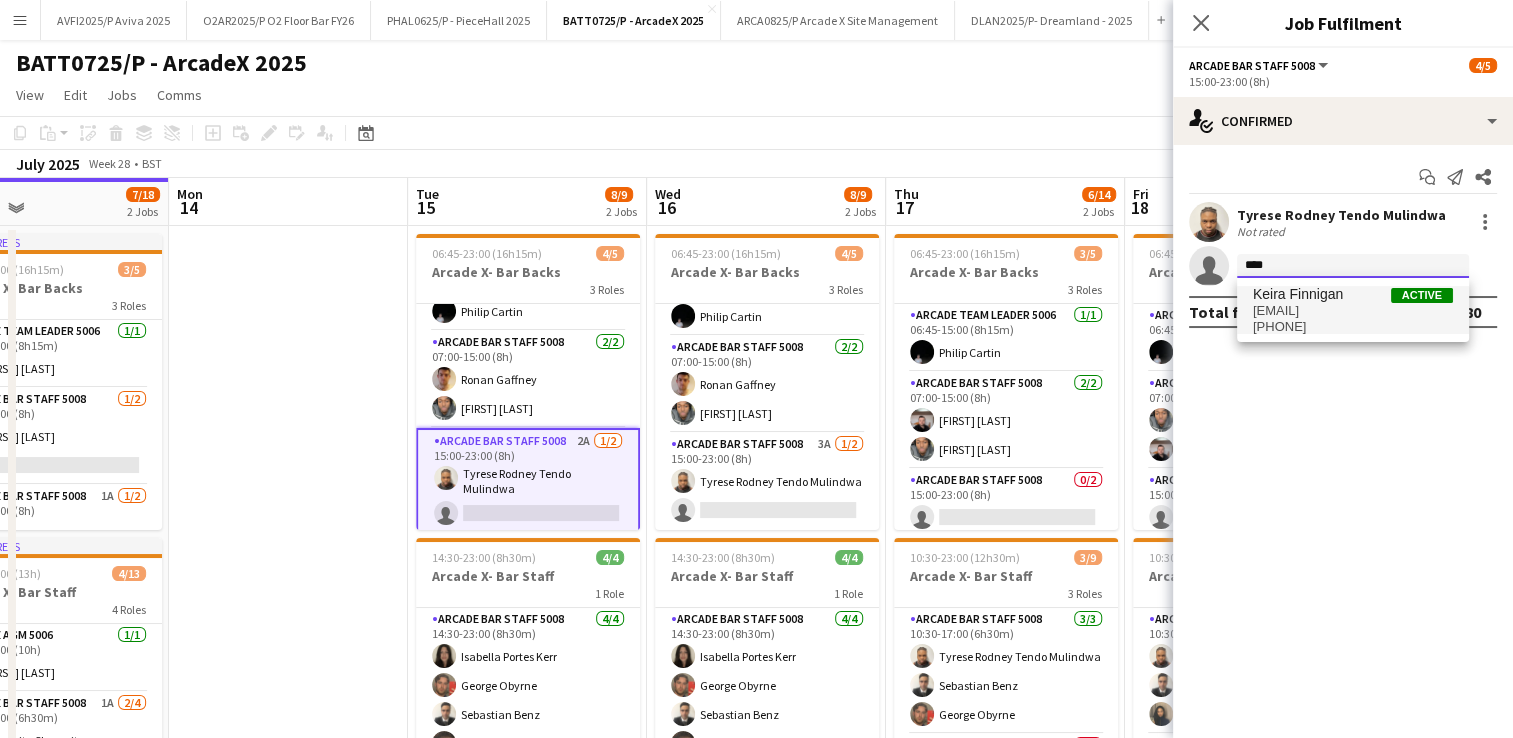 type on "****" 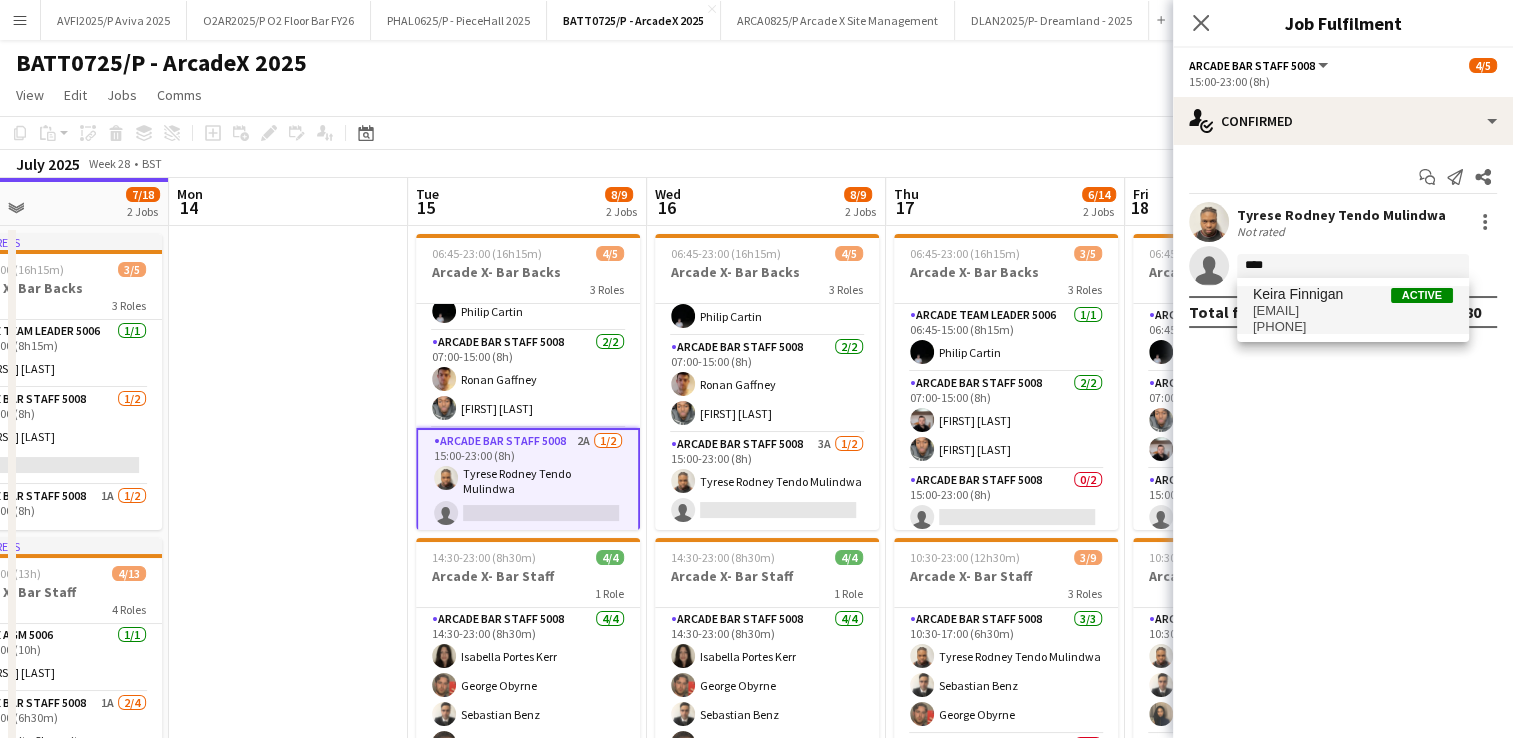 click on "[EMAIL]" at bounding box center [1353, 311] 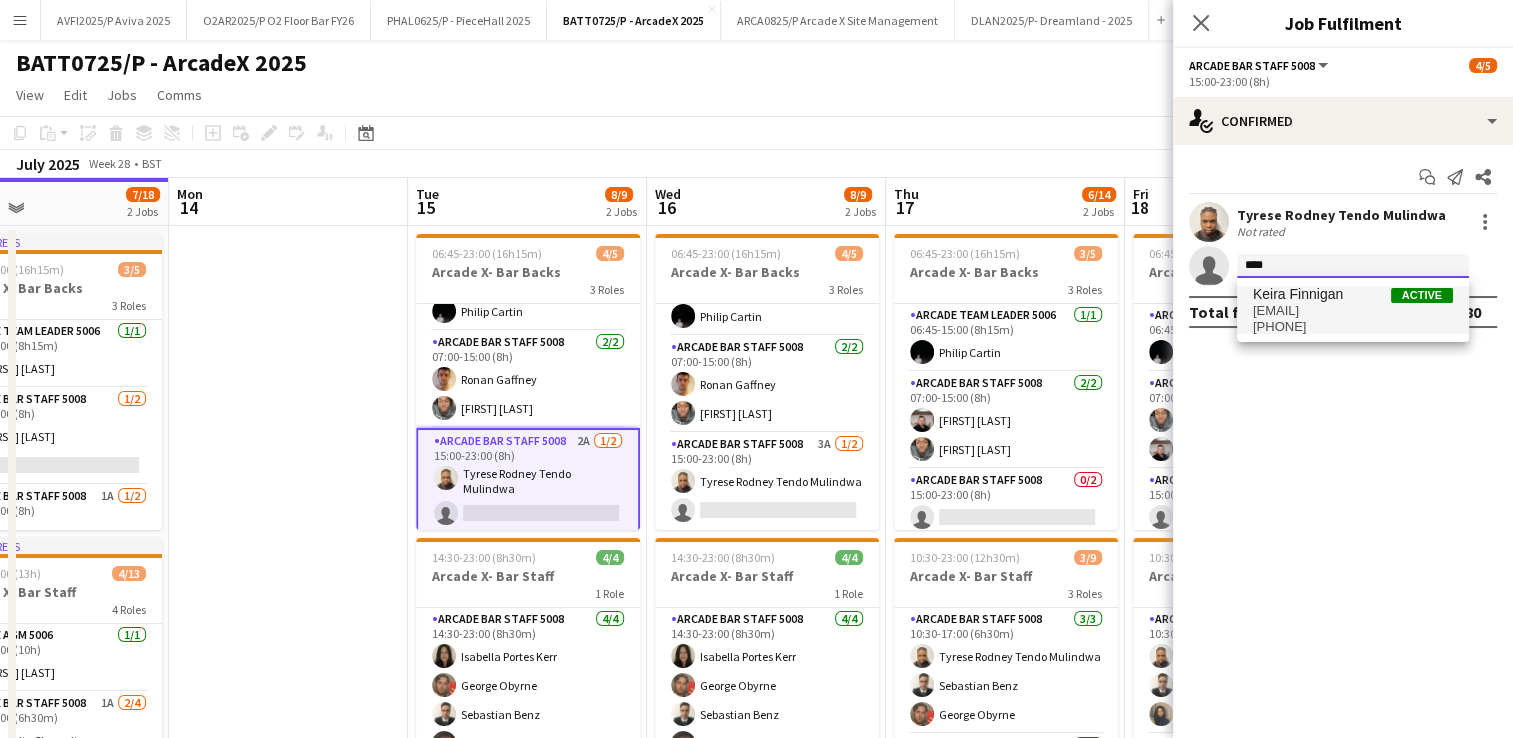 type 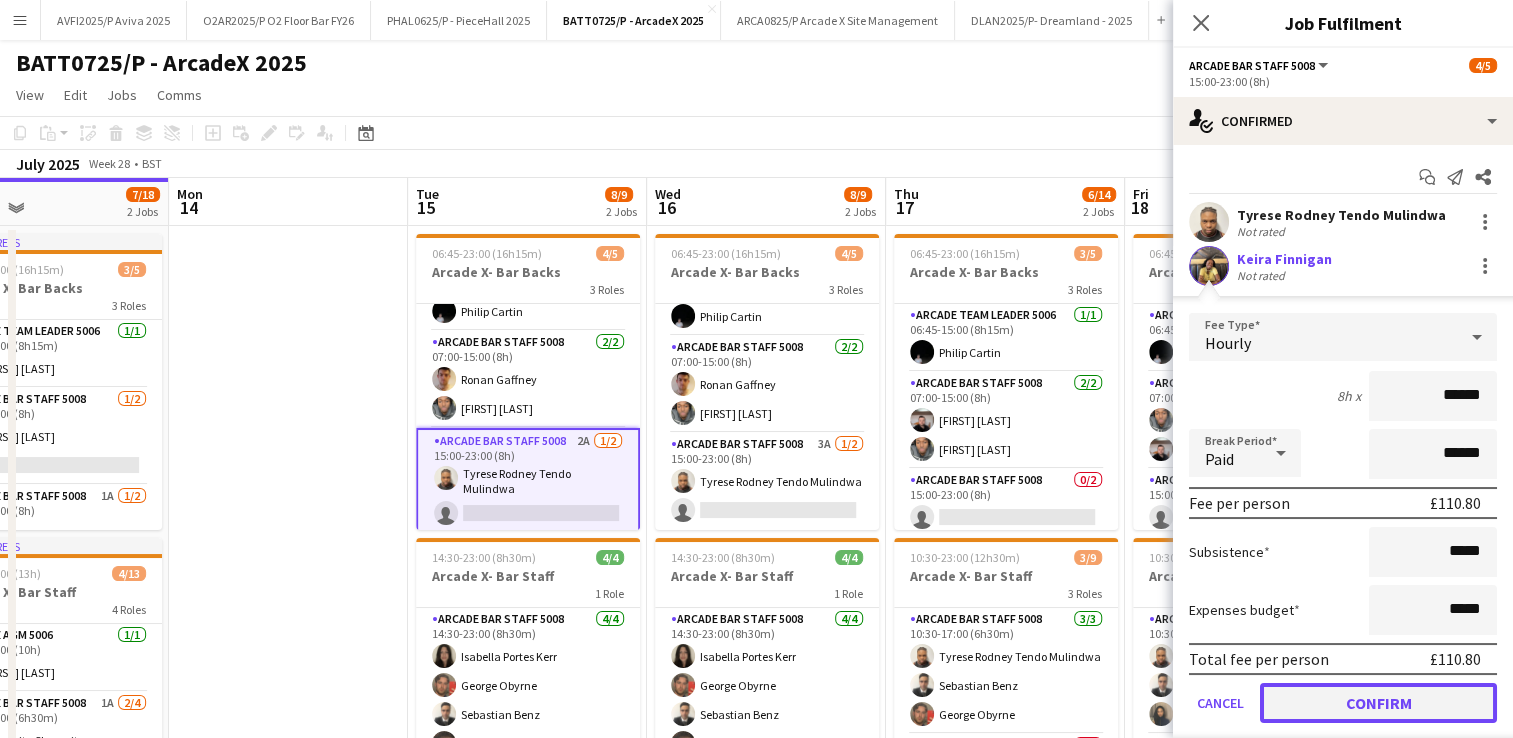 click on "Confirm" at bounding box center [1378, 703] 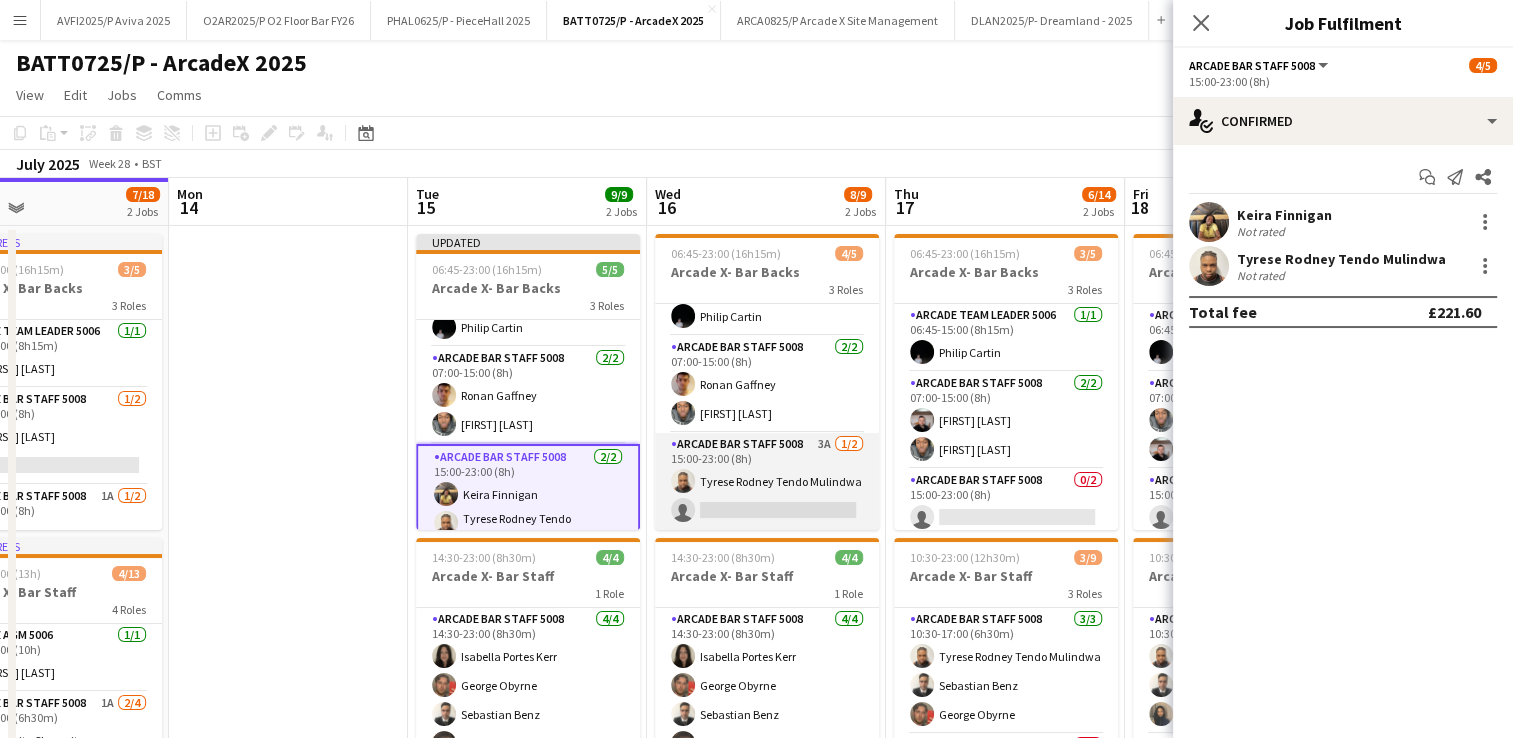 click on "Arcade Bar Staff 5008   3A   1/2   15:00-23:00 (8h)
[FIRST] [LAST] [LAST]
single-neutral-actions" at bounding box center (767, 481) 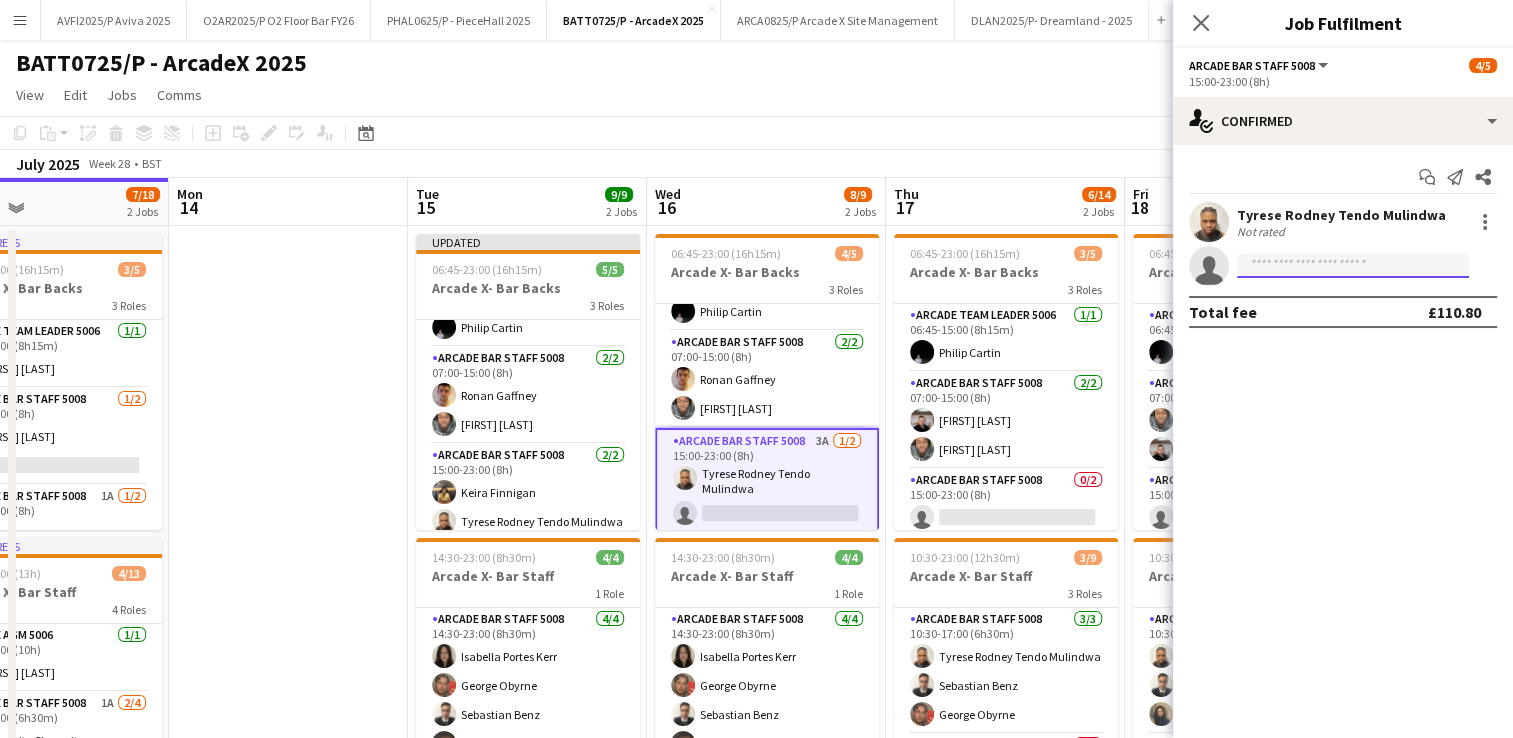 click 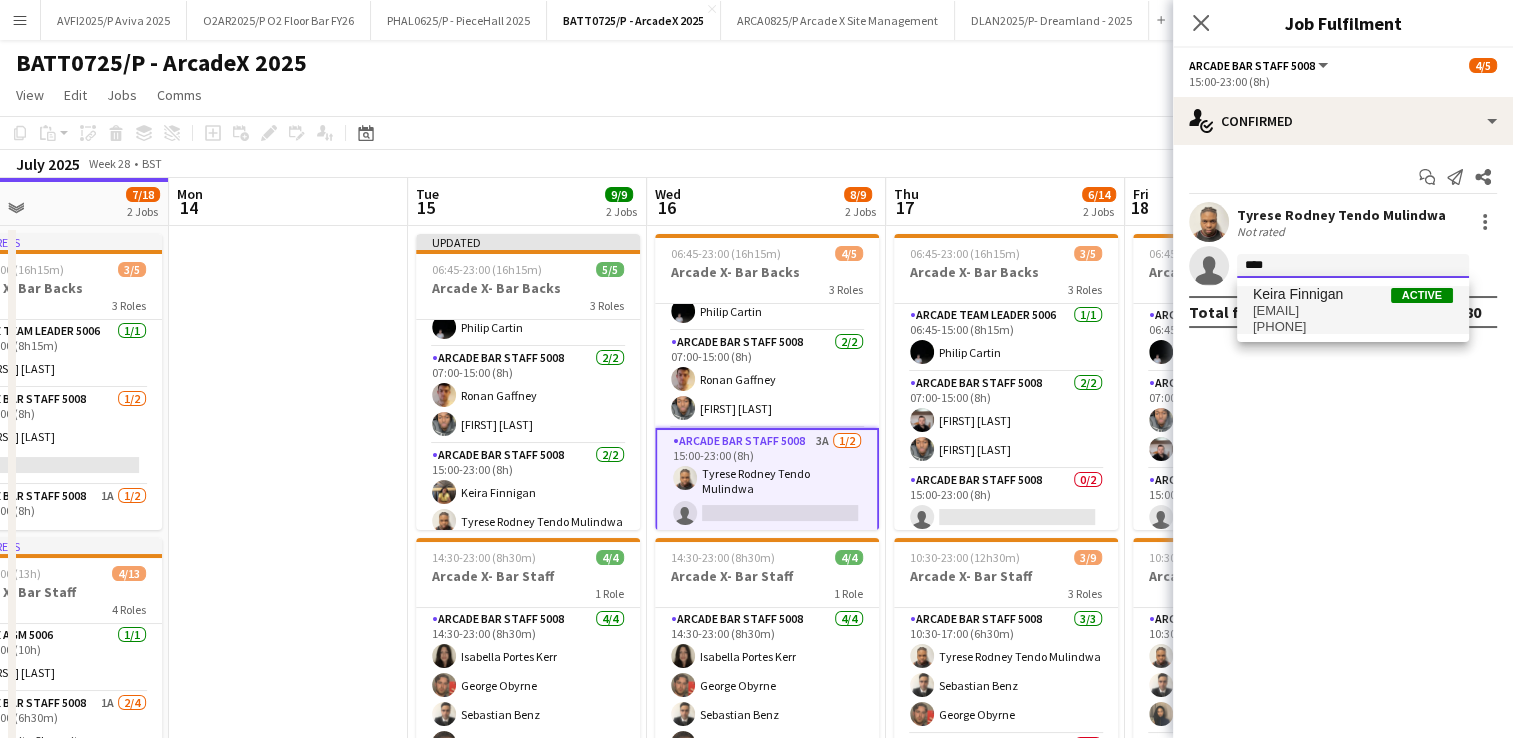 type on "****" 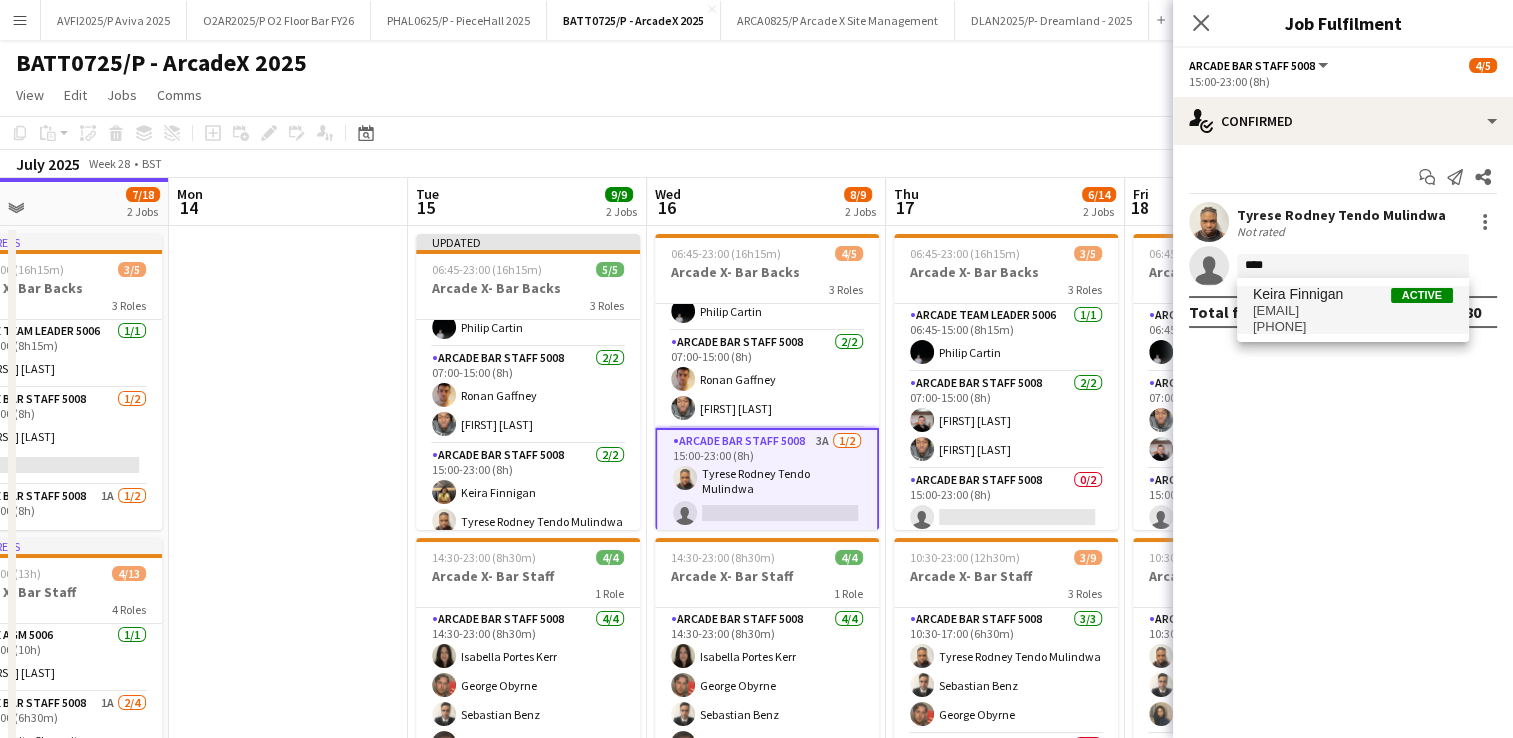 click on "[PHONE]" at bounding box center [1353, 327] 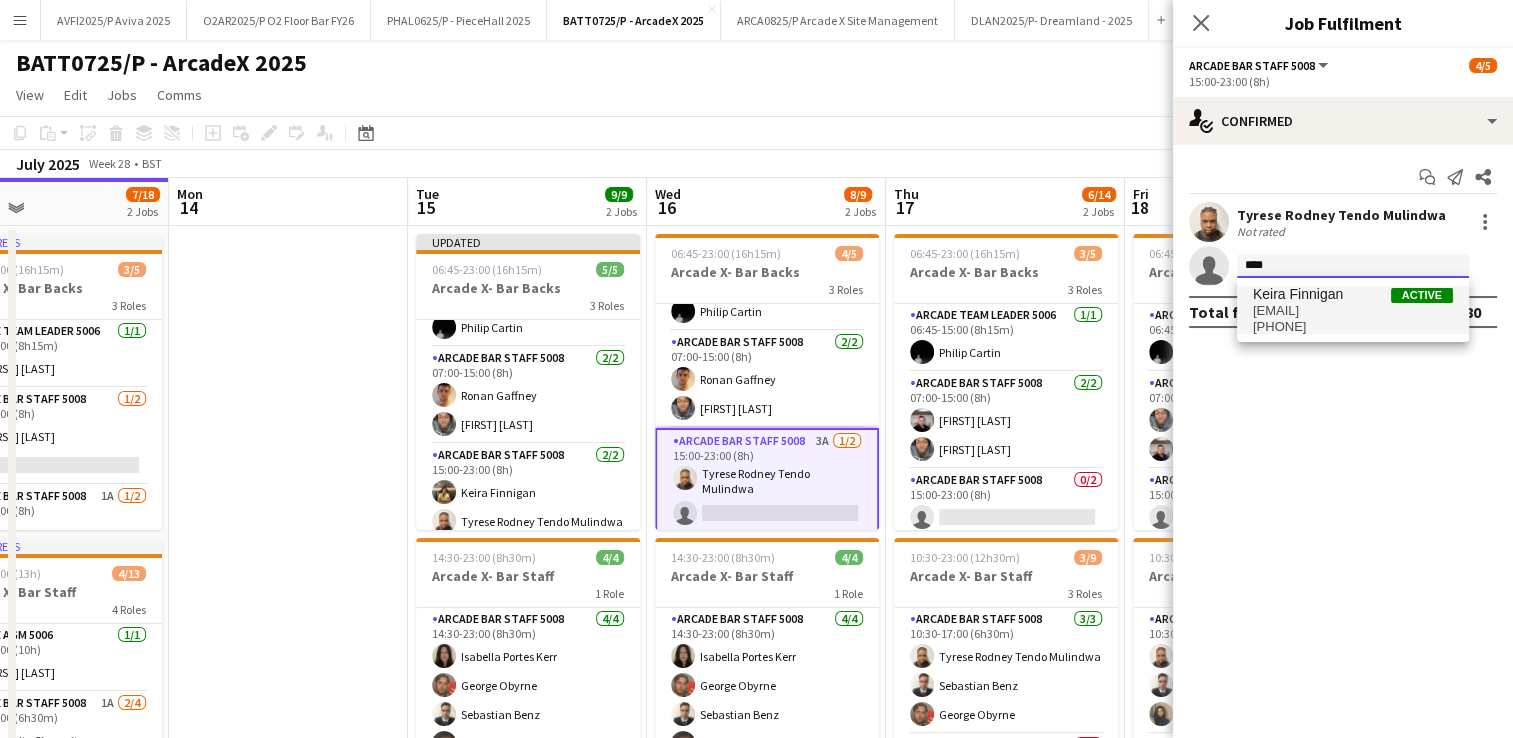 type 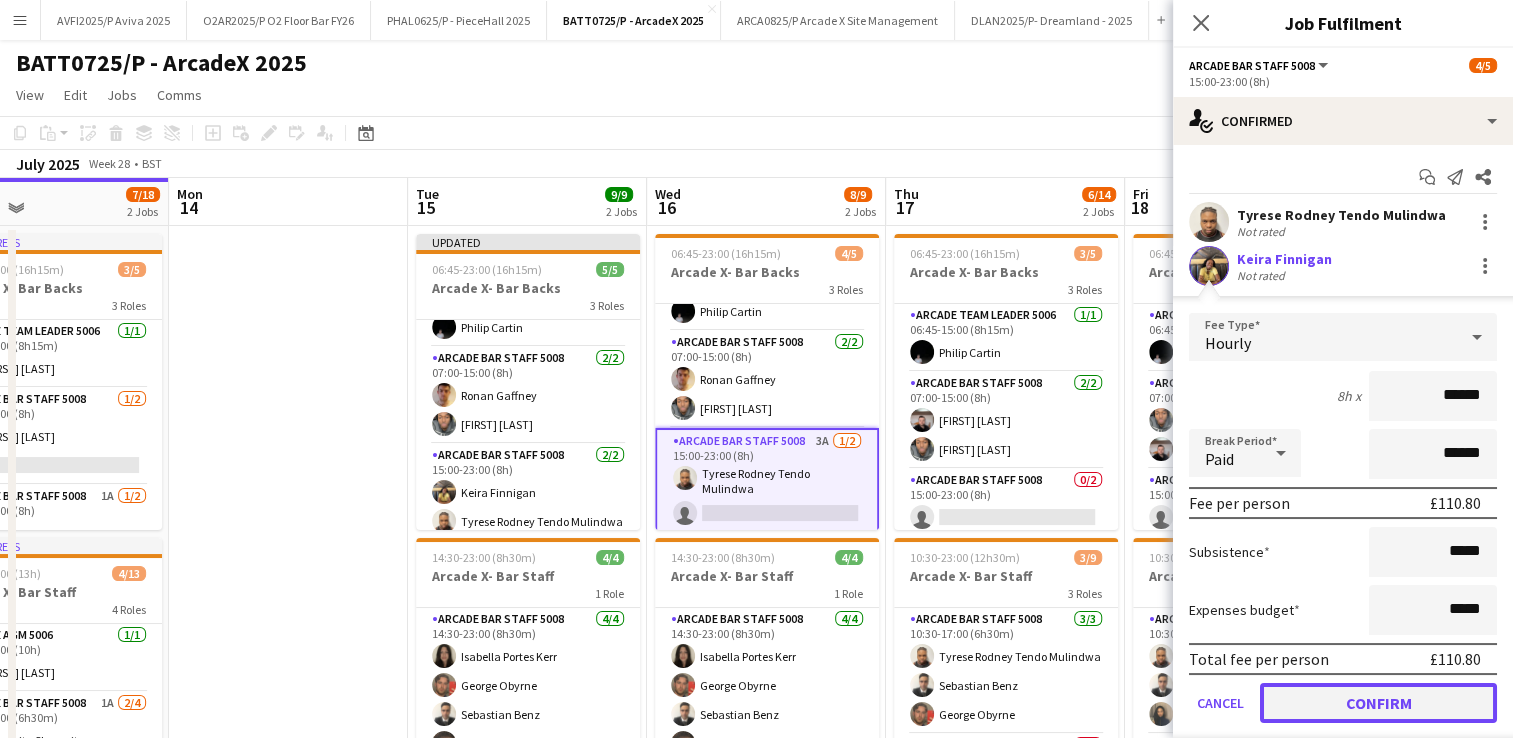 click on "Confirm" at bounding box center [1378, 703] 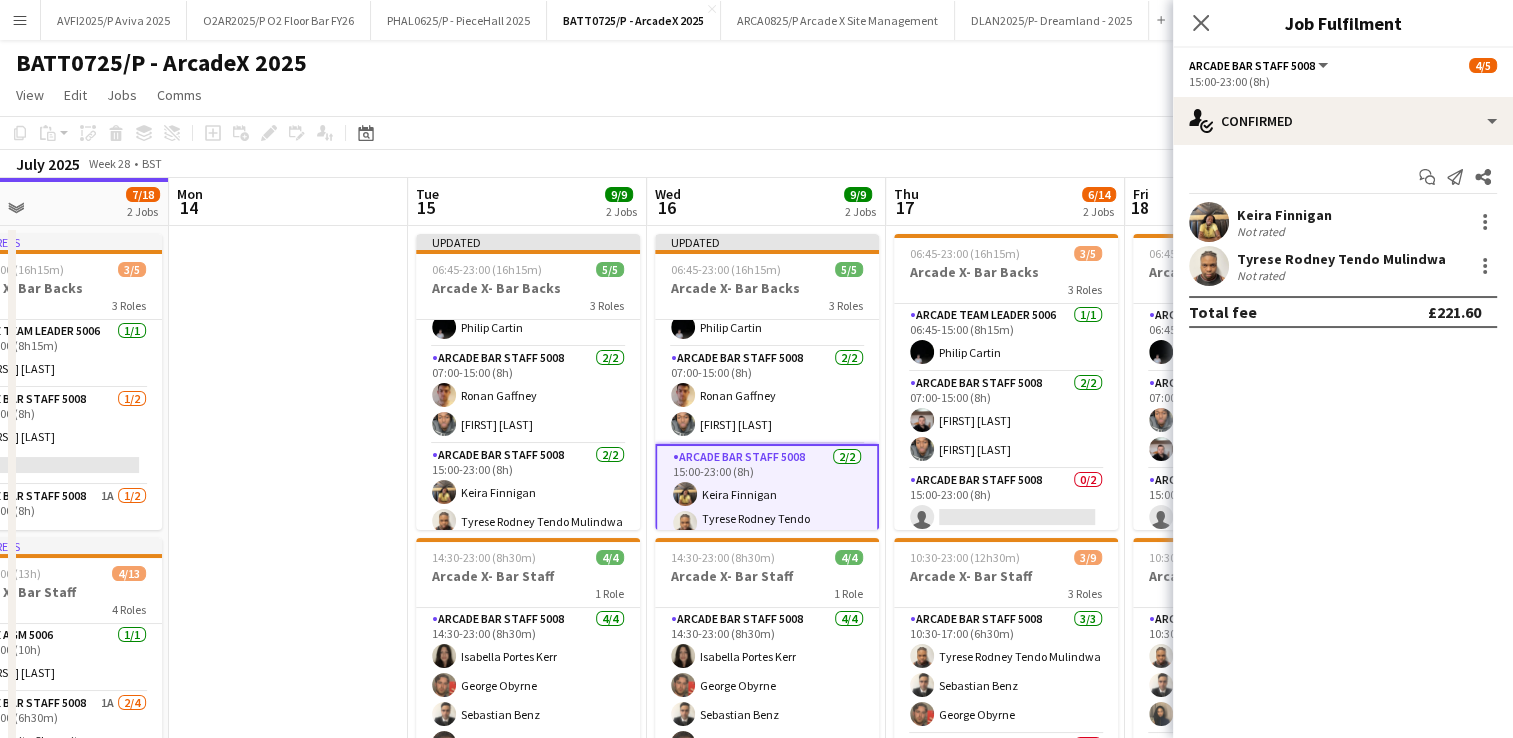 click on "View  Day view expanded Day view collapsed Month view Date picker Jump to today Expand Linked Jobs Collapse Linked Jobs  Edit  Copy Ctrl+C  Paste  Without Crew Ctrl+V With Crew Ctrl+Shift+V Paste as linked job  Group  Group Ungroup  Jobs  New Job Edit Job Delete Job New Linked Job Edit Linked Jobs Job fulfilment Promote Role Copy Role URL  Comms  Notify confirmed crew Create chat" 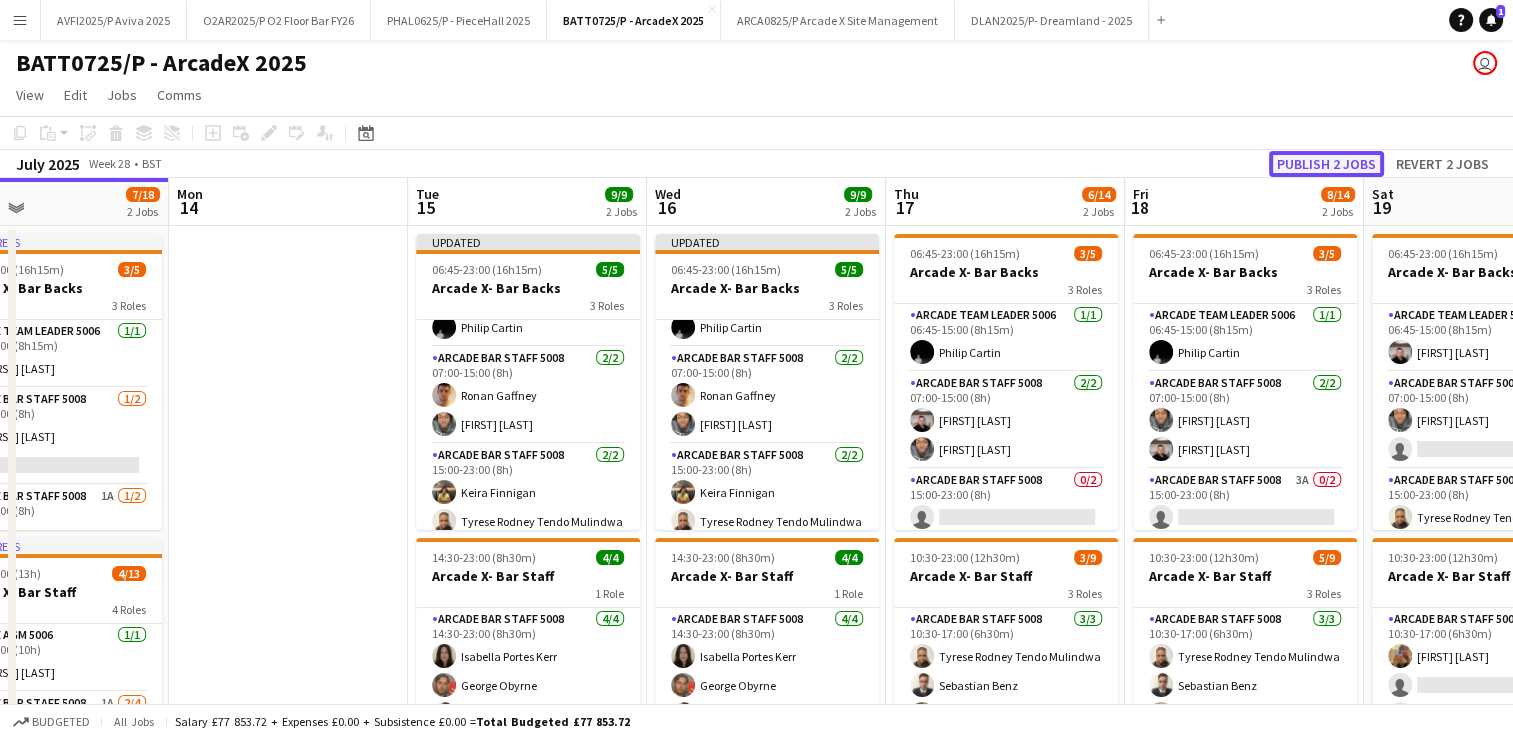 click on "Publish 2 jobs" 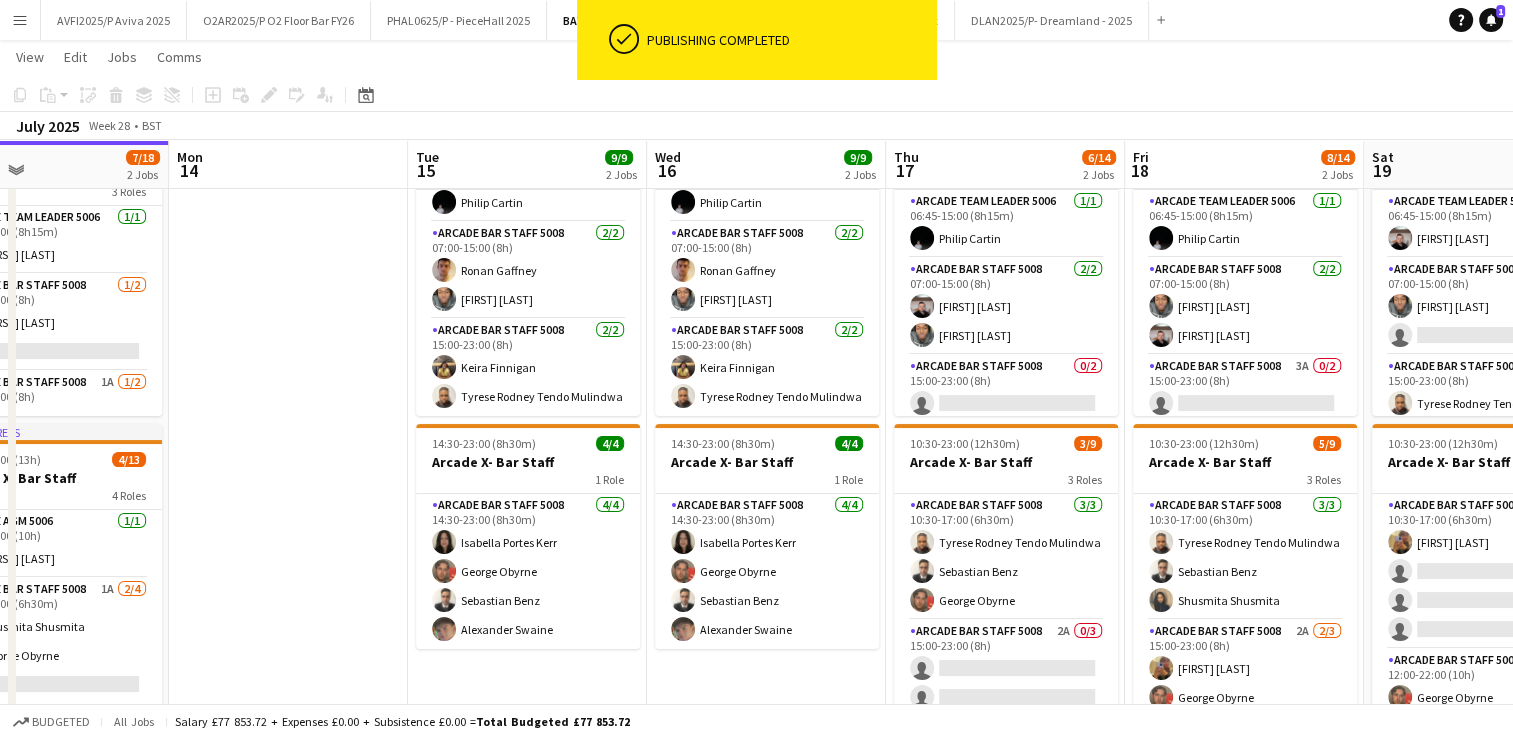scroll, scrollTop: 245, scrollLeft: 0, axis: vertical 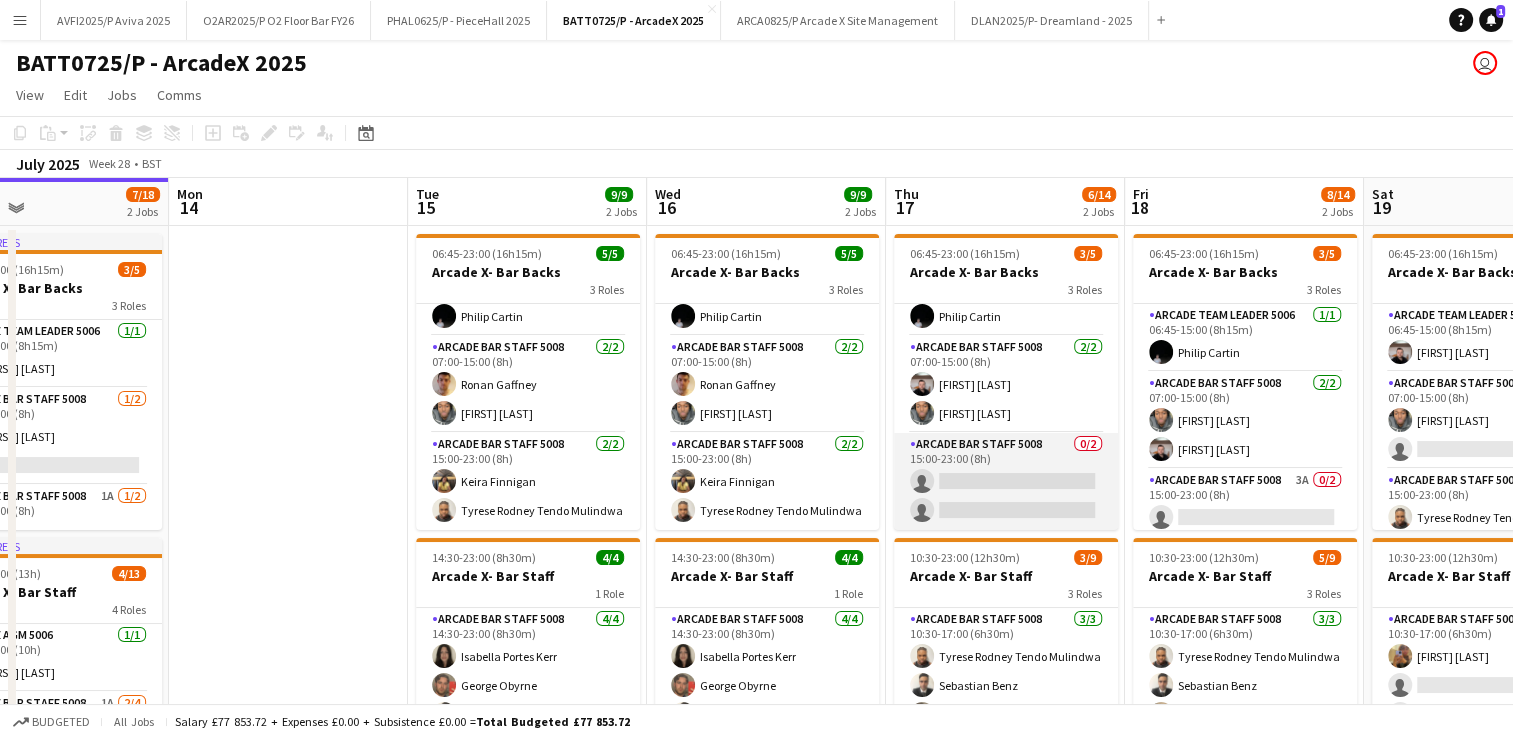 click on "Arcade Bar Staff 5008   0/2   15:00-23:00 (8h)
single-neutral-actions
single-neutral-actions" at bounding box center (1006, 481) 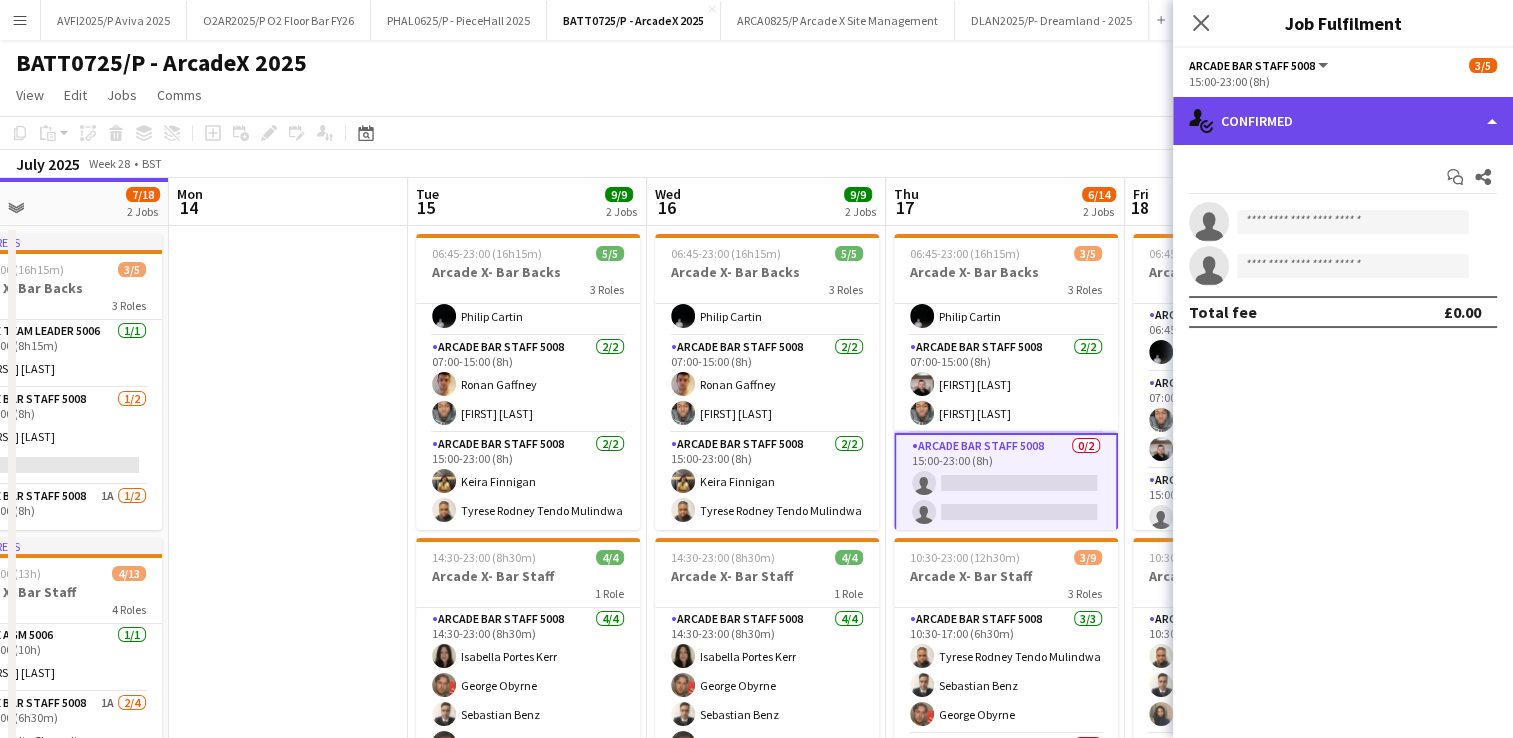 click on "single-neutral-actions-check-2
Confirmed" 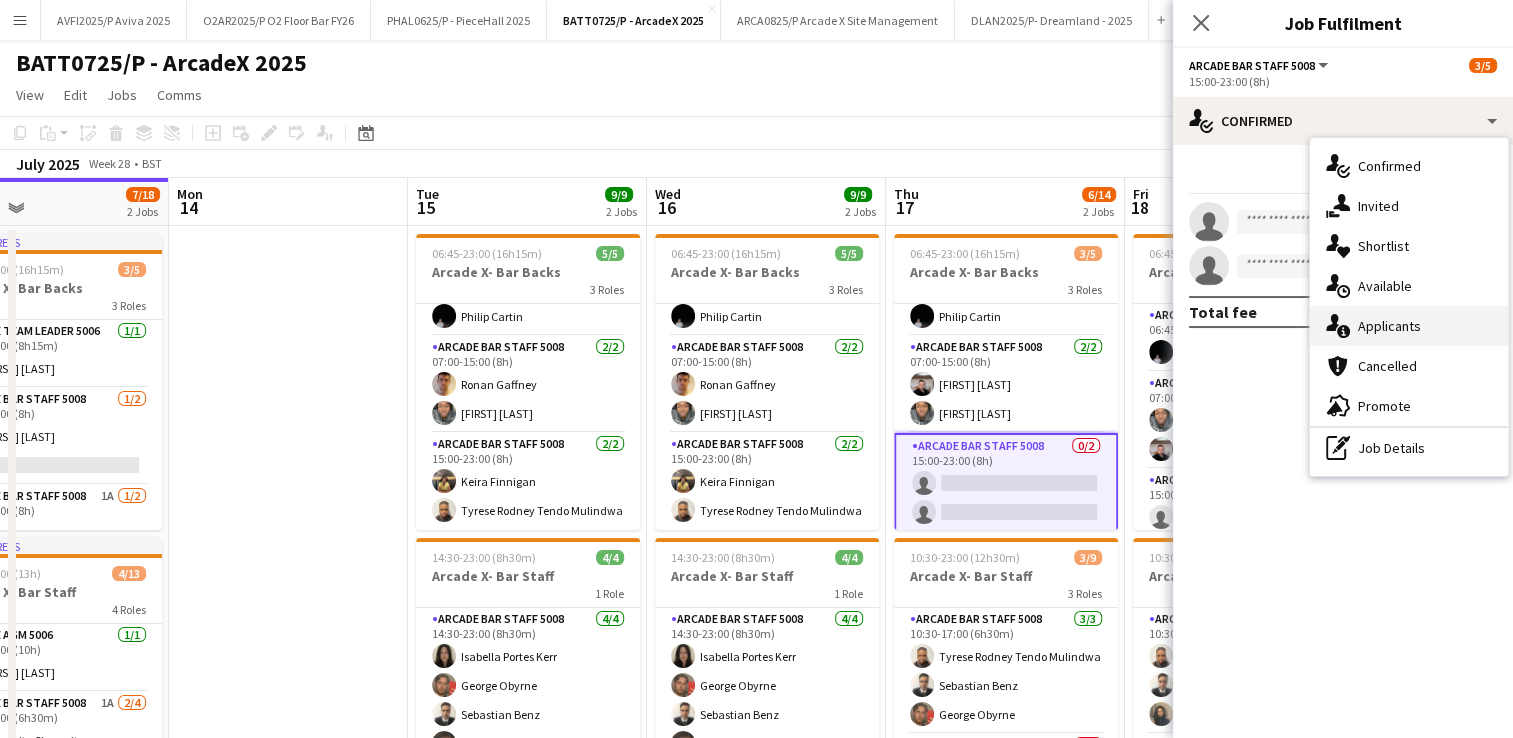 click on "single-neutral-actions-information
Applicants" at bounding box center (1409, 326) 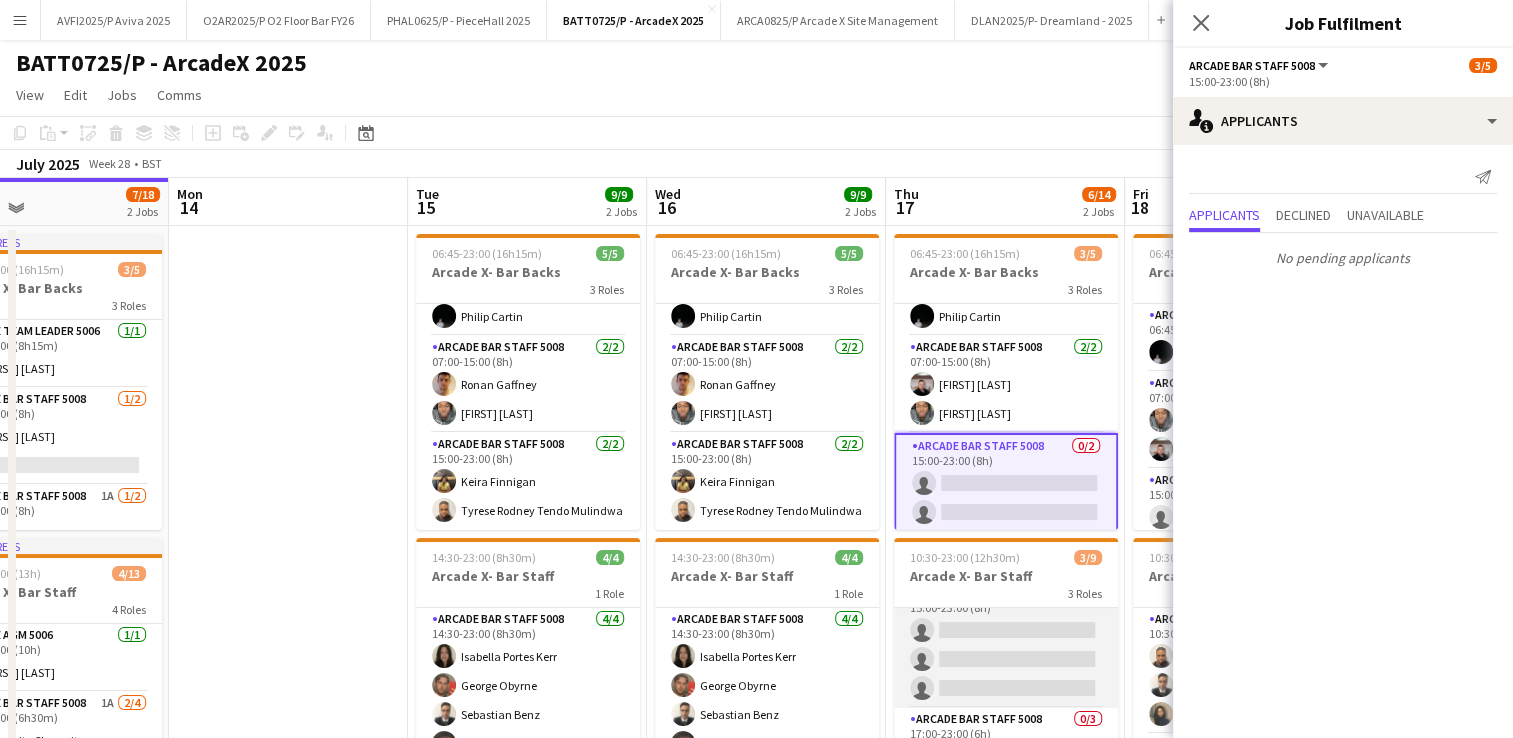 click on "Arcade Bar Staff 5008   2A   0/3   15:00-23:00 (8h)
single-neutral-actions
single-neutral-actions
single-neutral-actions" at bounding box center [1006, 645] 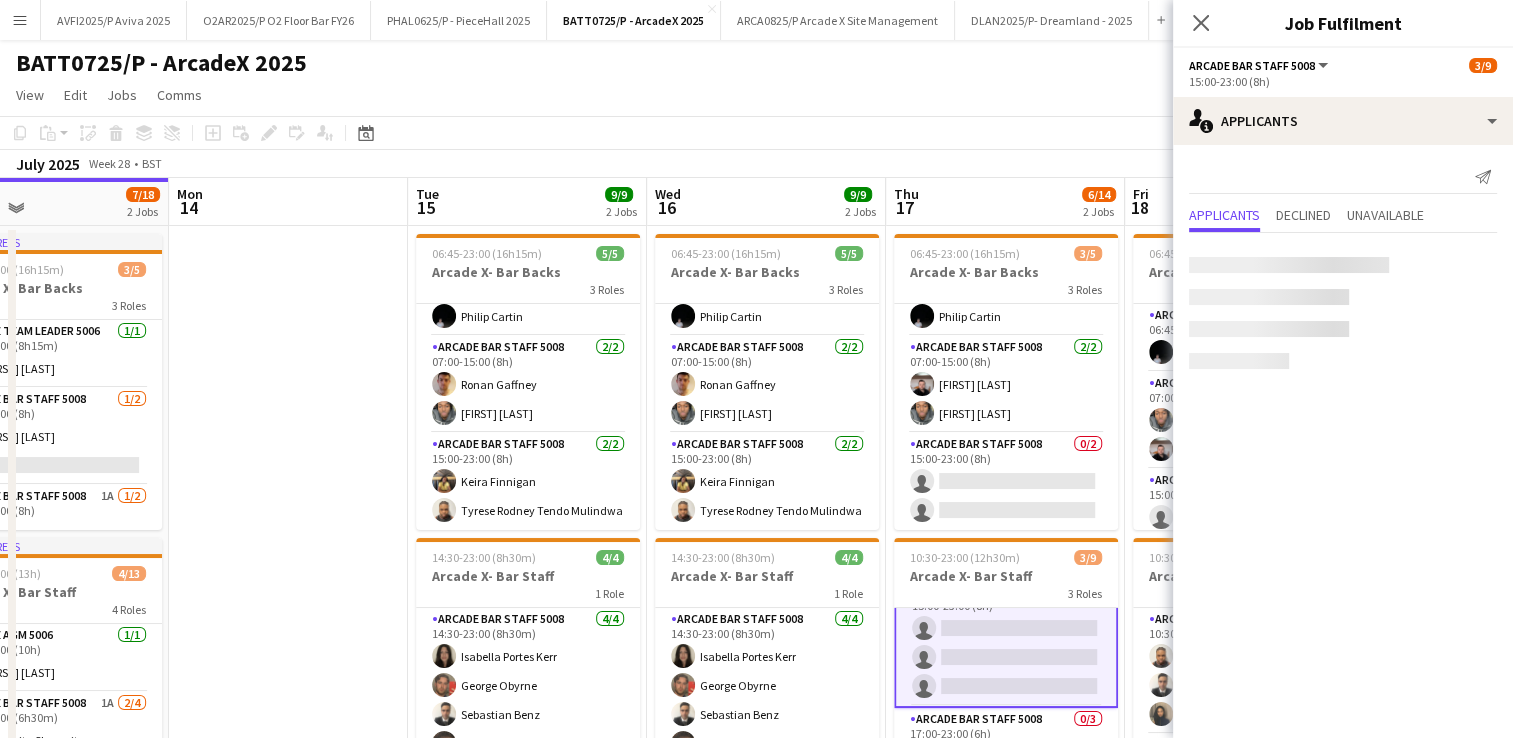scroll, scrollTop: 159, scrollLeft: 0, axis: vertical 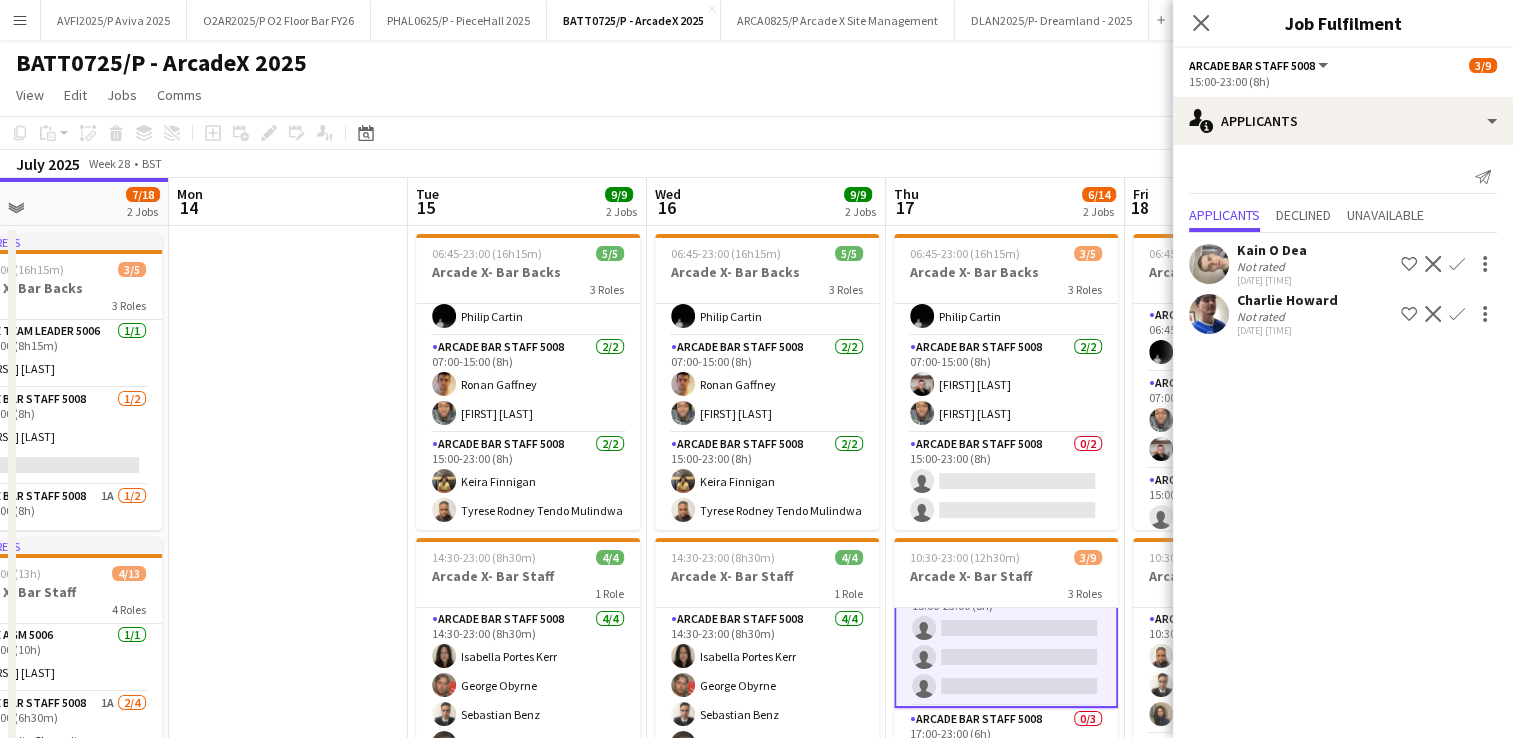 click on "View  Day view expanded Day view collapsed Month view Date picker Jump to today Expand Linked Jobs Collapse Linked Jobs  Edit  Copy Ctrl+C  Paste  Without Crew Ctrl+V With Crew Ctrl+Shift+V Paste as linked job  Group  Group Ungroup  Jobs  New Job Edit Job Delete Job New Linked Job Edit Linked Jobs Job fulfilment Promote Role Copy Role URL  Comms  Notify confirmed crew Create chat" 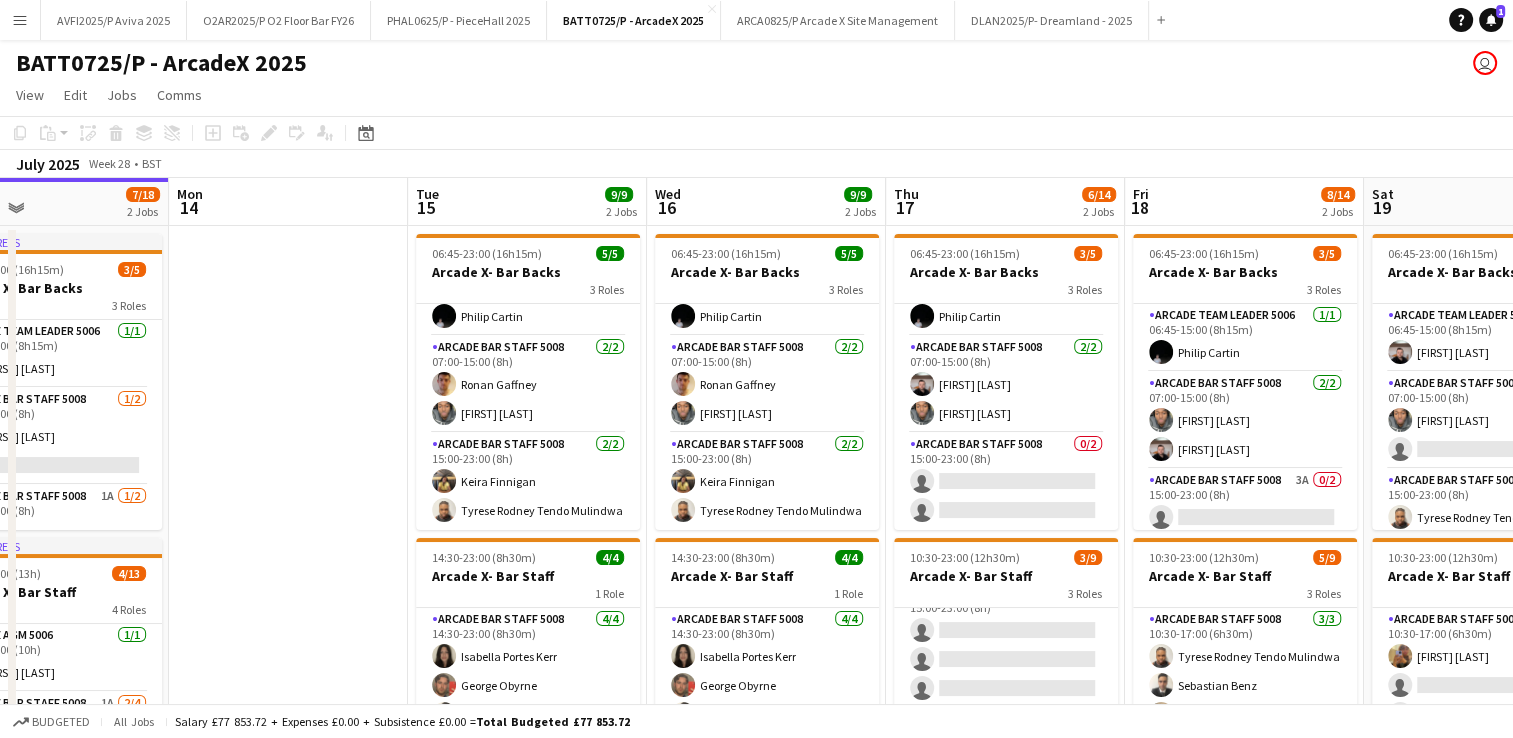 scroll, scrollTop: 157, scrollLeft: 0, axis: vertical 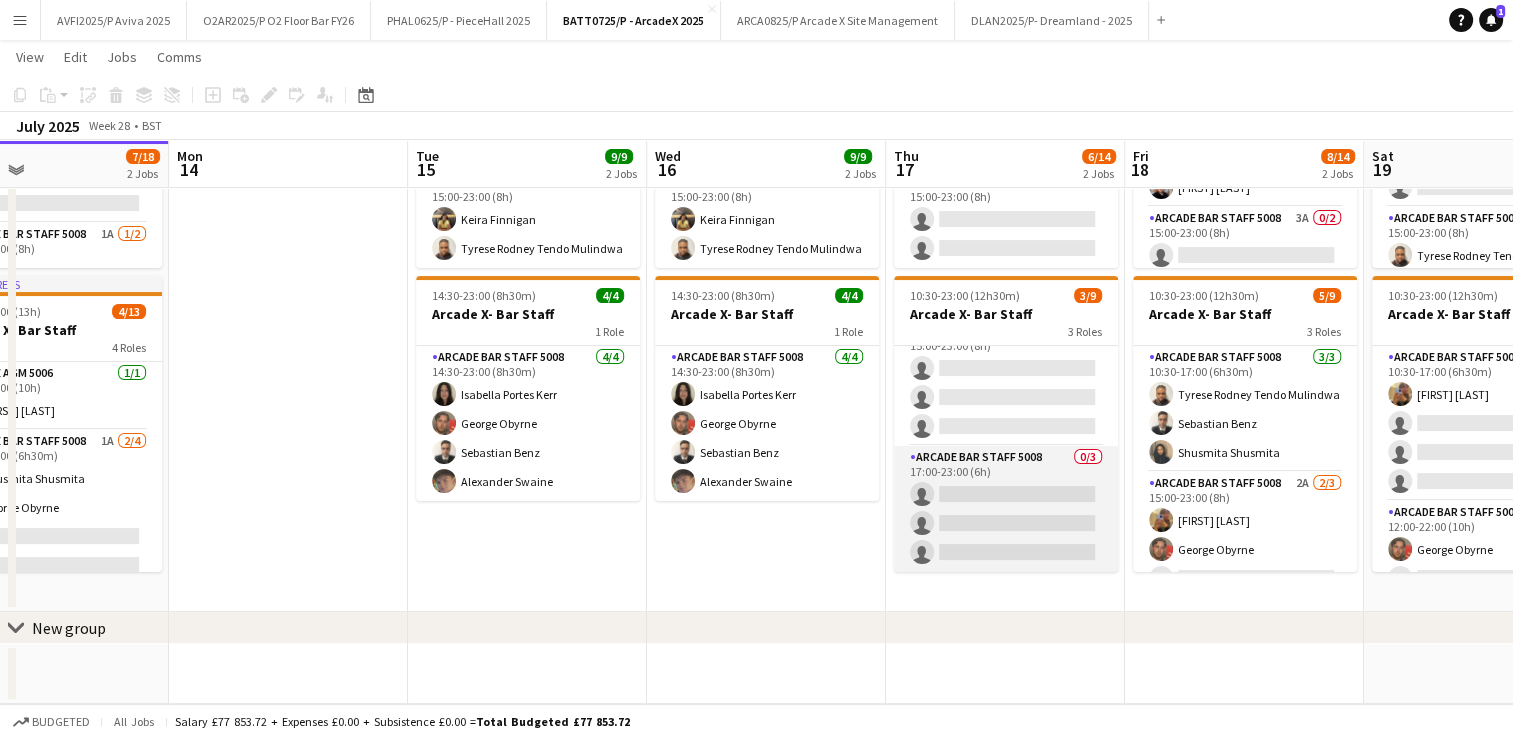 drag, startPoint x: 997, startPoint y: 494, endPoint x: 1012, endPoint y: 472, distance: 26.627054 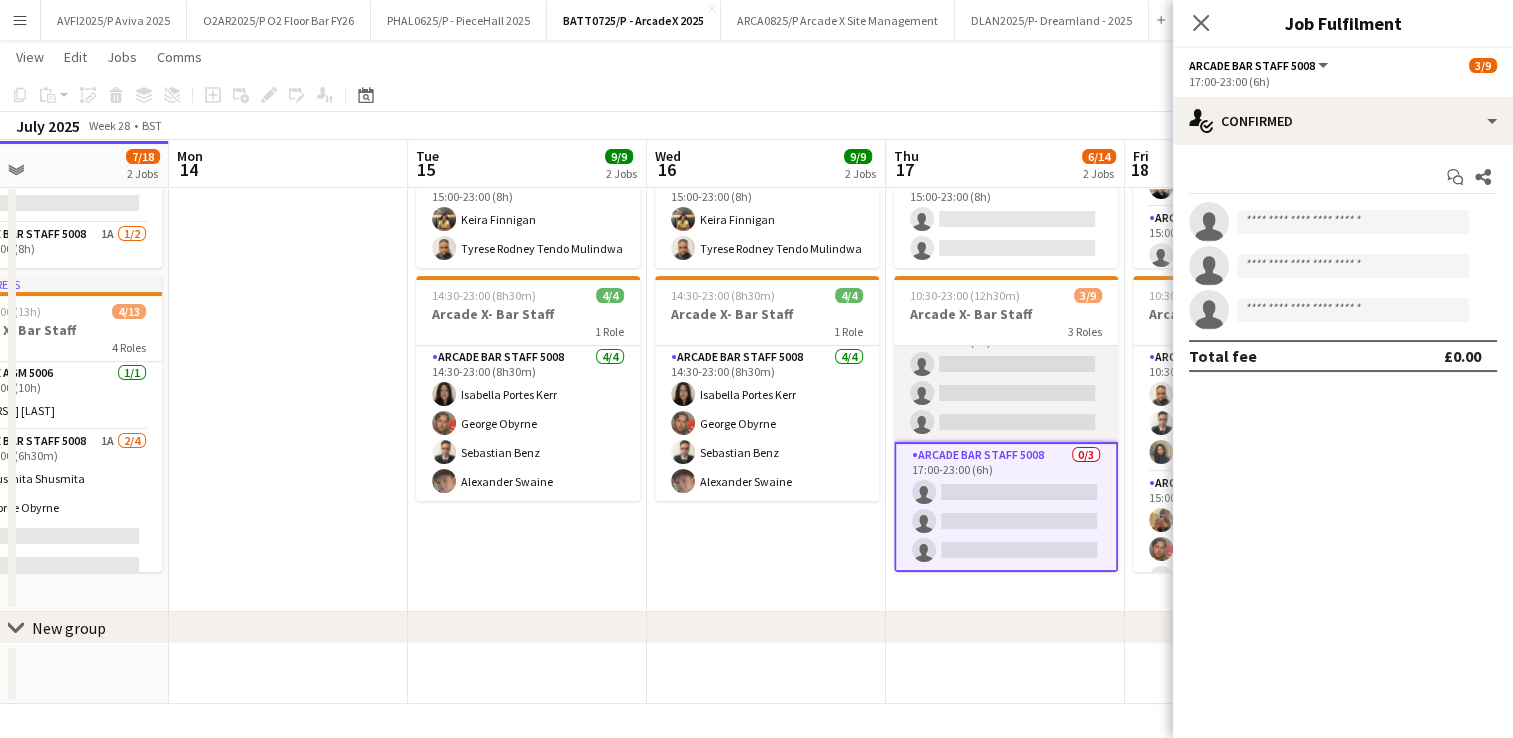click on "Arcade Bar Staff 5008   2A   0/3   15:00-23:00 (8h)
single-neutral-actions
single-neutral-actions
single-neutral-actions" at bounding box center [1006, 379] 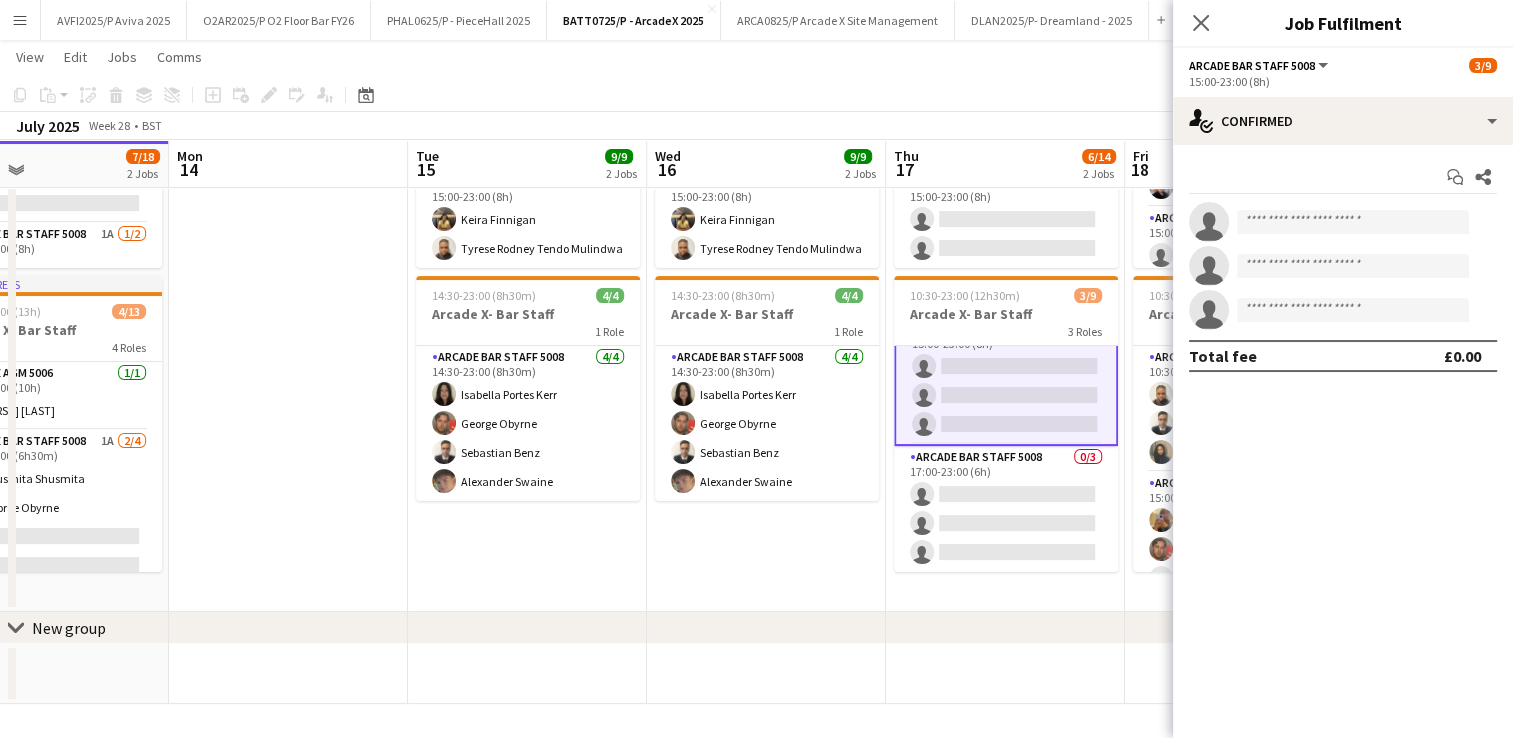 scroll, scrollTop: 159, scrollLeft: 0, axis: vertical 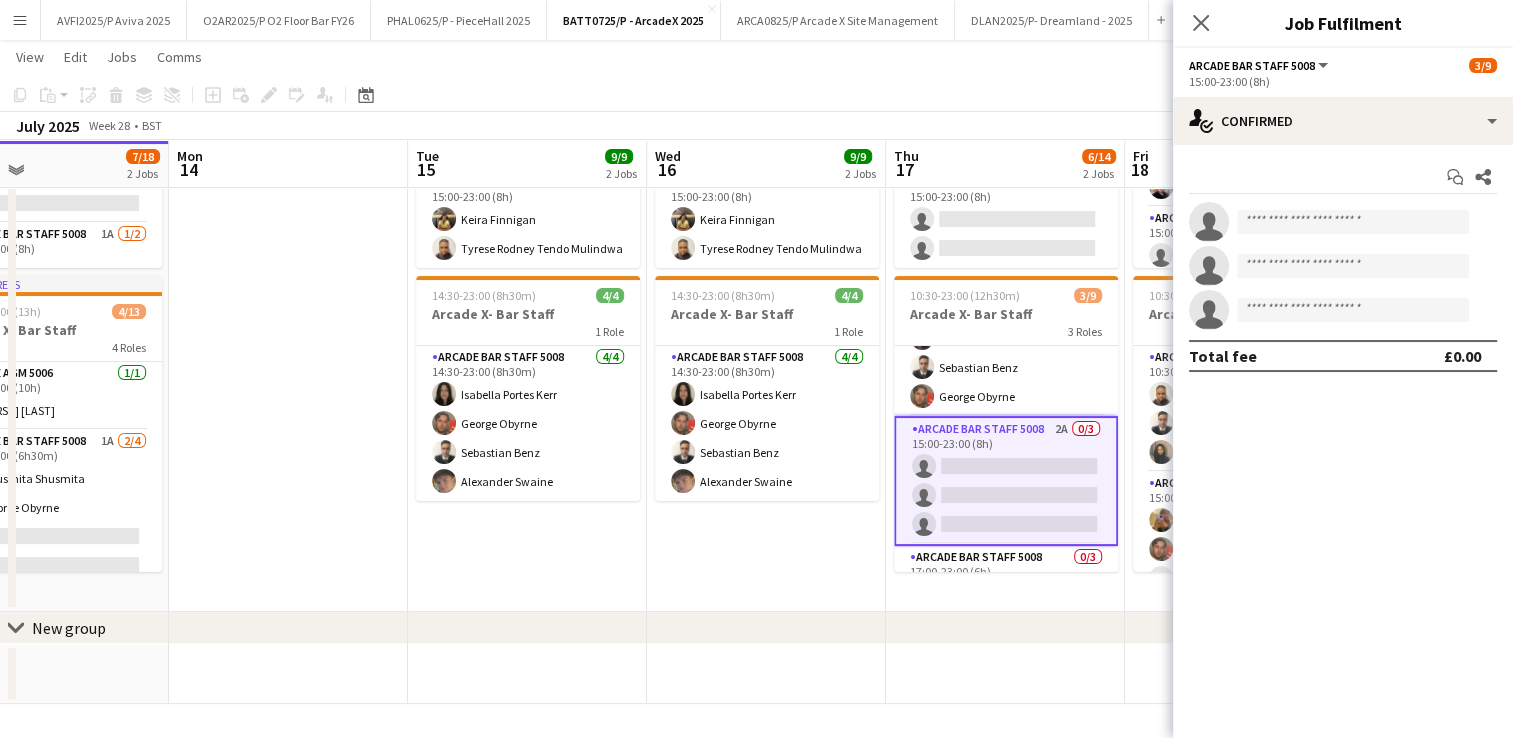 click on "Arcade Bar Staff 5008   2A   0/3   15:00-23:00 (8h)
single-neutral-actions
single-neutral-actions
single-neutral-actions" at bounding box center (1006, 481) 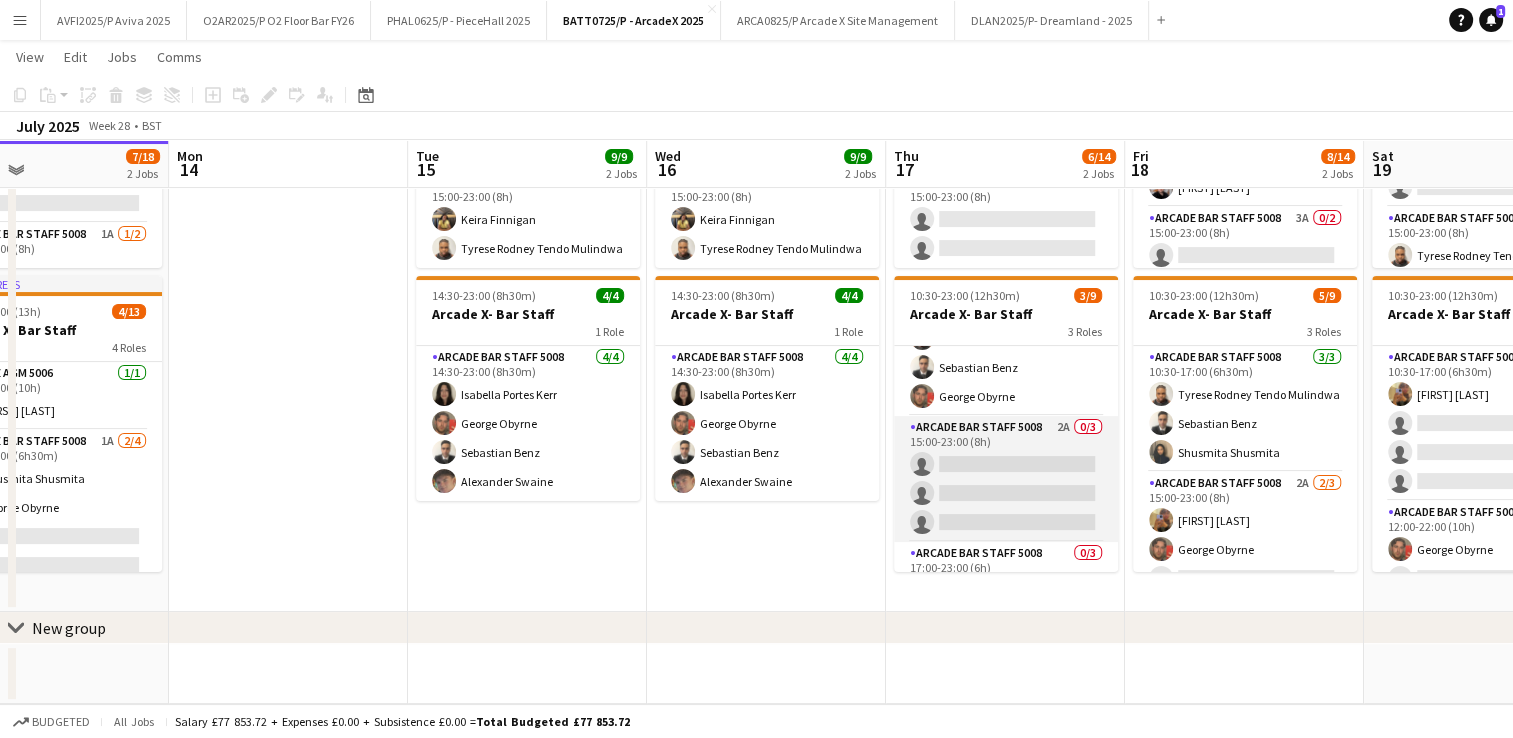 click on "Arcade Bar Staff 5008   2A   0/3   15:00-23:00 (8h)
single-neutral-actions
single-neutral-actions
single-neutral-actions" at bounding box center [1006, 479] 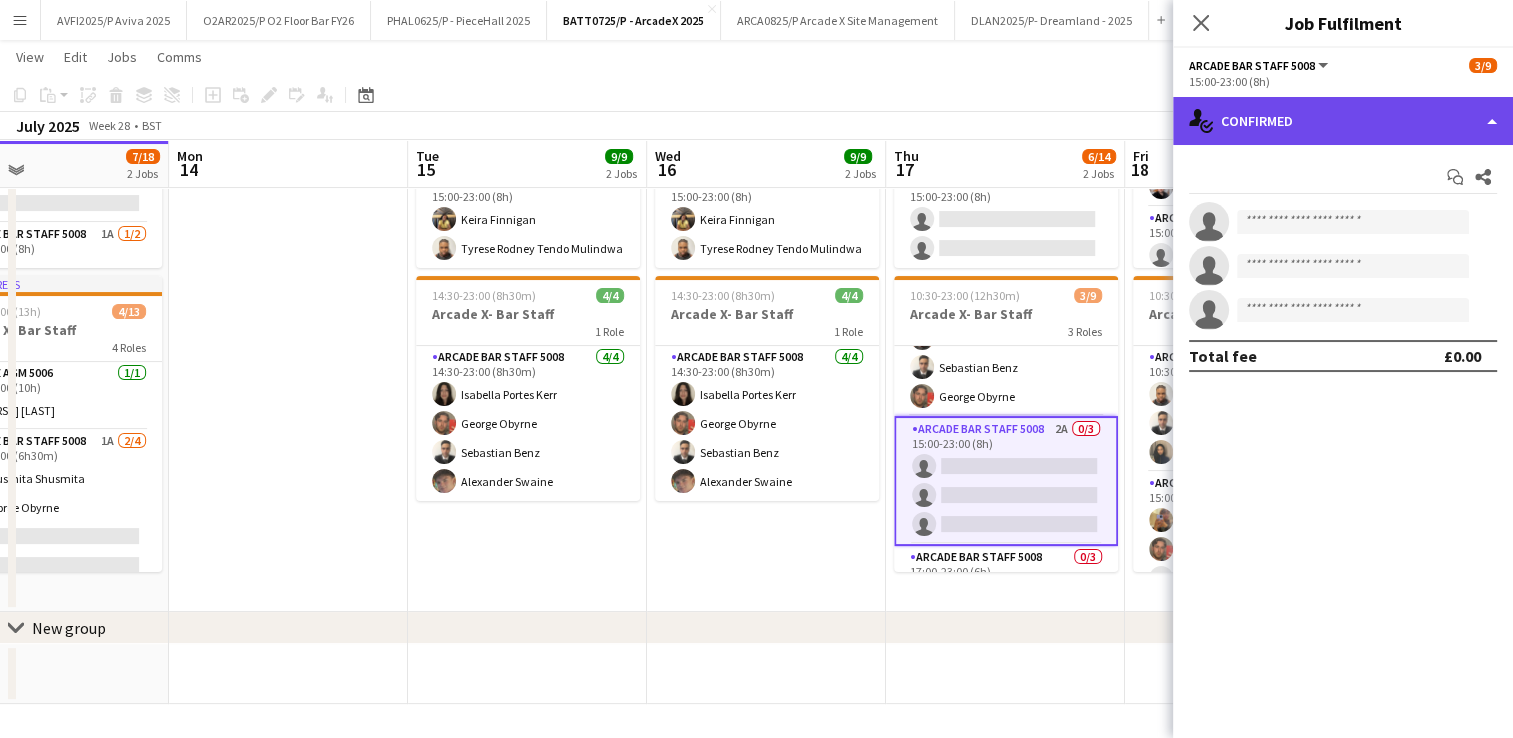 click on "single-neutral-actions-check-2
Confirmed" 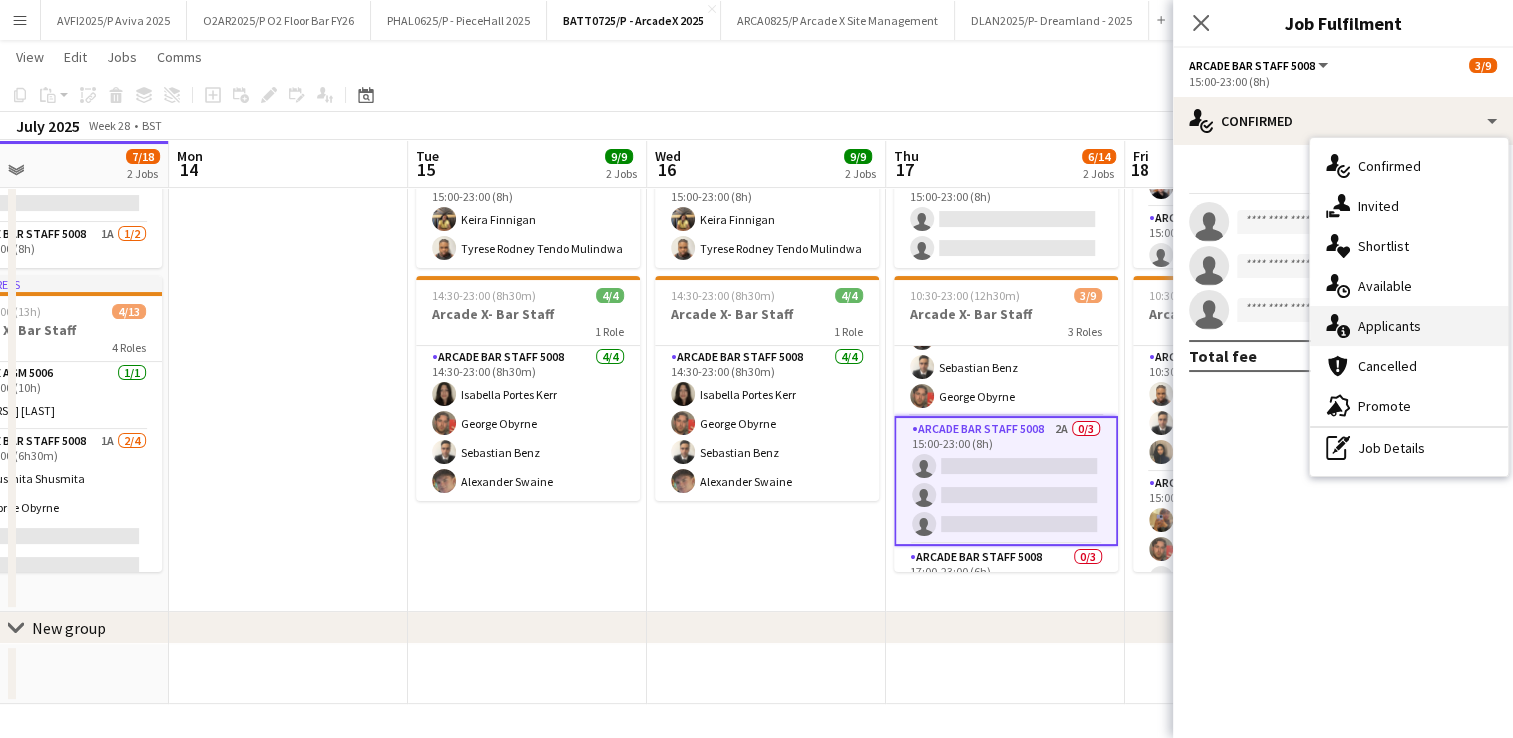 click on "single-neutral-actions-information
Applicants" at bounding box center [1409, 326] 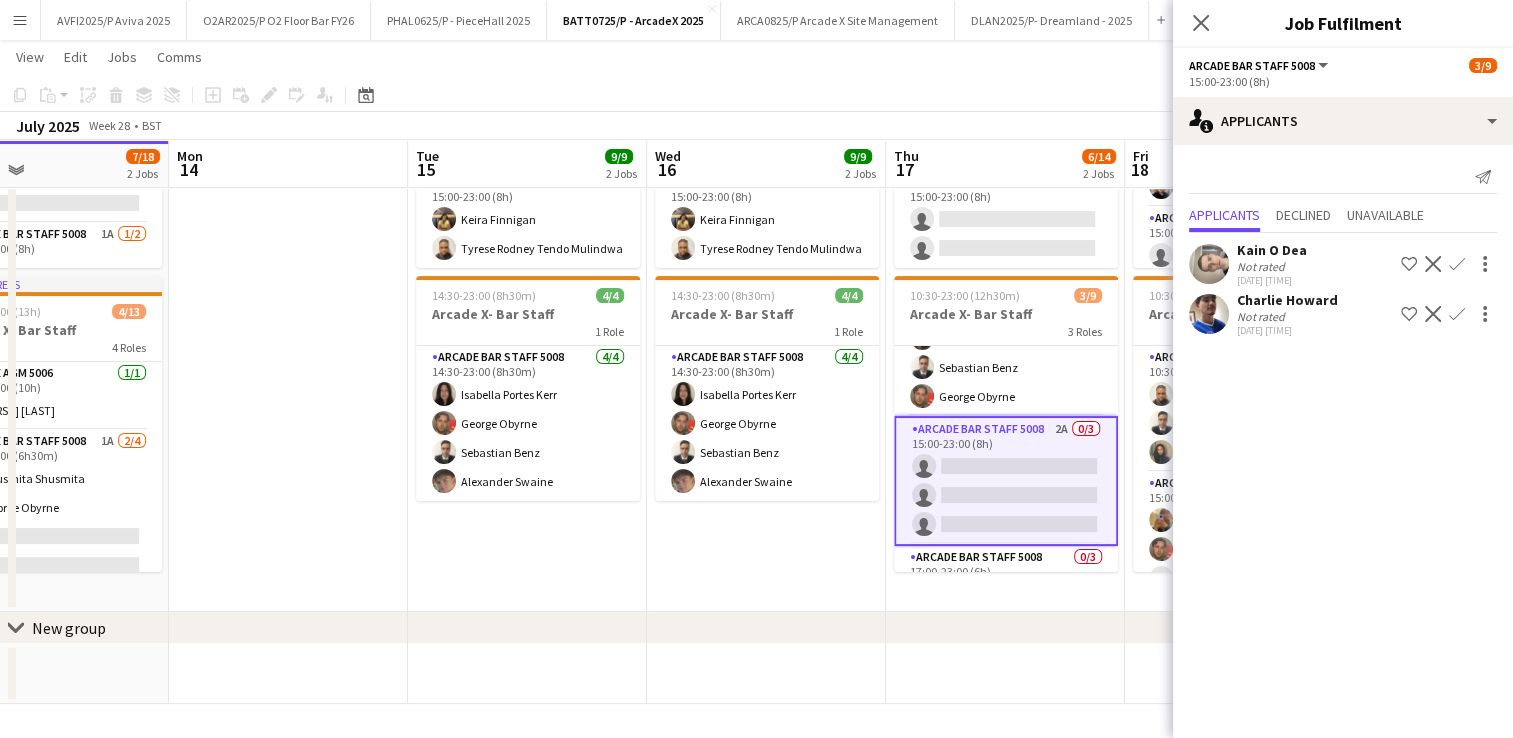 click on "Confirm" 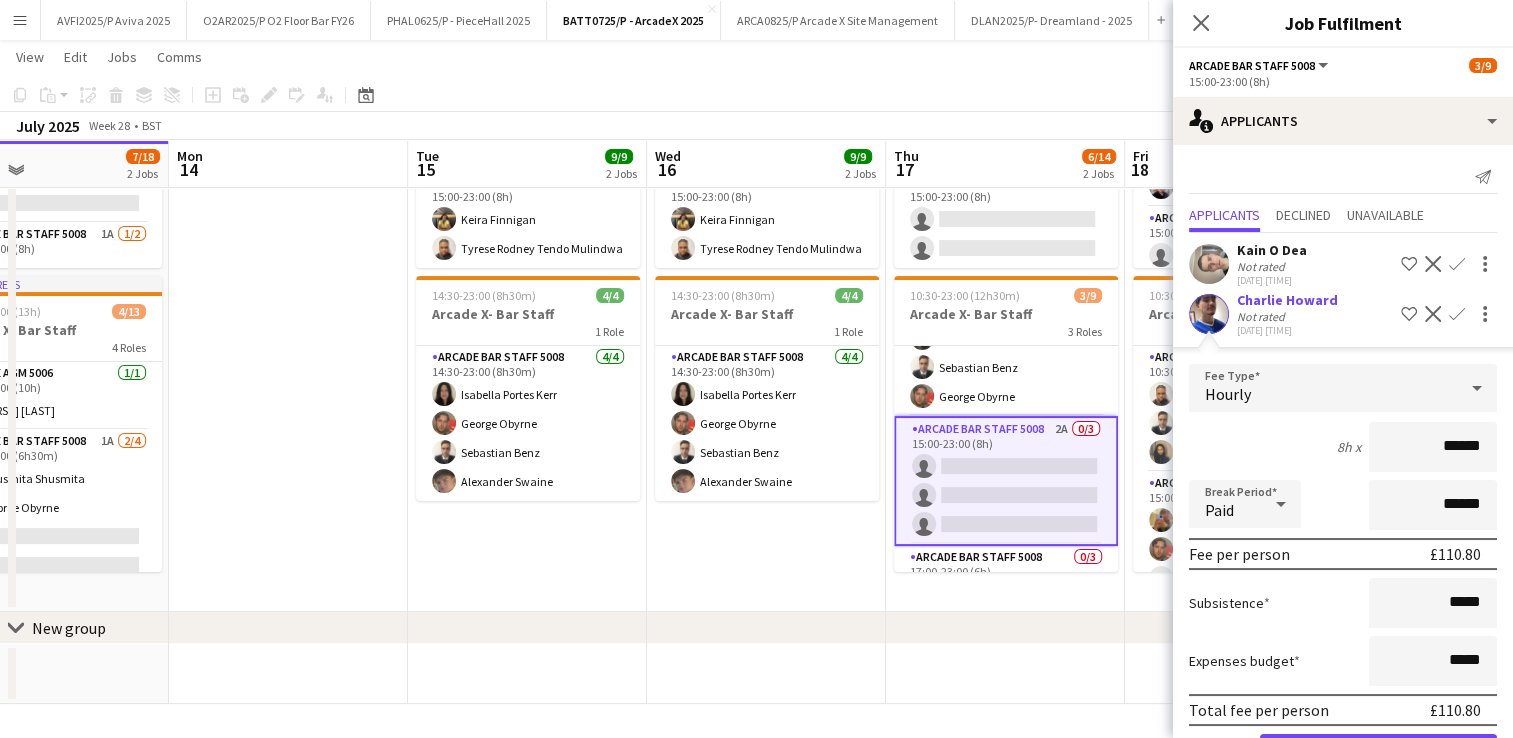 click on "Confirm" 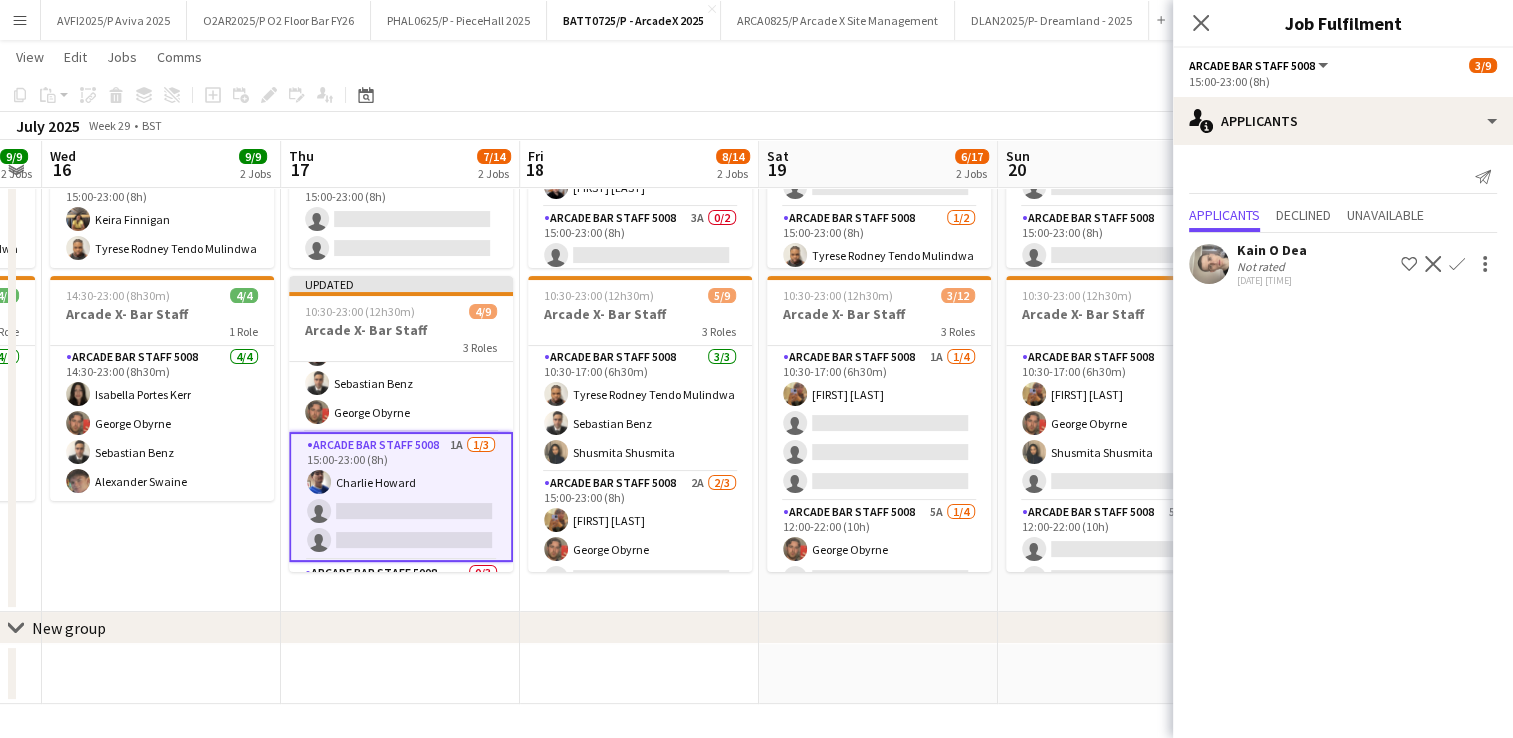 drag, startPoint x: 1119, startPoint y: 507, endPoint x: 859, endPoint y: 507, distance: 260 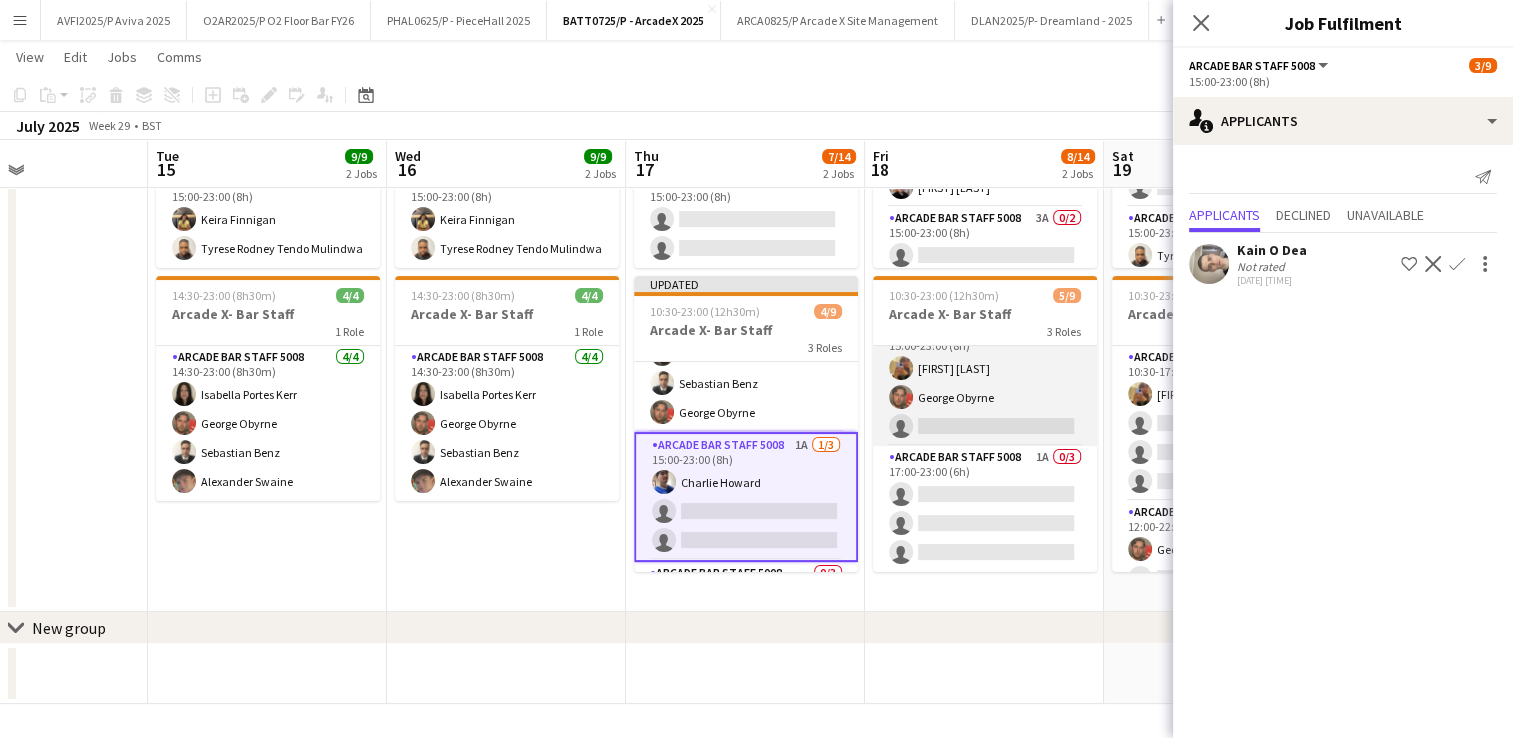 click on "Arcade Bar Staff 5008   2A   2/3   15:00-23:00 (8h)
shonnay koiki George Obyrne
single-neutral-actions" at bounding box center [985, 383] 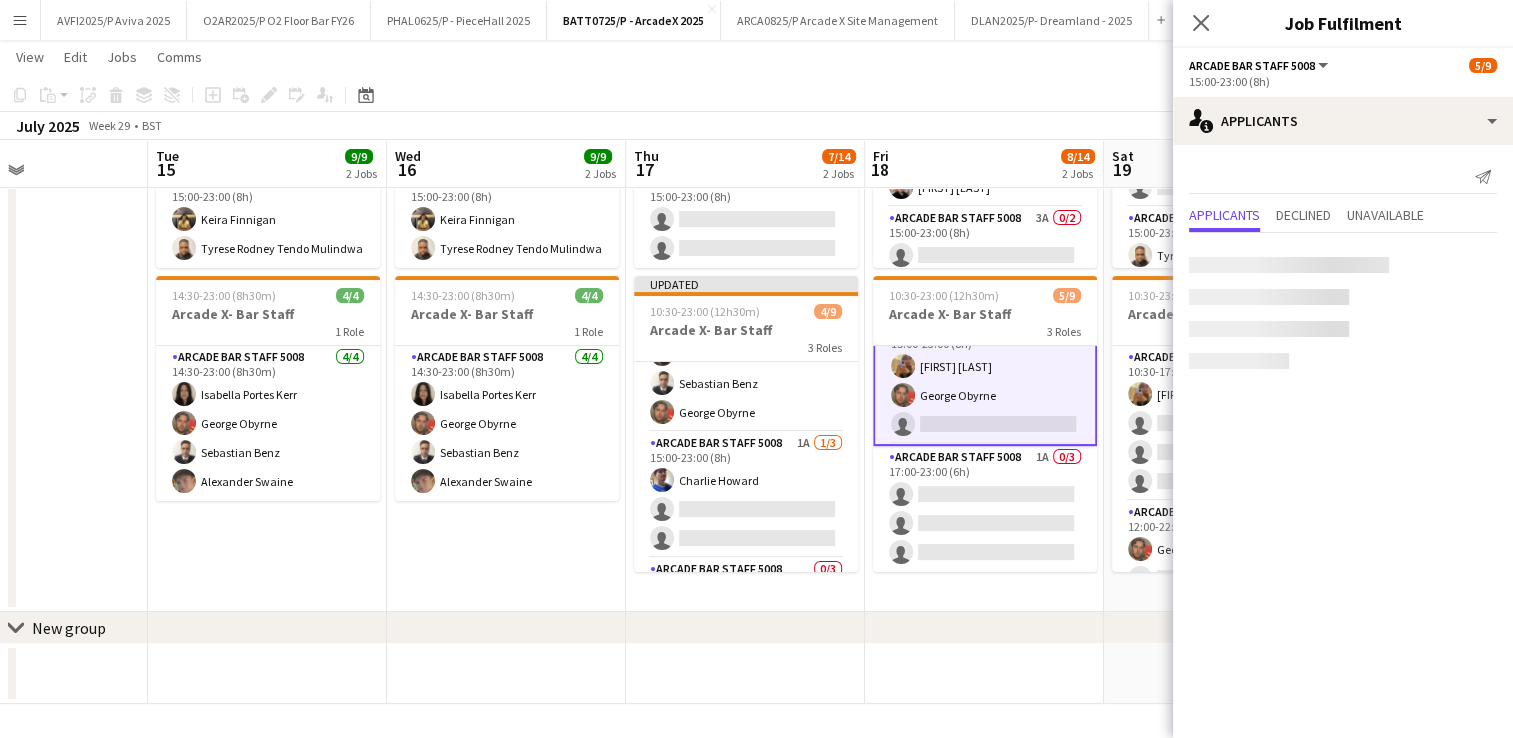scroll, scrollTop: 159, scrollLeft: 0, axis: vertical 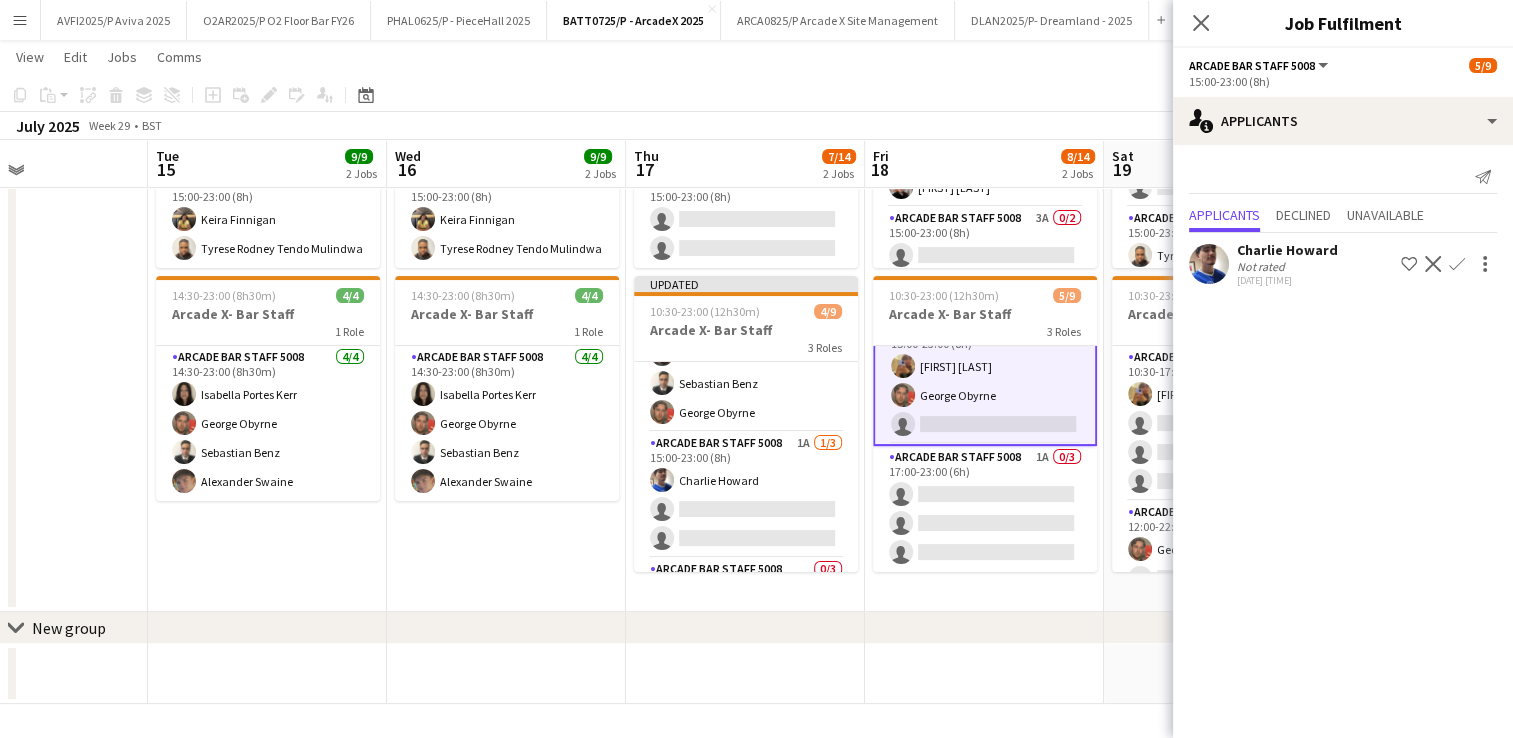 click on "Confirm" 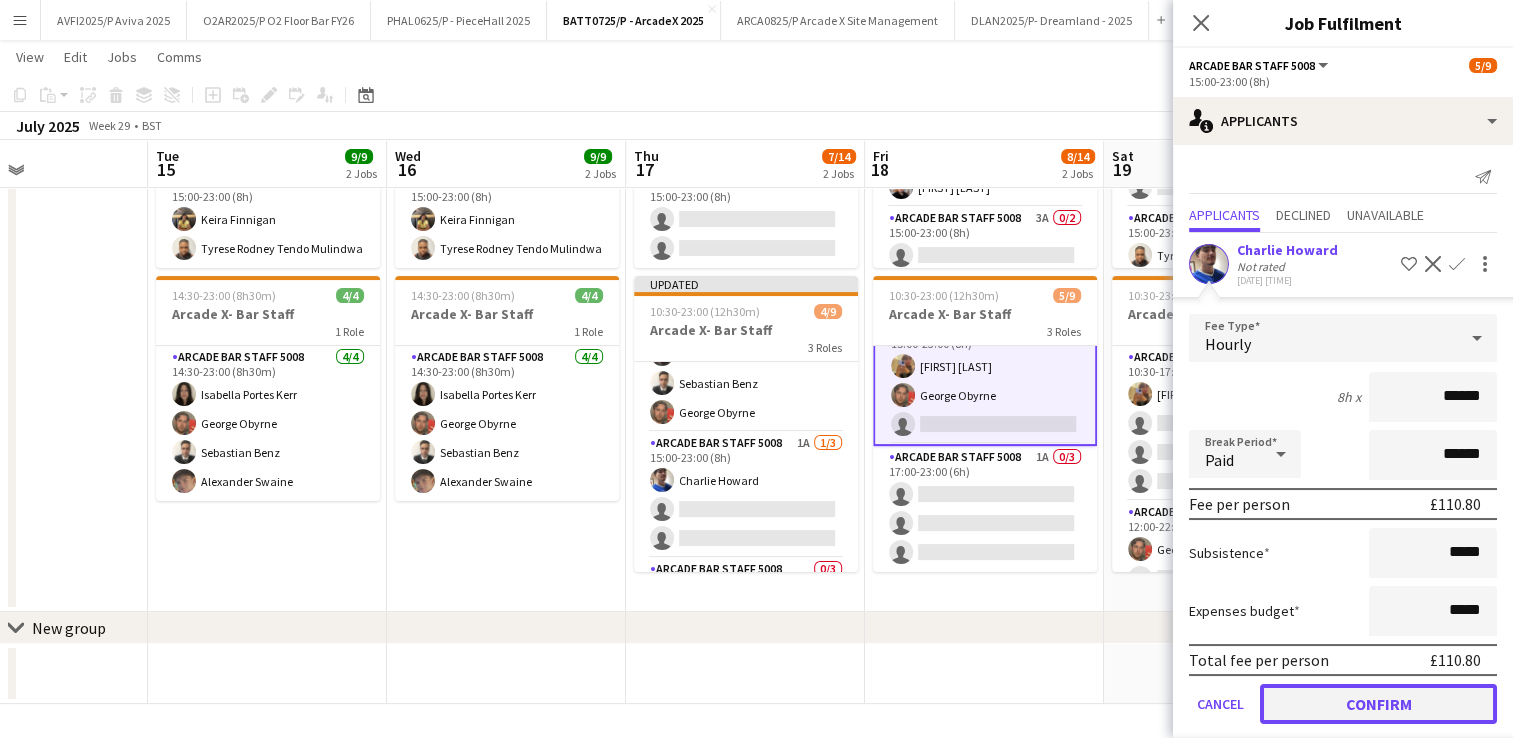 click on "Confirm" 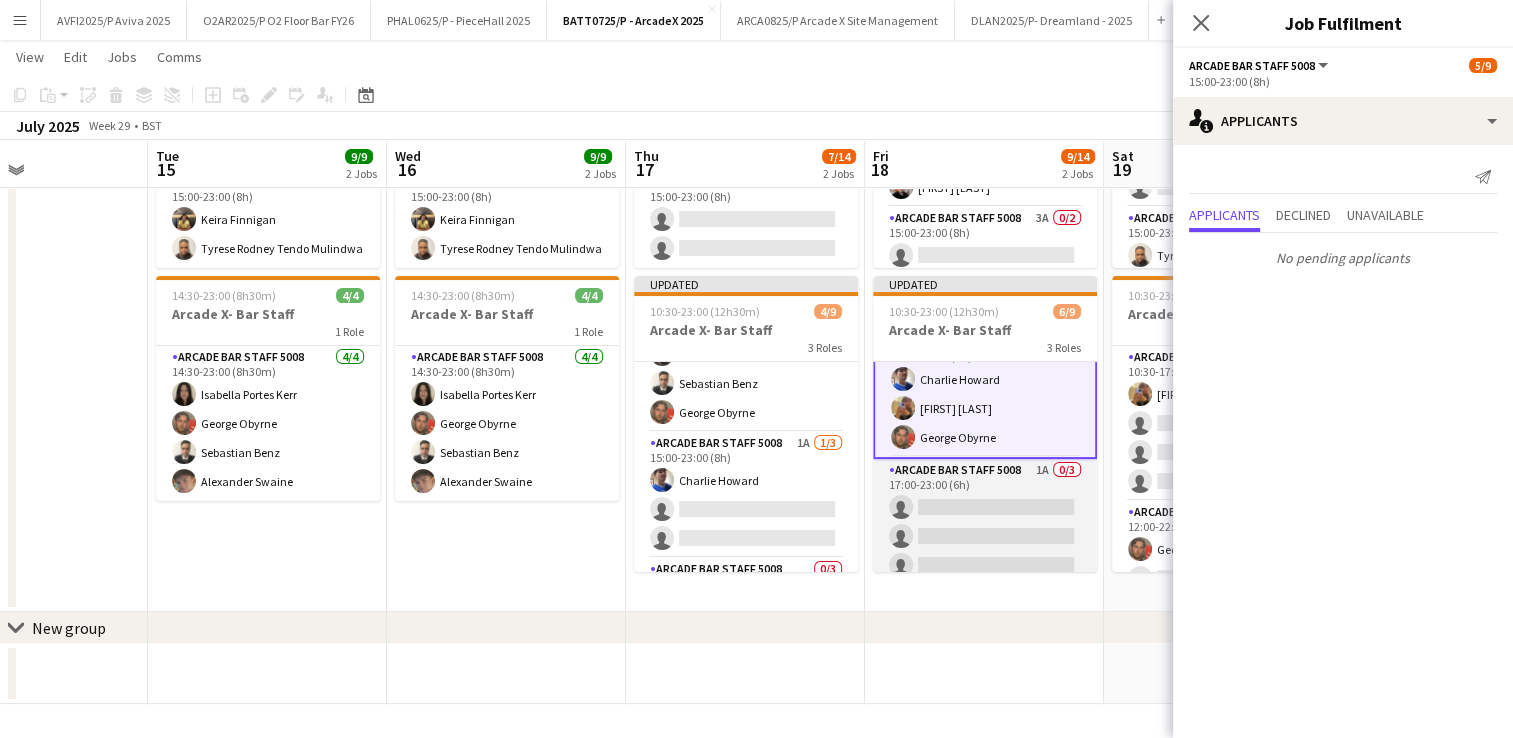 click on "Arcade Bar Staff 5008   1A   0/3   17:00-23:00 (6h)
single-neutral-actions
single-neutral-actions
single-neutral-actions" at bounding box center (985, 522) 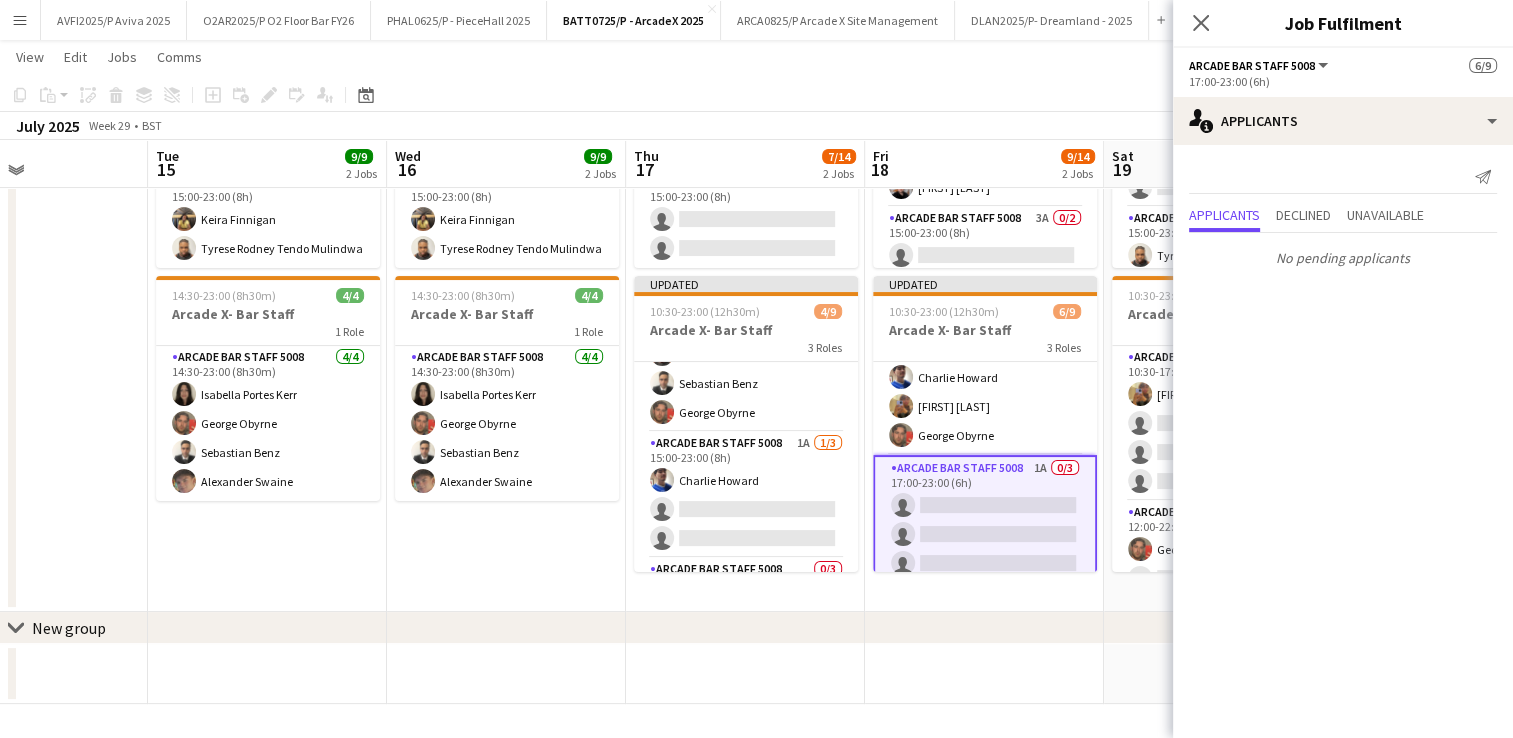scroll, scrollTop: 157, scrollLeft: 0, axis: vertical 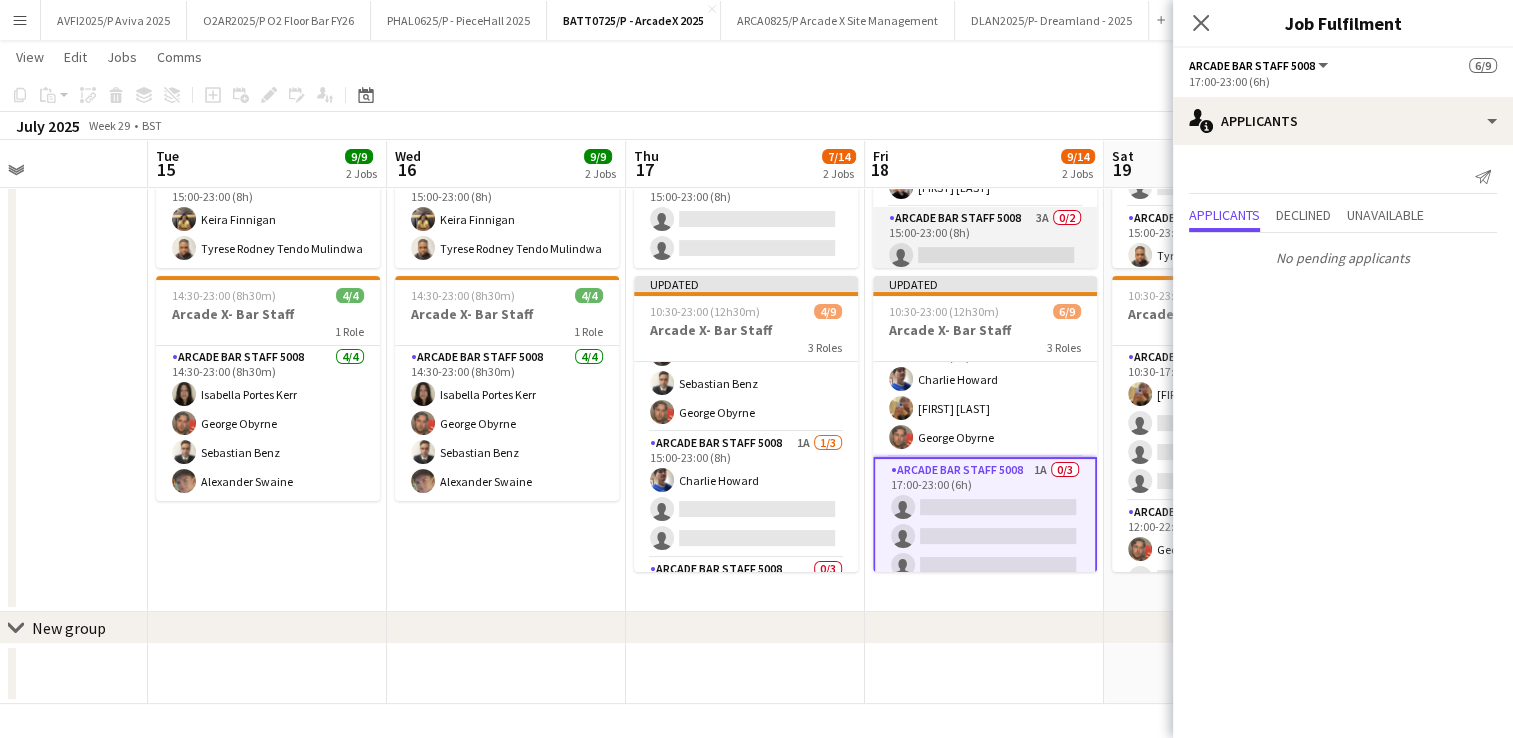 click on "Arcade Bar Staff 5008   3A   0/2   15:00-23:00 (8h)
single-neutral-actions
single-neutral-actions" at bounding box center [985, 255] 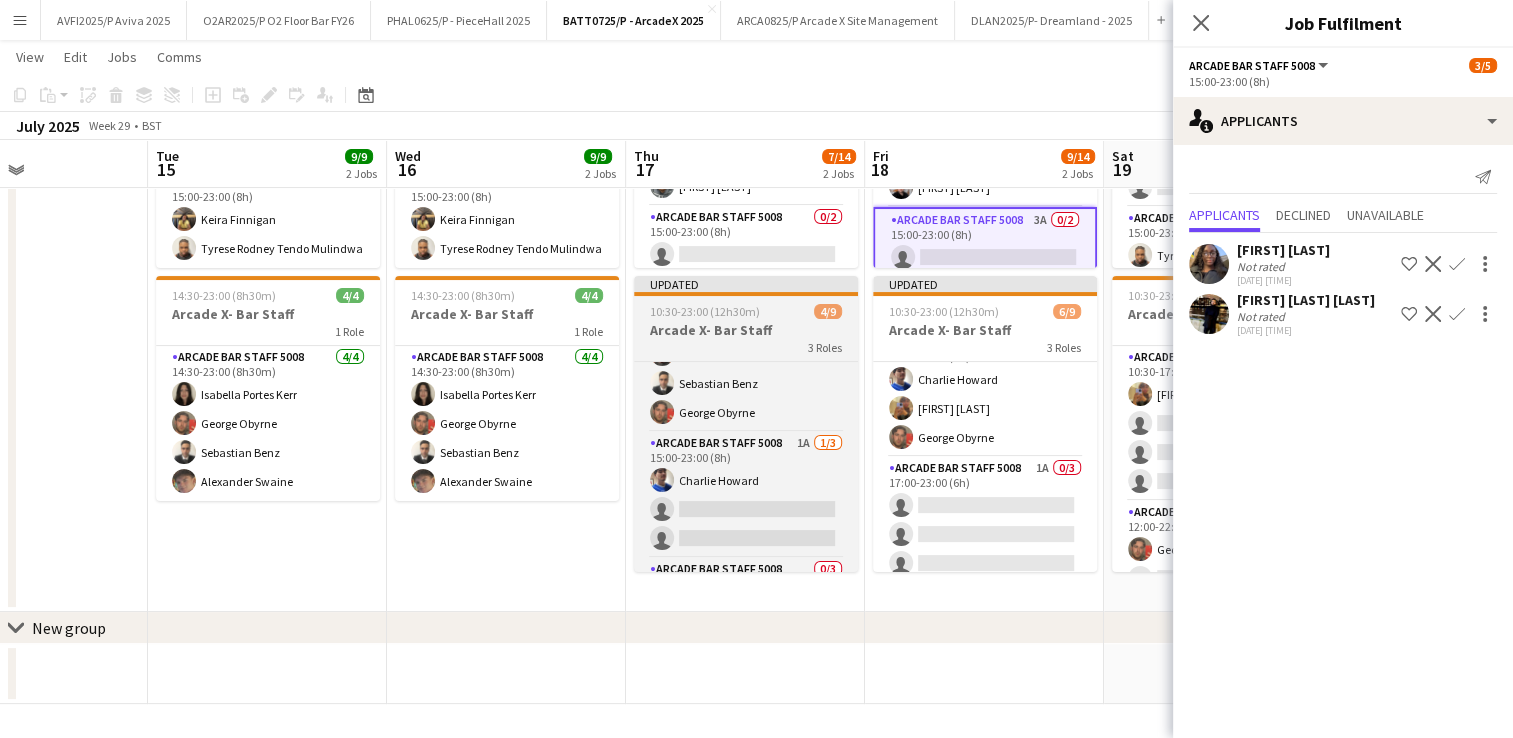 scroll, scrollTop: 0, scrollLeft: 0, axis: both 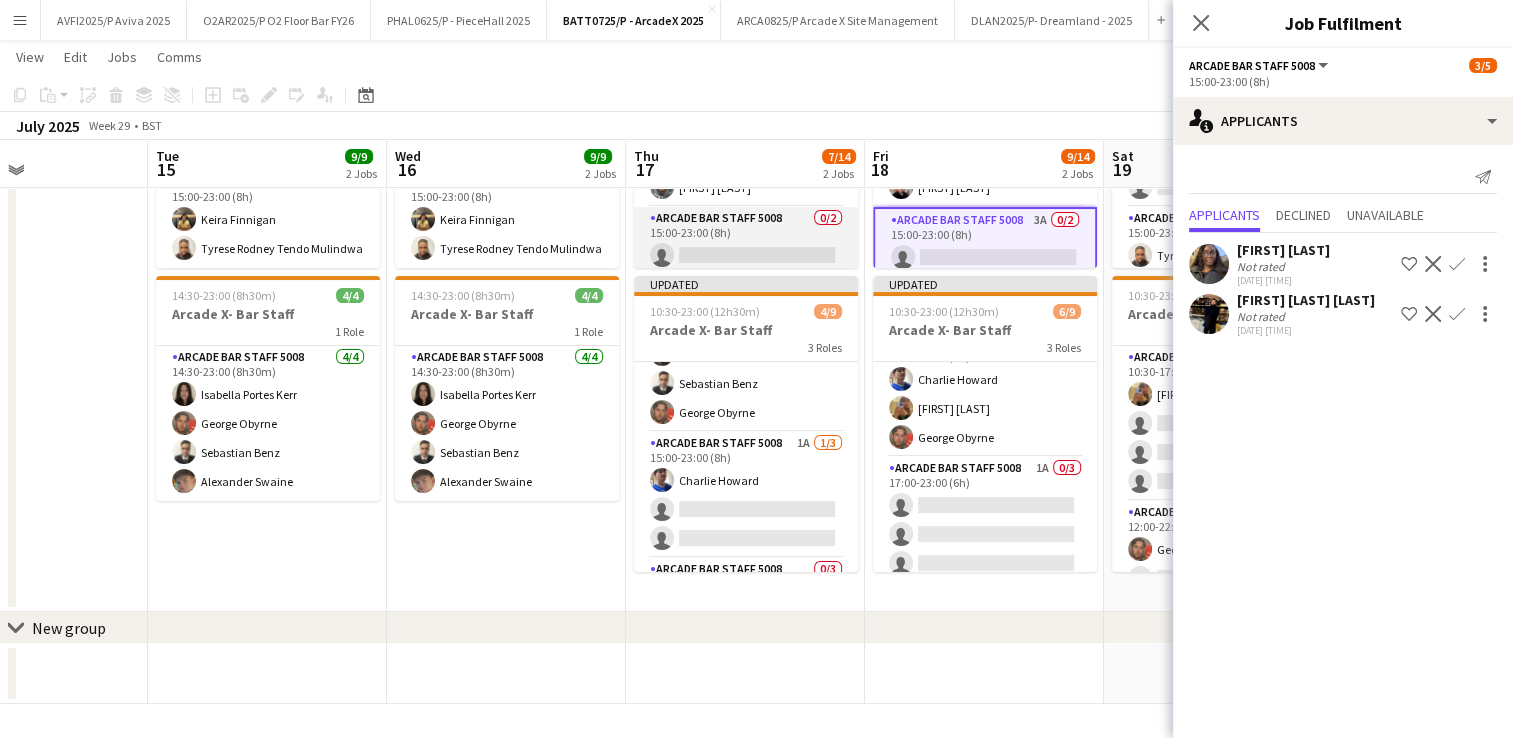 click on "Arcade Bar Staff 5008   0/2   15:00-23:00 (8h)
single-neutral-actions
single-neutral-actions" at bounding box center [746, 255] 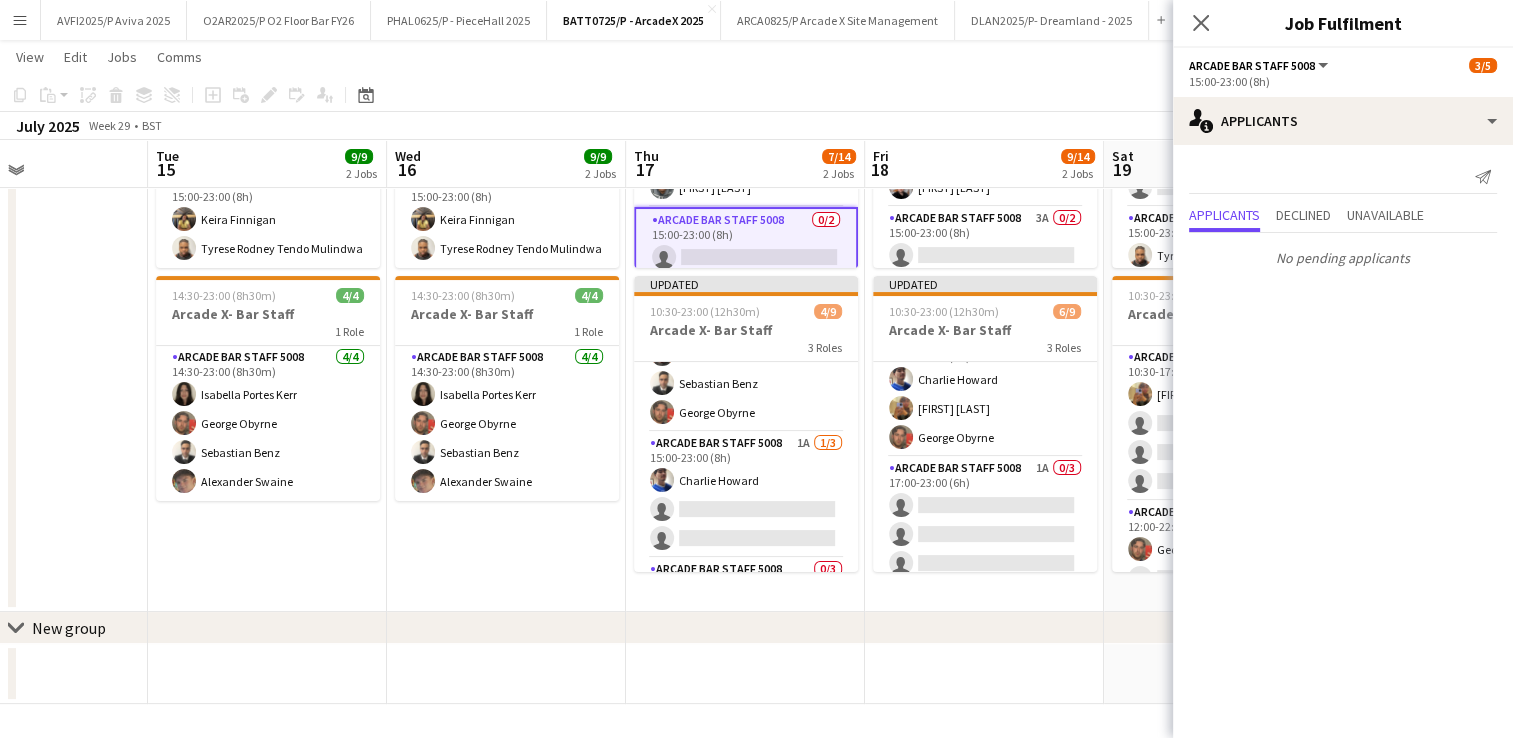 scroll, scrollTop: 0, scrollLeft: 821, axis: horizontal 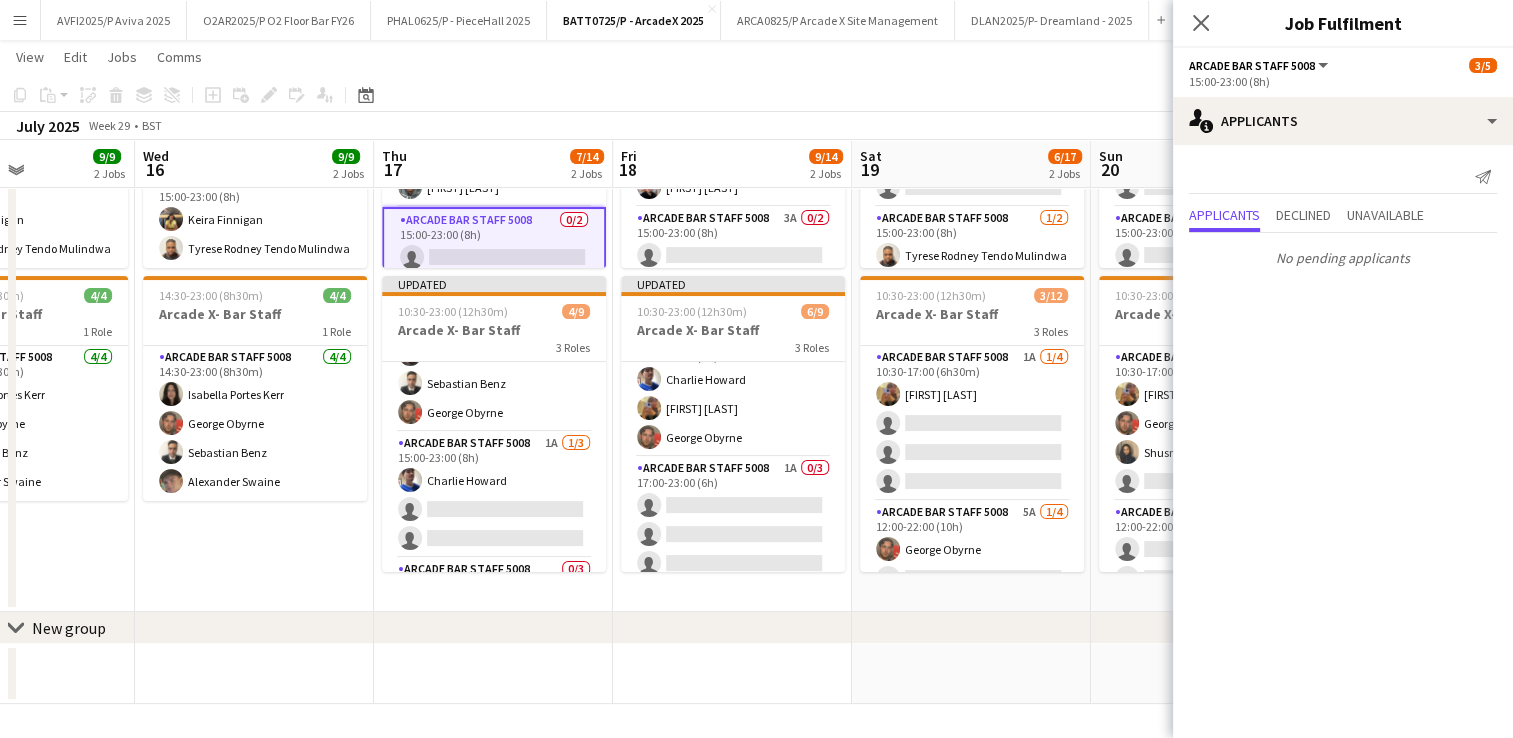 drag, startPoint x: 948, startPoint y: 267, endPoint x: 696, endPoint y: 257, distance: 252.19833 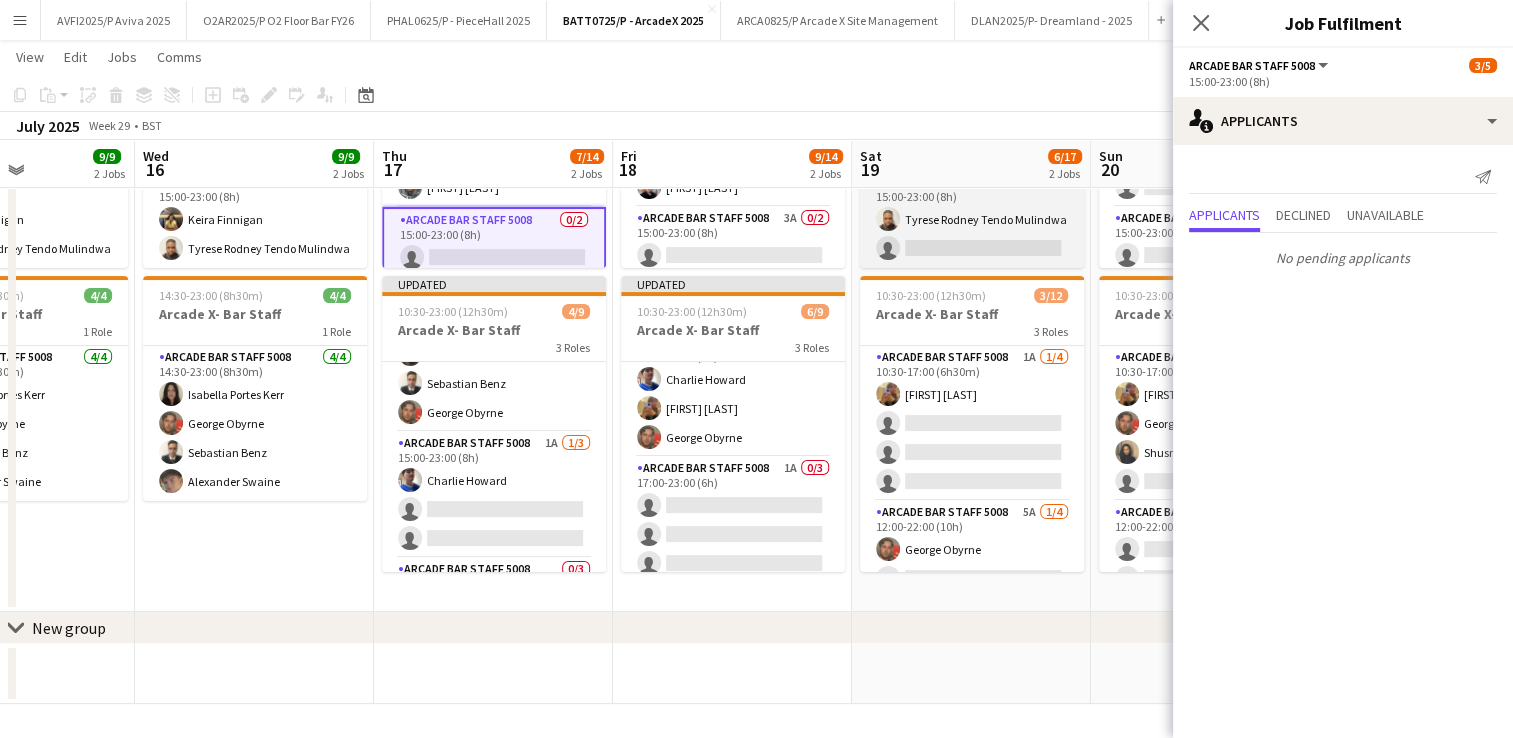 scroll, scrollTop: 0, scrollLeft: 0, axis: both 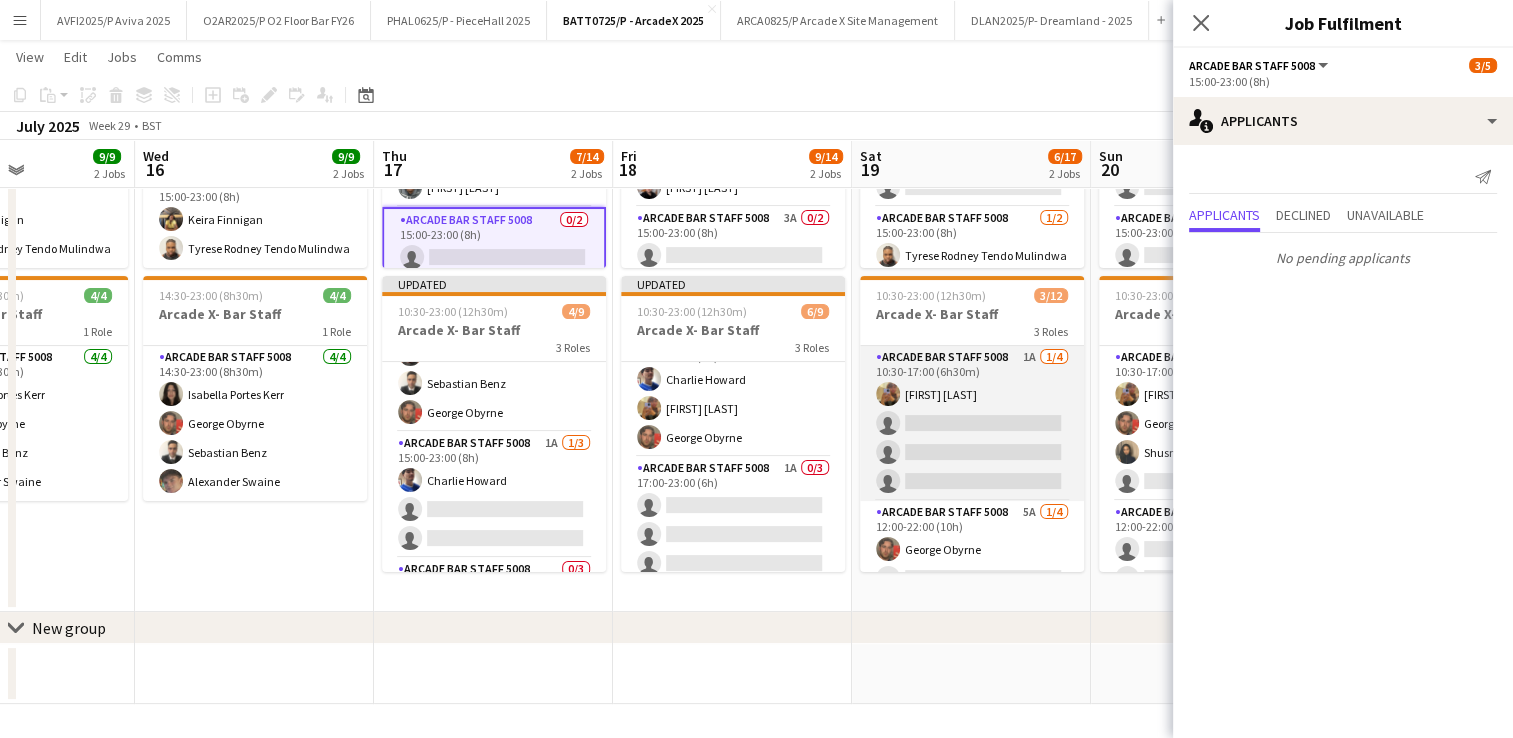 click on "Arcade Bar Staff 5008   1A   1/4   10:30-17:00 (6h30m)
[FIRST] [LAST]
single-neutral-actions
single-neutral-actions
single-neutral-actions" at bounding box center [972, 423] 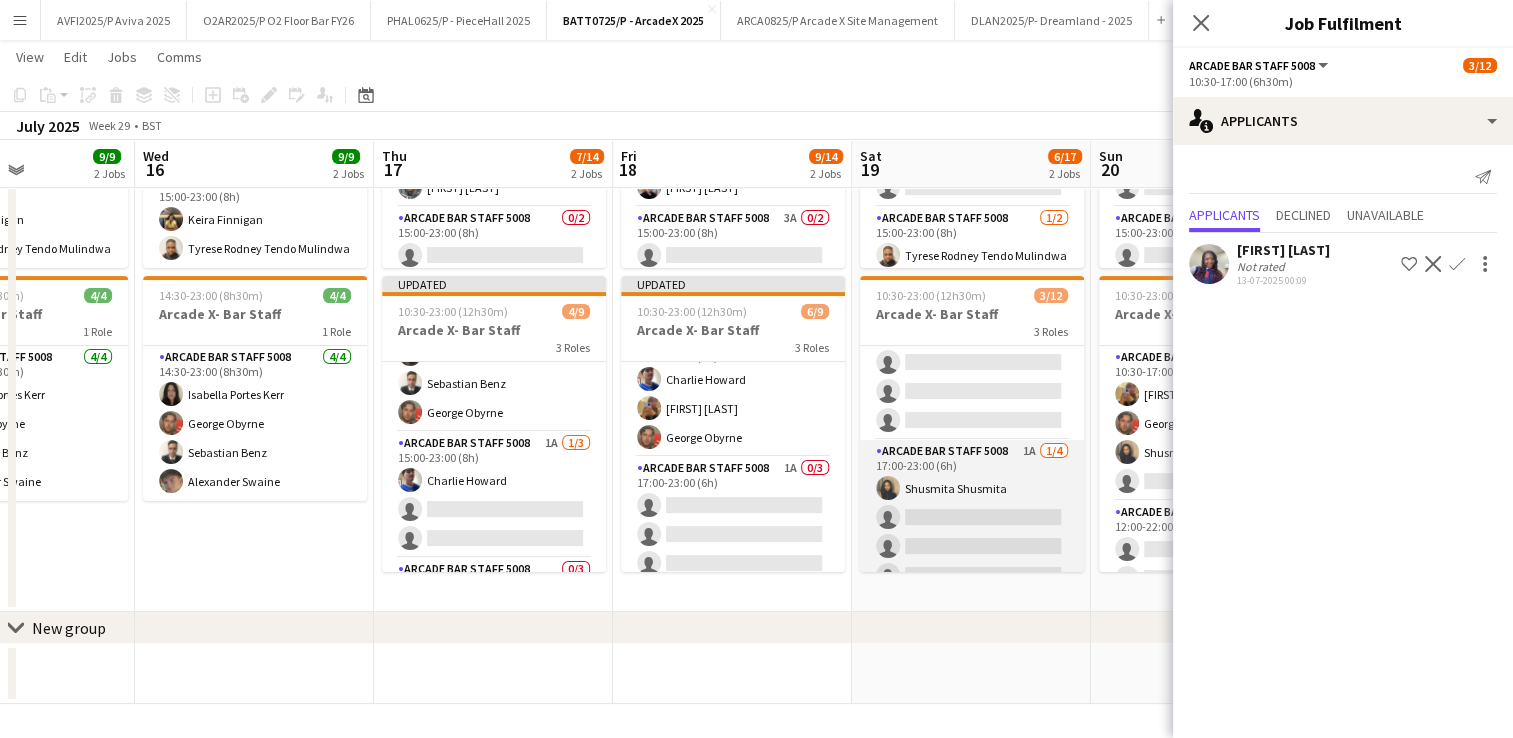 scroll, scrollTop: 241, scrollLeft: 0, axis: vertical 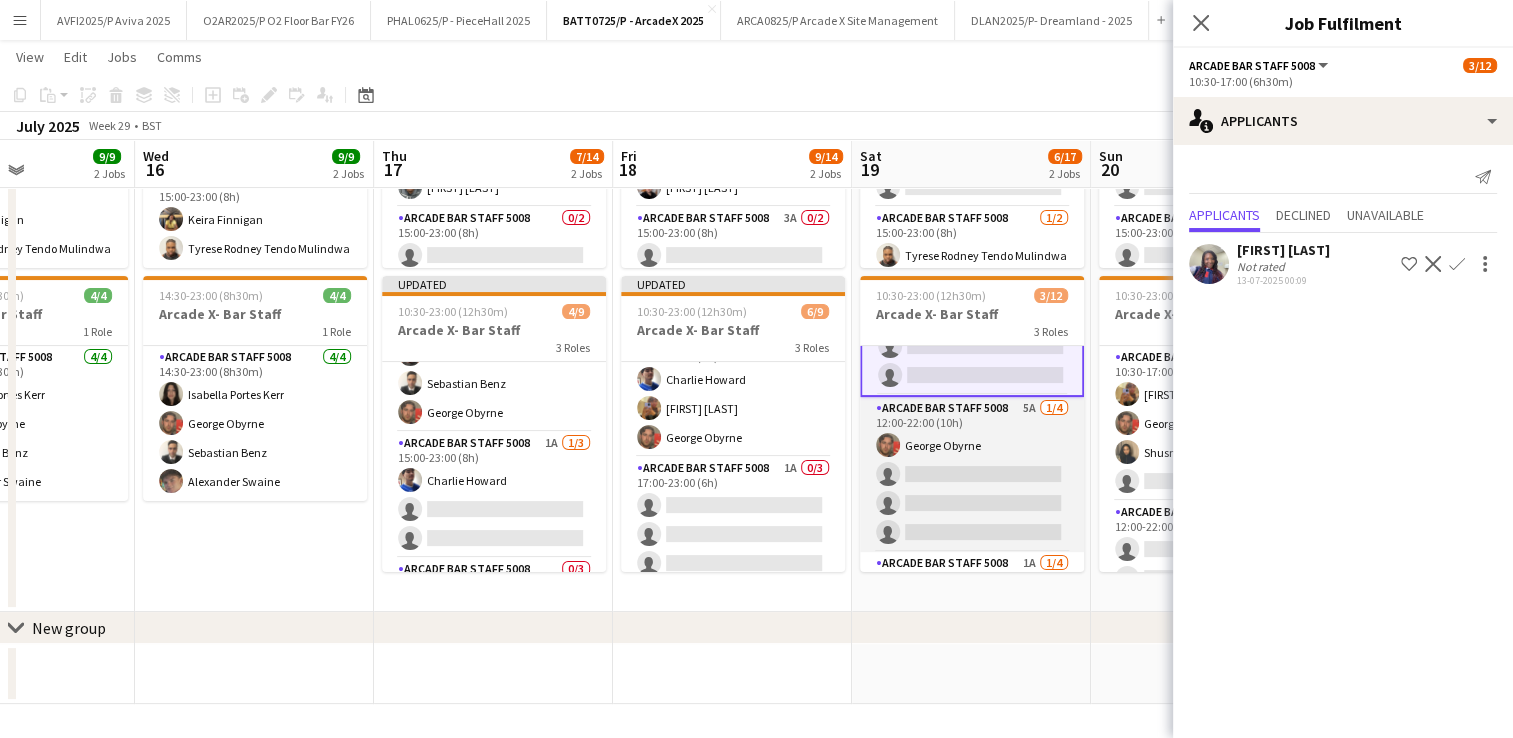 click on "Arcade Bar Staff 5008   5A   1/4   12:00-22:00 (10h)
George Obyrne
single-neutral-actions
single-neutral-actions
single-neutral-actions" at bounding box center [972, 474] 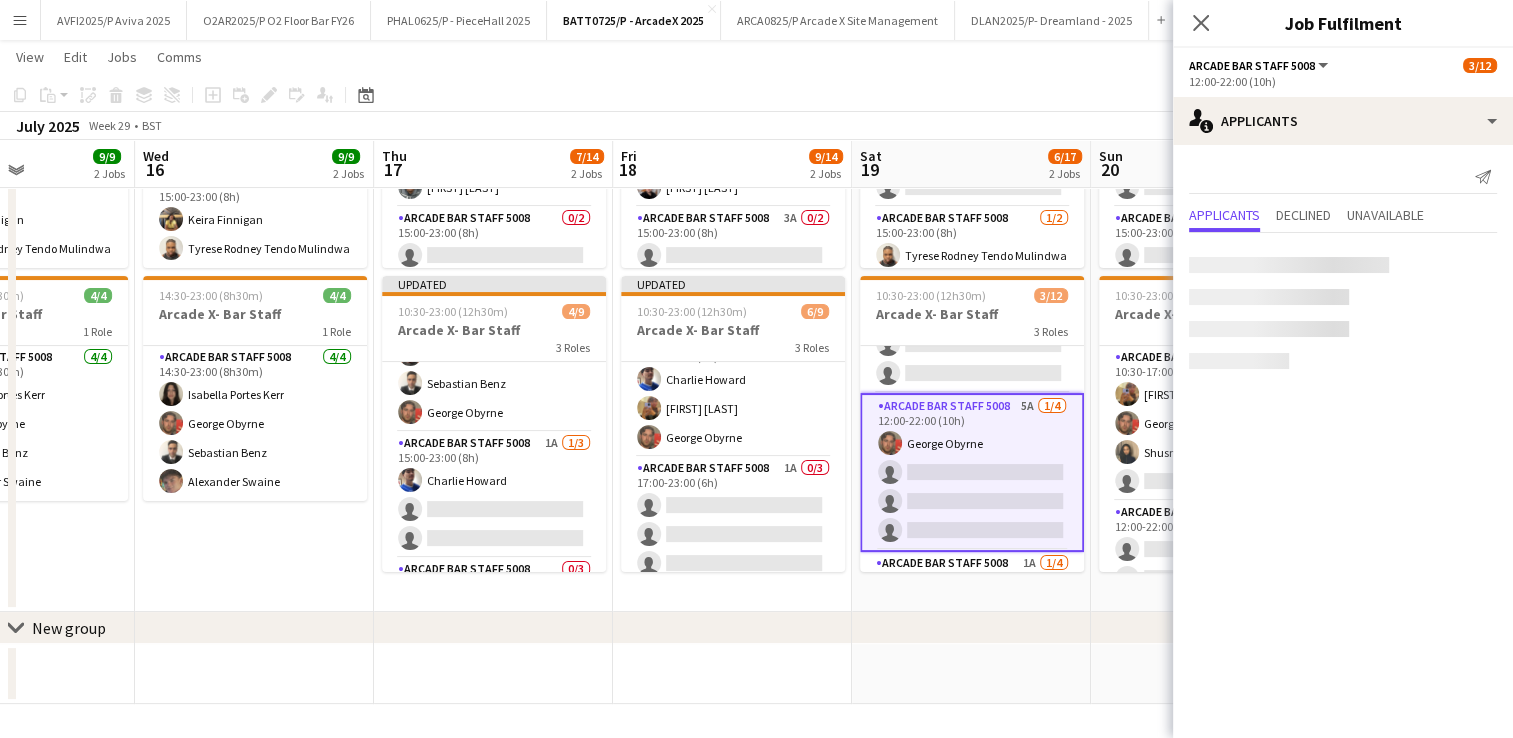 scroll, scrollTop: 106, scrollLeft: 0, axis: vertical 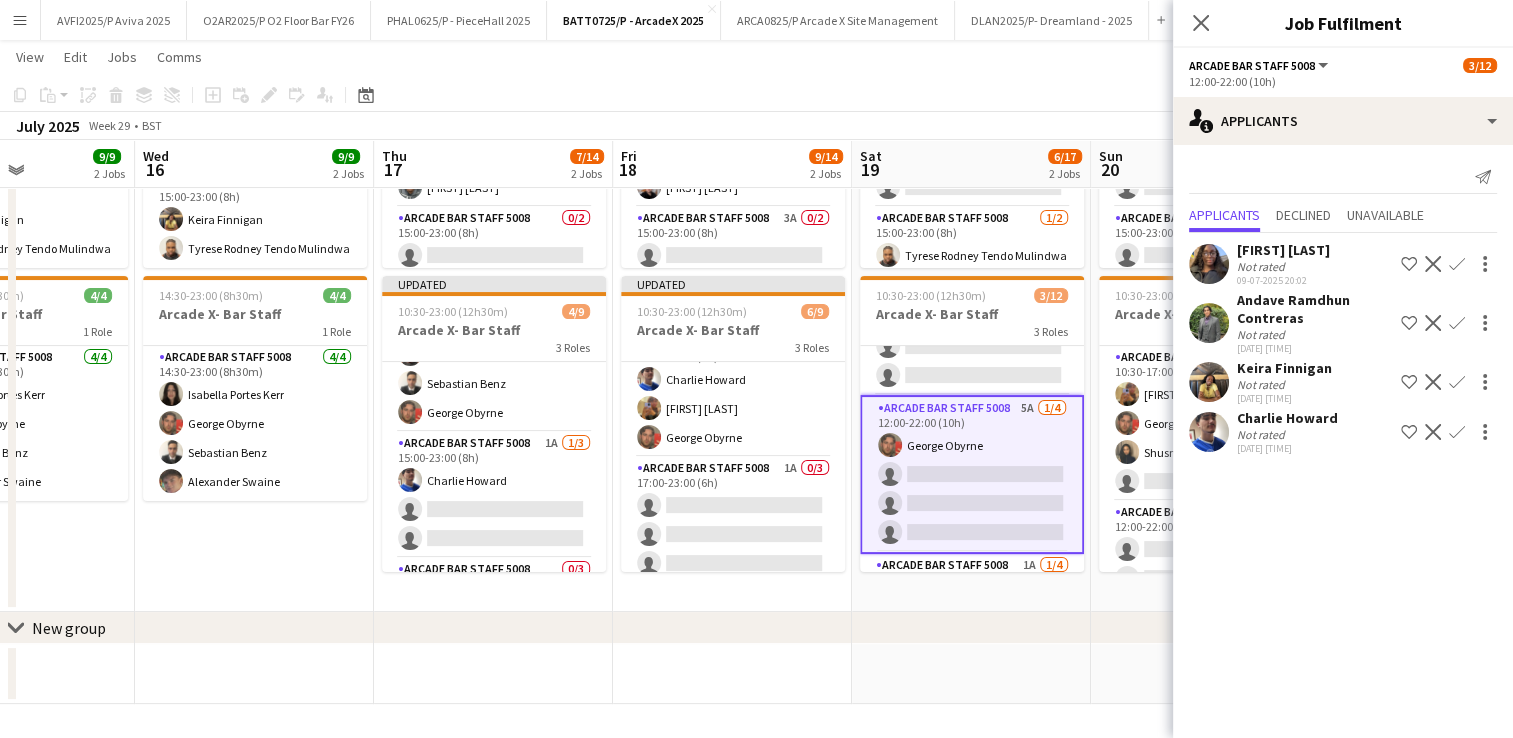click on "Confirm" at bounding box center [1457, 382] 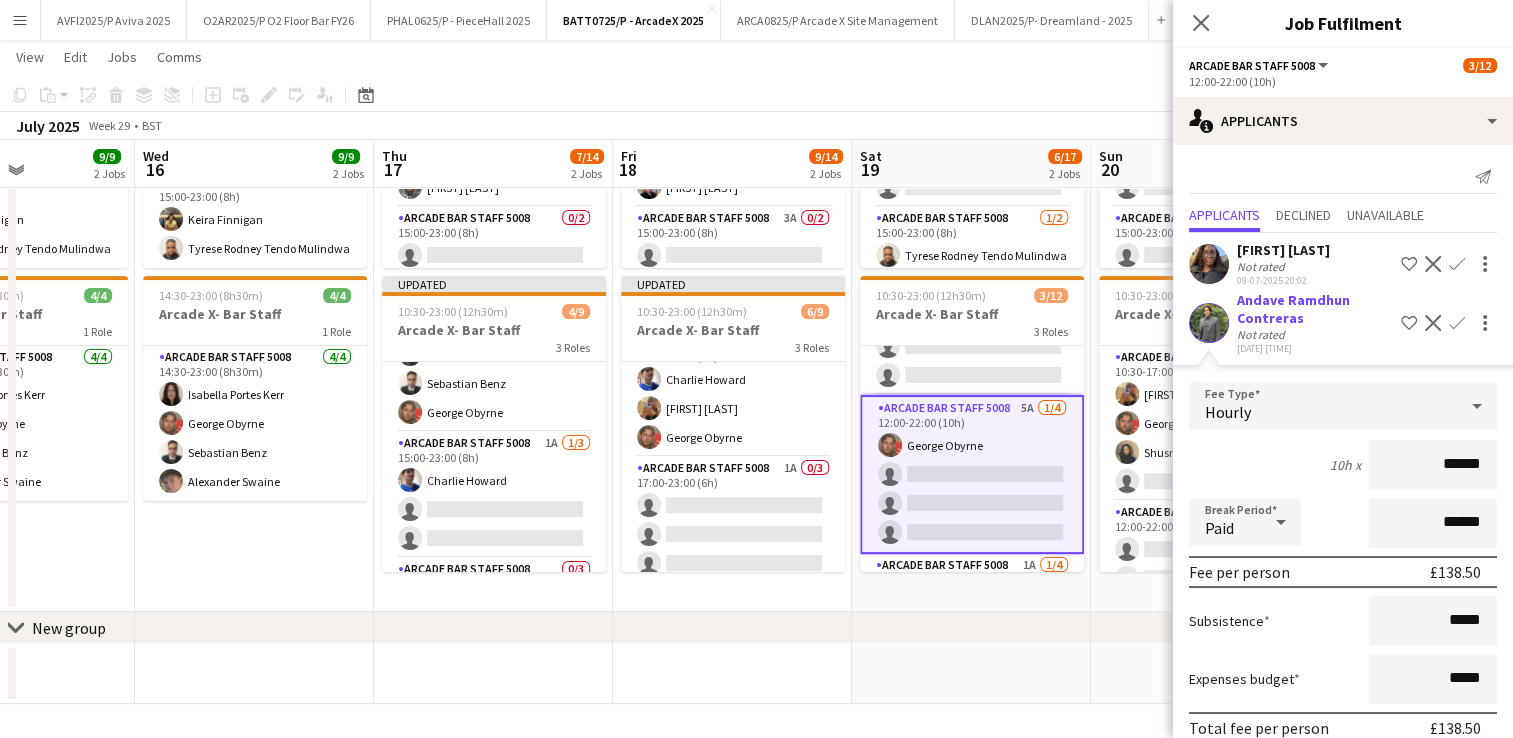 scroll, scrollTop: 188, scrollLeft: 0, axis: vertical 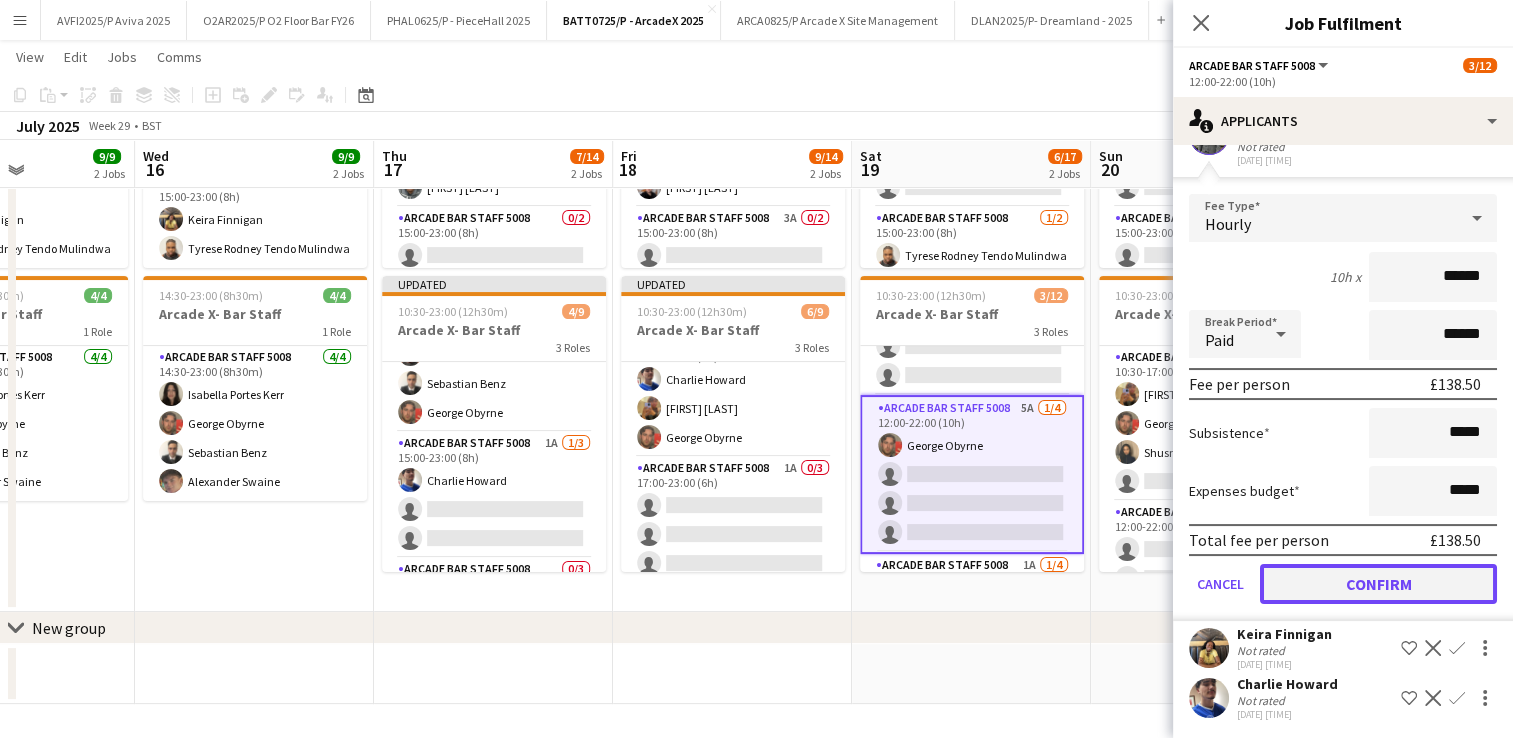 click on "Confirm" 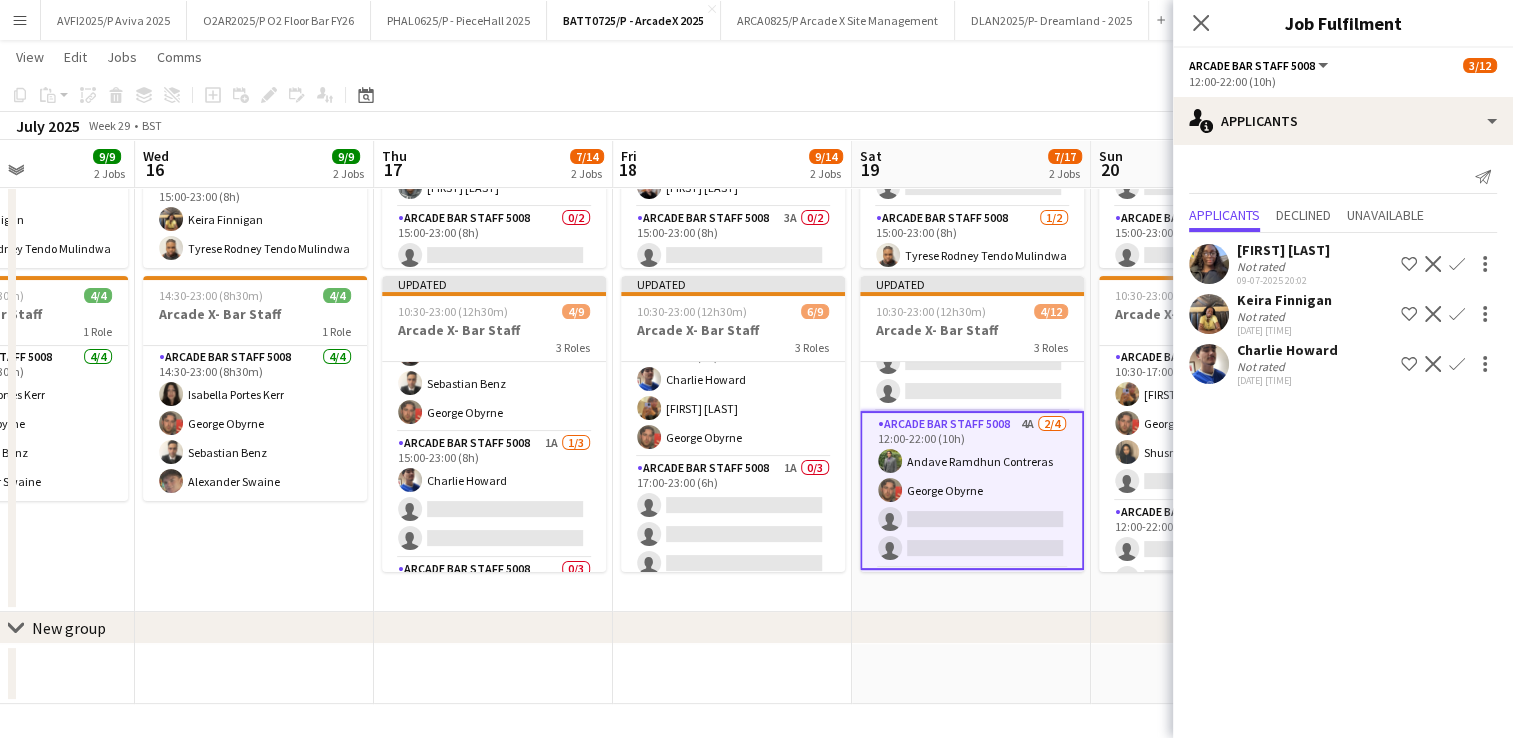 scroll, scrollTop: 0, scrollLeft: 0, axis: both 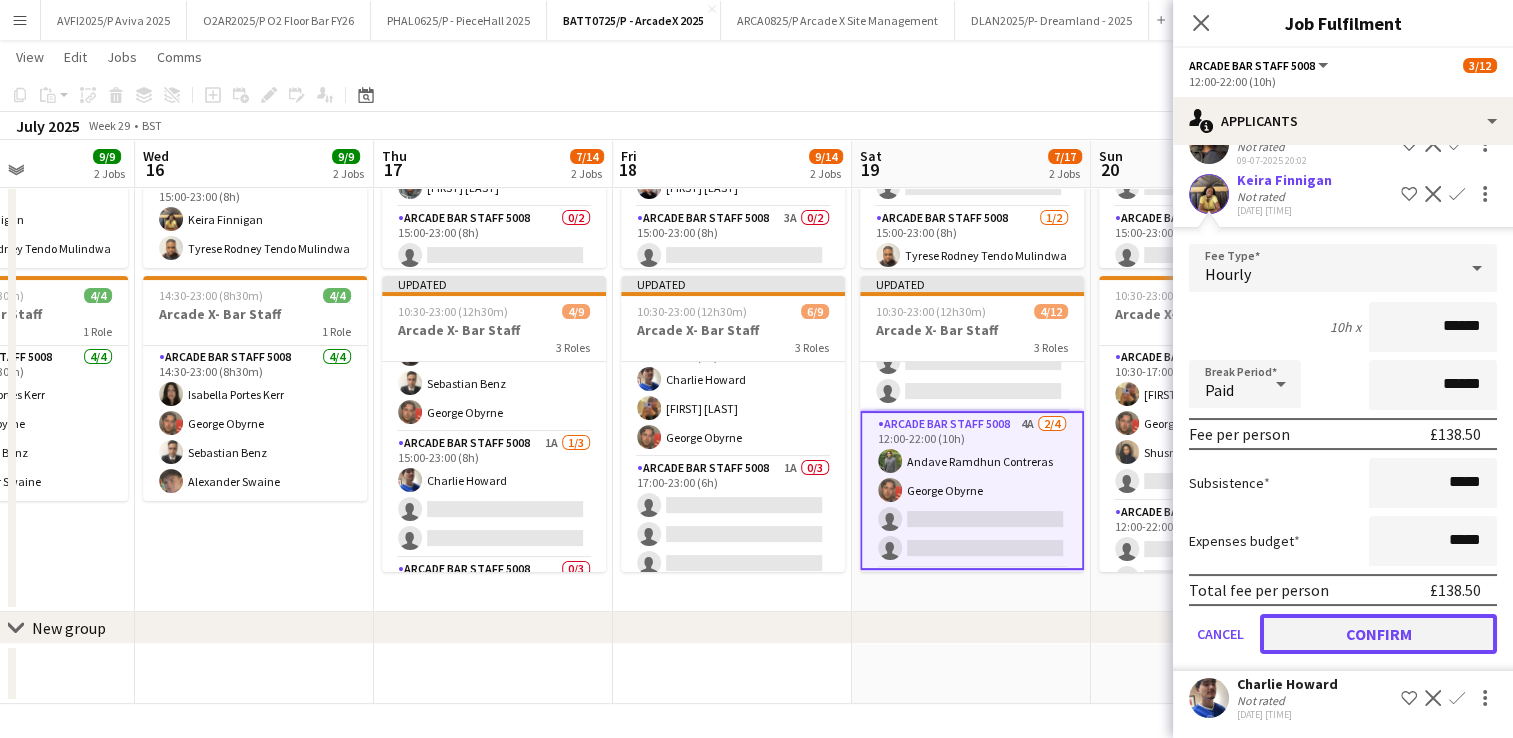 click on "Confirm" 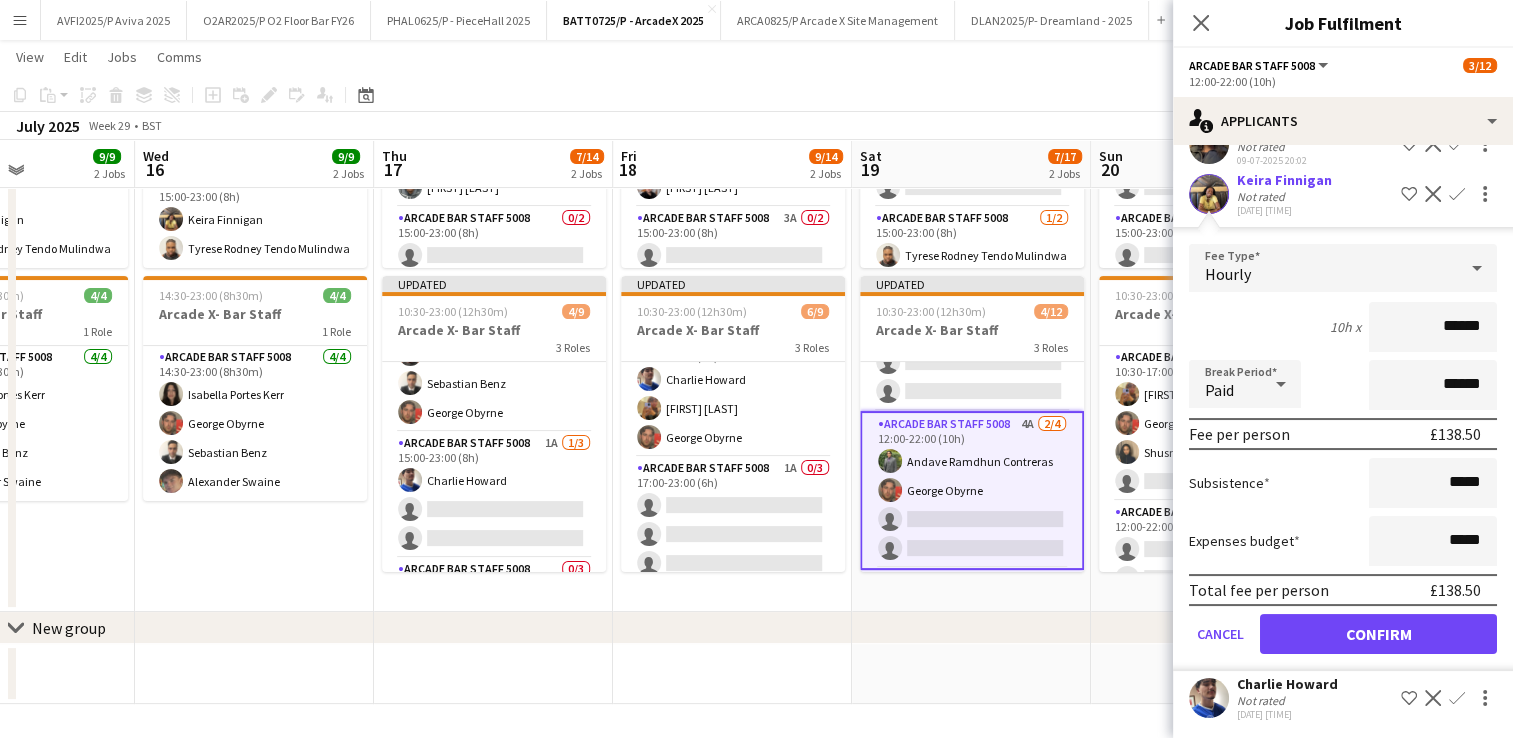 scroll, scrollTop: 0, scrollLeft: 0, axis: both 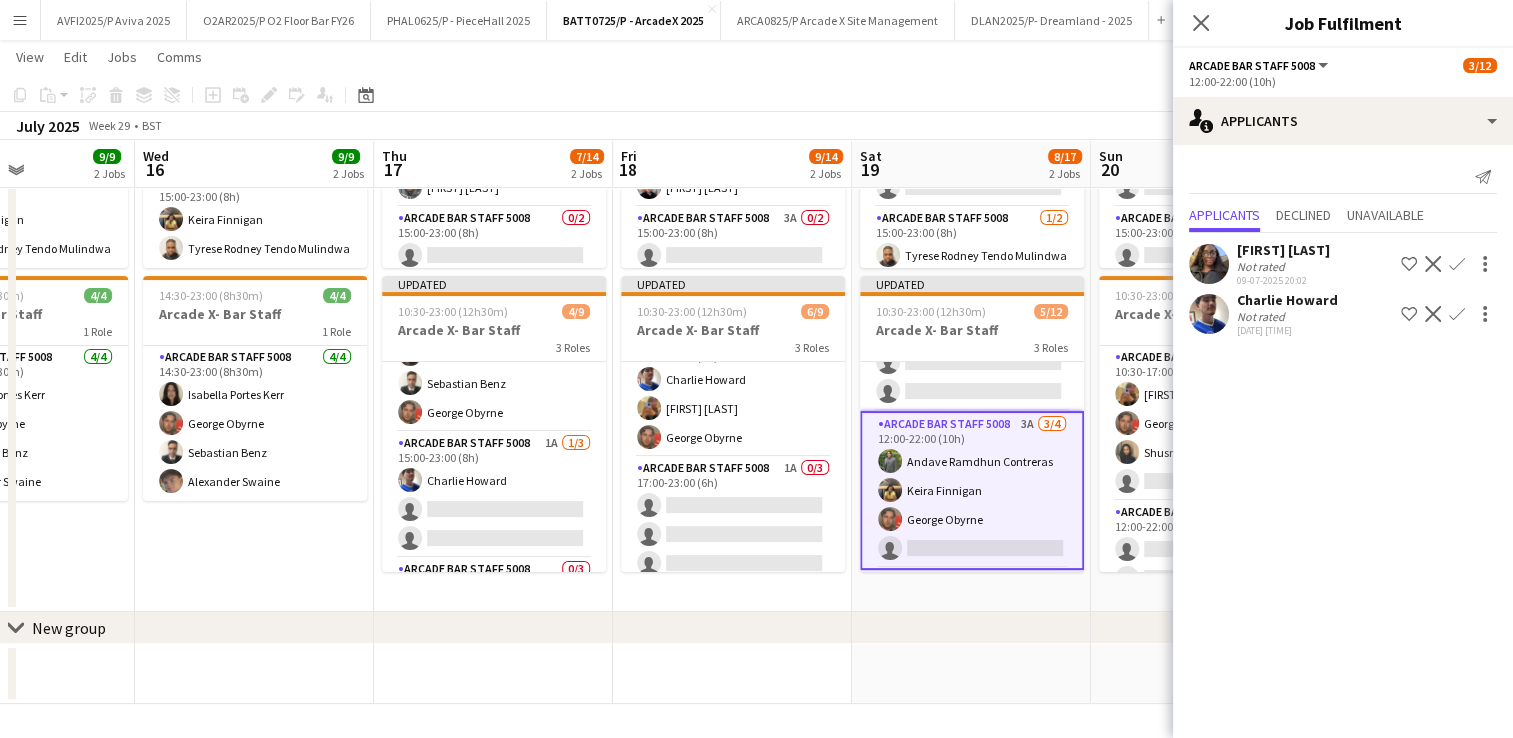 click on "Confirm" 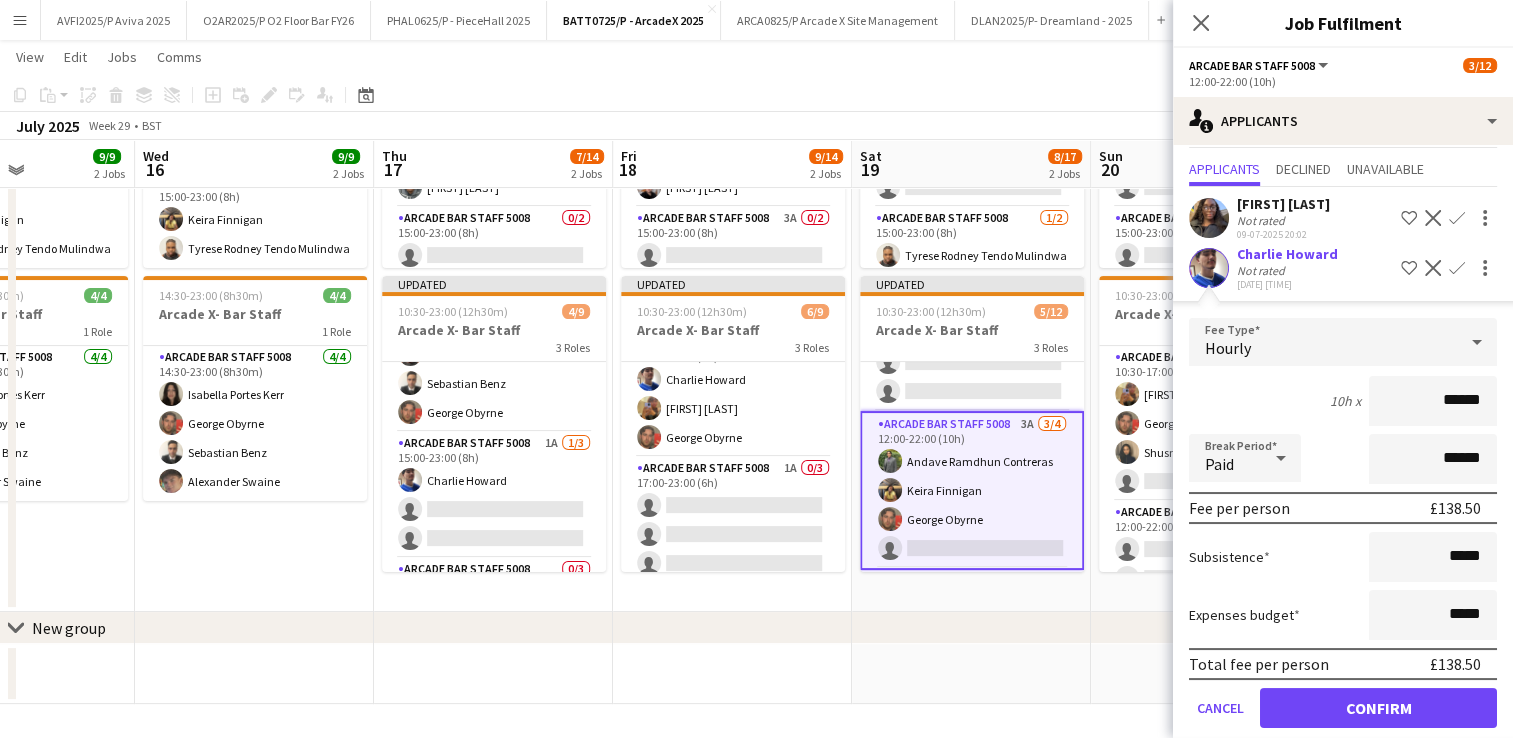 scroll 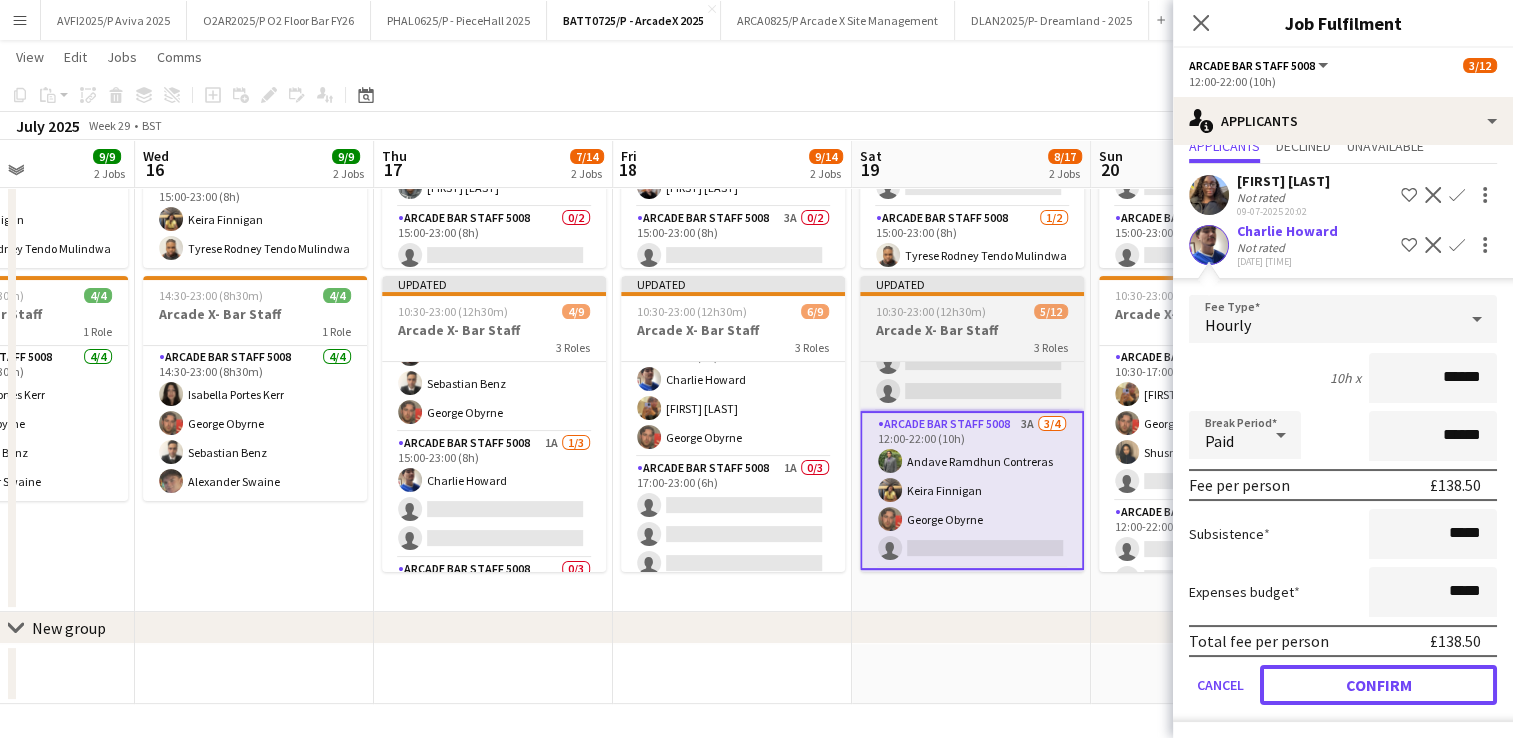 drag, startPoint x: 1369, startPoint y: 682, endPoint x: 1041, endPoint y: 518, distance: 366.71515 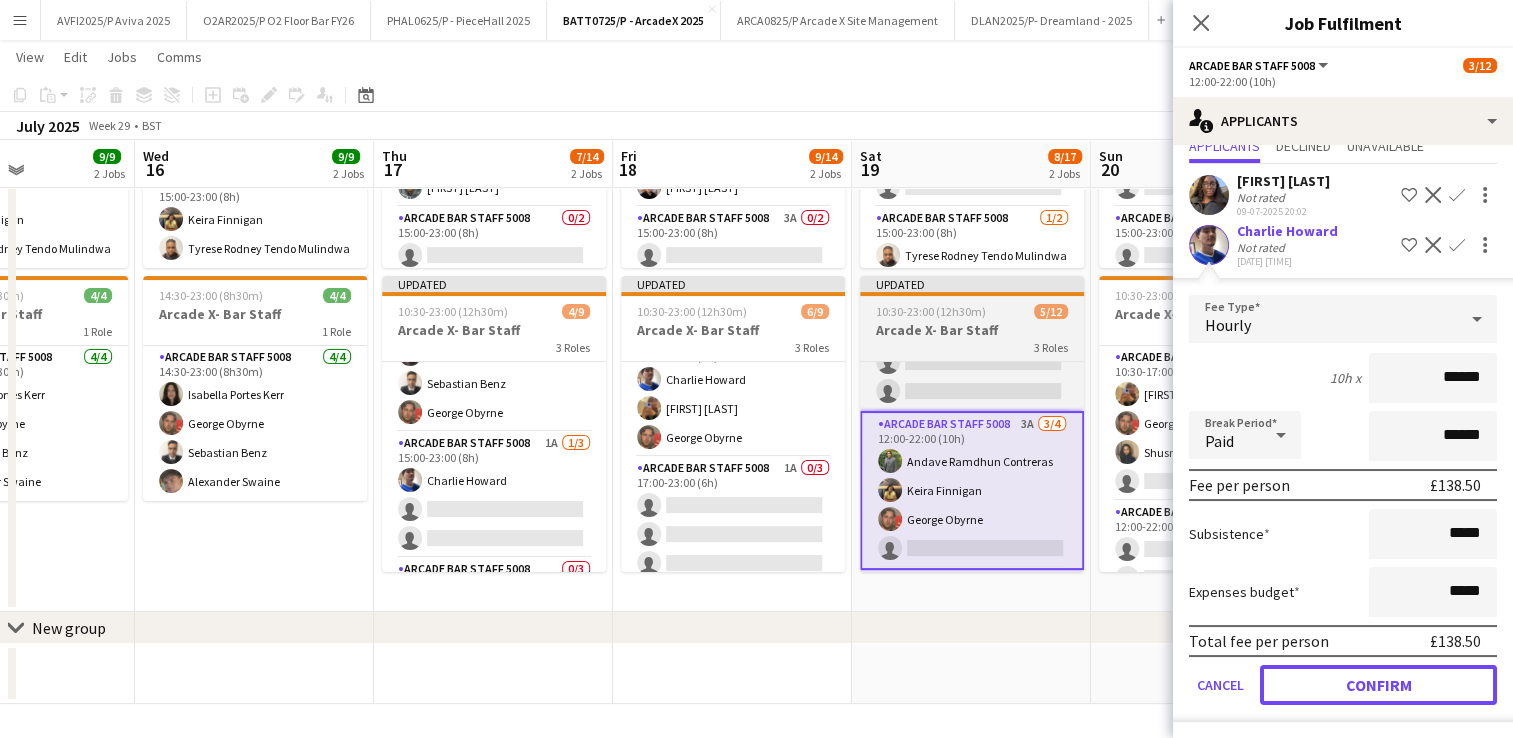 click on "Confirm" 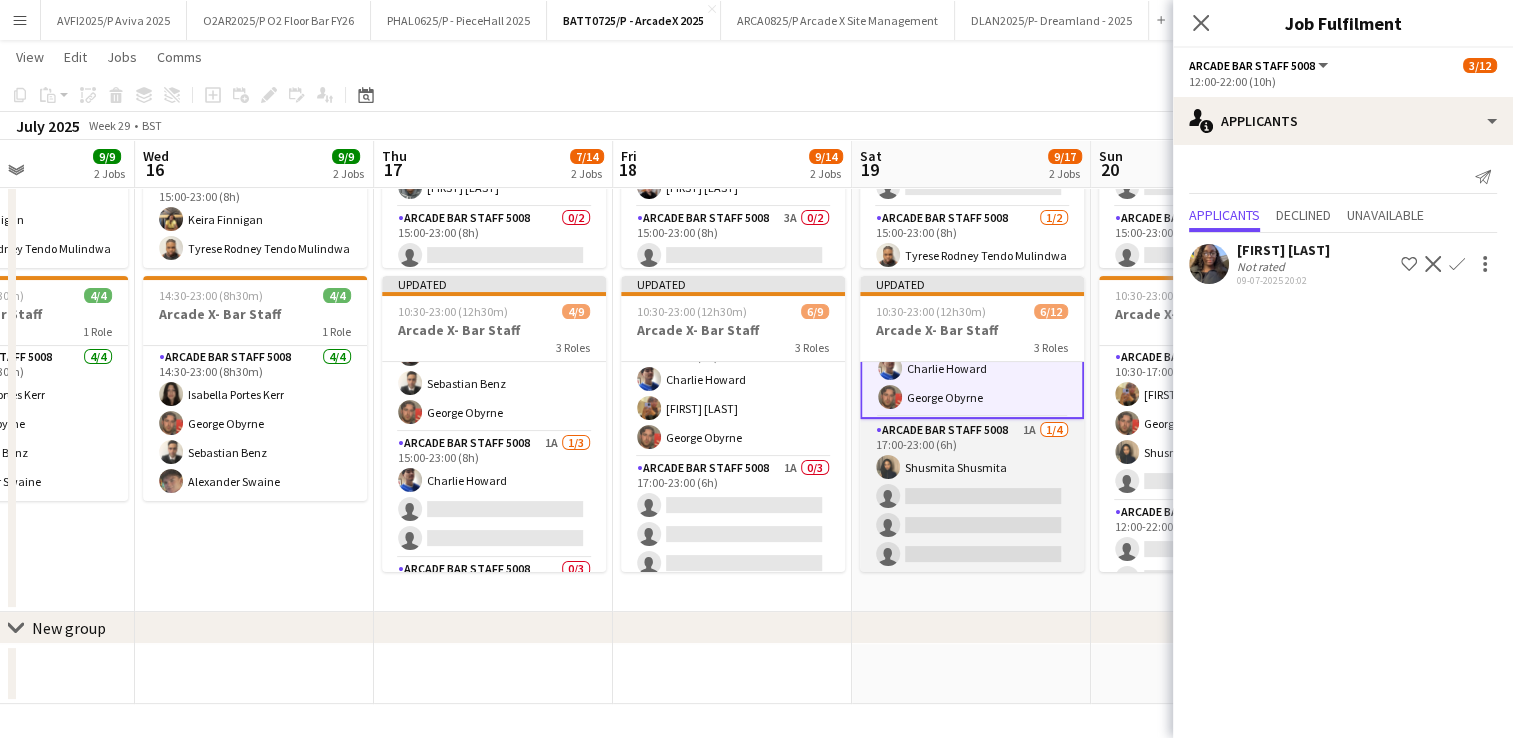 click on "Arcade Bar Staff 5008   1A   1/4   17:00-23:00 (6h)
[FIRST] [LAST]
single-neutral-actions
single-neutral-actions
single-neutral-actions" at bounding box center [972, 496] 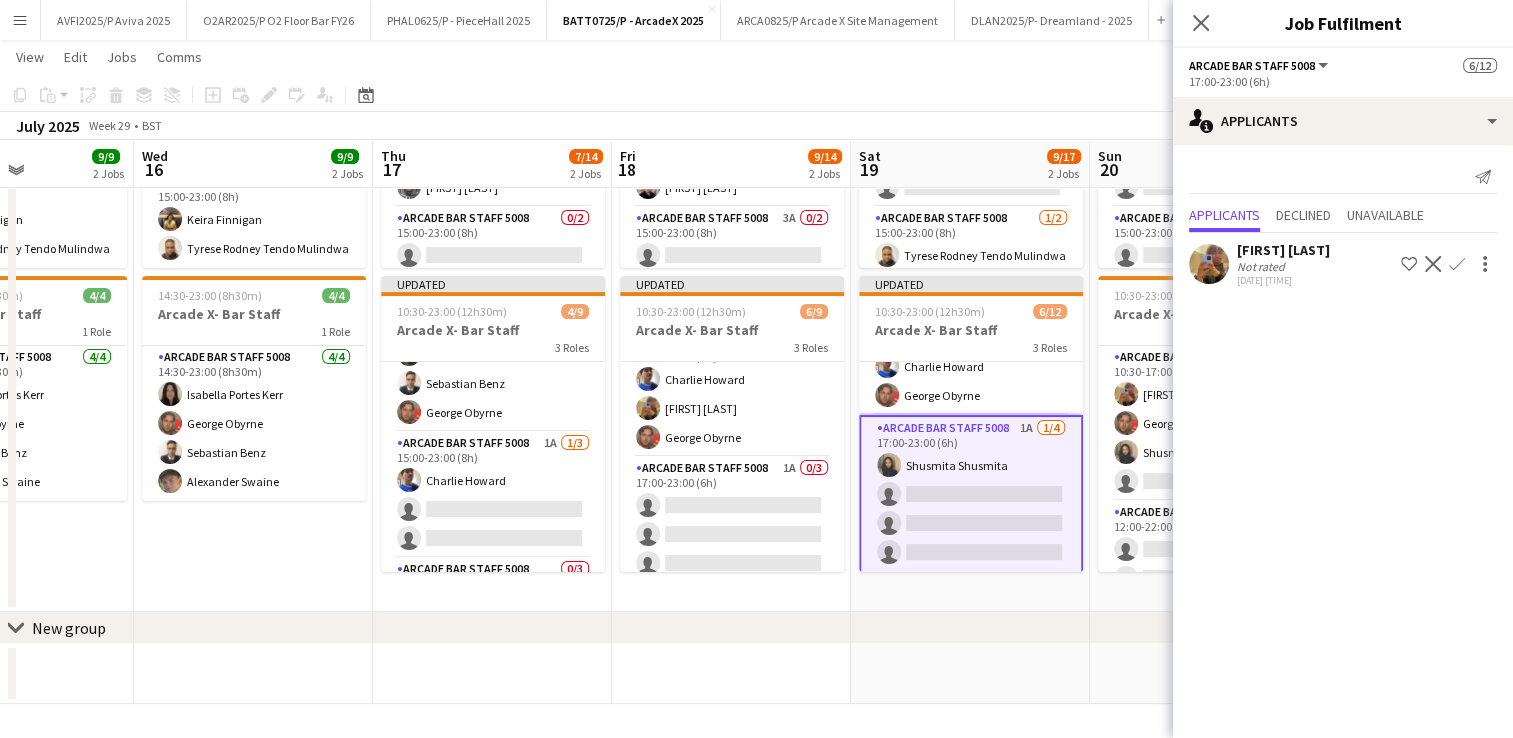 click on "Confirm" 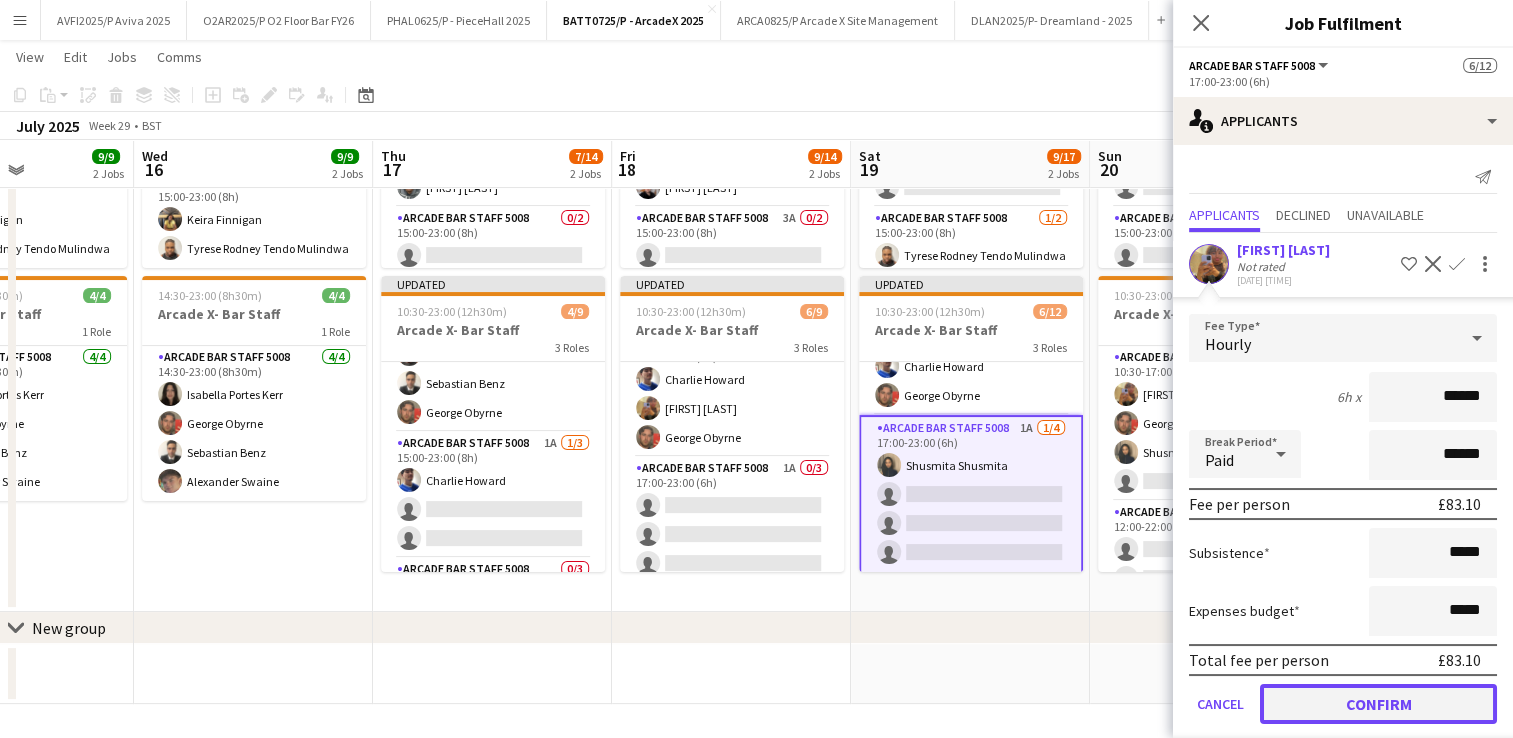 click on "Confirm" 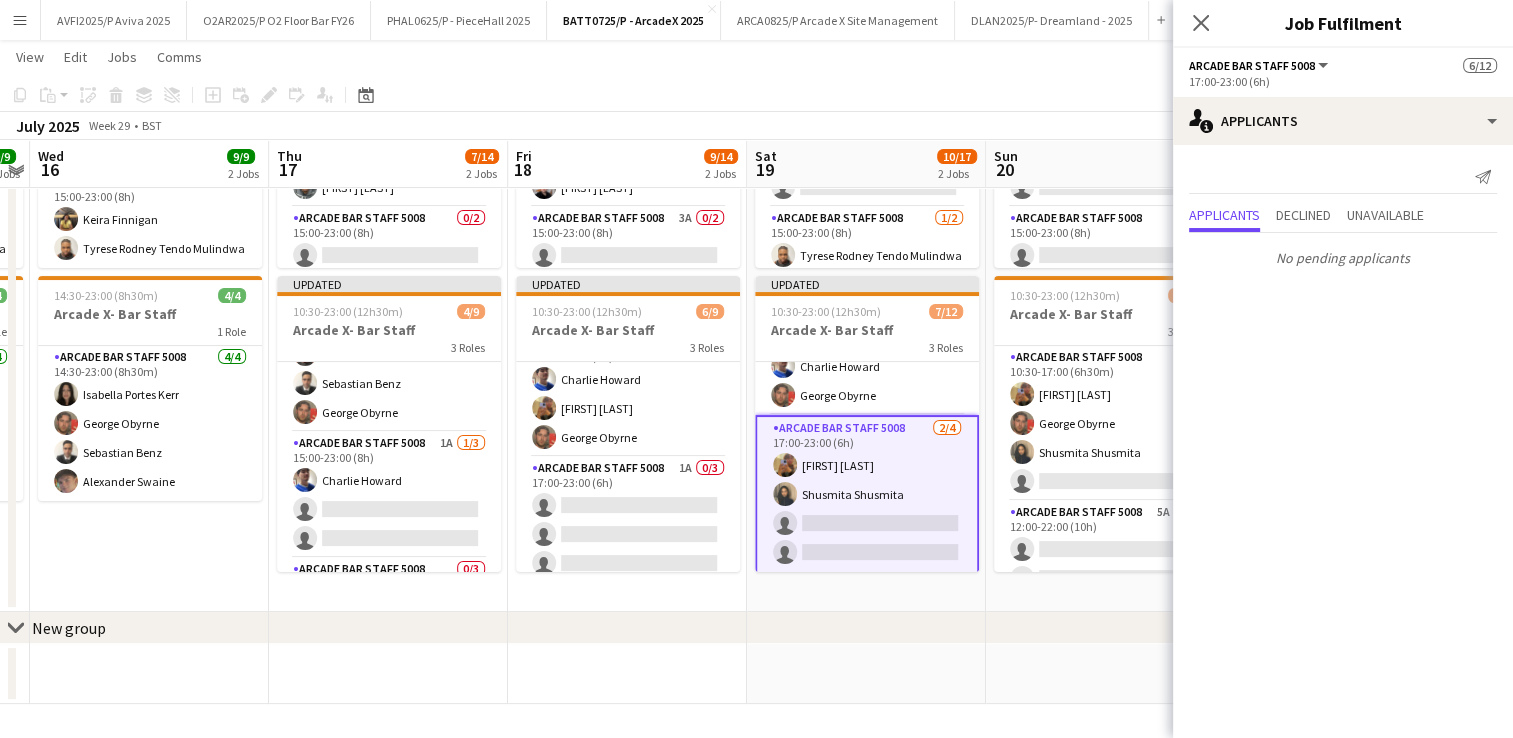 drag, startPoint x: 1103, startPoint y: 486, endPoint x: 860, endPoint y: 490, distance: 243.03291 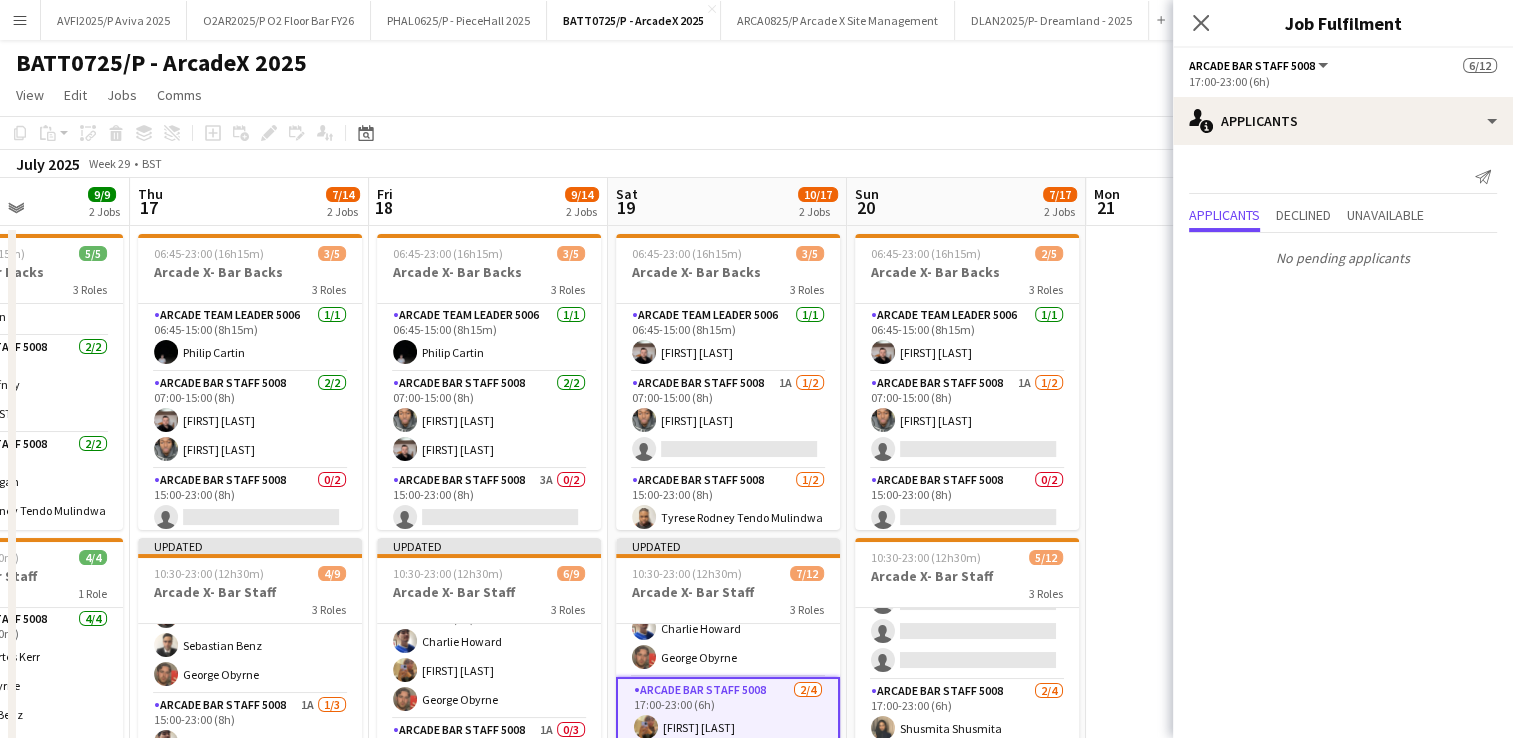 click at bounding box center (1205, 550) 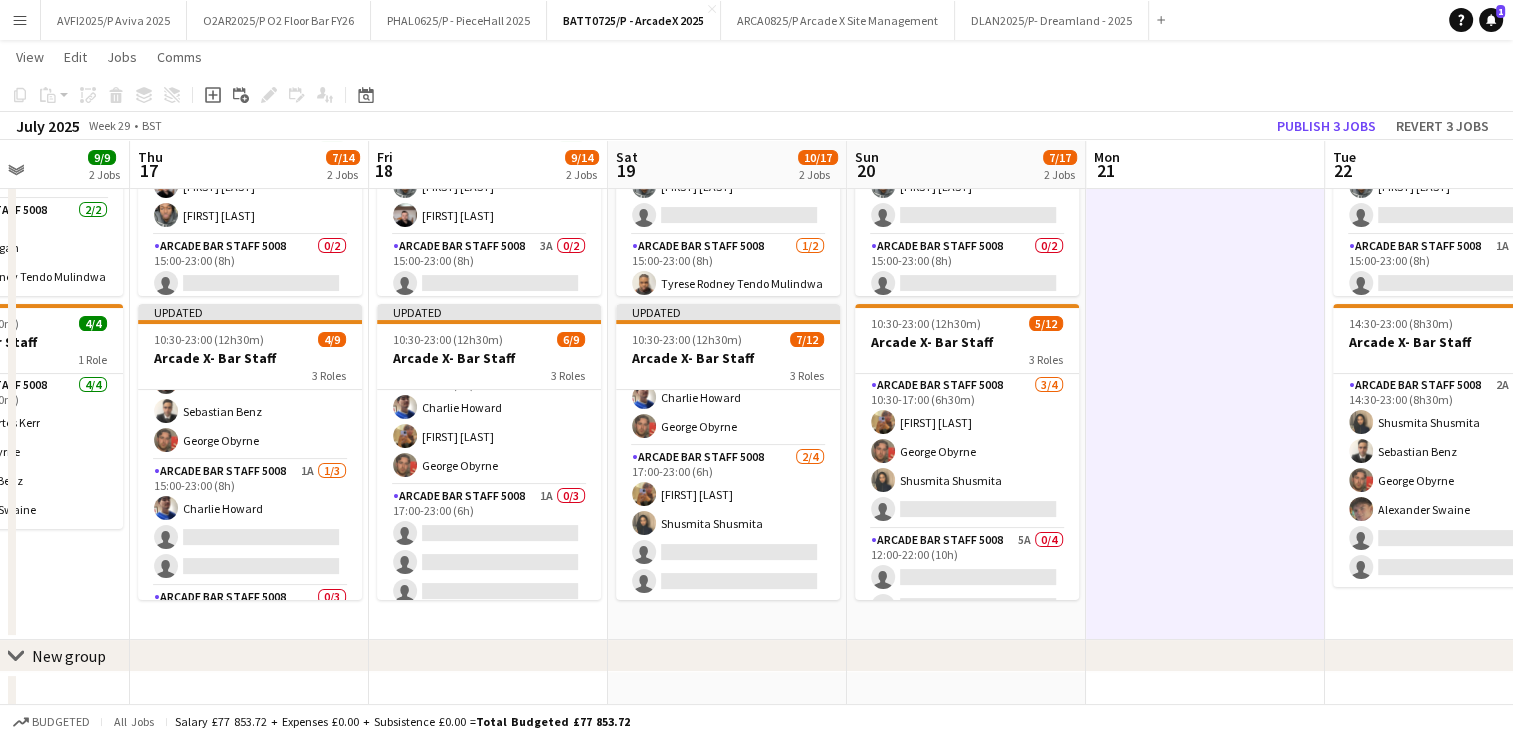 click on "[ROLE] [NUMBER]   [NUMBER]/[NUMBER]   [TIME]-[TIME] ([DURATION])
[FIRST] [LAST] [FIRST] [LAST] [FIRST] [LAST]
single-neutral-actions" at bounding box center (967, 451) 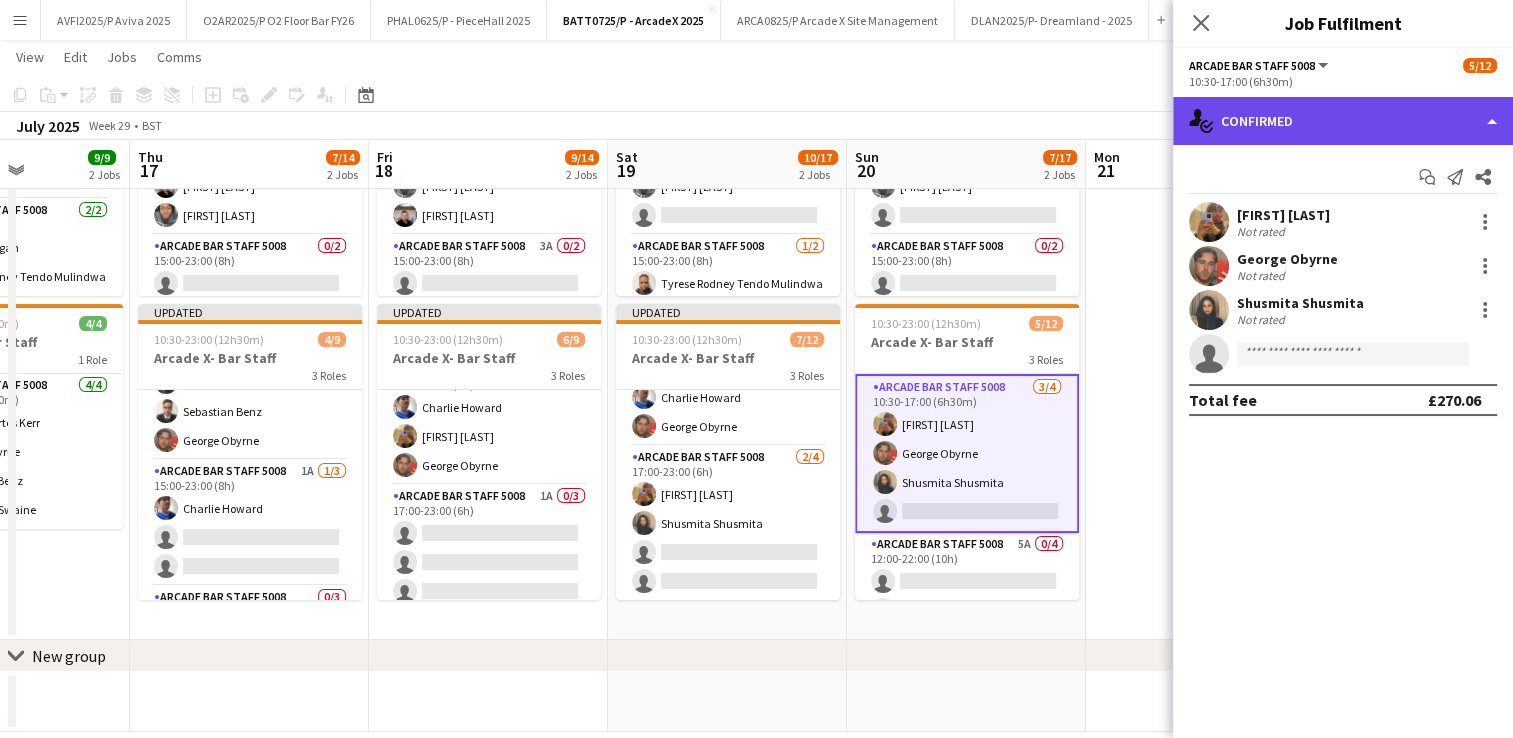 click on "single-neutral-actions-check-2
Confirmed" 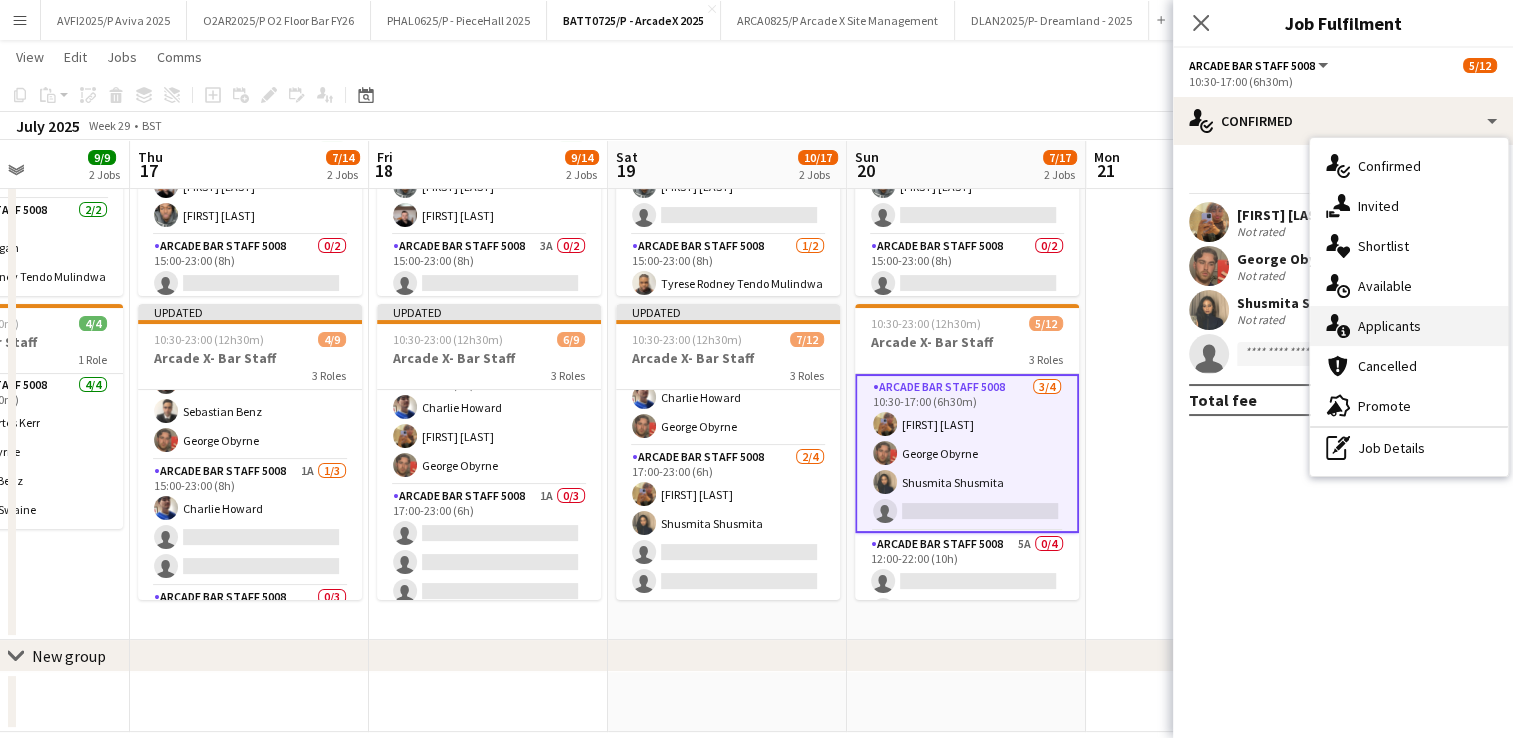 click on "single-neutral-actions-information
Applicants" at bounding box center [1409, 326] 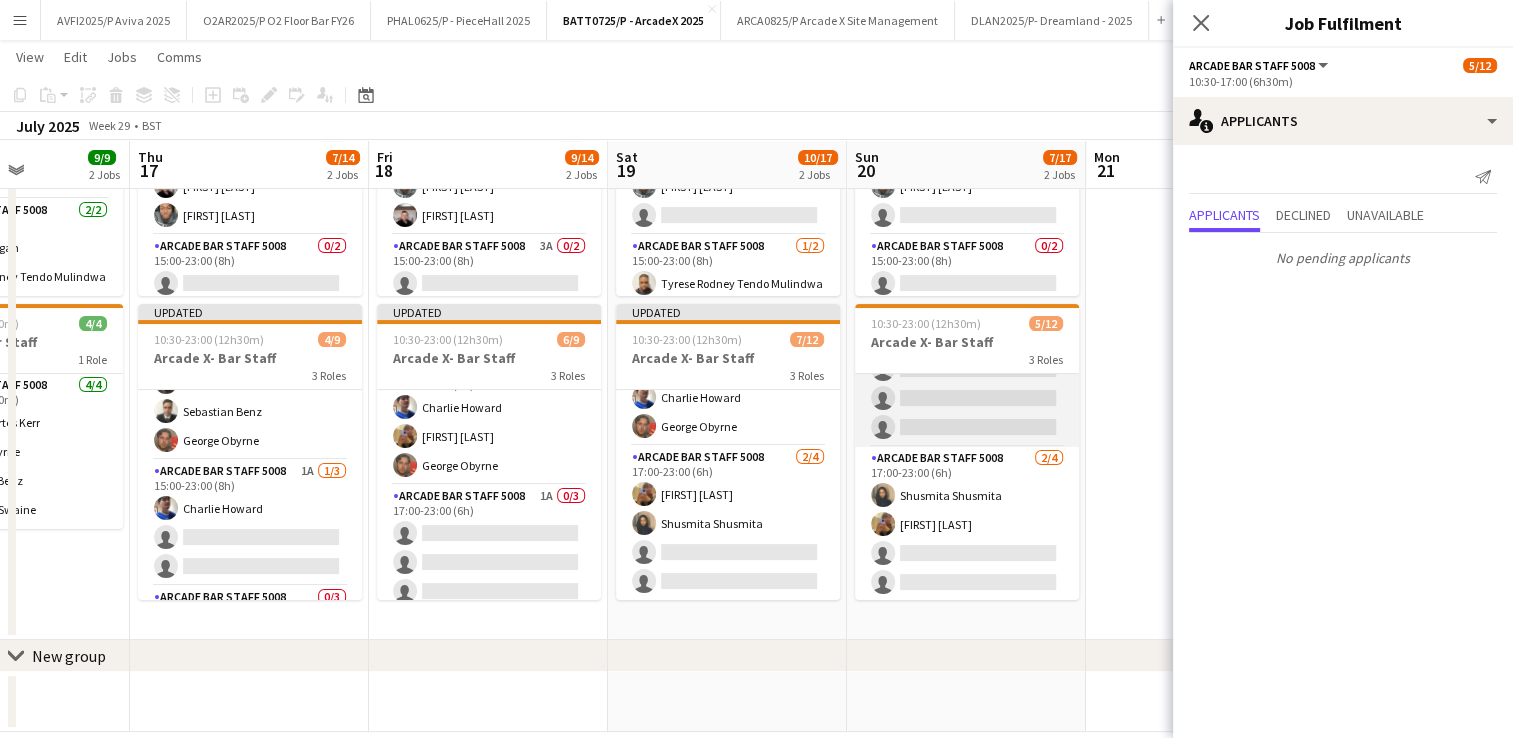 click on "Arcade Bar Staff 5008   5A   0/4   12:00-22:00 (10h)
single-neutral-actions
single-neutral-actions
single-neutral-actions
single-neutral-actions" at bounding box center (967, 369) 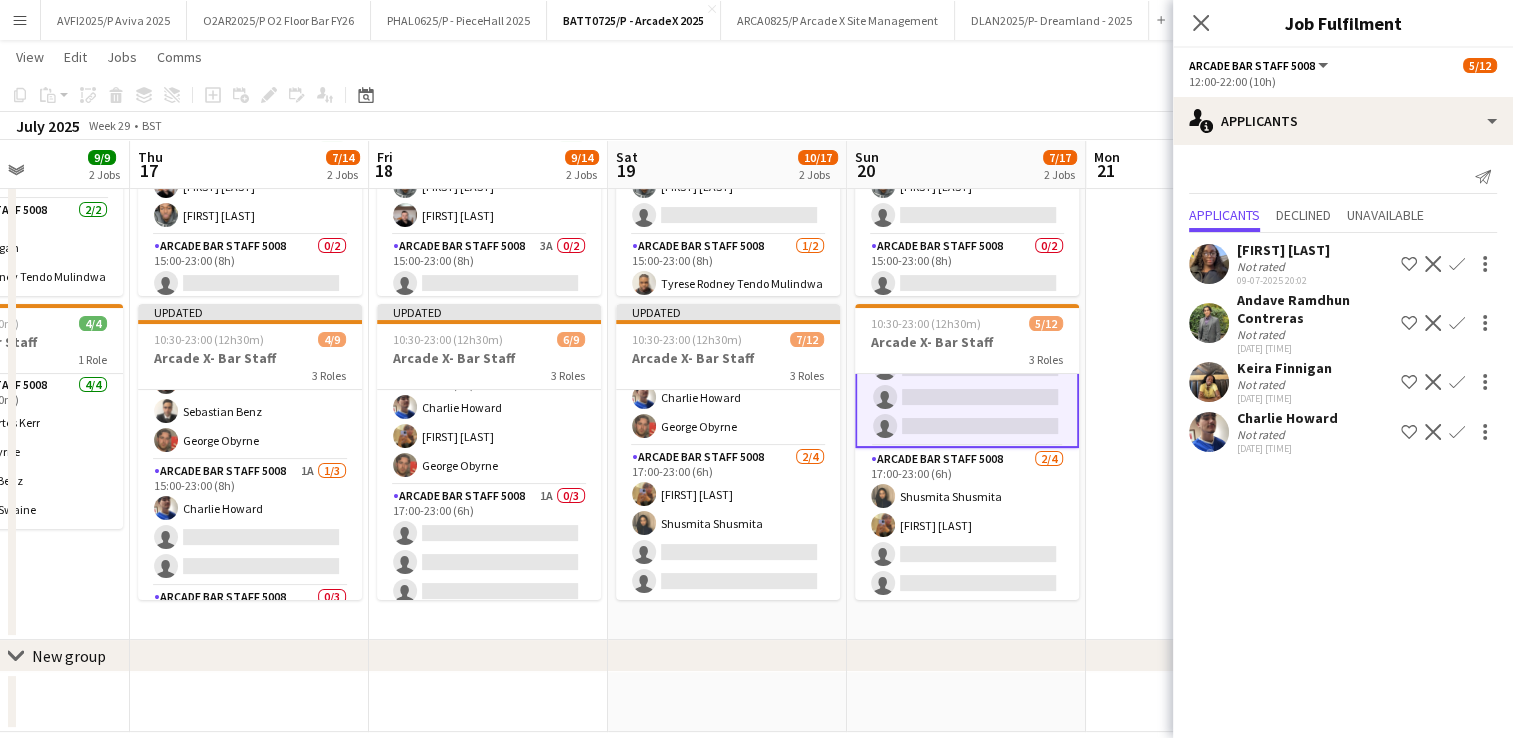 click on "Confirm" at bounding box center [1457, 382] 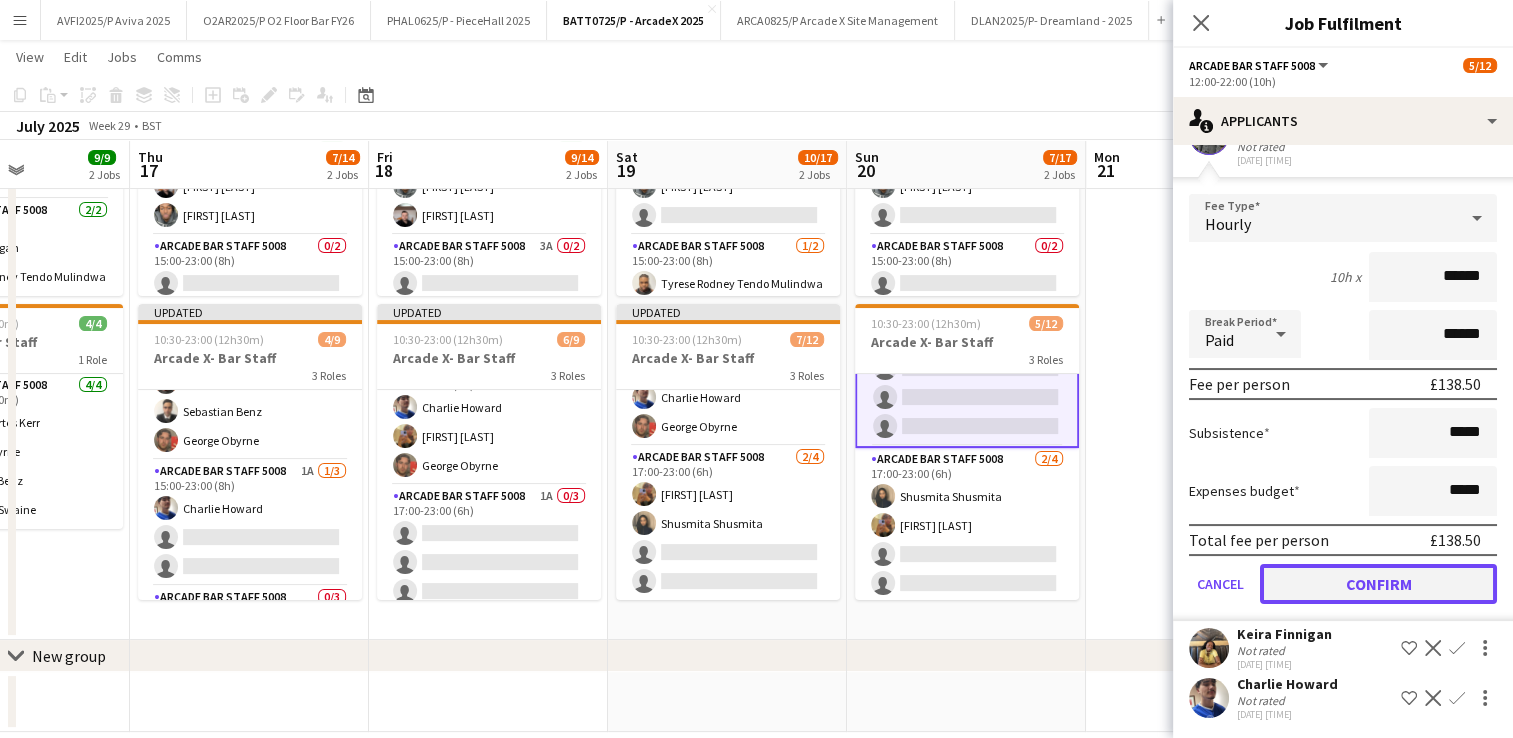 click on "Confirm" 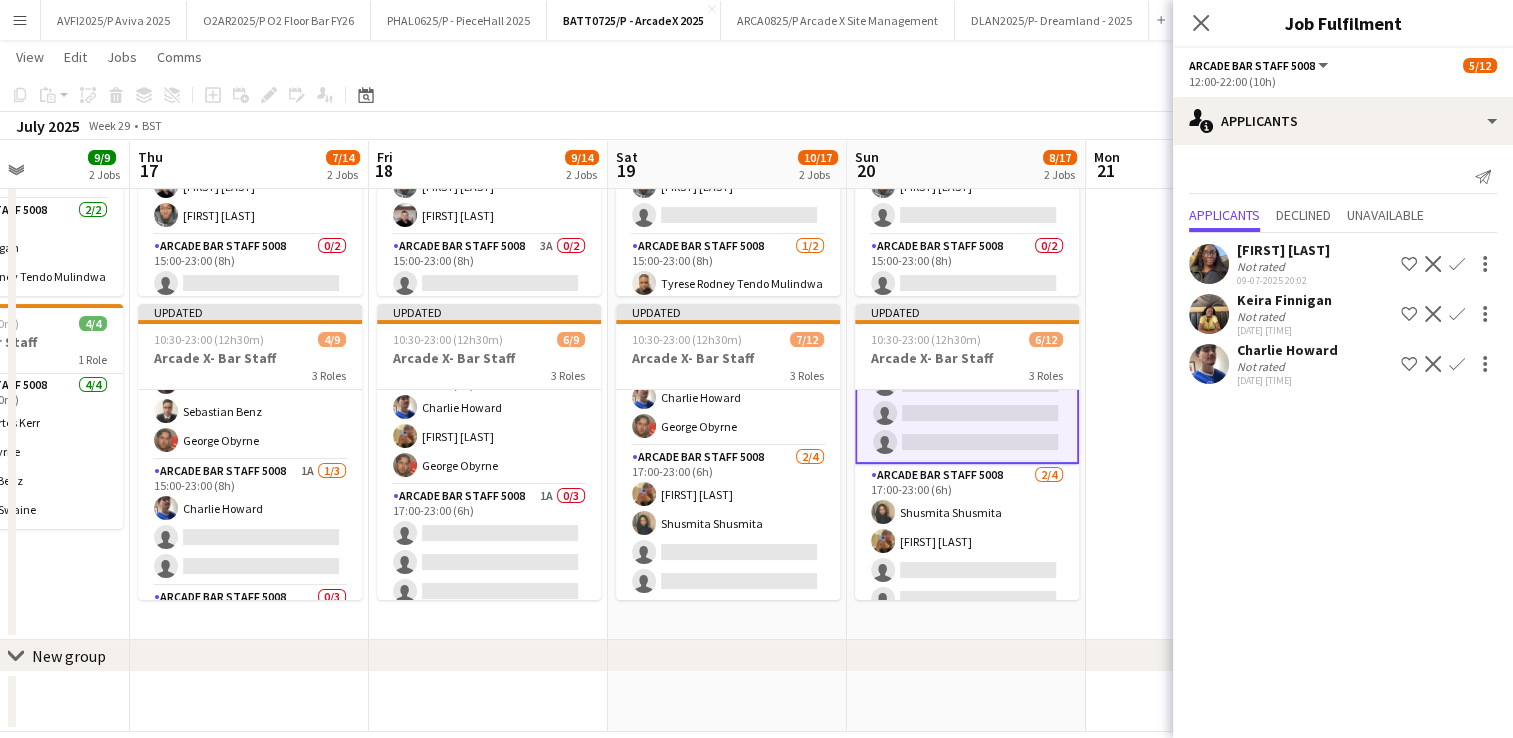 click on "Confirm" at bounding box center (1457, 364) 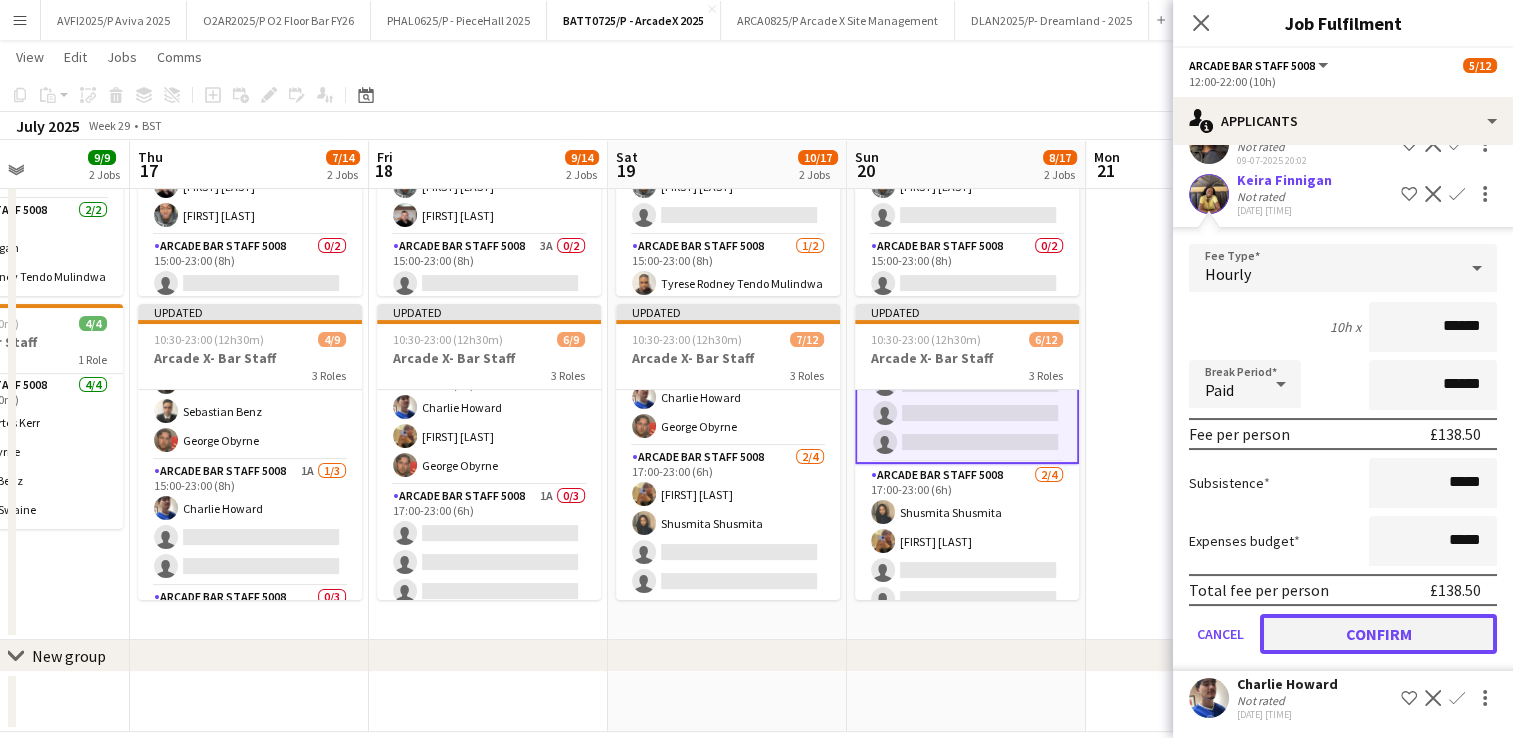 click on "Confirm" 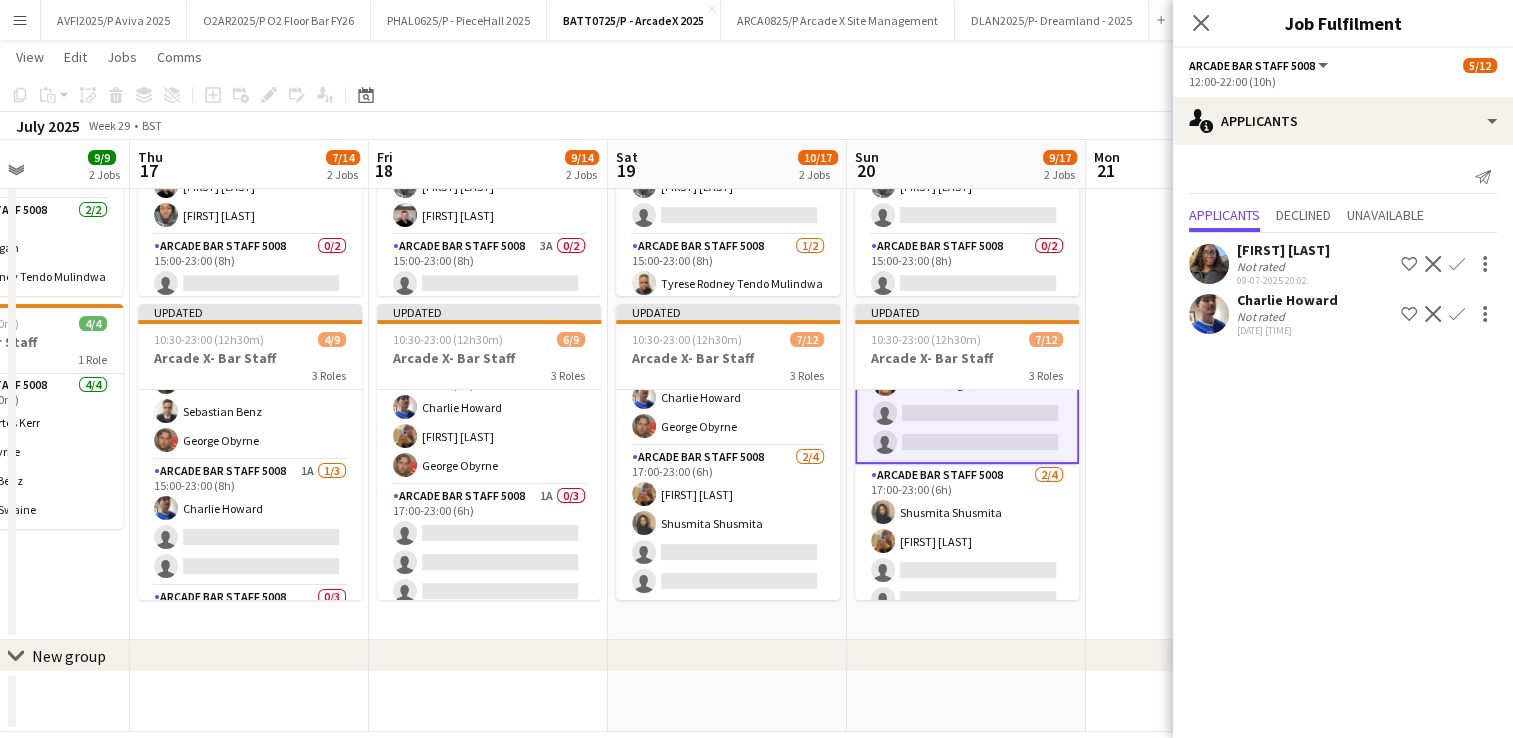 click on "Confirm" 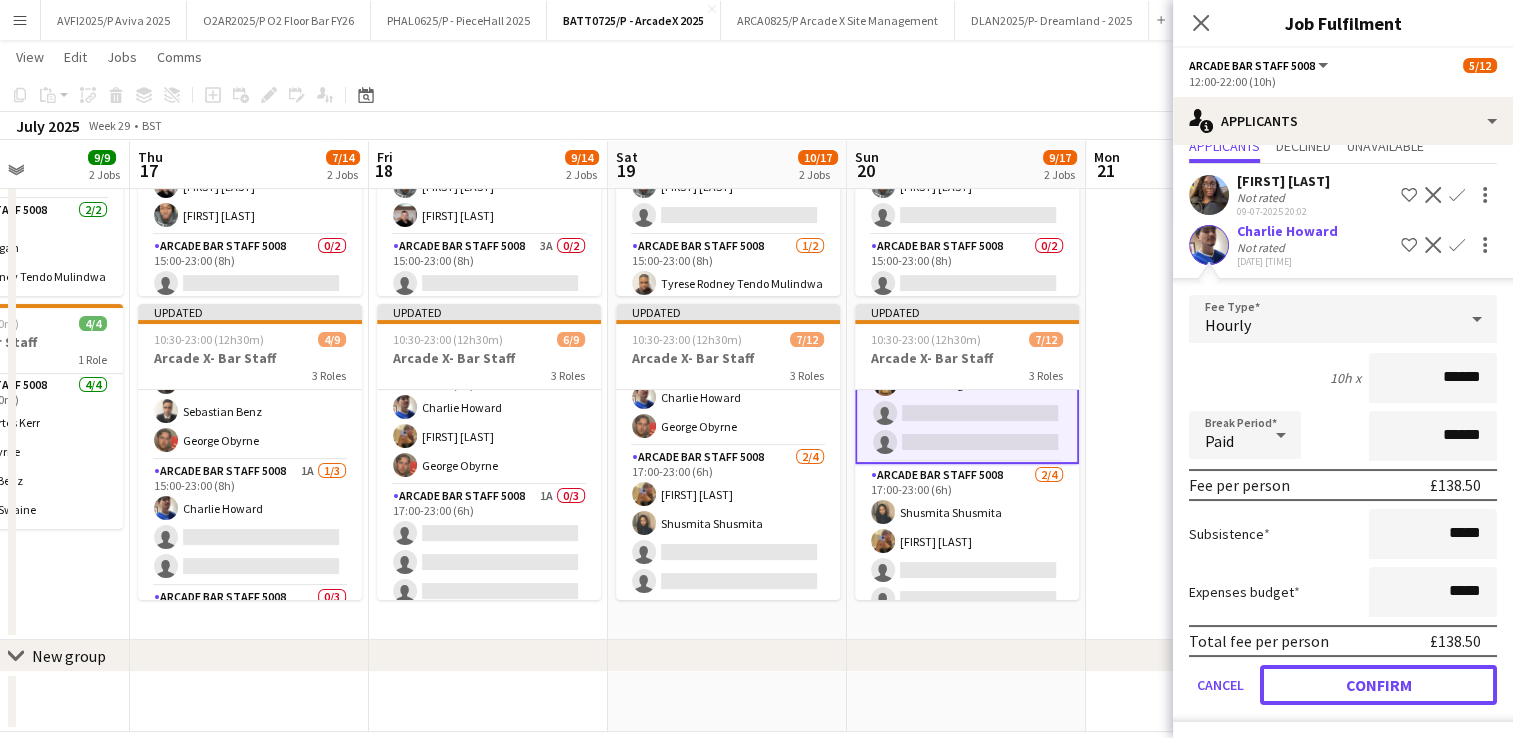 click on "Confirm" 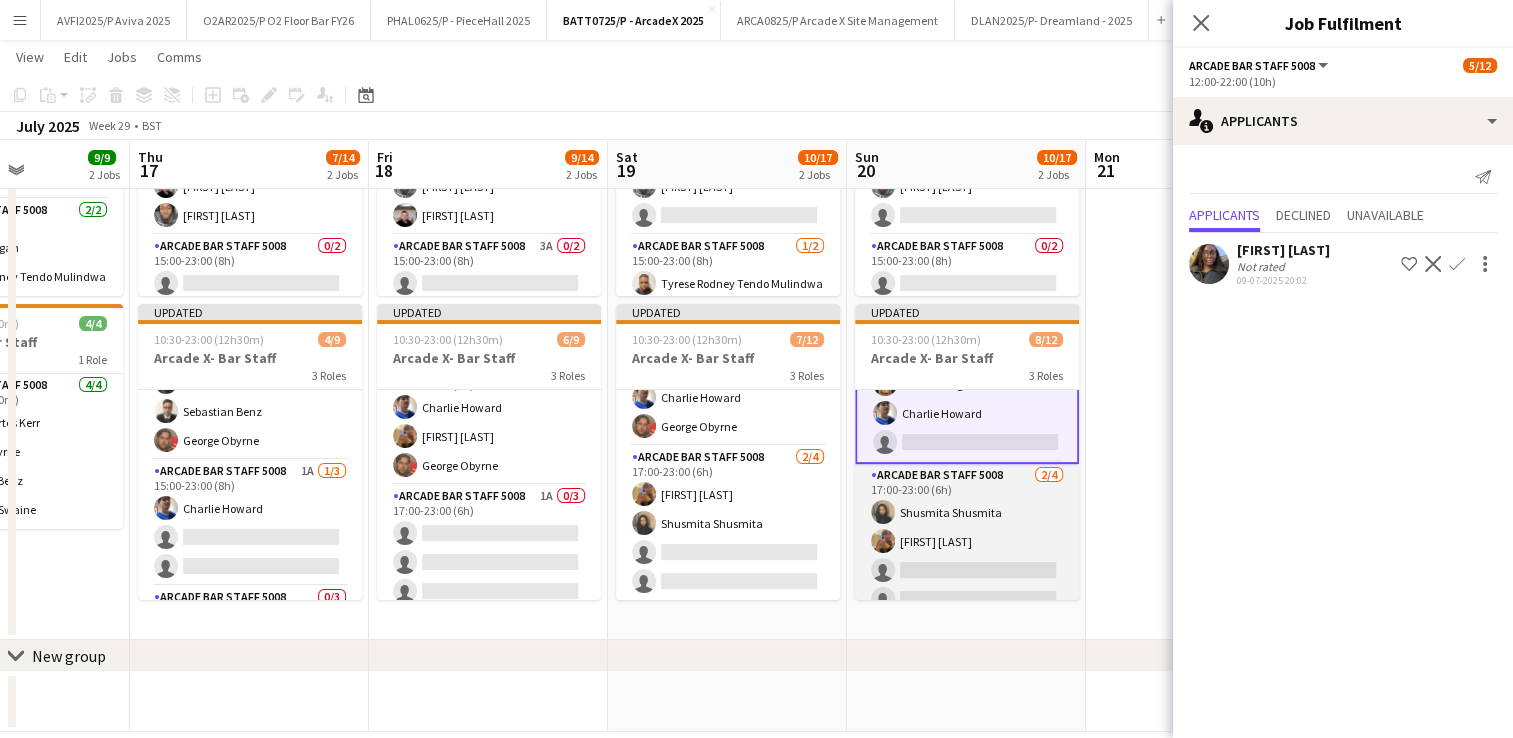 click on "Arcade Bar Staff 5008   2/4   17:00-23:00 (6h)
[FIRST] [LAST] [FIRST] [LAST] [FIRST] [LAST]
single-neutral-actions
single-neutral-actions" at bounding box center [967, 541] 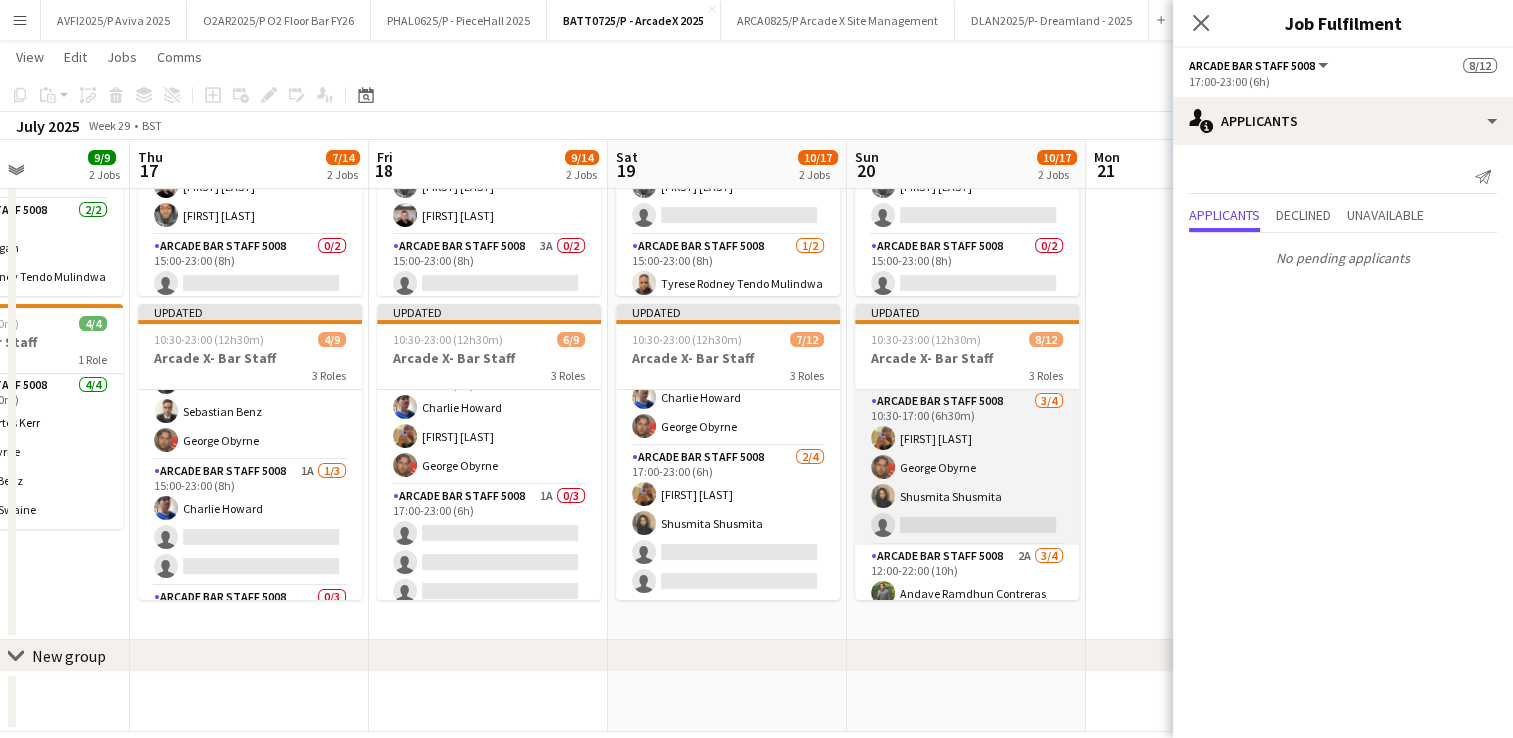 click on "[ROLE] [NUMBER]   [NUMBER]/[NUMBER]   [TIME]-[TIME] ([DURATION])
[FIRST] [LAST] [FIRST] [LAST] [FIRST] [LAST]
single-neutral-actions" at bounding box center [967, 467] 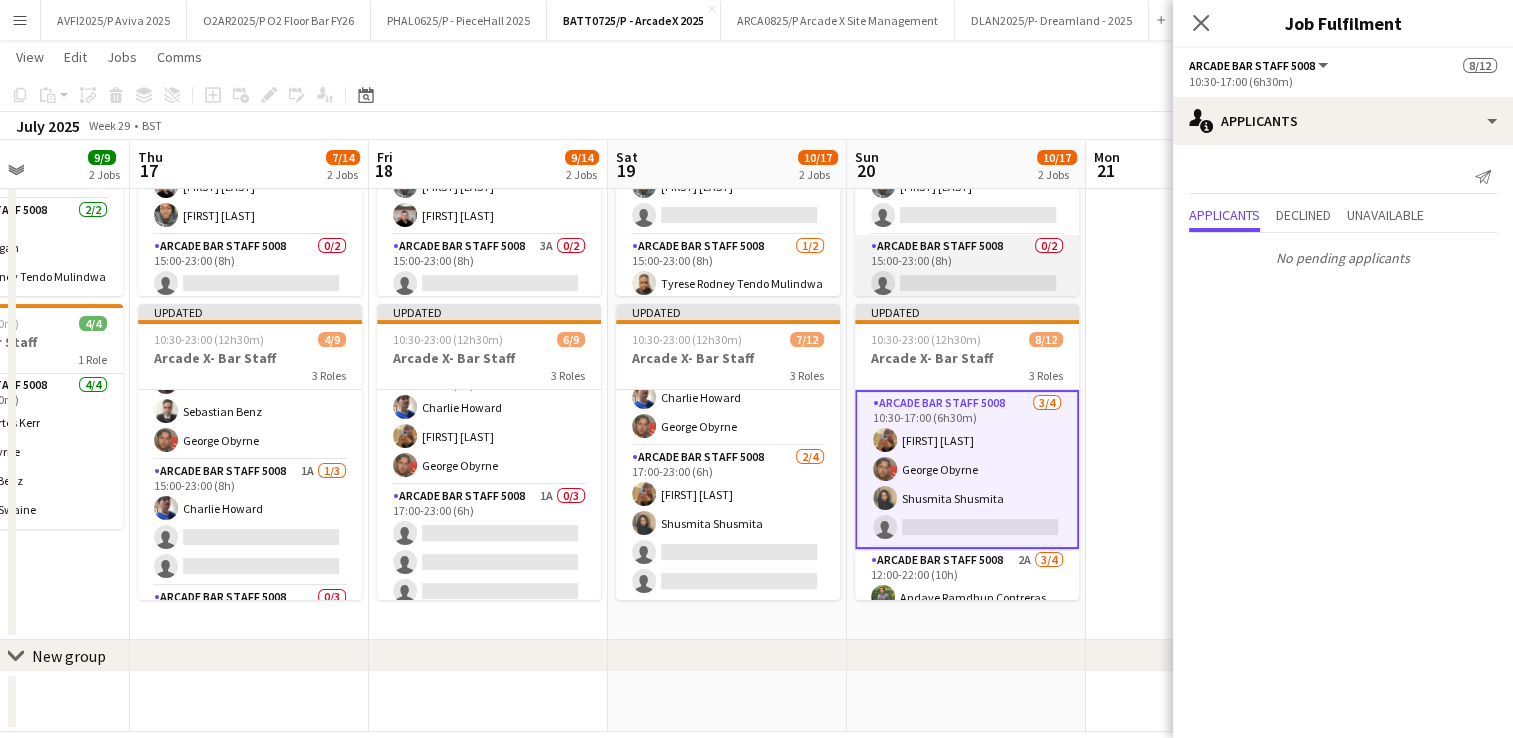click on "Arcade Bar Staff 5008   0/2   15:00-23:00 (8h)
single-neutral-actions
single-neutral-actions" at bounding box center (967, 283) 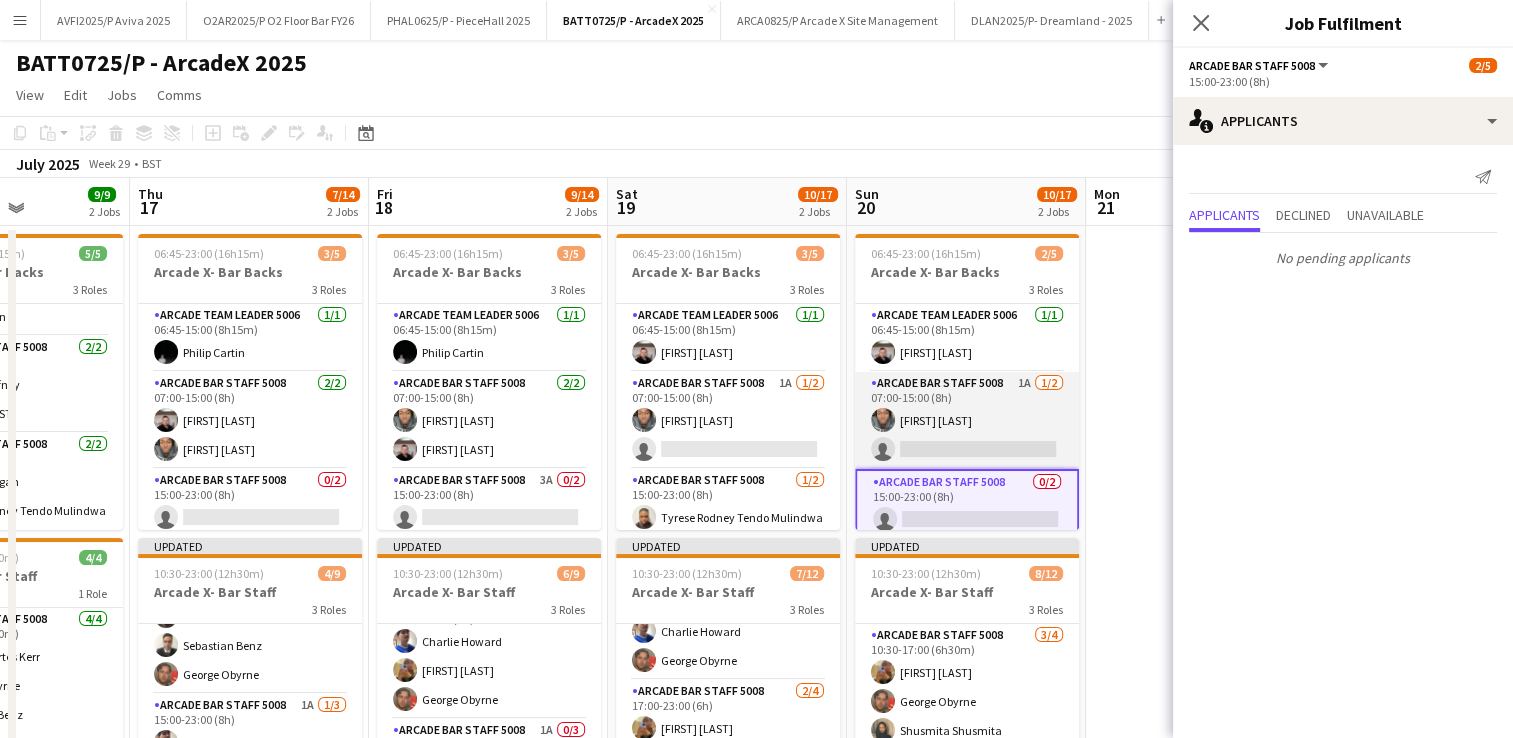 click on "Arcade Bar Staff 5008   1A   1/2   07:00-15:00 (8h)
Kearne Phillips-Bailey
single-neutral-actions" at bounding box center (967, 420) 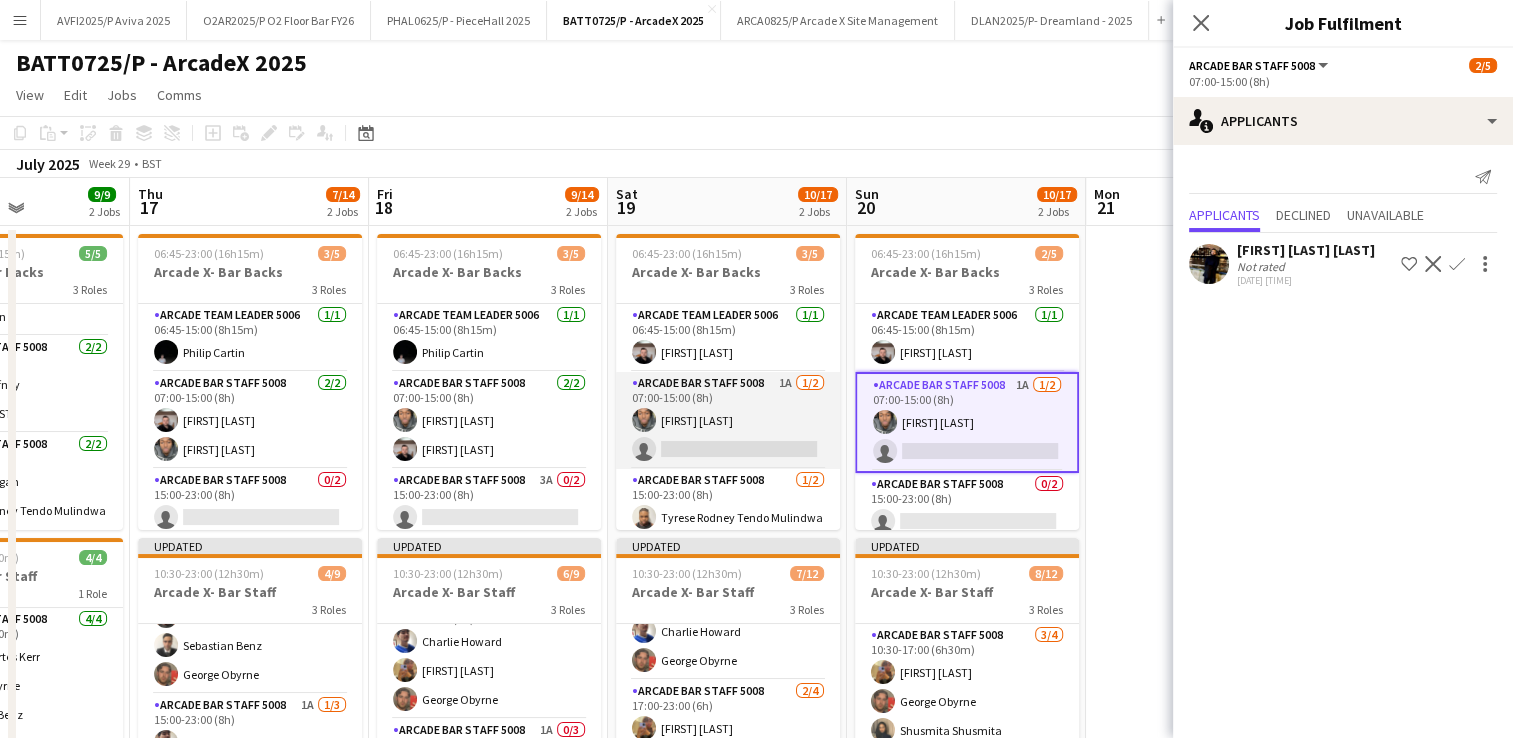 click on "Arcade Bar Staff 5008   1A   1/2   07:00-15:00 (8h)
Kearne Phillips-Bailey
single-neutral-actions" at bounding box center [728, 420] 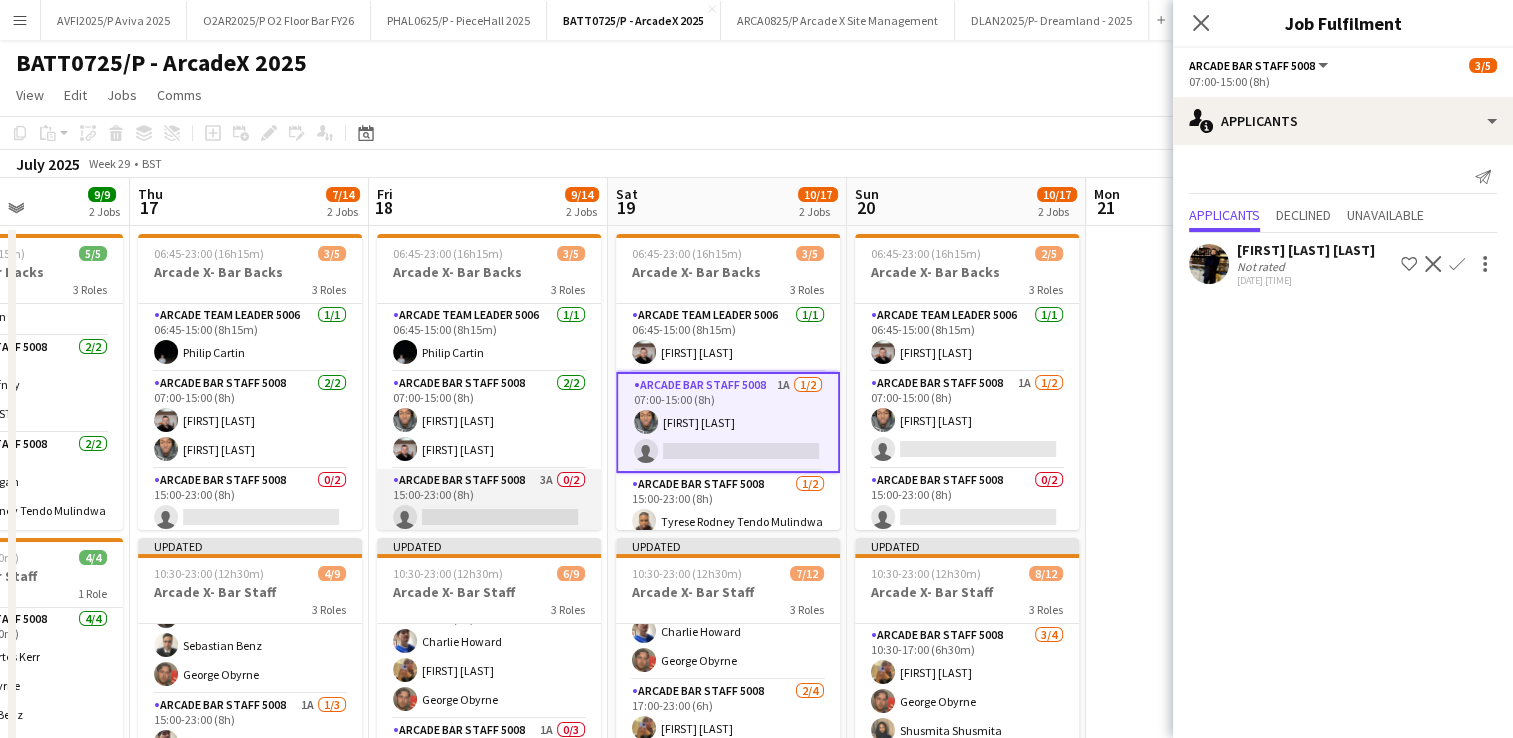 click on "Arcade Bar Staff 5008   3A   0/2   15:00-23:00 (8h)
single-neutral-actions
single-neutral-actions" at bounding box center (489, 517) 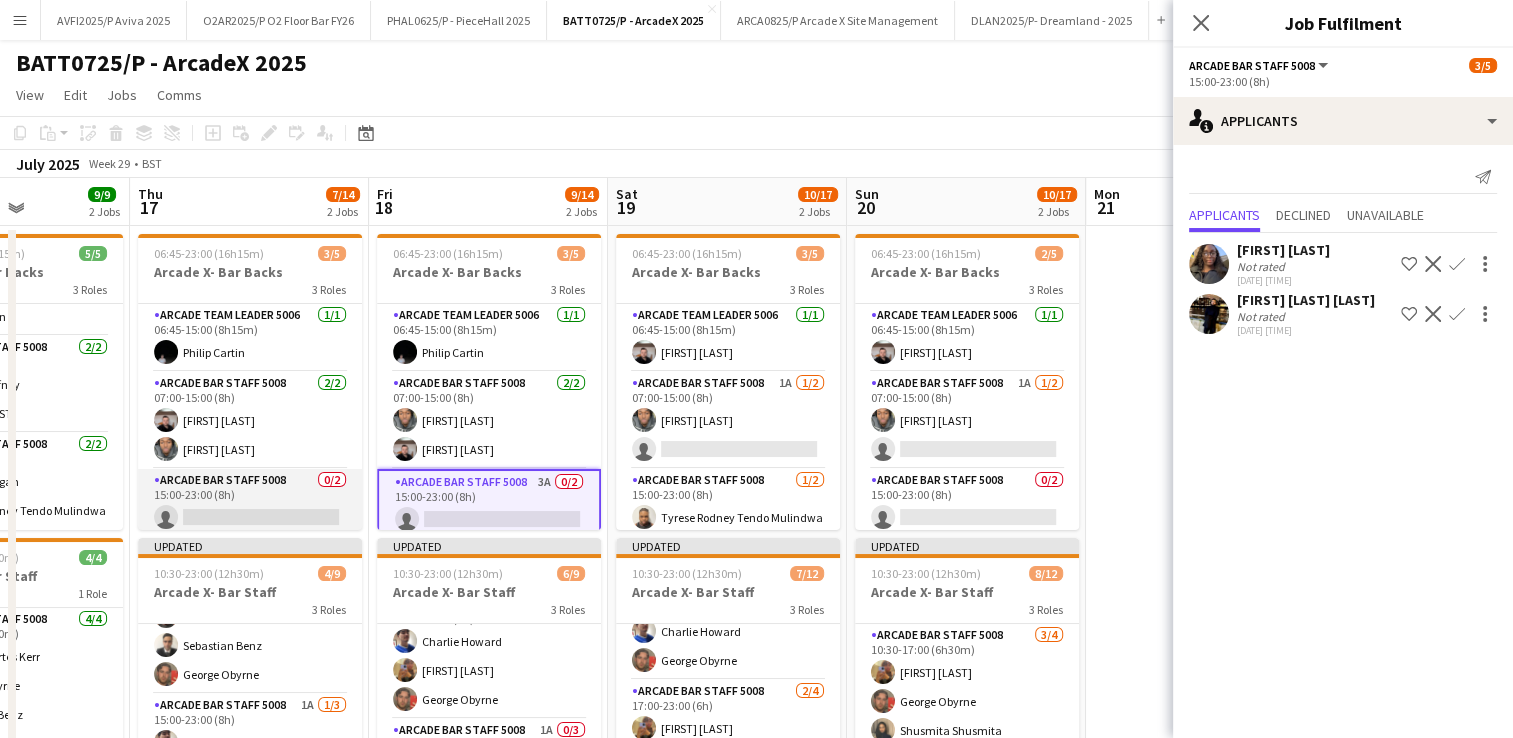 click on "Arcade Bar Staff 5008   0/2   15:00-23:00 (8h)
single-neutral-actions
single-neutral-actions" at bounding box center (250, 517) 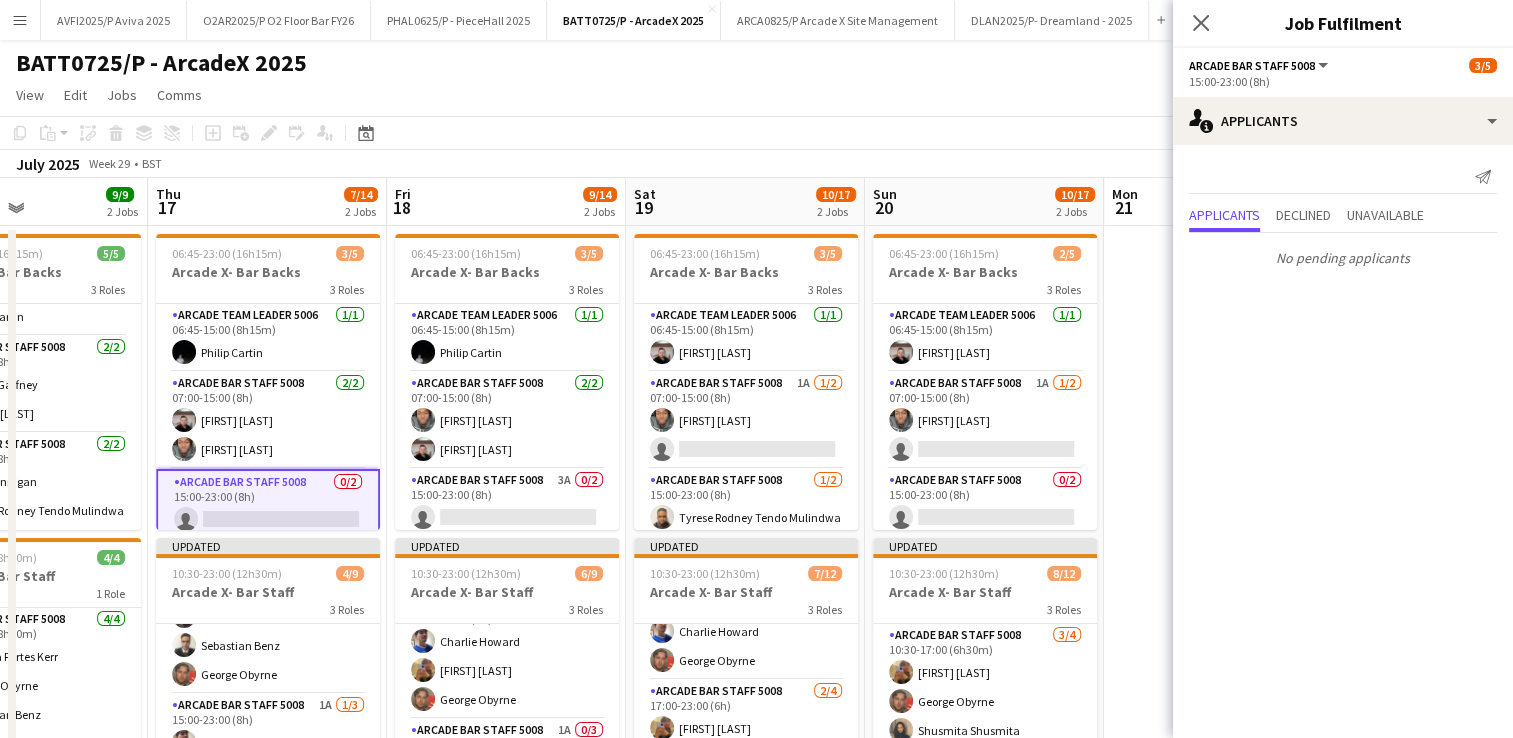 drag, startPoint x: 233, startPoint y: 416, endPoint x: 241, endPoint y: 390, distance: 27.202942 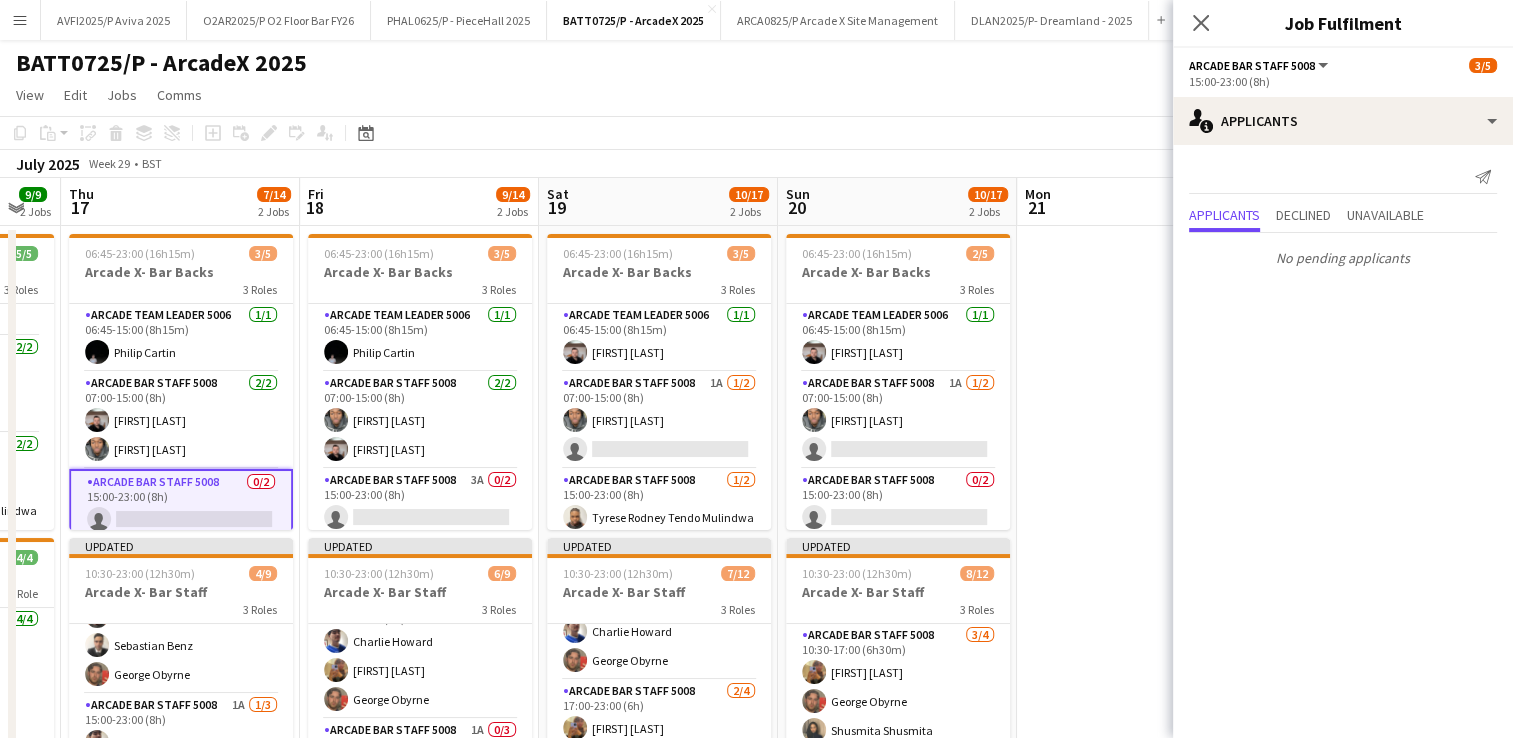 drag, startPoint x: 729, startPoint y: 386, endPoint x: 652, endPoint y: 403, distance: 78.854294 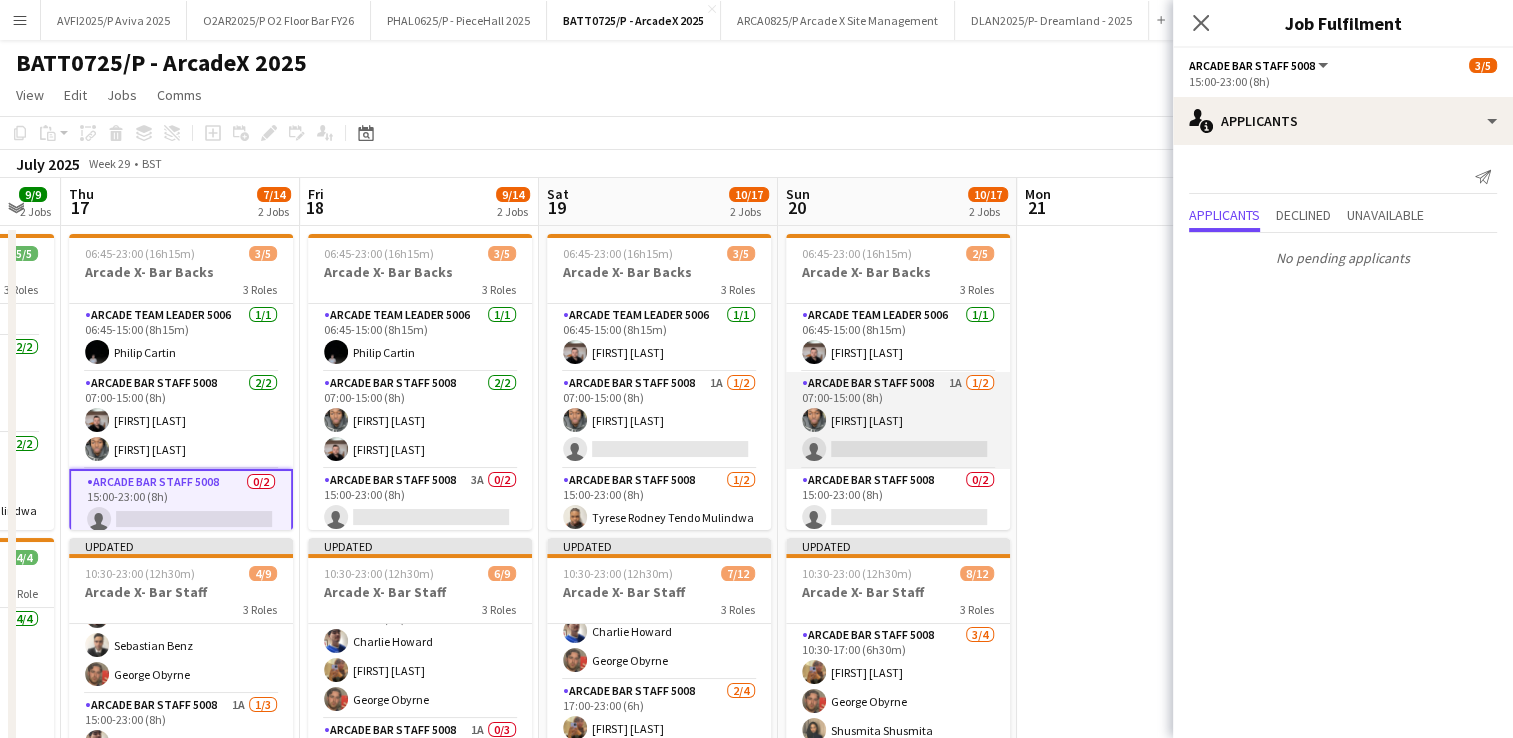 click on "Arcade Bar Staff 5008   1A   1/2   07:00-15:00 (8h)
Kearne Phillips-Bailey
single-neutral-actions" at bounding box center [898, 420] 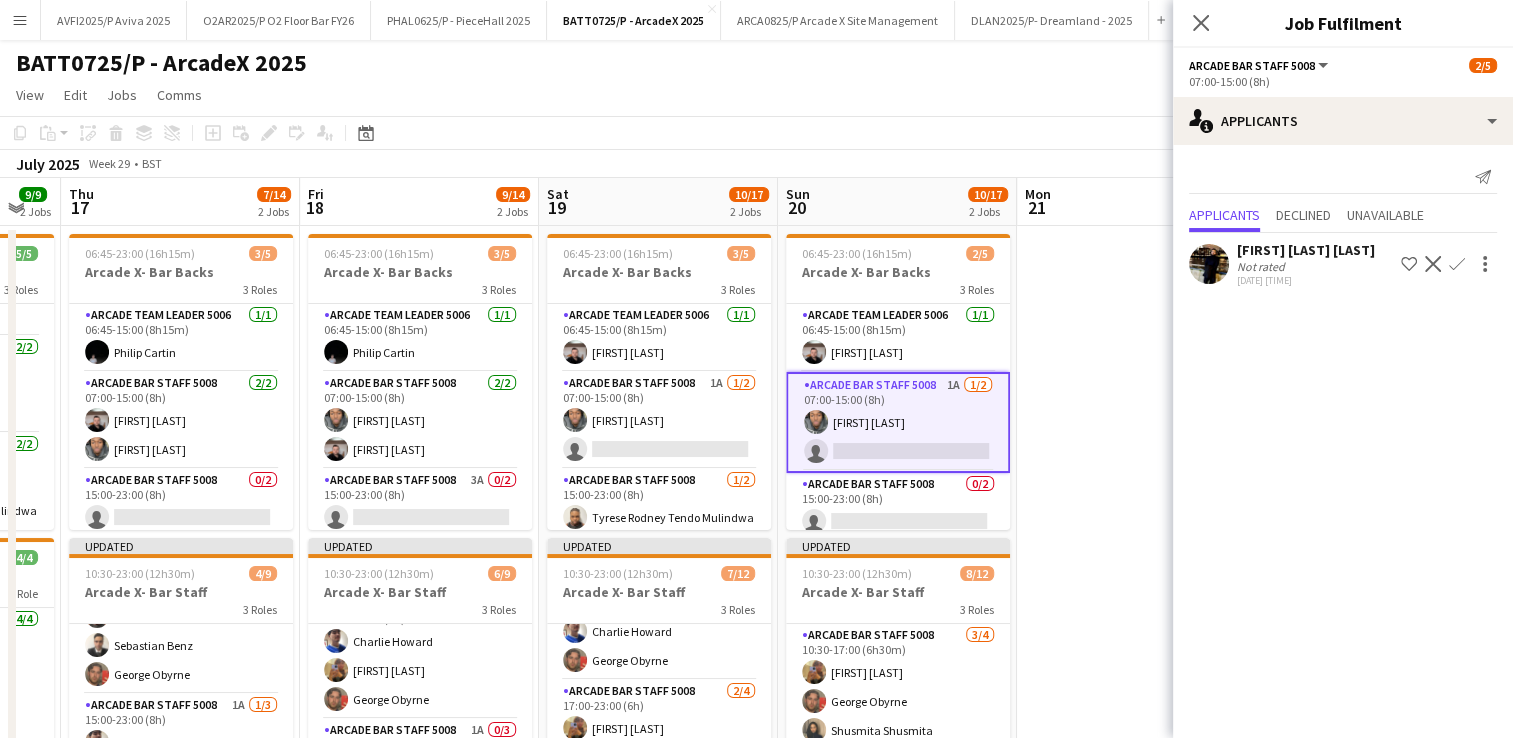 click on "[FIRST] [LAST] [LAST]" 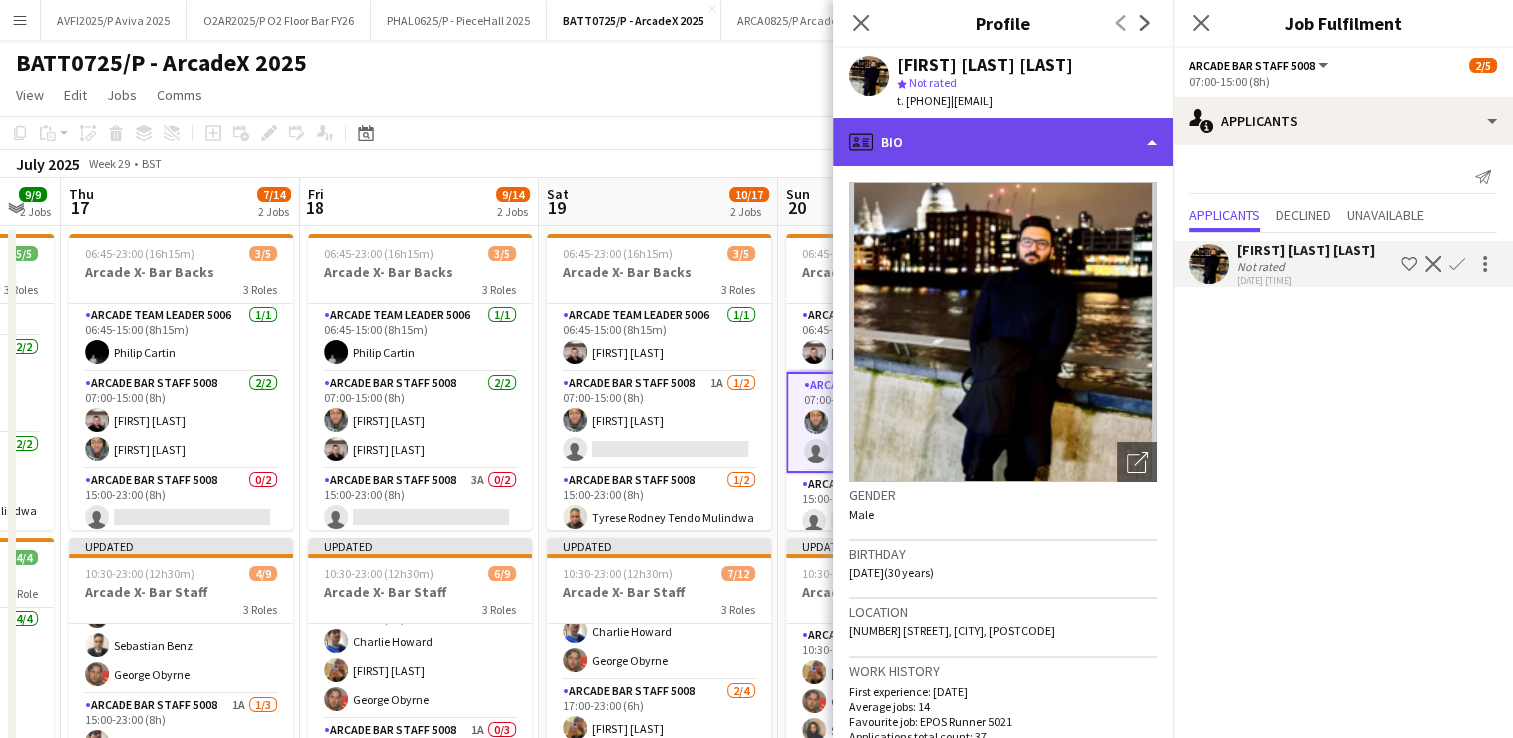 click on "profile
Bio" 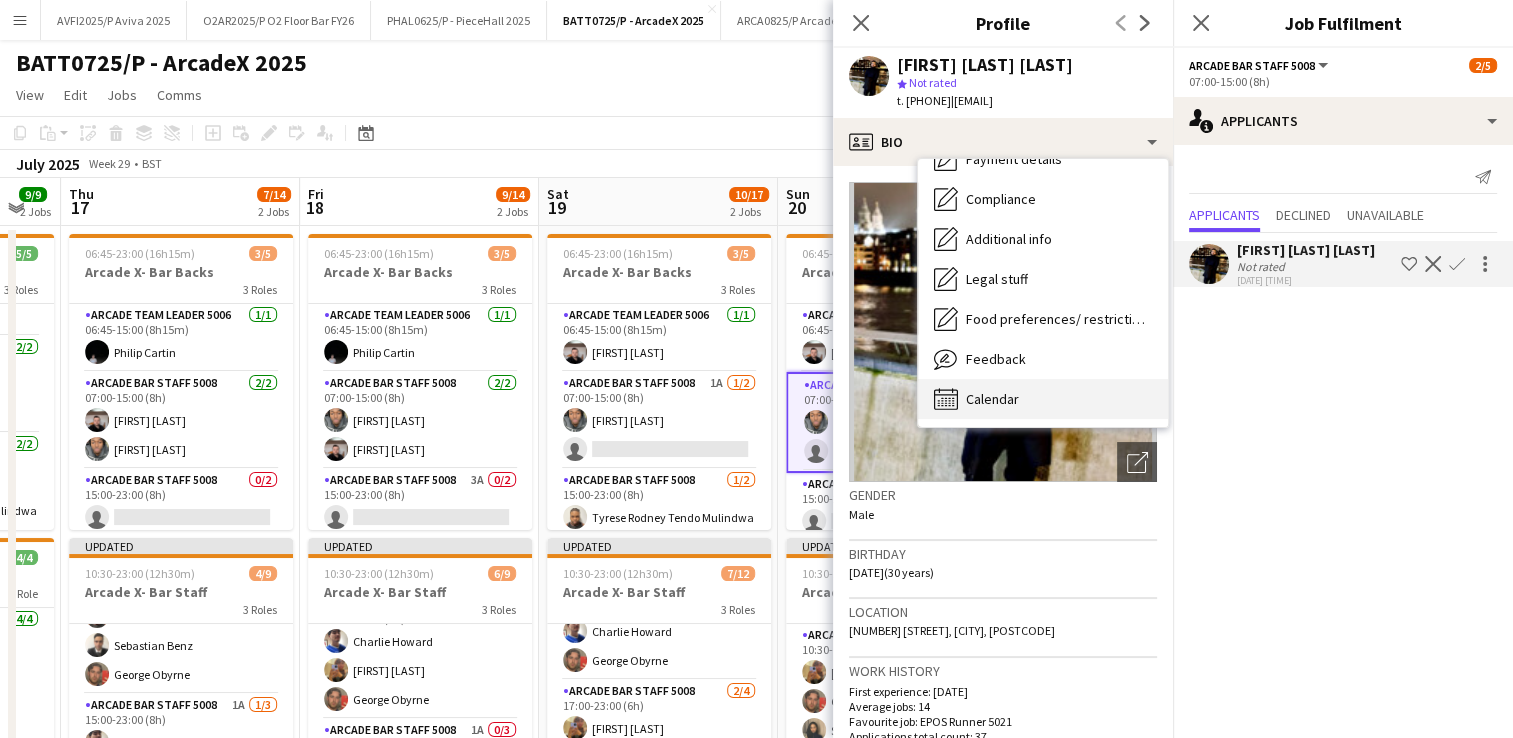 click on "Calendar
Calendar" at bounding box center [1043, 399] 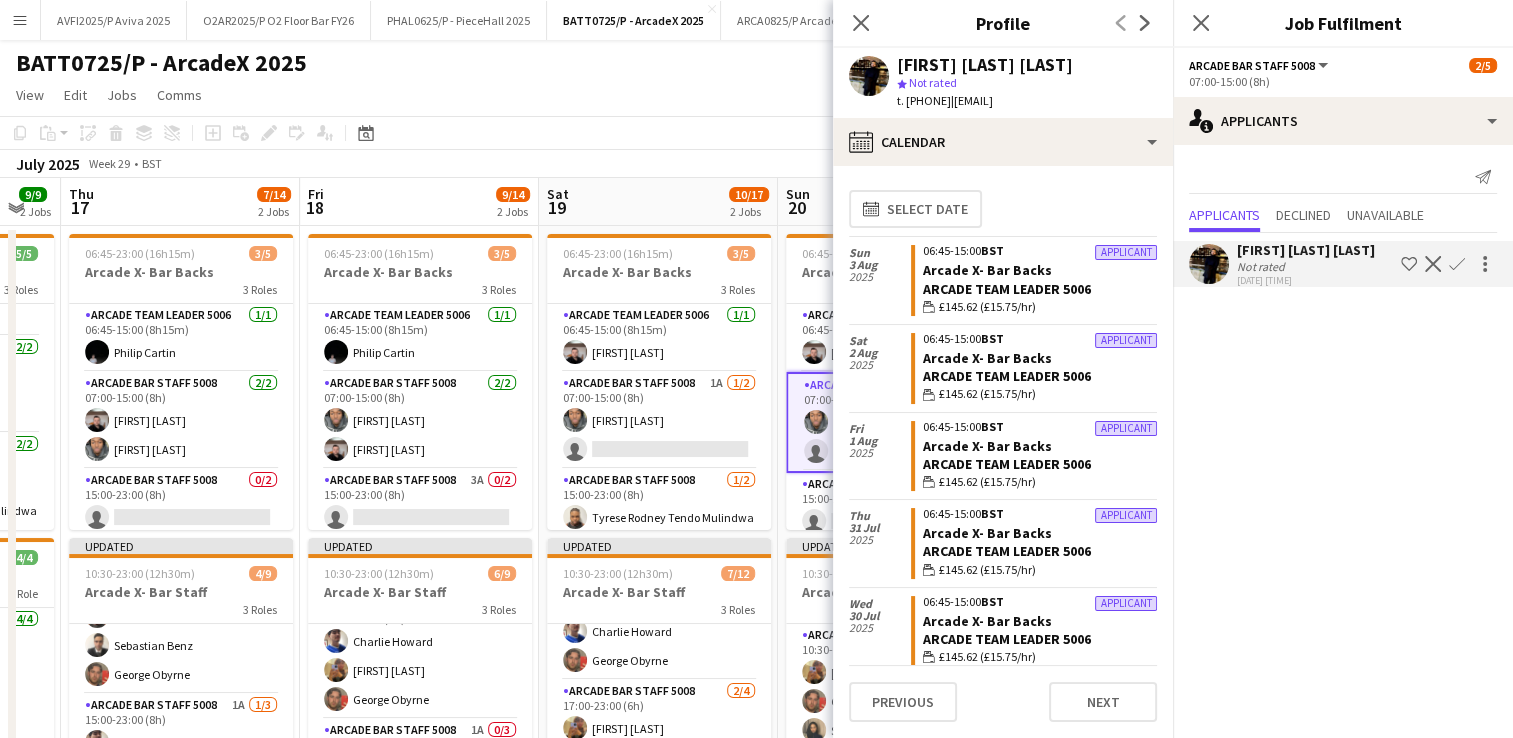 click on "View  Day view expanded Day view collapsed Month view Date picker Jump to today Expand Linked Jobs Collapse Linked Jobs  Edit  Copy Ctrl+C  Paste  Without Crew Ctrl+V With Crew Ctrl+Shift+V Paste as linked job  Group  Group Ungroup  Jobs  New Job Edit Job Delete Job New Linked Job Edit Linked Jobs Job fulfilment Promote Role Copy Role URL  Comms  Notify confirmed crew Create chat" 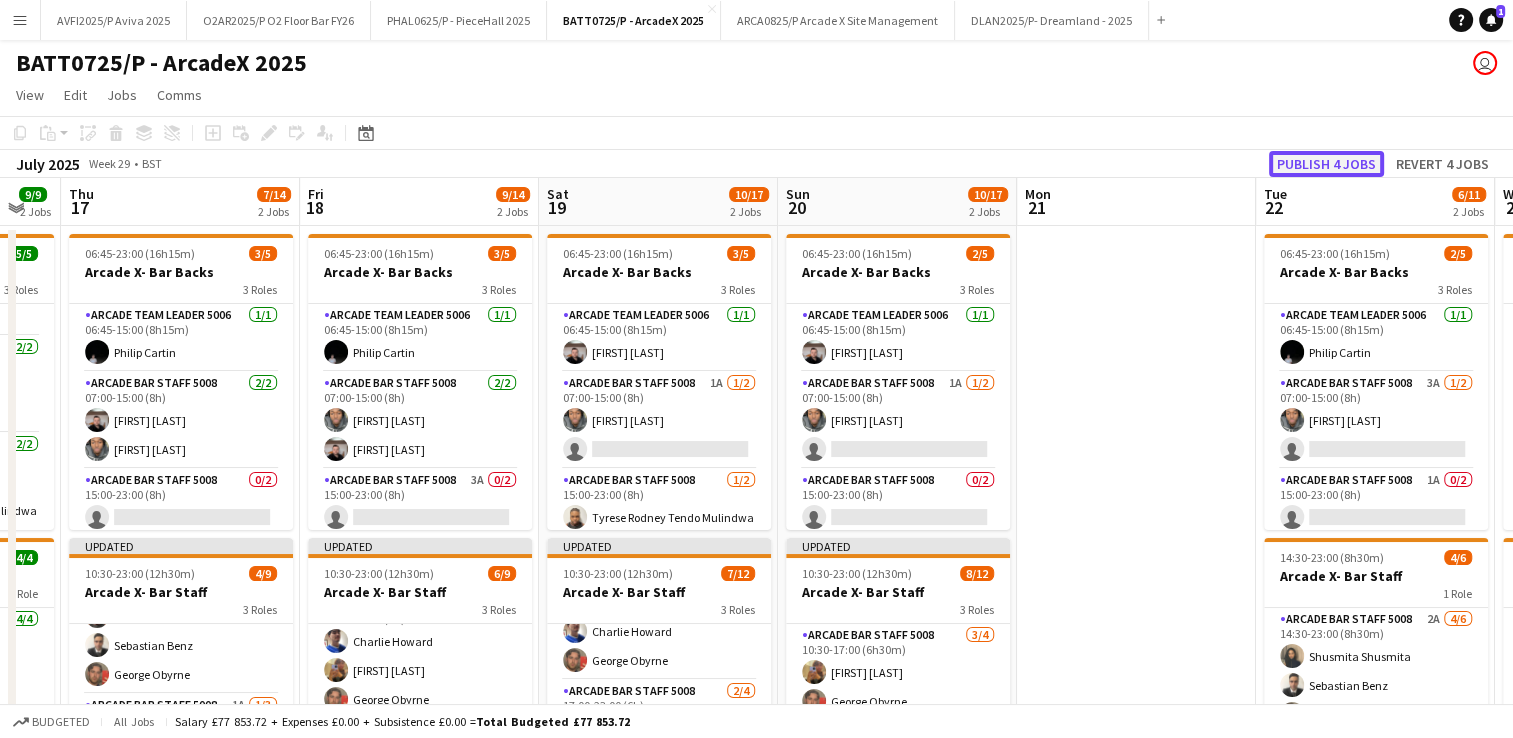 click on "Publish 4 jobs" 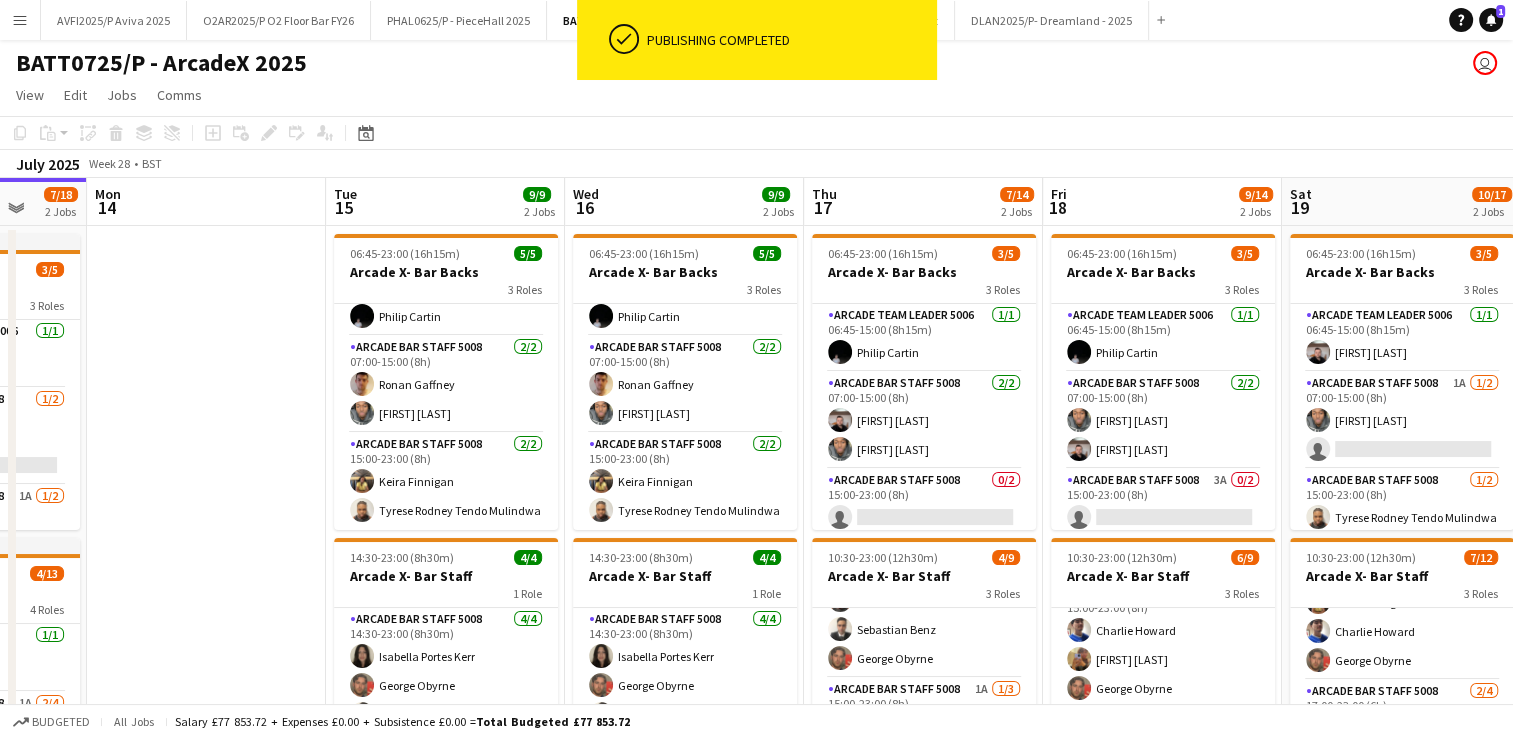 drag, startPoint x: 231, startPoint y: 395, endPoint x: 974, endPoint y: 372, distance: 743.3559 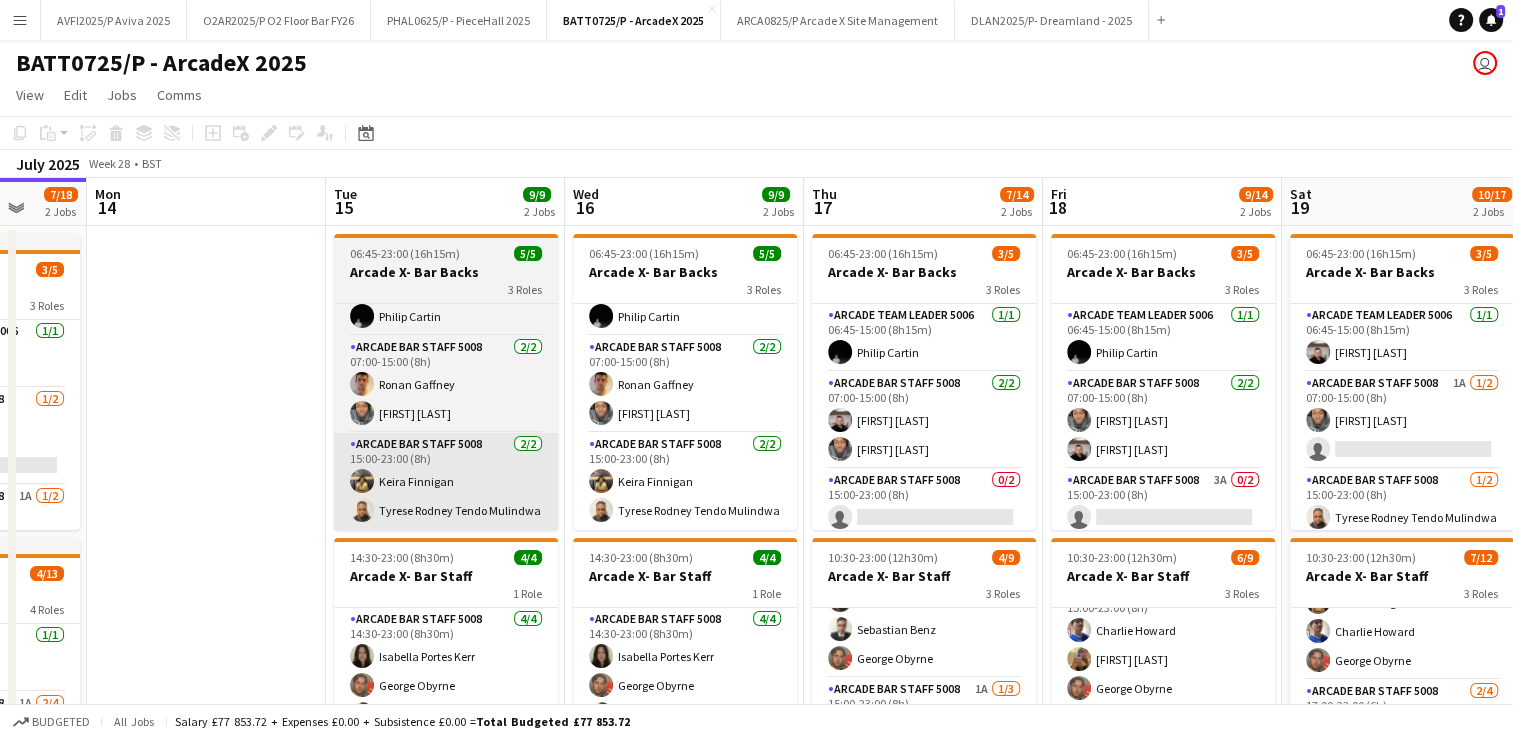 scroll, scrollTop: 13, scrollLeft: 0, axis: vertical 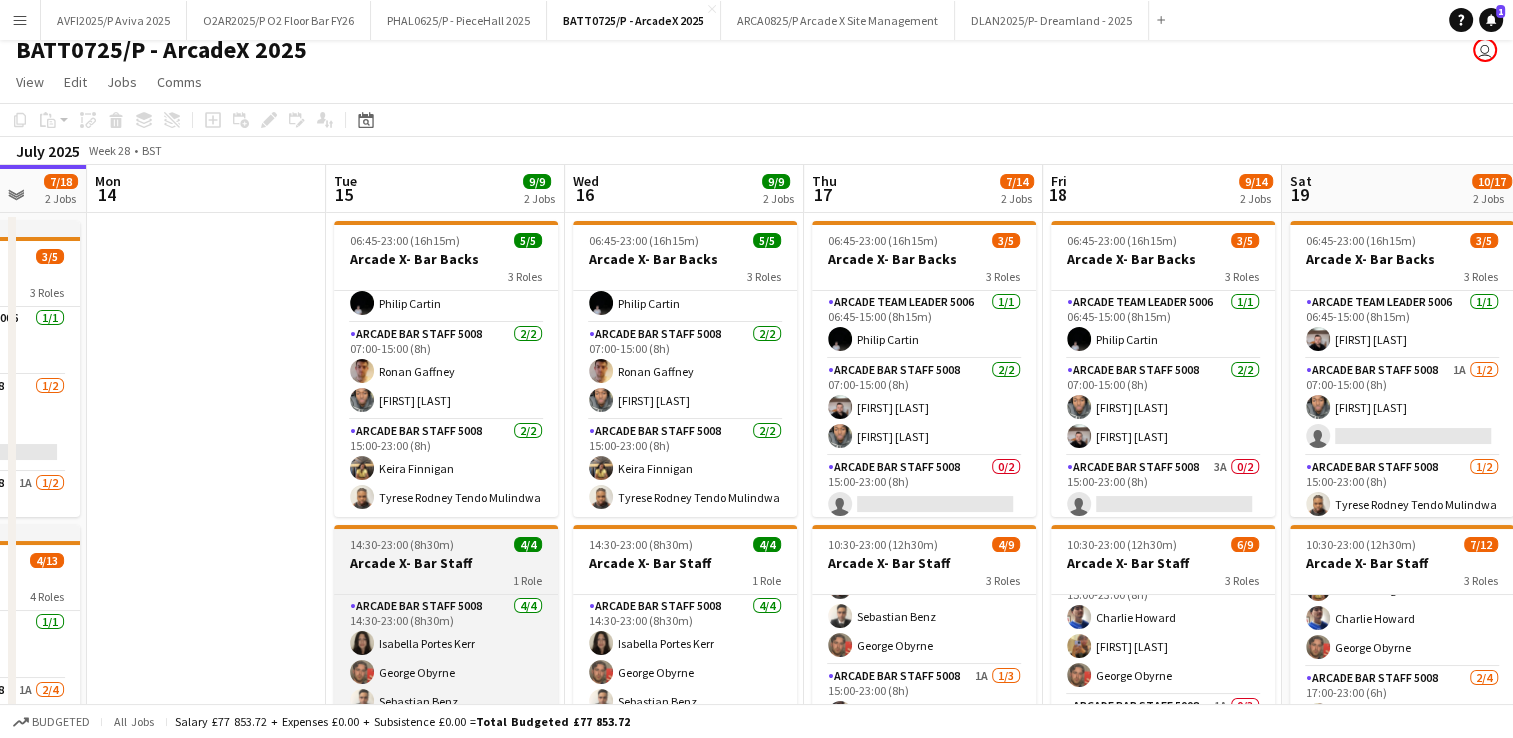 click on "Arcade X- Bar Staff" at bounding box center (446, 563) 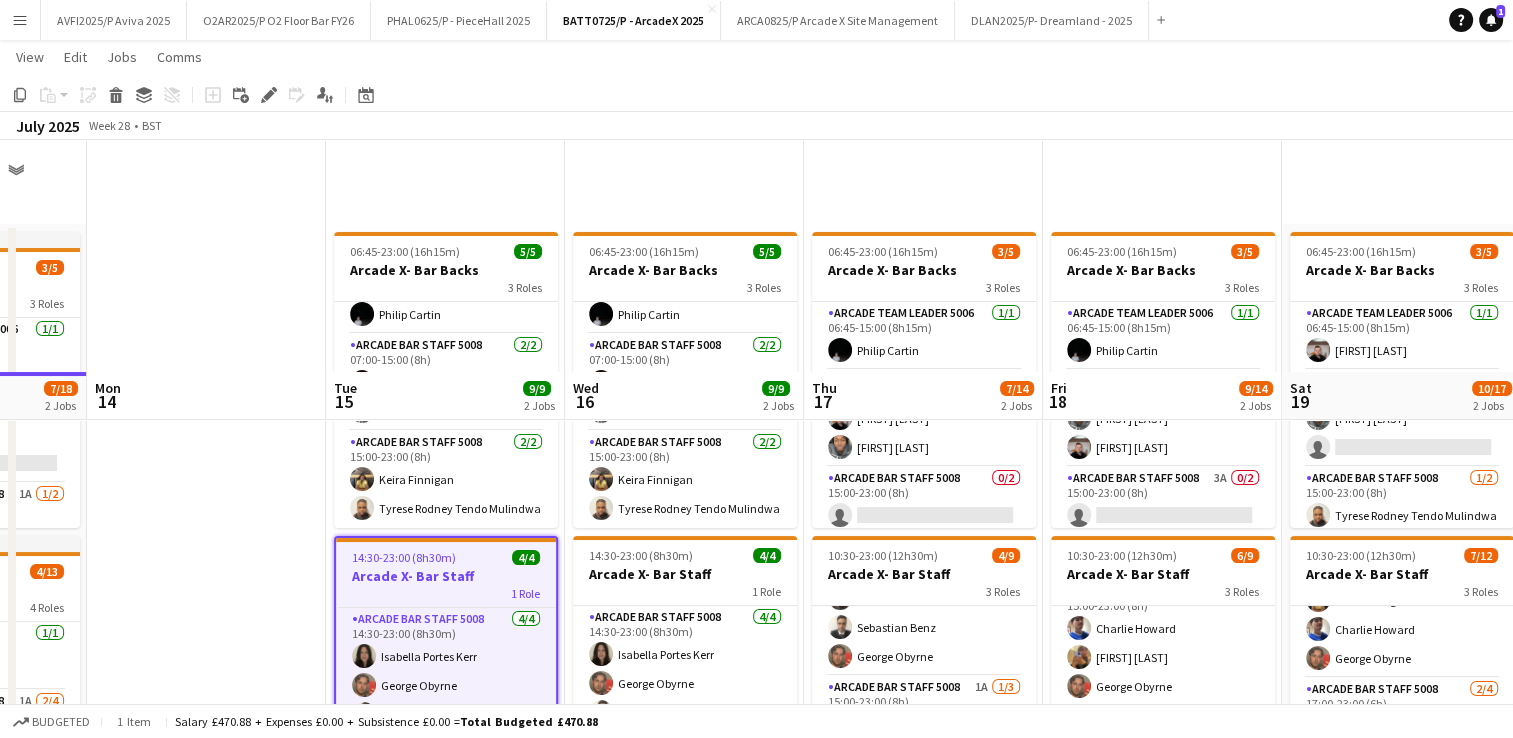 scroll, scrollTop: 0, scrollLeft: 0, axis: both 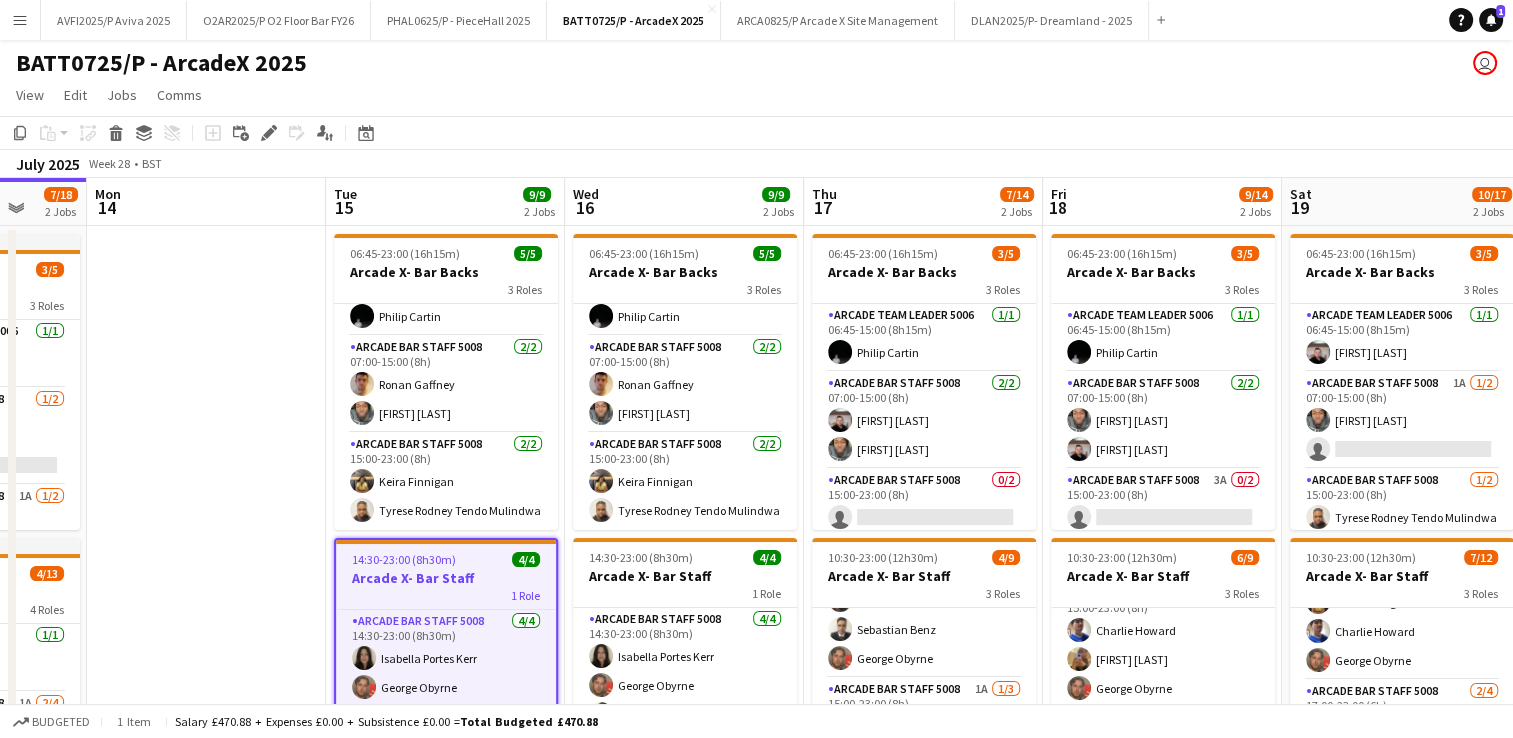 click on "Copy
Paste
Paste   Ctrl+V Paste with crew  Ctrl+Shift+V
Paste linked Job
Delete
Group
Ungroup
Add job
Add linked Job
Edit
Edit linked Job
Applicants
Date picker
JUL 2025 JUL 2025 Monday M Tuesday T Wednesday W Thursday T Friday F Saturday S Sunday S  JUL      1   2   3   4   5   6   7   8   9   10   11   12   13   14   15   16   17   18   19   20   21   22   23   24   25   26   27   28   29   30   31
Comparison range
Comparison range
Today" 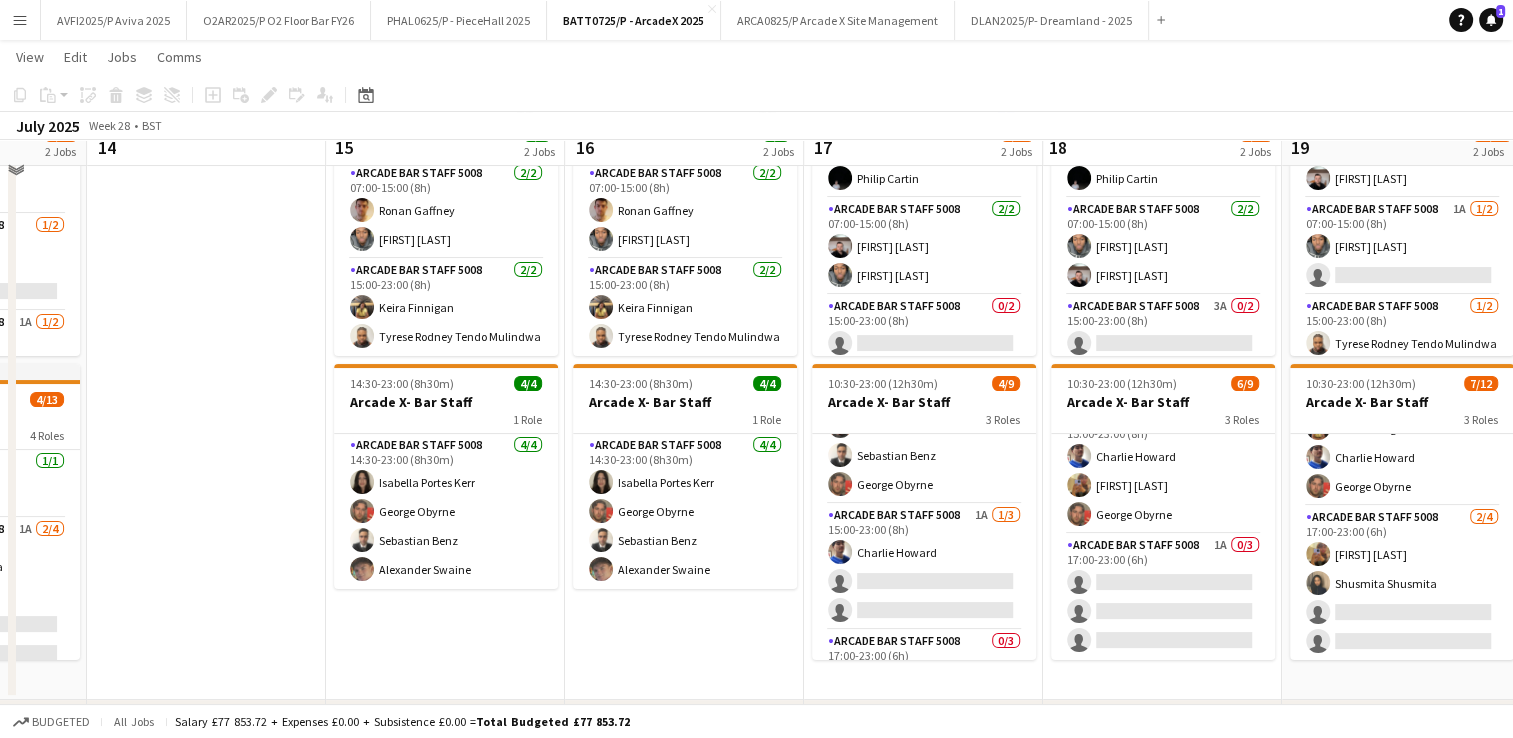 scroll, scrollTop: 149, scrollLeft: 0, axis: vertical 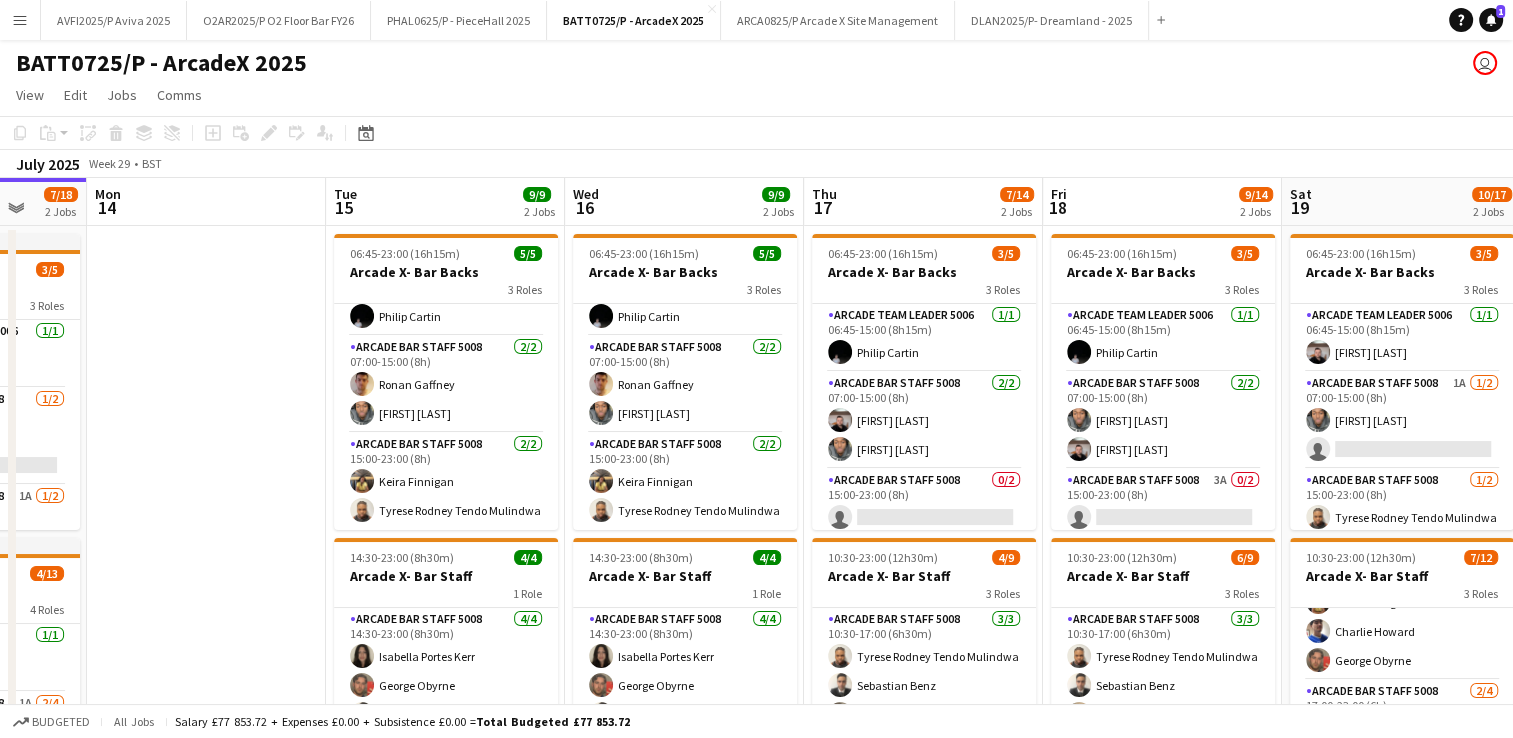 click on "Fri   11   15/19   2 Jobs   Sat   12   11/19   2 Jobs   Sun   13   7/18   2 Jobs   Mon   14   Tue   15   9/9   2 Jobs   Wed   16   9/9   2 Jobs   Thu   17   7/14   2 Jobs   Fri   18   9/14   2 Jobs   Sat   19   10/17   2 Jobs   Sun   20   10/17   2 Jobs   Mon   21   Tue   22   6/11   2 Jobs      06:45-23:00 (16h15m)    5/5   Arcade X- Bar Backs   3 Roles   Arcade Team Leader 5006   1/1   06:45-15:00 (8h15m)
[FIRST] [LAST]  Arcade Bar Staff 5008   2/2   07:00-15:00 (8h)
[FIRST] [LAST] [FIRST] [LAST]  Arcade Bar Staff 5008   2/2   15:00-23:00 (8h)
[FIRST] [LAST] [FIRST] [LAST]     10:00-23:00 (13h)    10/14   Arcade X- Bar Staff   5 Roles   Arcade GM 5006   1/1   10:00-18:00 (8h)
[FIRST] [LAST]  Arcade Bar Staff 5008   4/4   10:30-17:00 (6h30m)
[FIRST] [LAST] [FIRST] [LAST] [FIRST] [LAST] [FIRST] [LAST]  Arcade Bar Staff 5008   1A   3/4   15:00-23:00 (8h)
[FIRST] [LAST] [FIRST] [LAST] [FIRST] [LAST]
single-neutral-actions
Arcade AGM 5006" at bounding box center (756, 572) 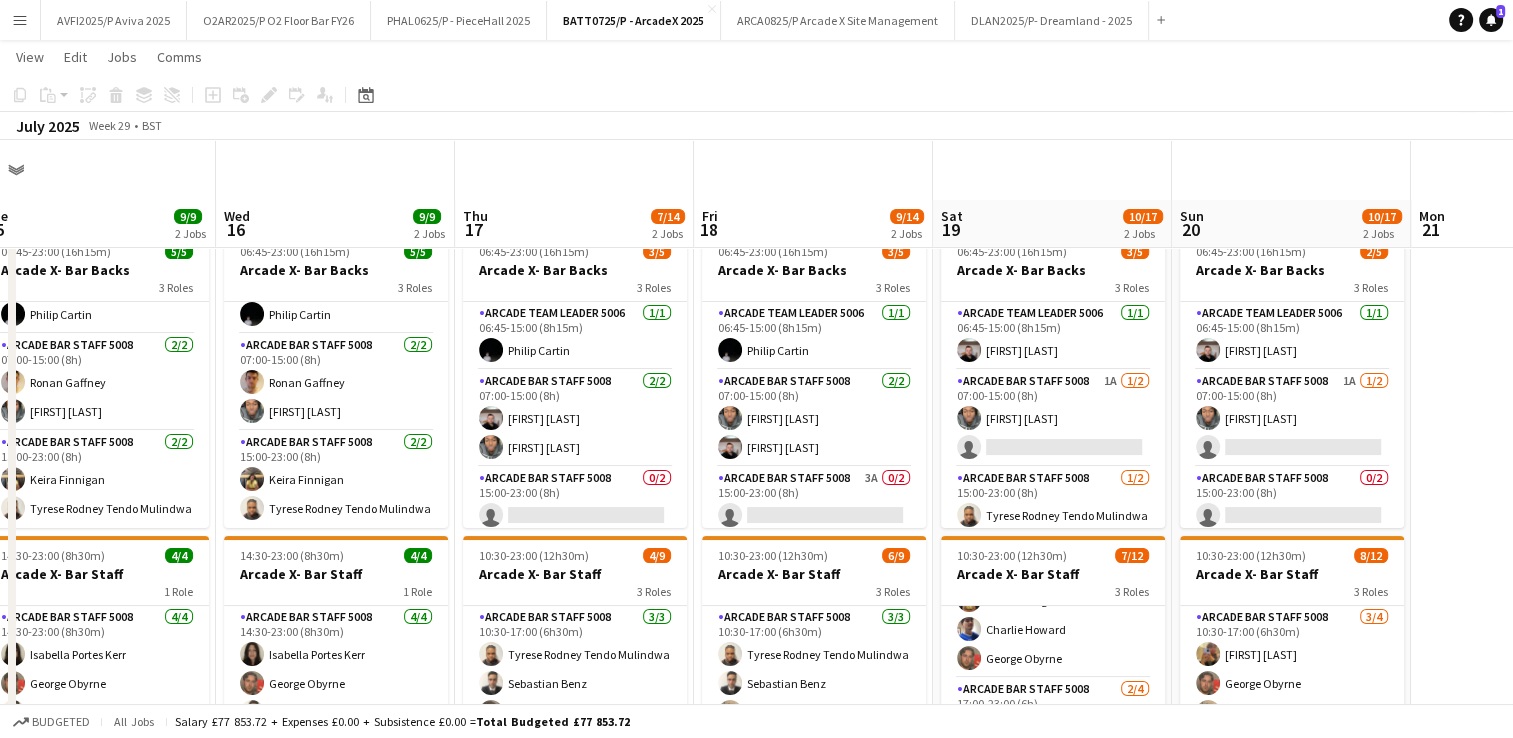 scroll, scrollTop: 60, scrollLeft: 0, axis: vertical 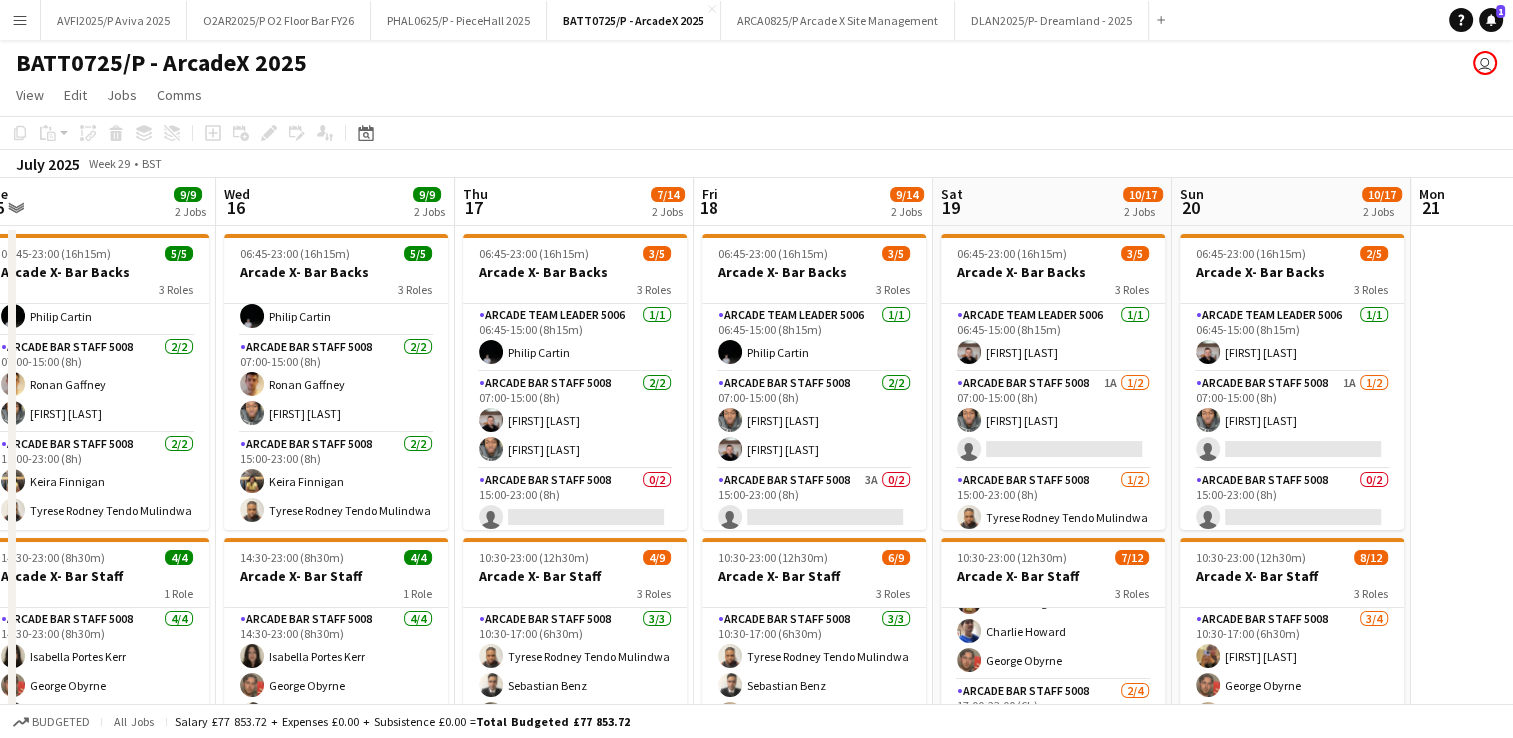 drag, startPoint x: 1020, startPoint y: 108, endPoint x: 659, endPoint y: 45, distance: 366.456 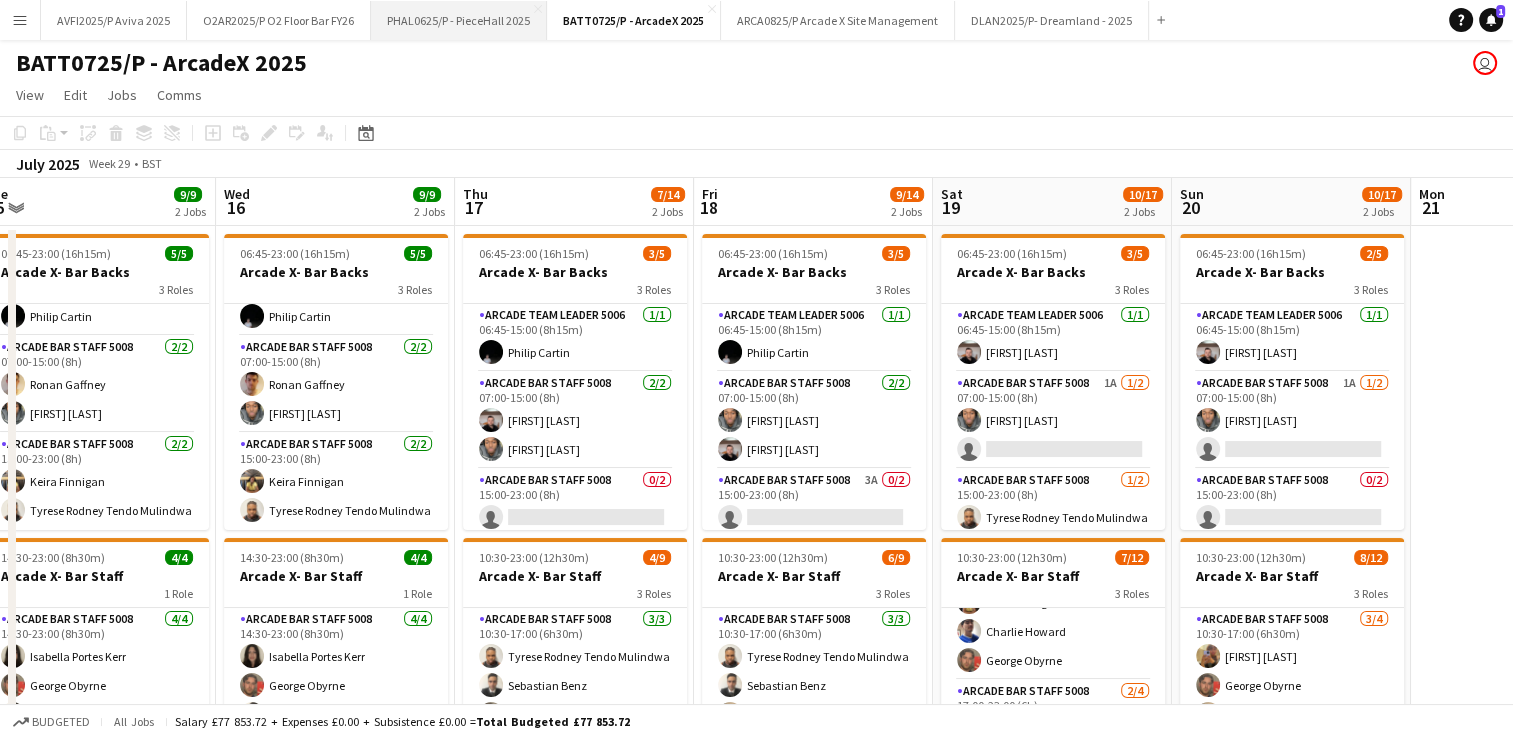 click on "[ID]" at bounding box center [459, 20] 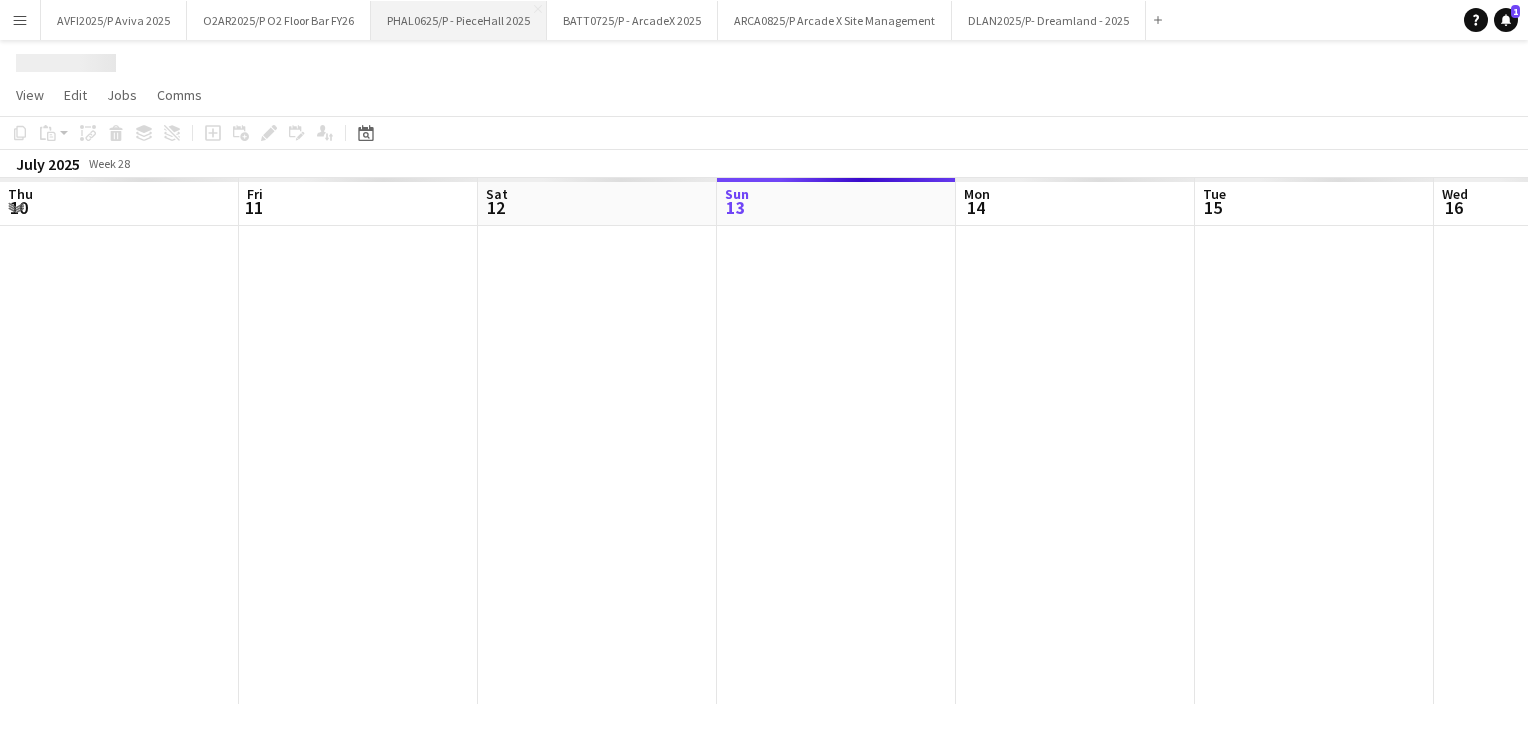 scroll, scrollTop: 0, scrollLeft: 478, axis: horizontal 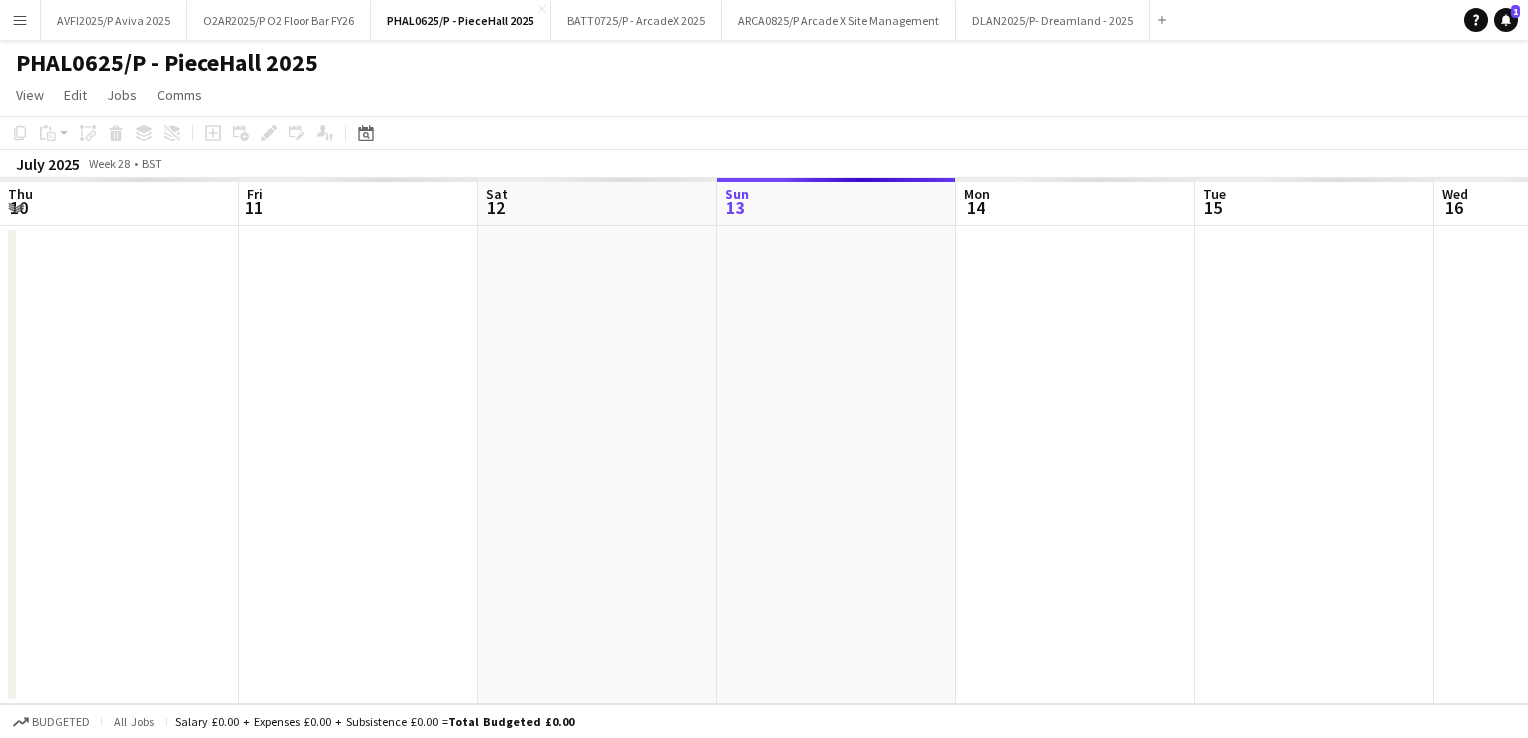 drag, startPoint x: 127, startPoint y: 574, endPoint x: 1190, endPoint y: 437, distance: 1071.792 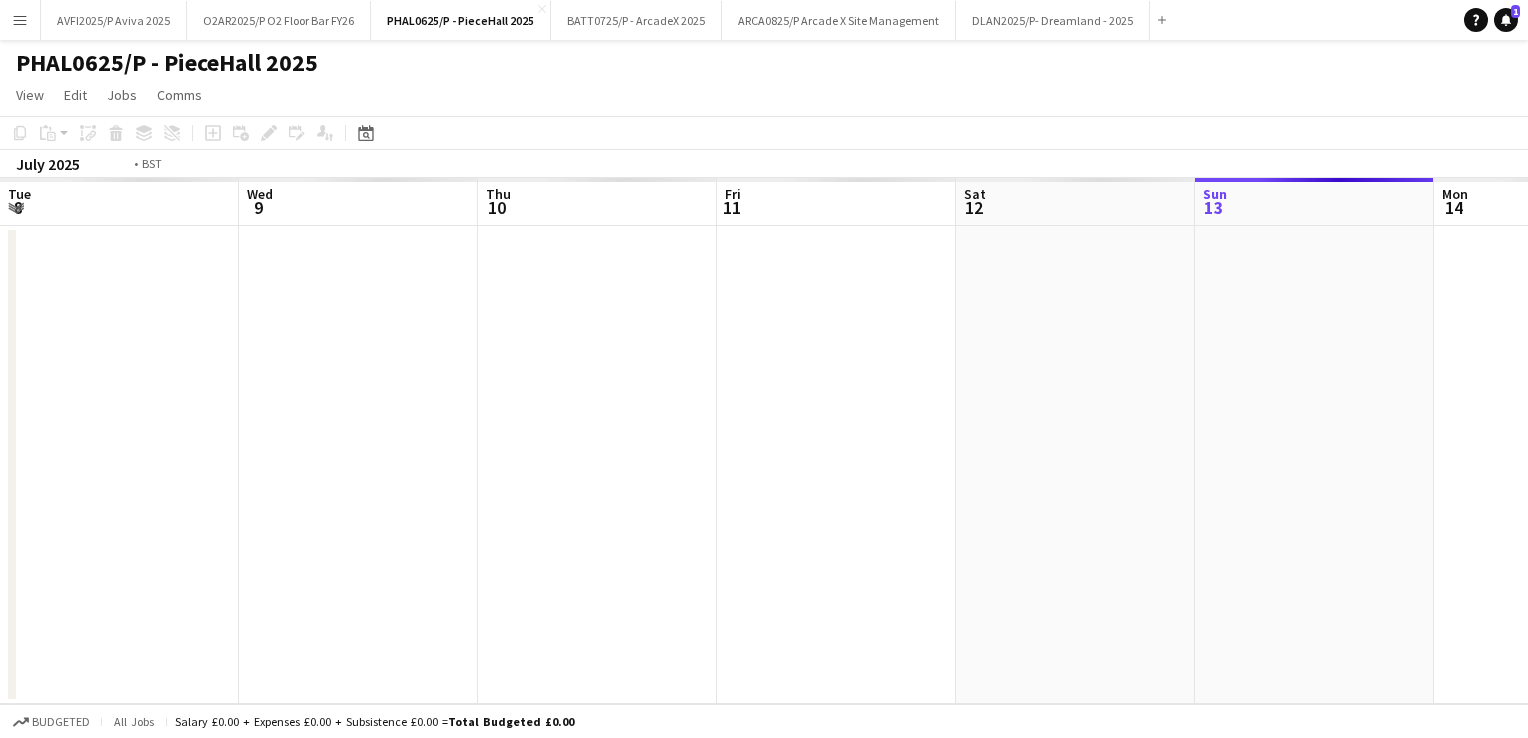 click on "Tue   8   Wed   9   Thu   10   Fri   11   Sat   12   Sun   13   Mon   14   Tue   15   Wed   16   Thu   17   Fri   18   Sat   19" at bounding box center [764, 441] 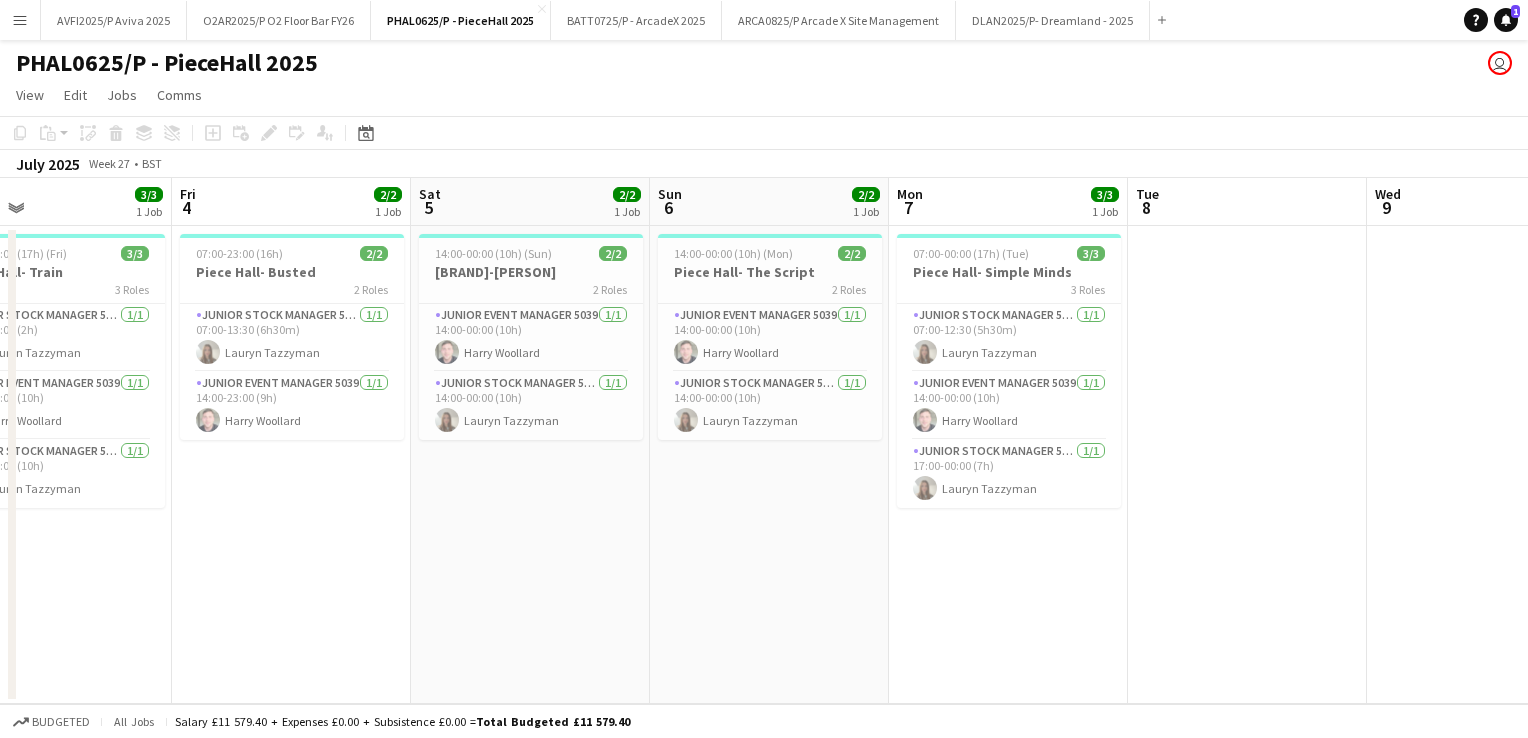 drag, startPoint x: 485, startPoint y: 498, endPoint x: 896, endPoint y: 482, distance: 411.3113 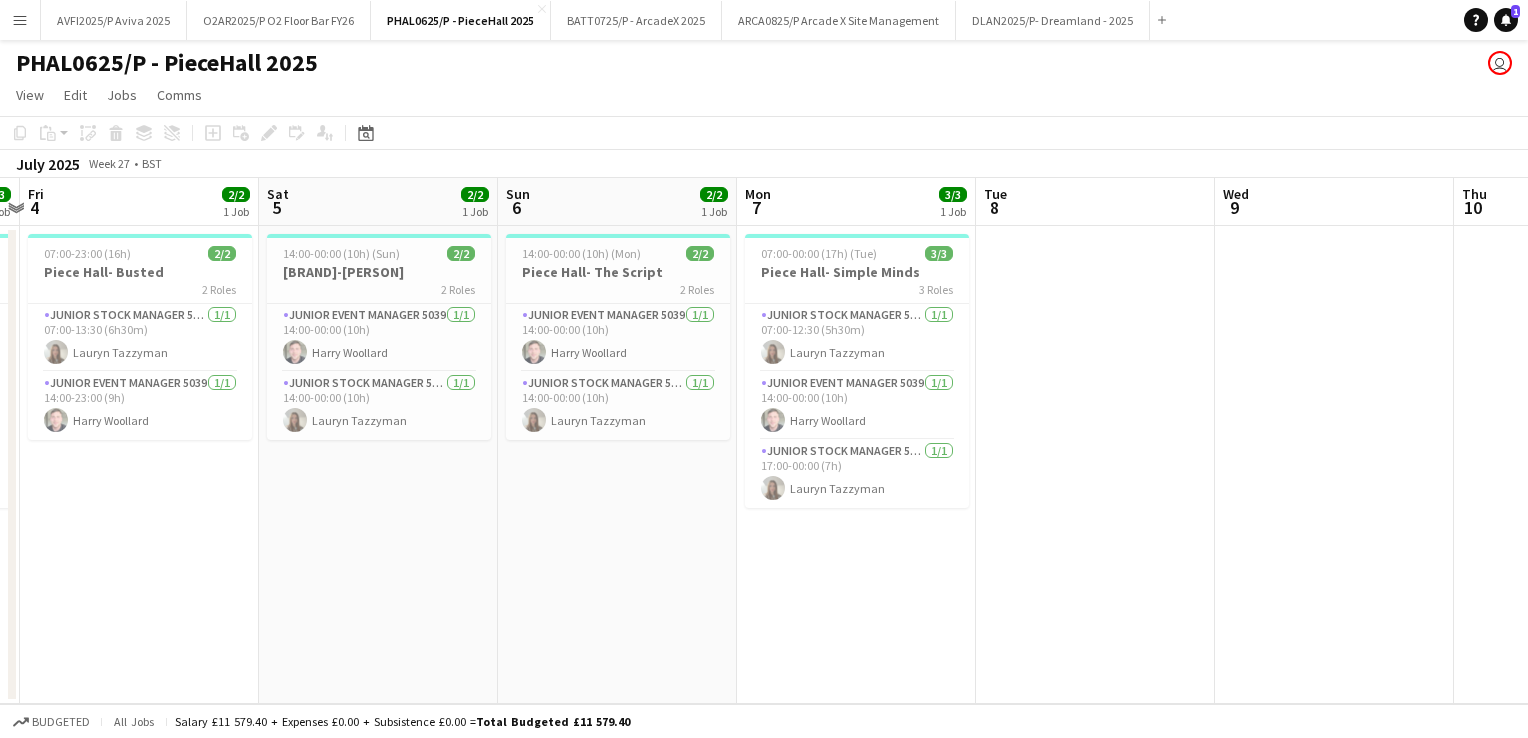 drag, startPoint x: 977, startPoint y: 540, endPoint x: 670, endPoint y: 546, distance: 307.05862 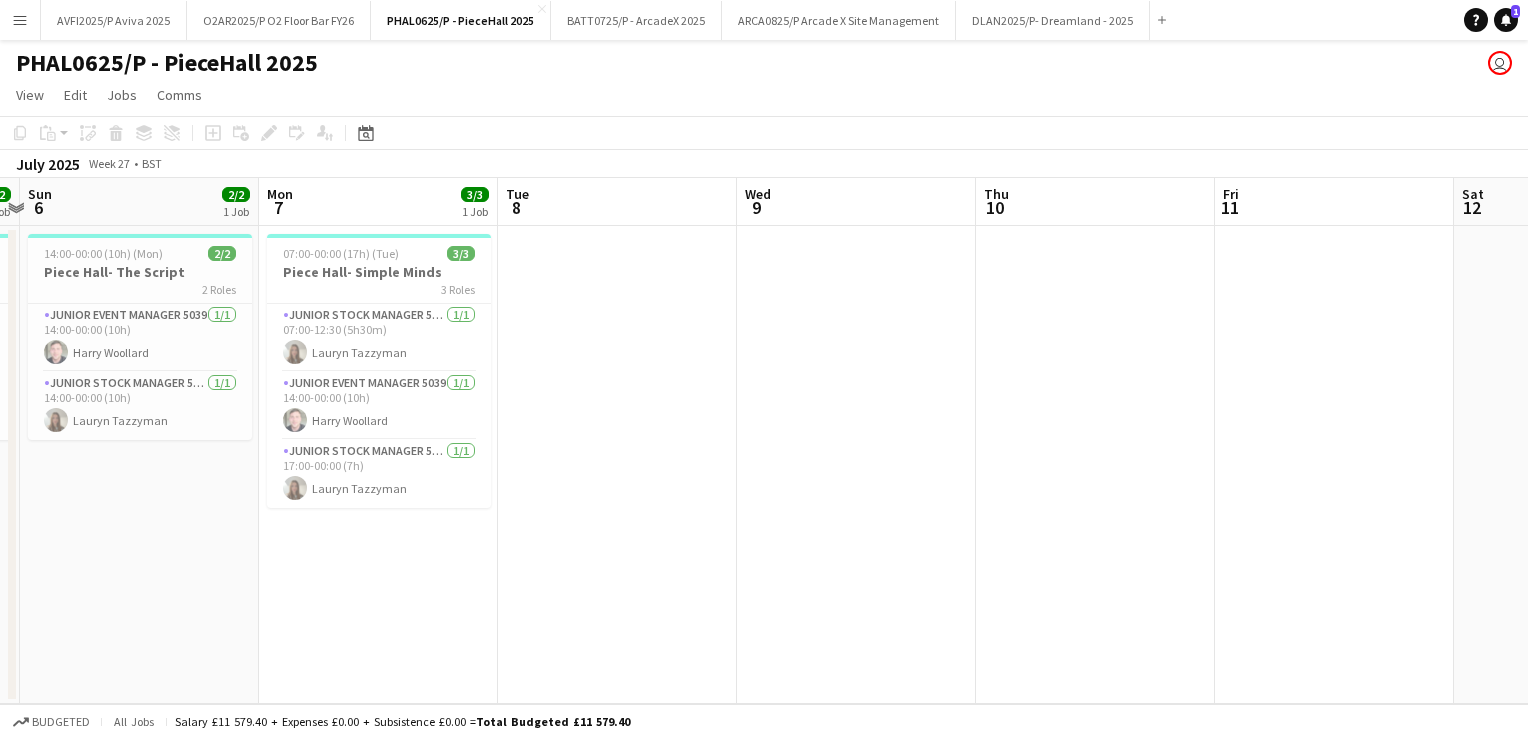 drag, startPoint x: 1351, startPoint y: 516, endPoint x: 832, endPoint y: 518, distance: 519.00385 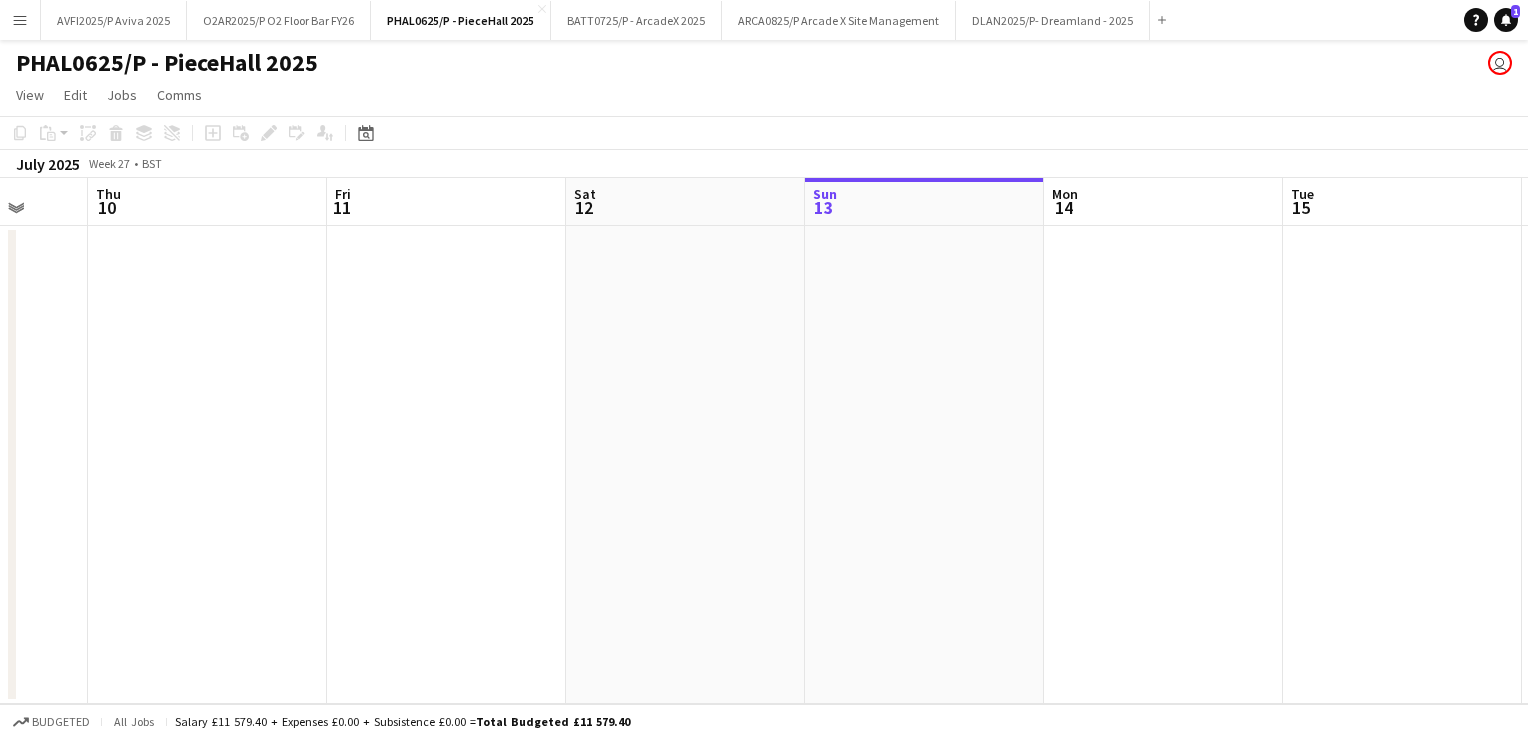 scroll, scrollTop: 0, scrollLeft: 442, axis: horizontal 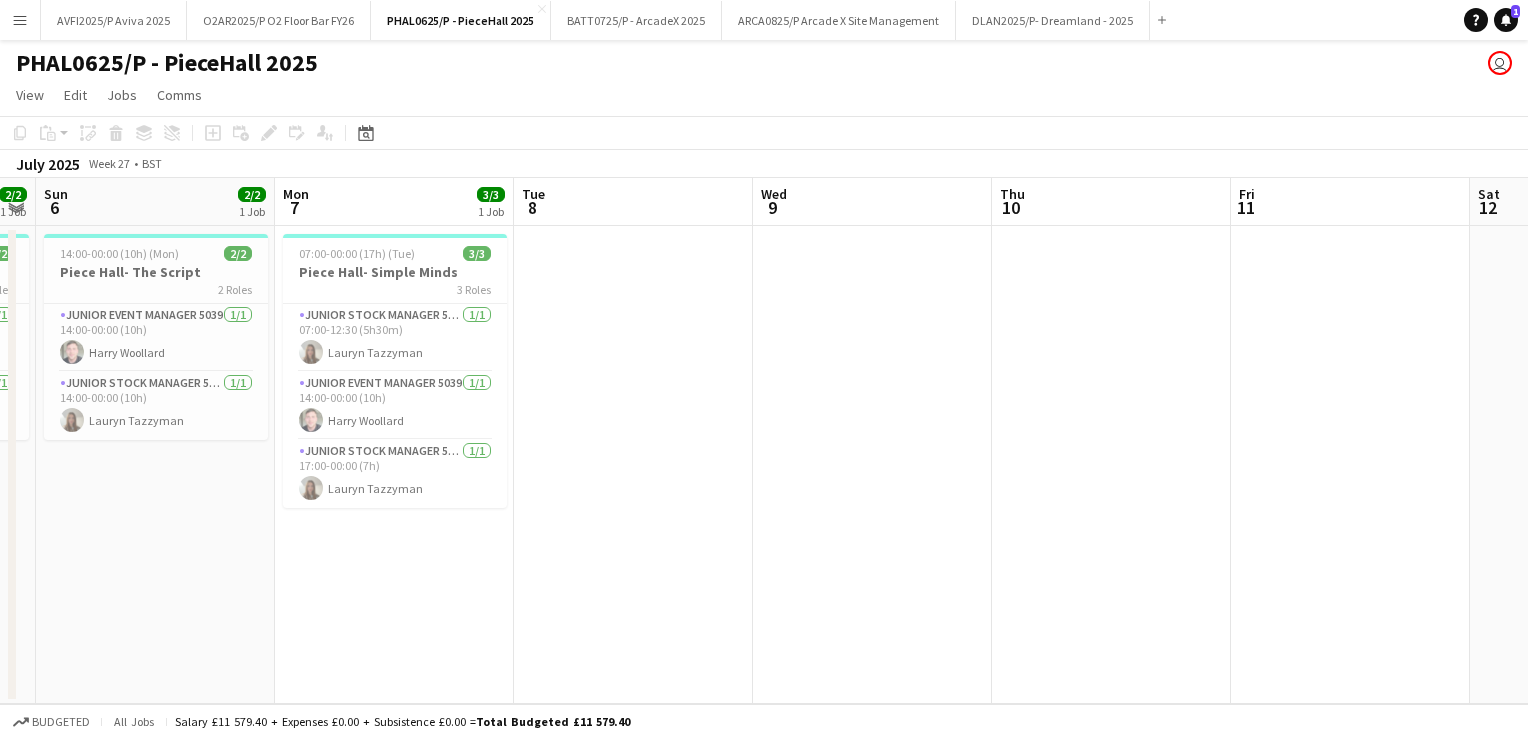 drag, startPoint x: 1340, startPoint y: 491, endPoint x: 1531, endPoint y: 389, distance: 216.52945 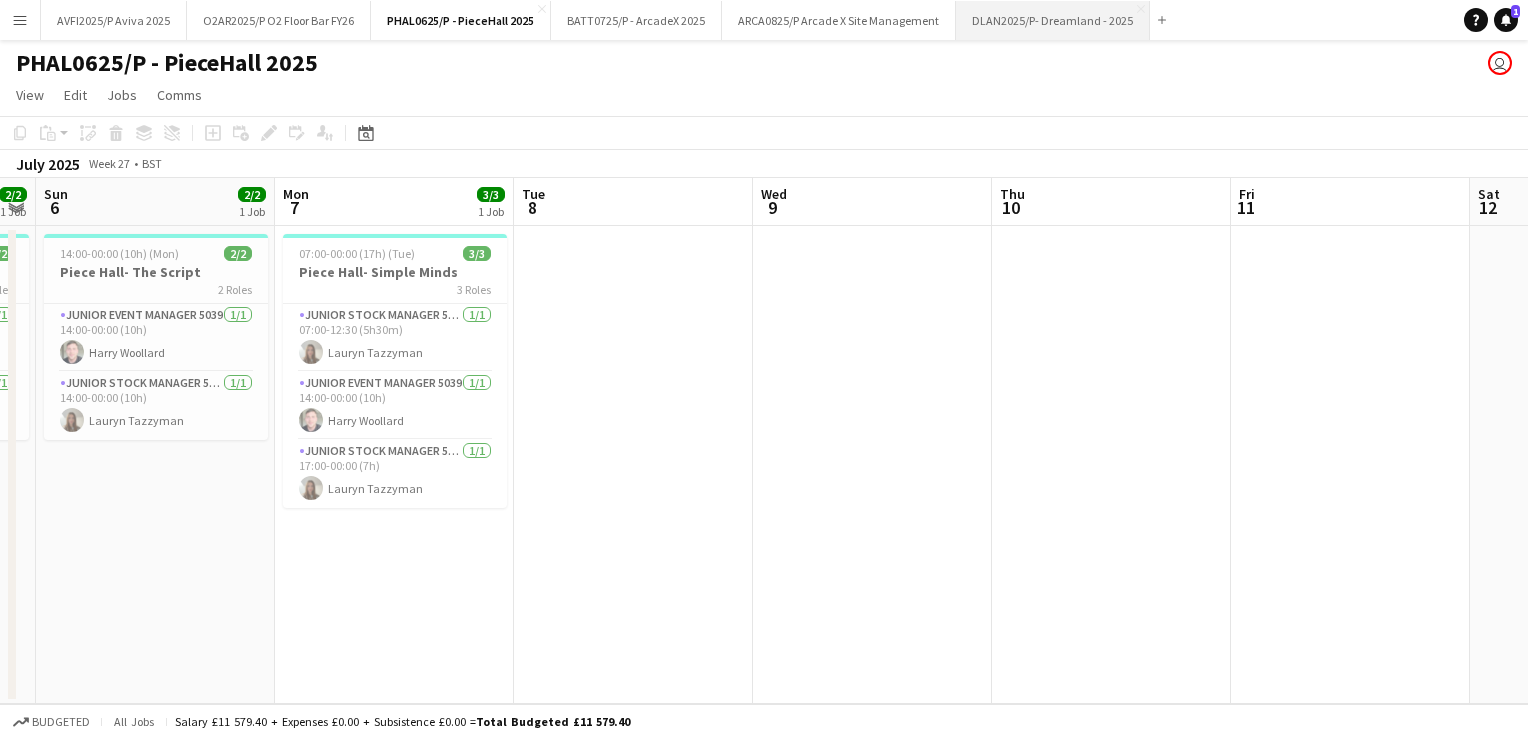 click on "DLAN2025/P- Dreamland - 2025
Close" at bounding box center (1053, 20) 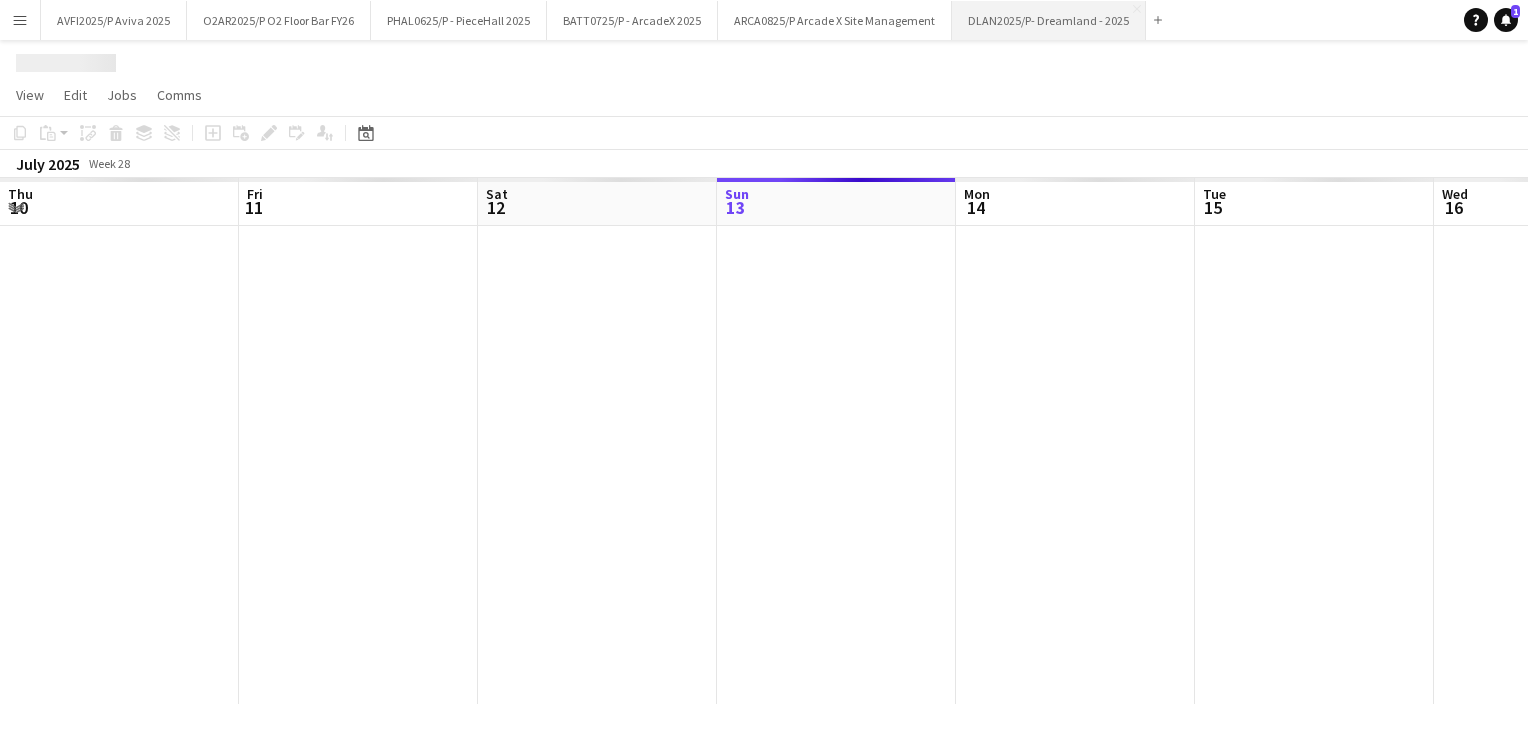 scroll, scrollTop: 0, scrollLeft: 478, axis: horizontal 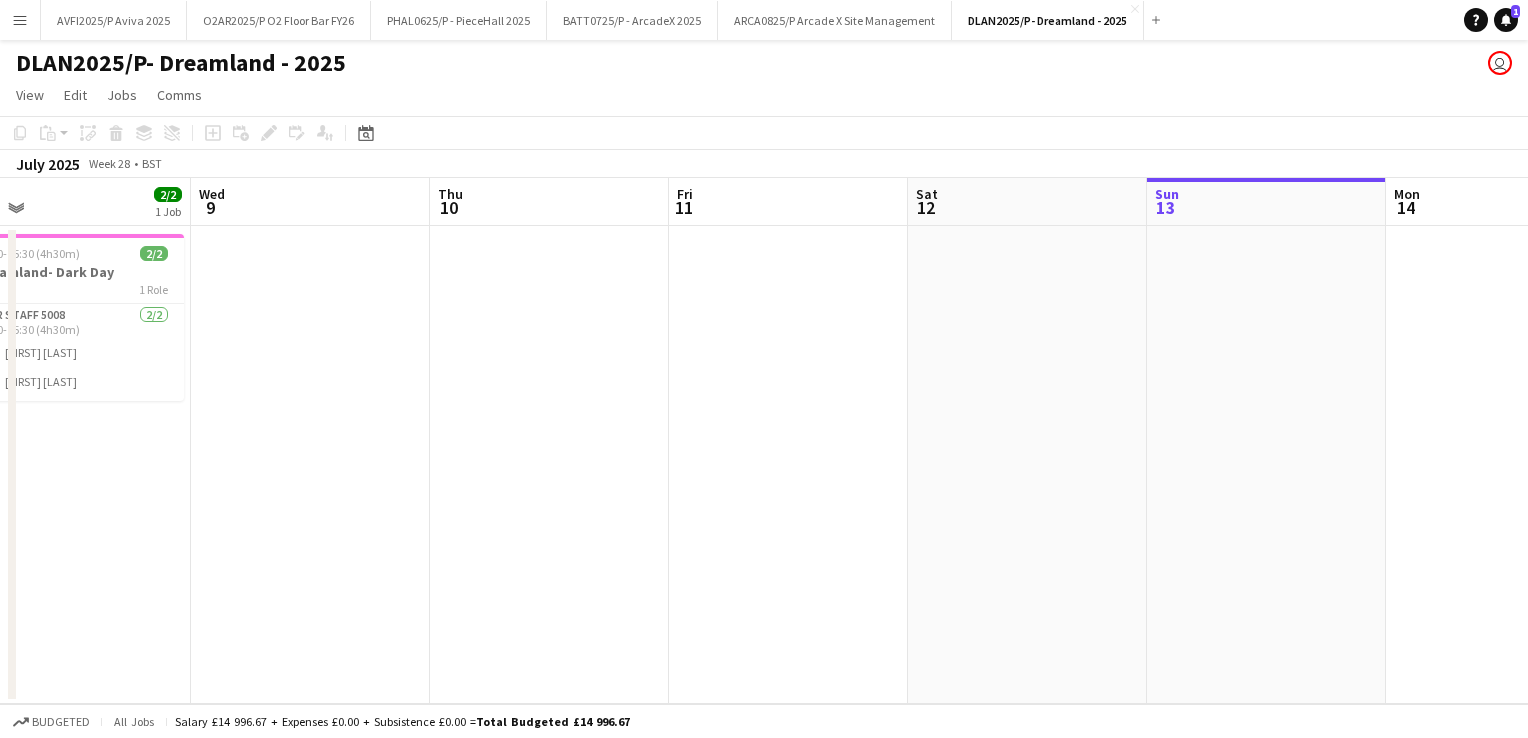 drag, startPoint x: 117, startPoint y: 505, endPoint x: 1022, endPoint y: 471, distance: 905.6384 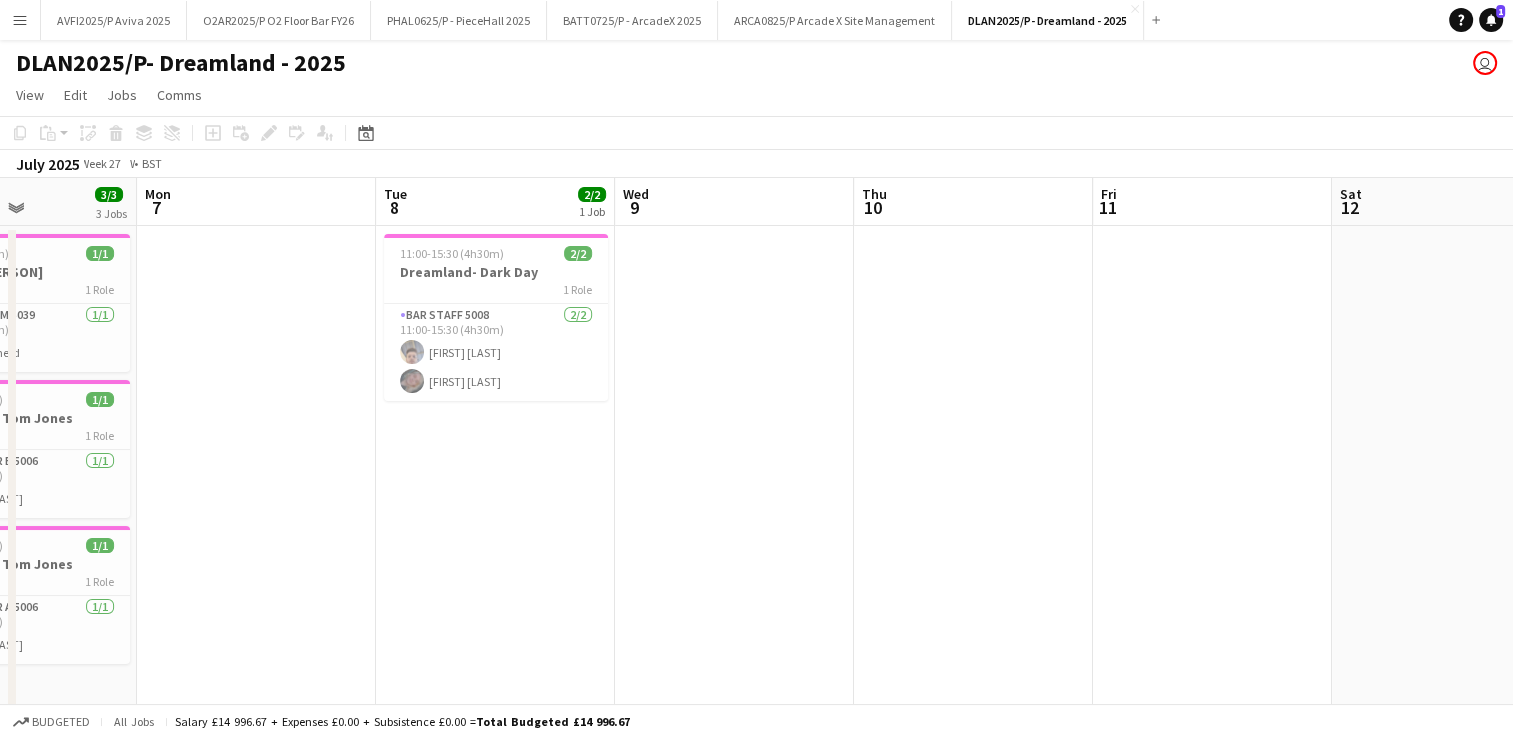 scroll, scrollTop: 0, scrollLeft: 426, axis: horizontal 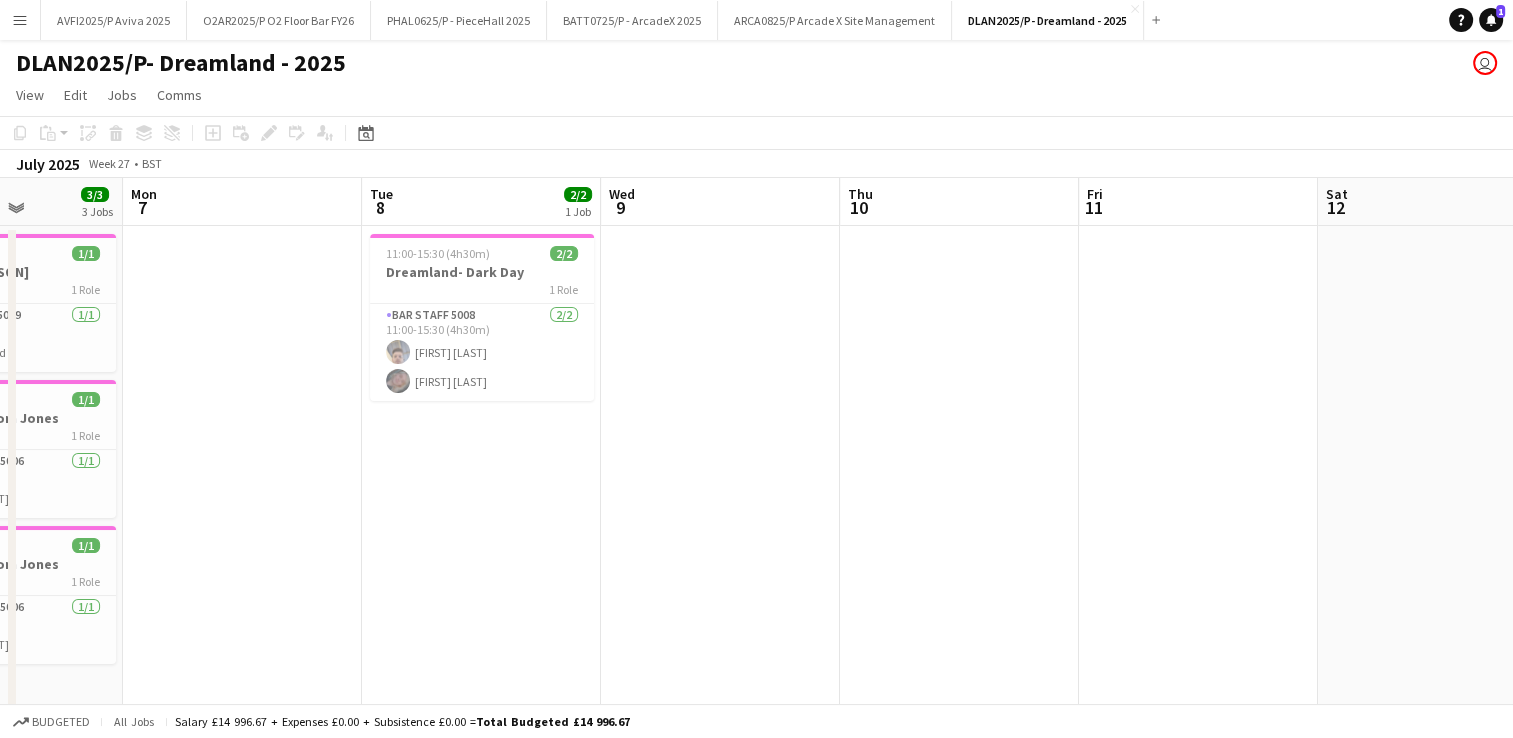 drag, startPoint x: 1002, startPoint y: 473, endPoint x: 834, endPoint y: 476, distance: 168.02678 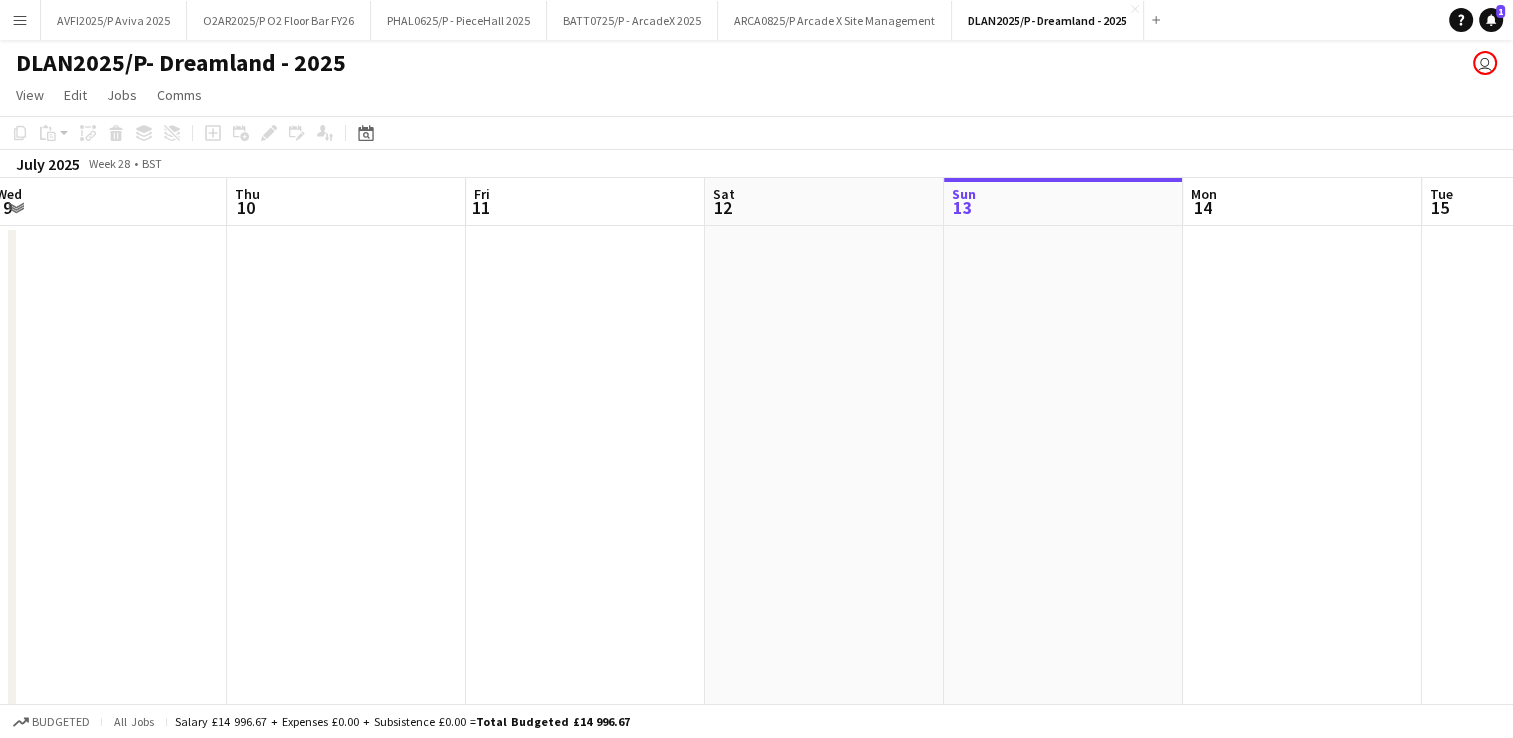 drag, startPoint x: 1236, startPoint y: 430, endPoint x: 612, endPoint y: 454, distance: 624.46136 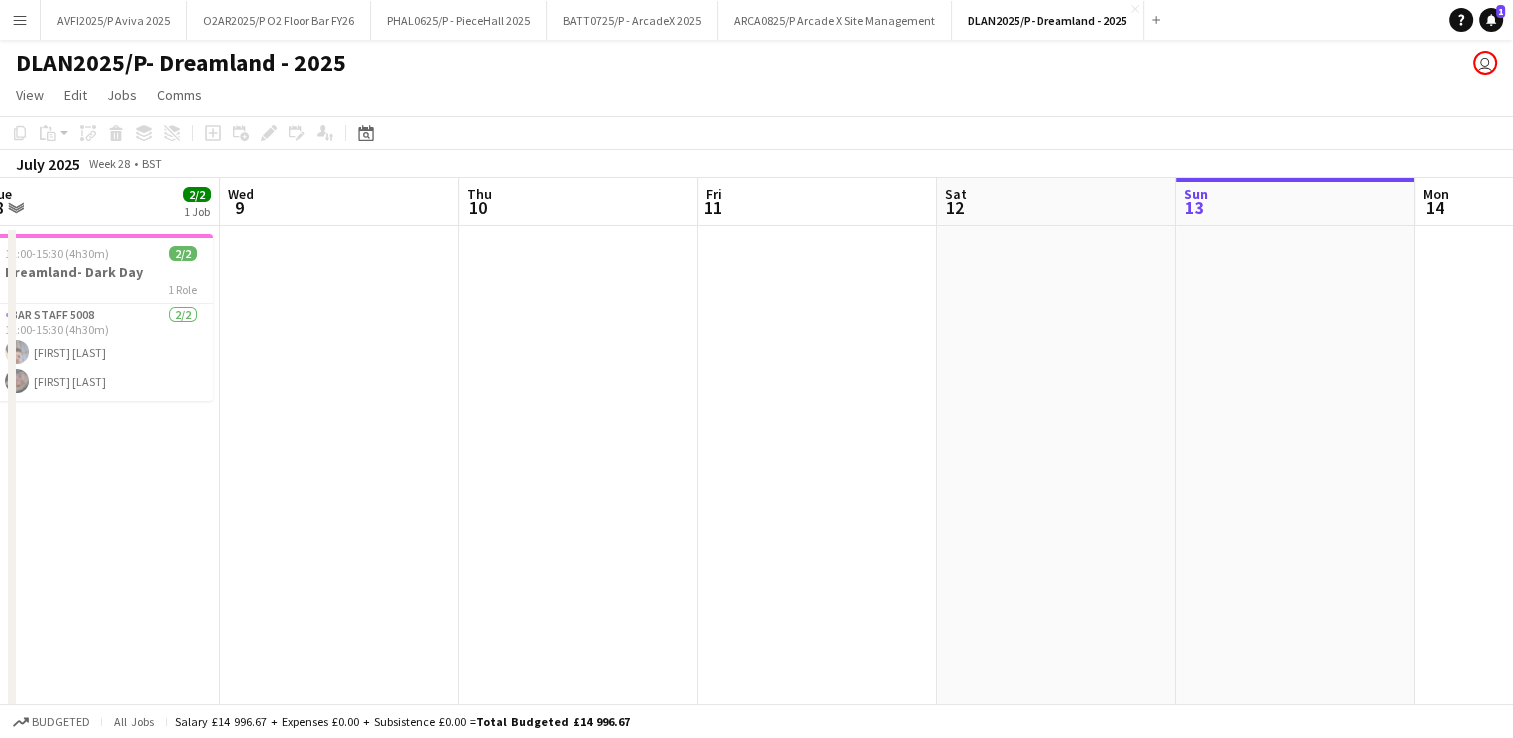 scroll, scrollTop: 0, scrollLeft: 664, axis: horizontal 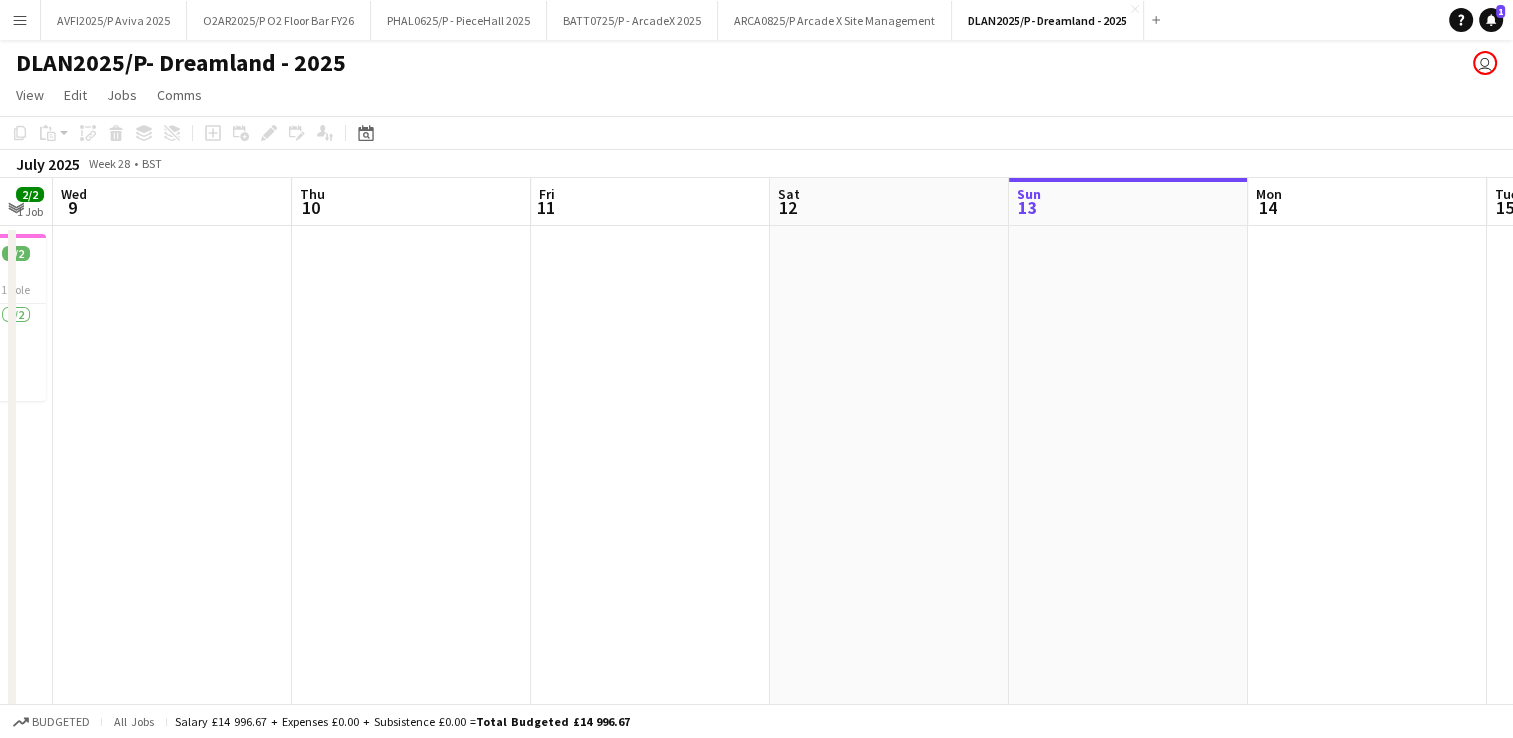 drag, startPoint x: 1014, startPoint y: 438, endPoint x: 664, endPoint y: 449, distance: 350.17282 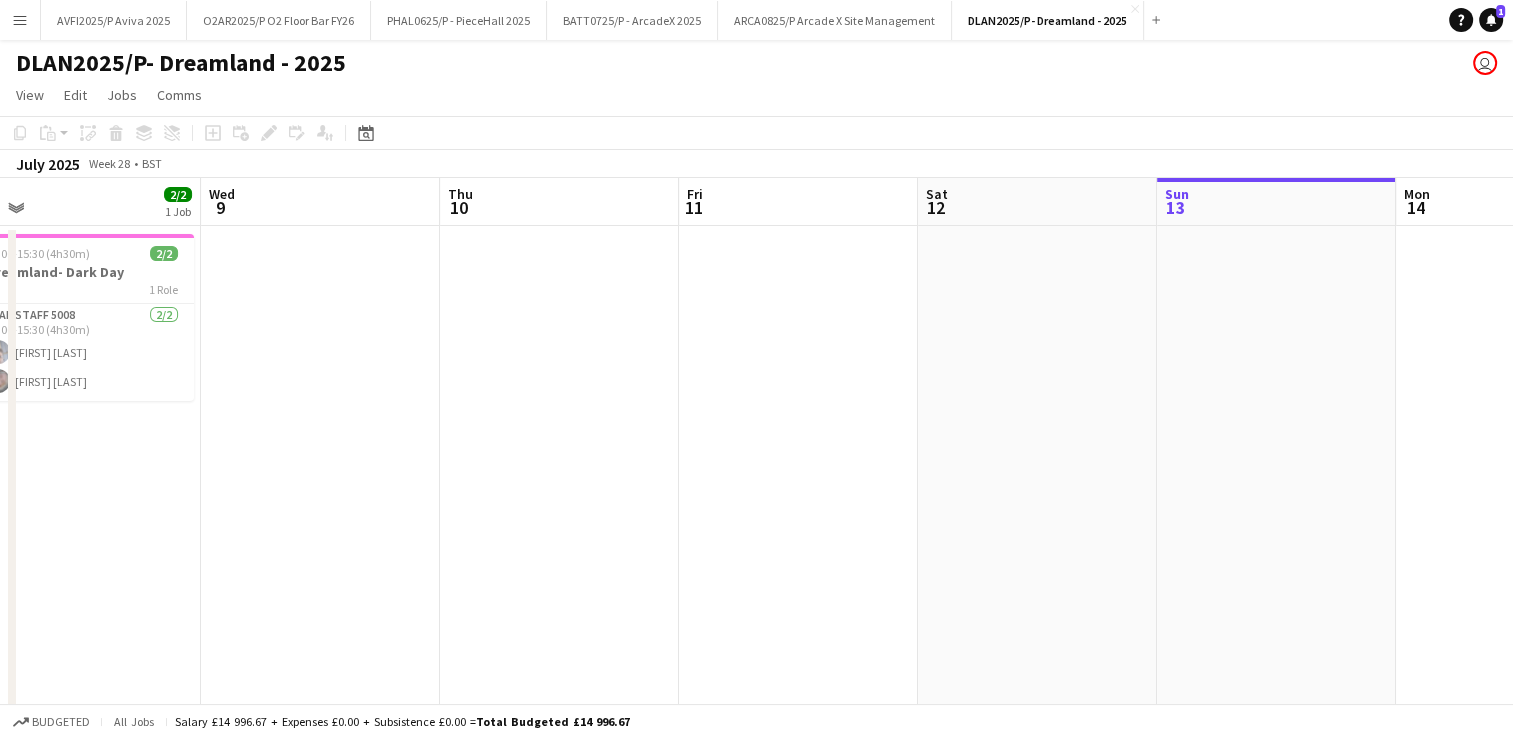 drag, startPoint x: 597, startPoint y: 386, endPoint x: 861, endPoint y: 351, distance: 266.30997 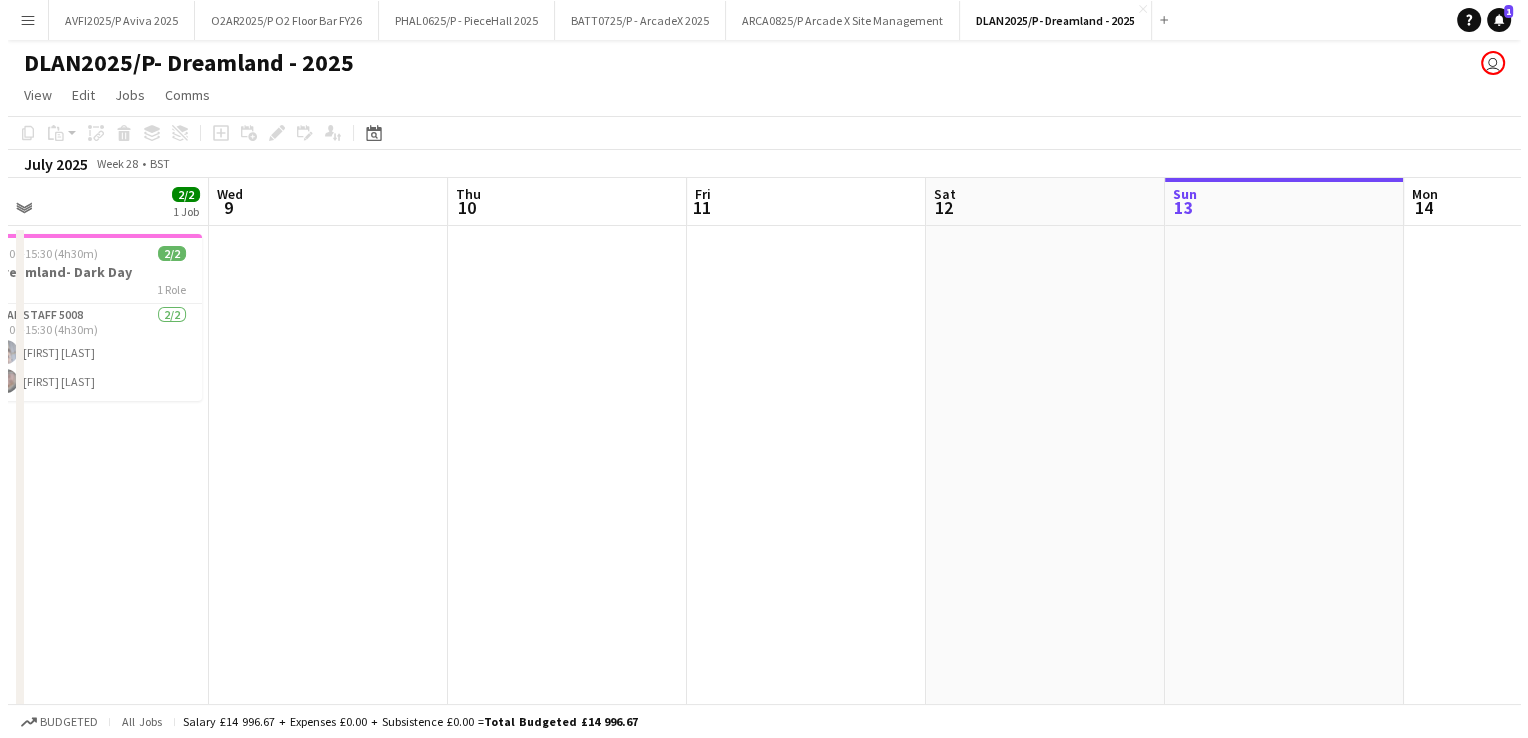 scroll, scrollTop: 0, scrollLeft: 509, axis: horizontal 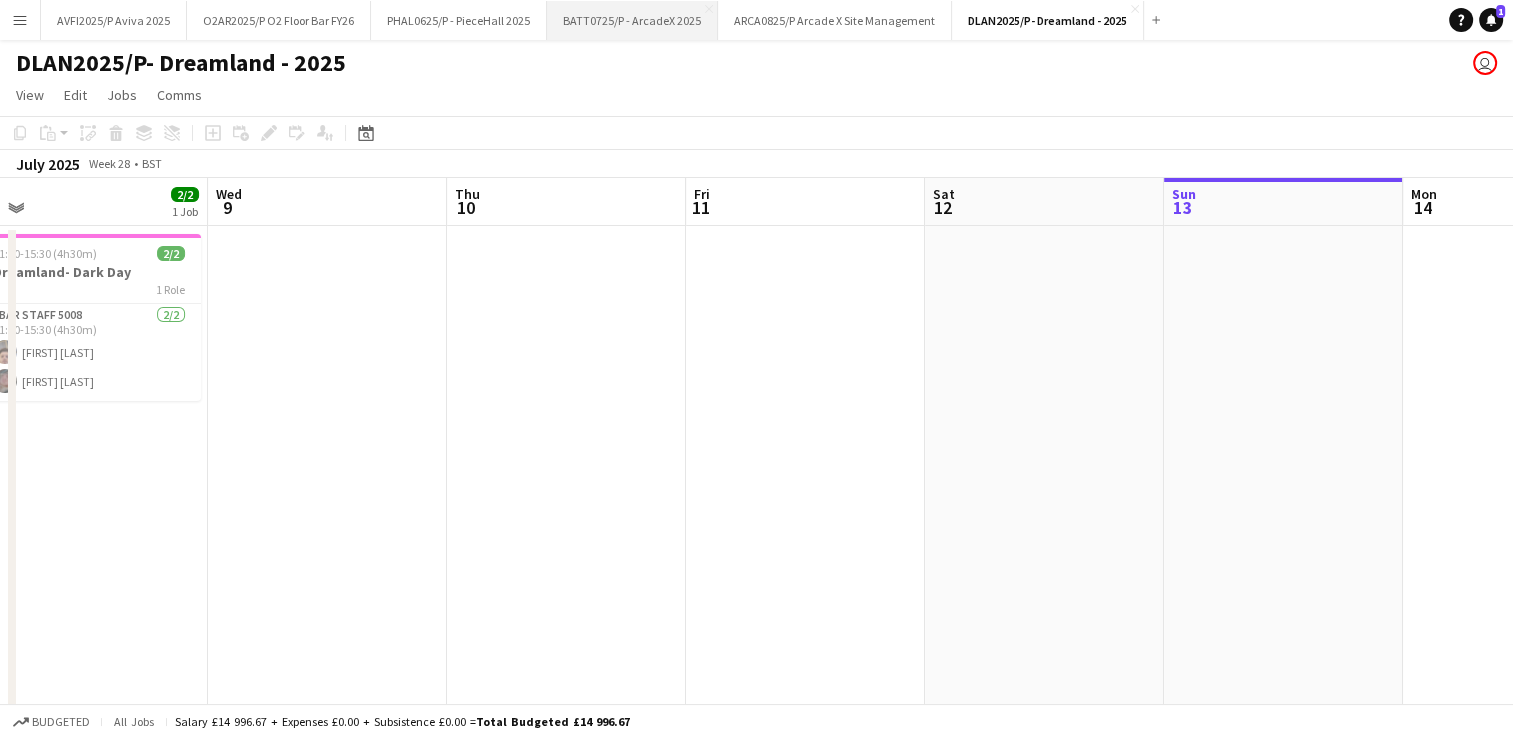 click on "BATT0725/P - ArcadeX 2025
Close" at bounding box center (632, 20) 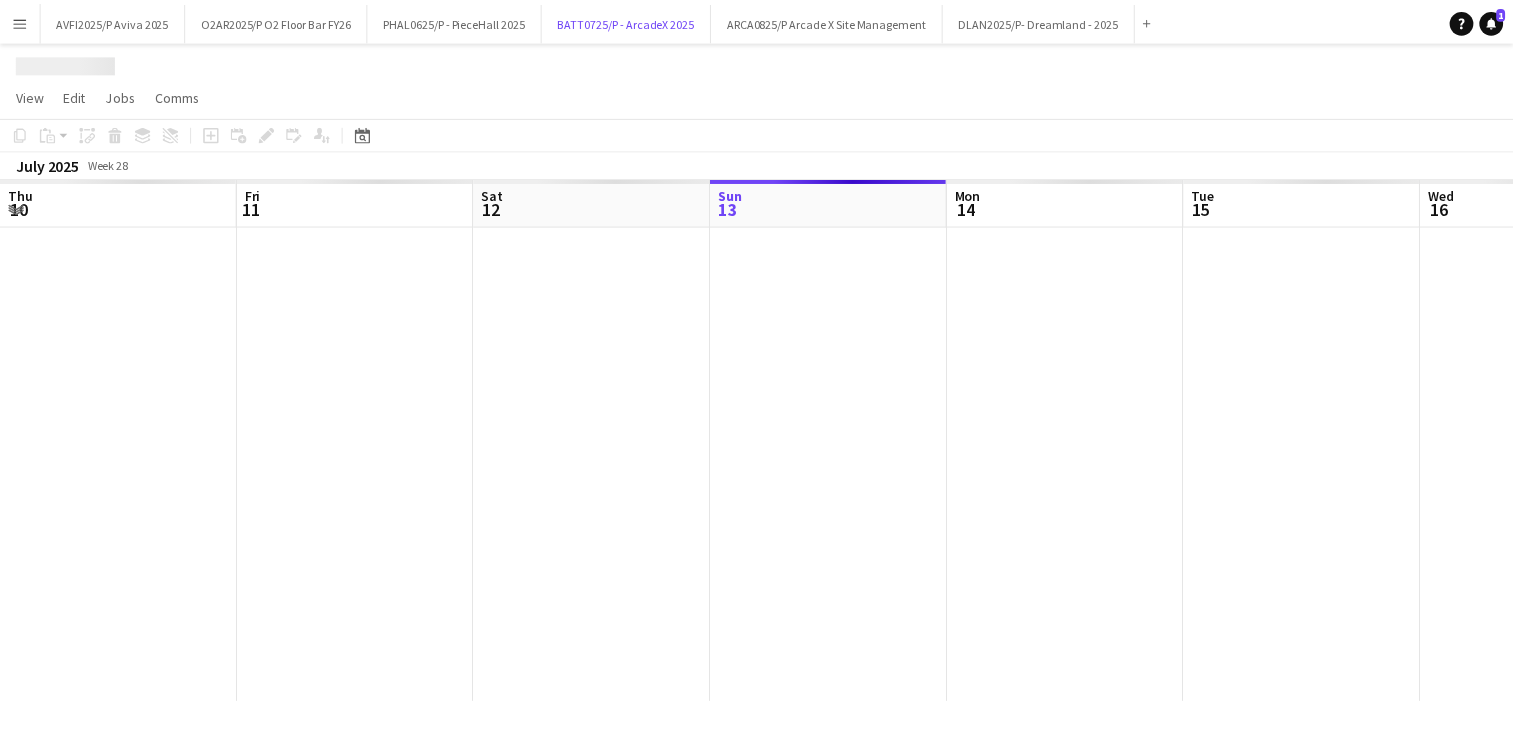 scroll, scrollTop: 0, scrollLeft: 478, axis: horizontal 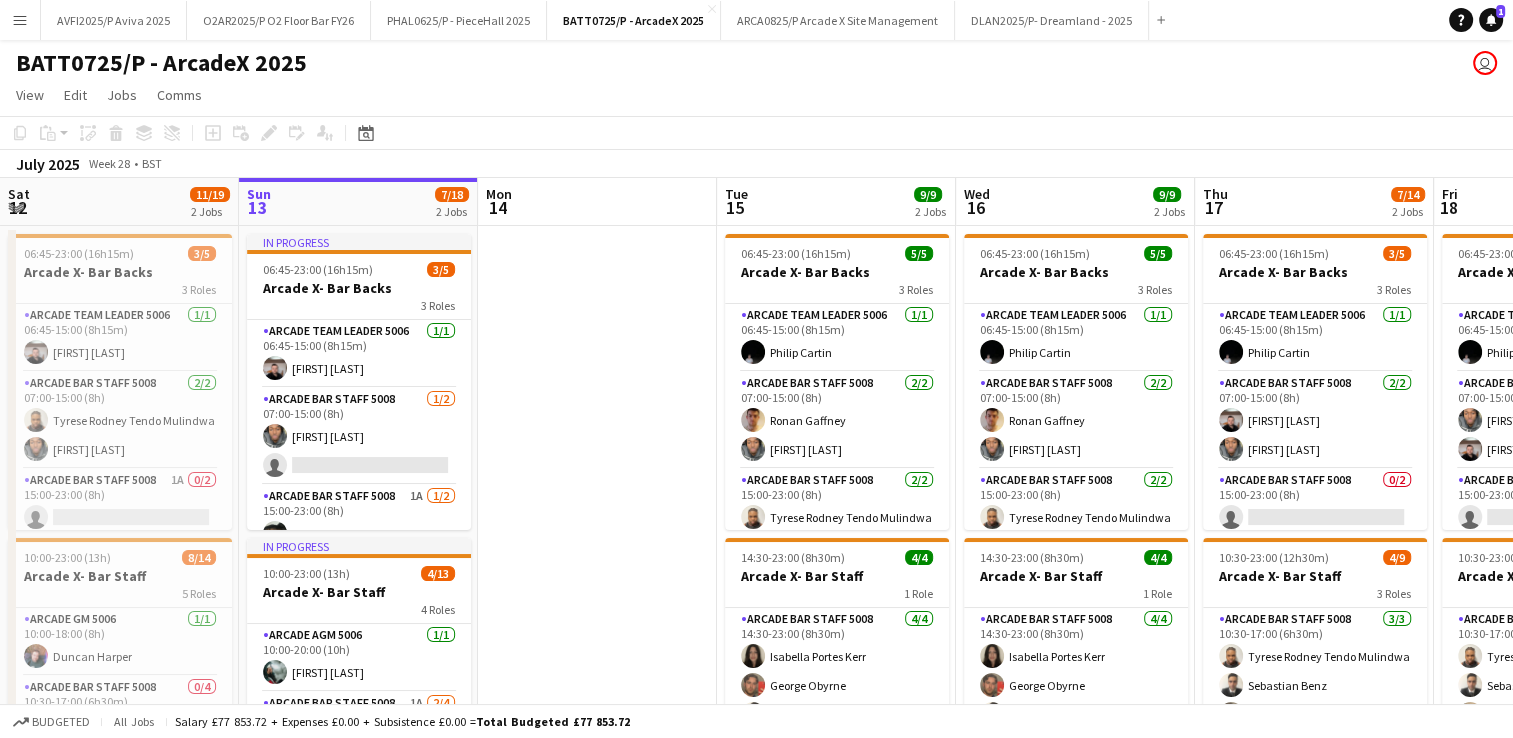 drag, startPoint x: 423, startPoint y: 375, endPoint x: 861, endPoint y: 368, distance: 438.05594 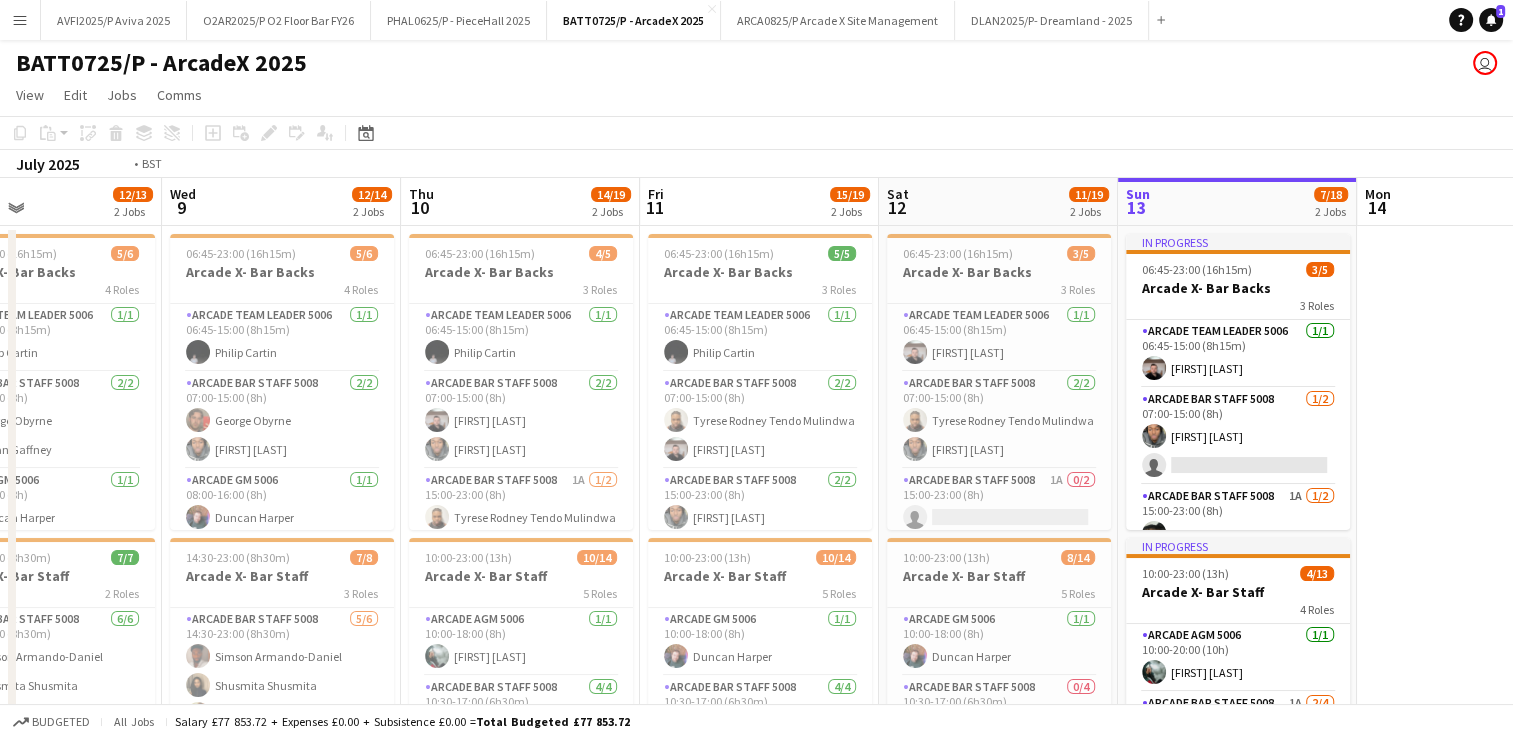 drag, startPoint x: 481, startPoint y: 370, endPoint x: 762, endPoint y: 370, distance: 281 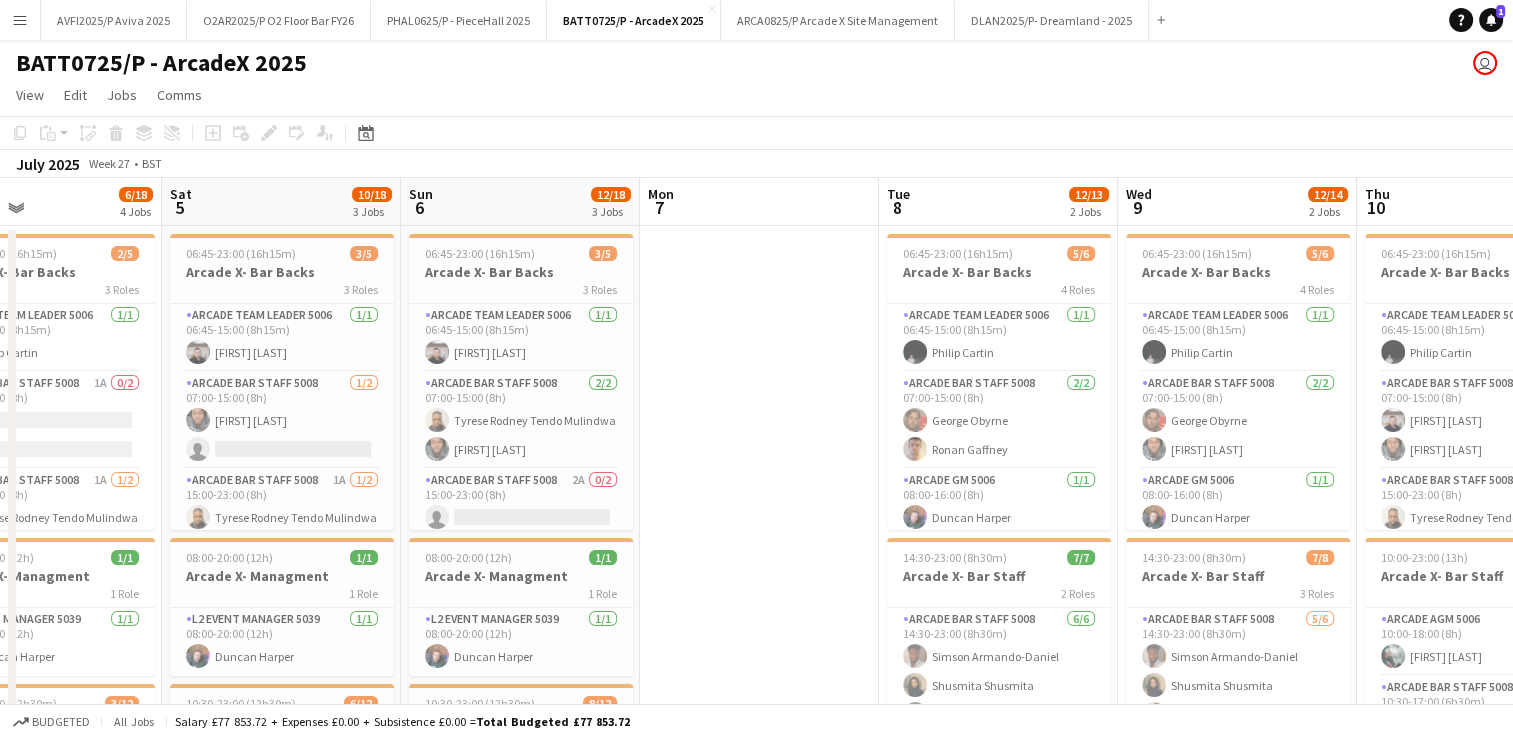 scroll, scrollTop: 0, scrollLeft: 409, axis: horizontal 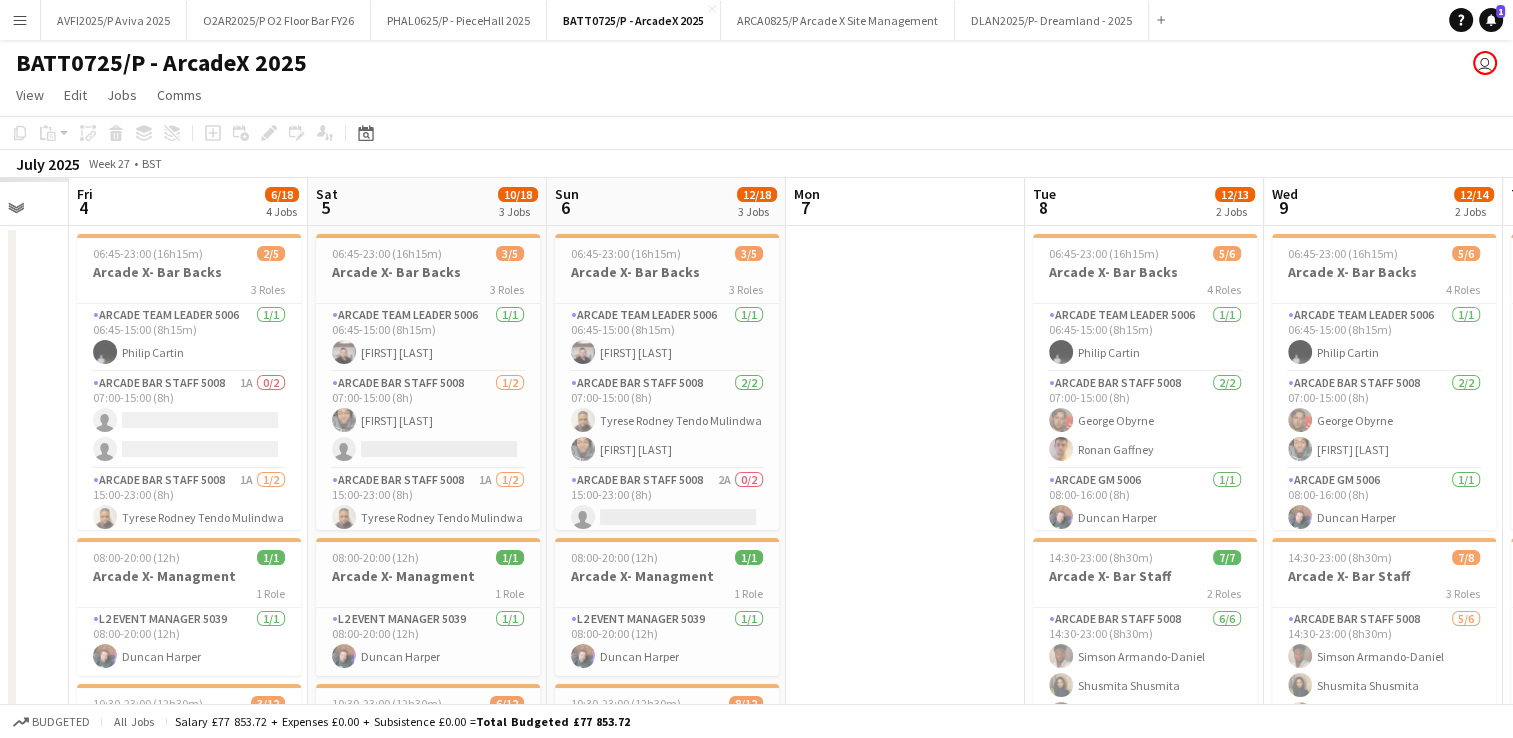 drag, startPoint x: 631, startPoint y: 386, endPoint x: 876, endPoint y: 376, distance: 245.204 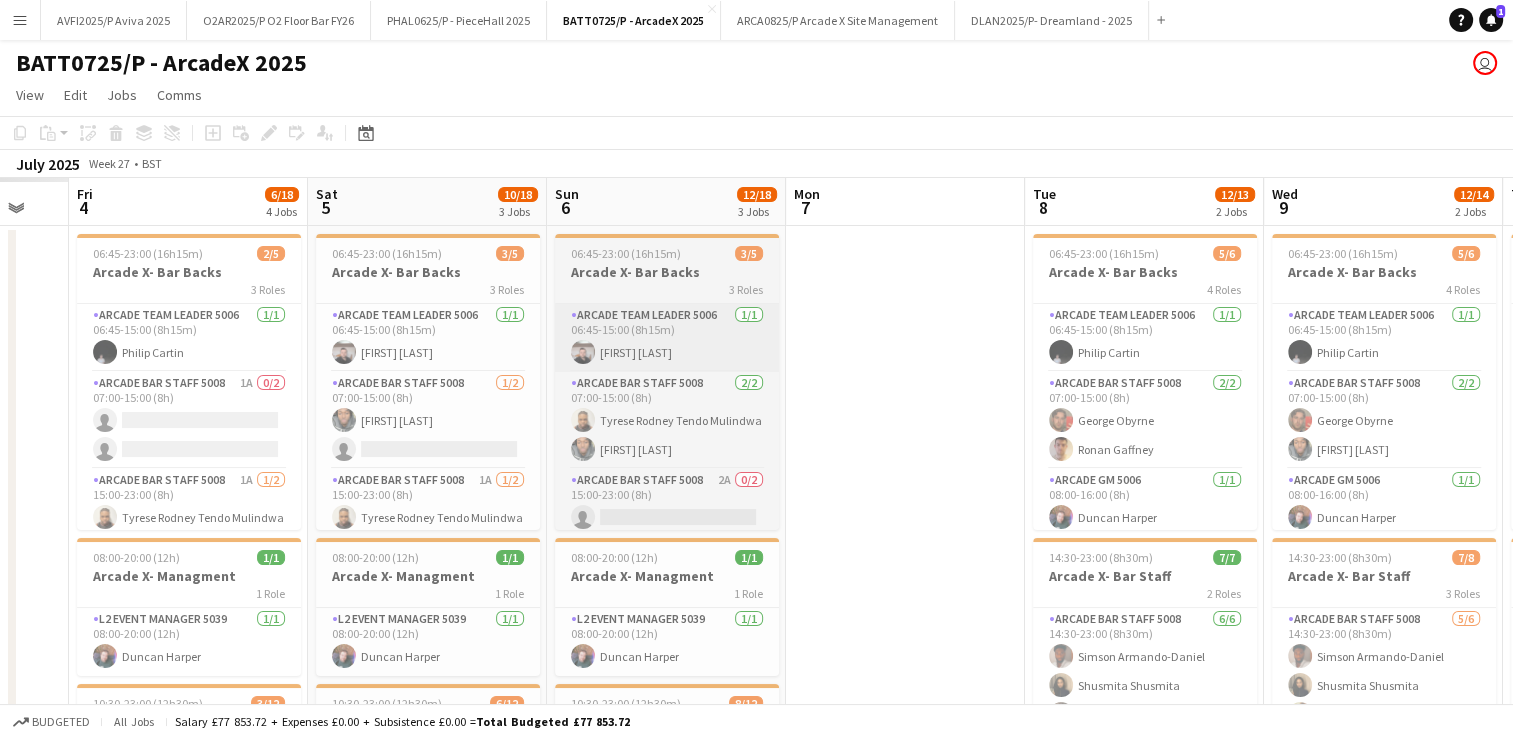 scroll, scrollTop: 0, scrollLeft: 0, axis: both 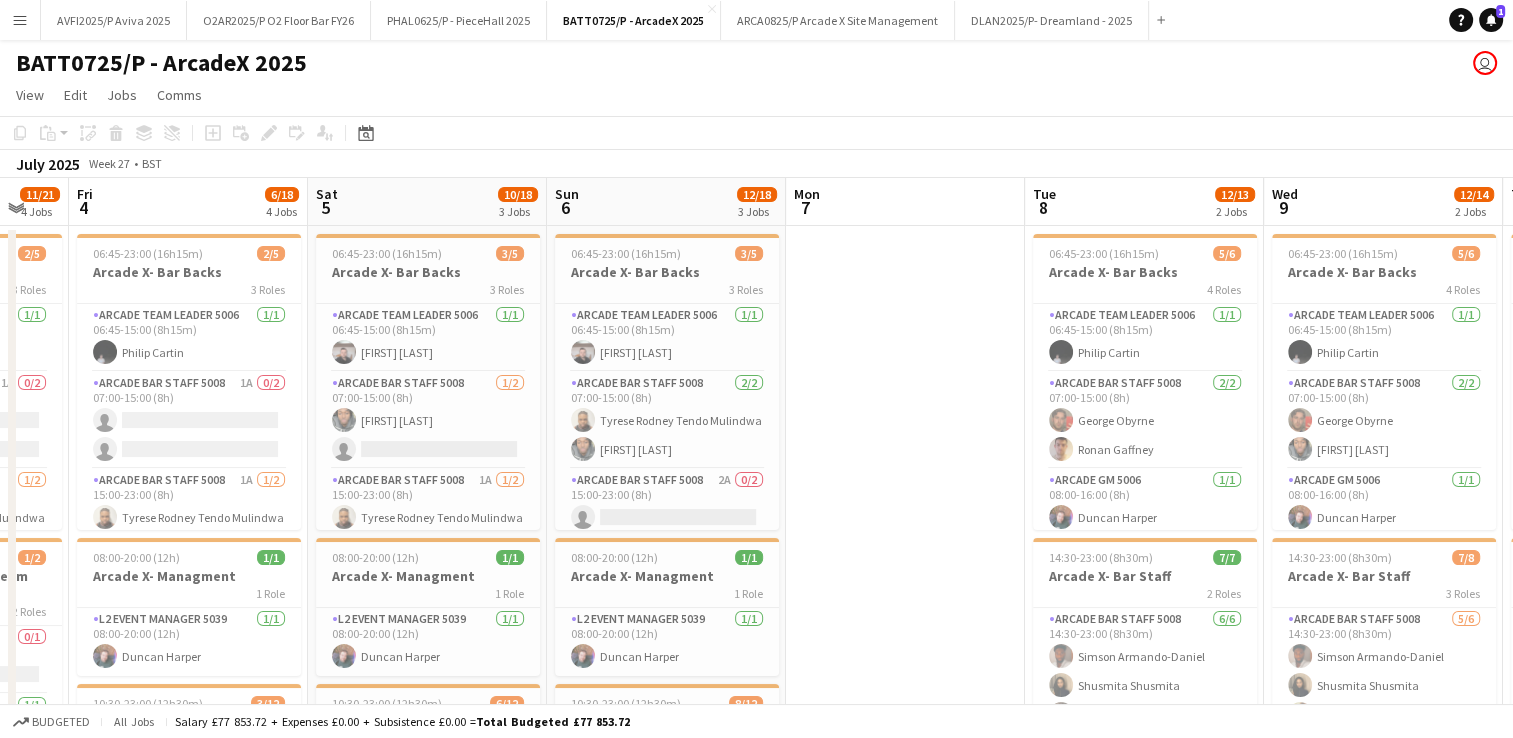 drag, startPoint x: 398, startPoint y: 362, endPoint x: 1129, endPoint y: 357, distance: 731.0171 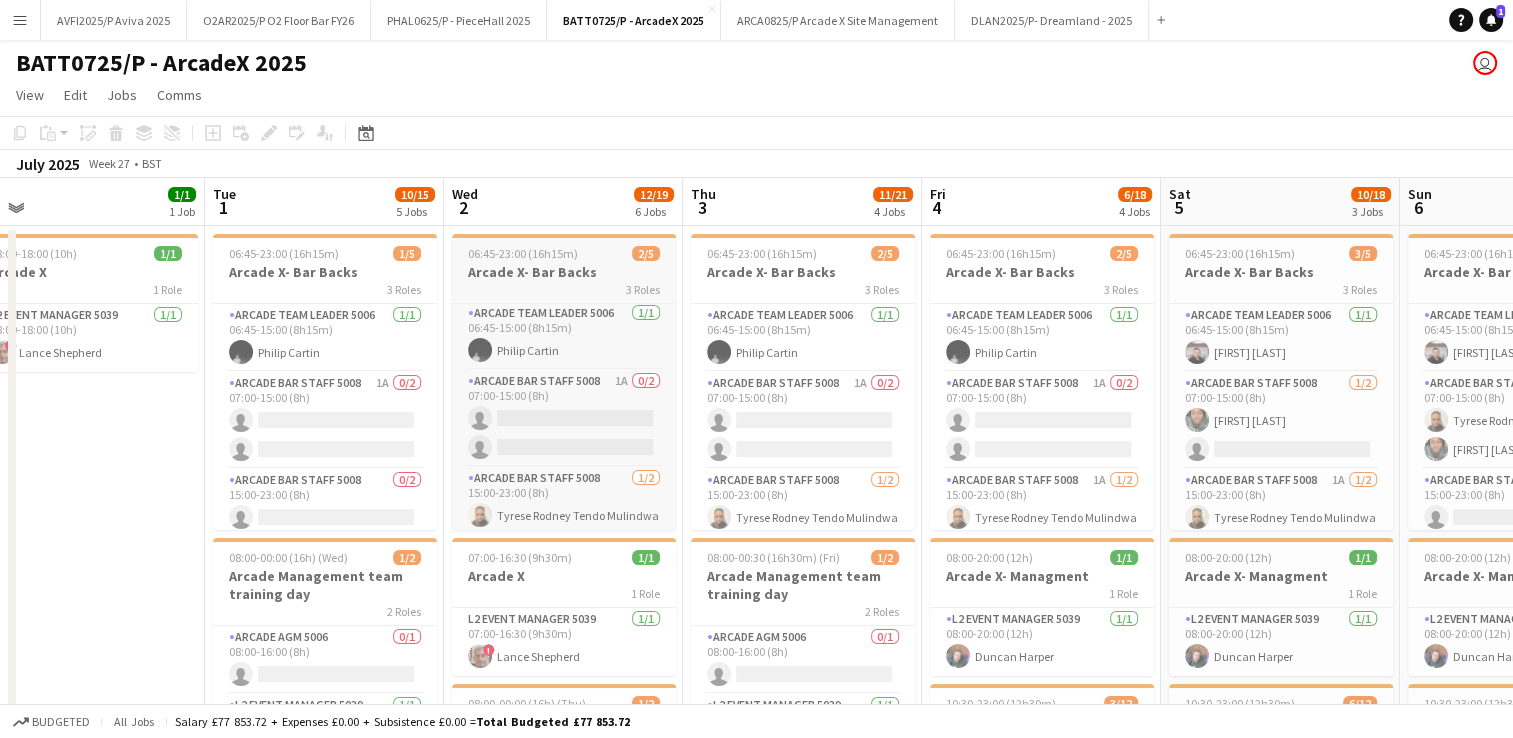 scroll, scrollTop: 0, scrollLeft: 0, axis: both 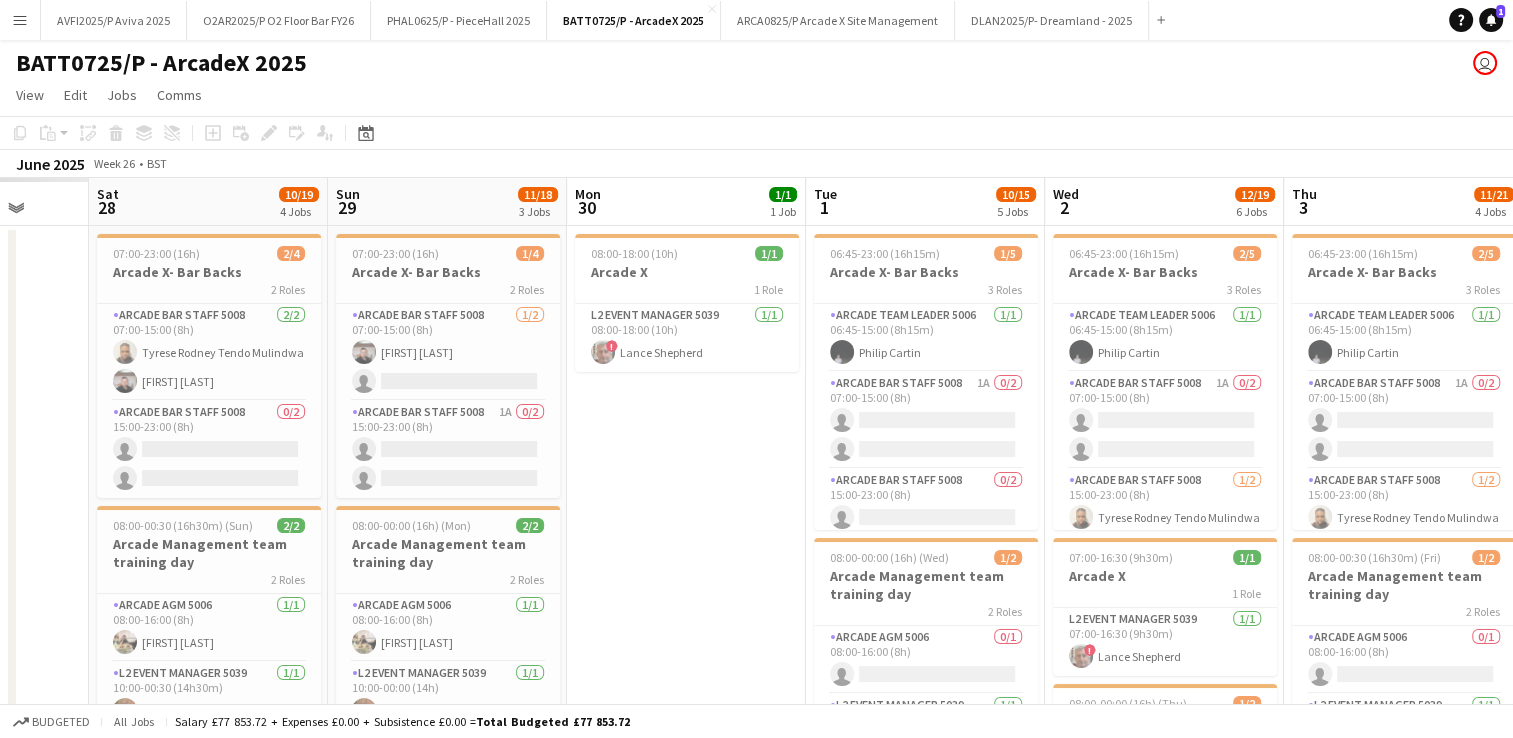 drag, startPoint x: 284, startPoint y: 340, endPoint x: 835, endPoint y: 345, distance: 551.0227 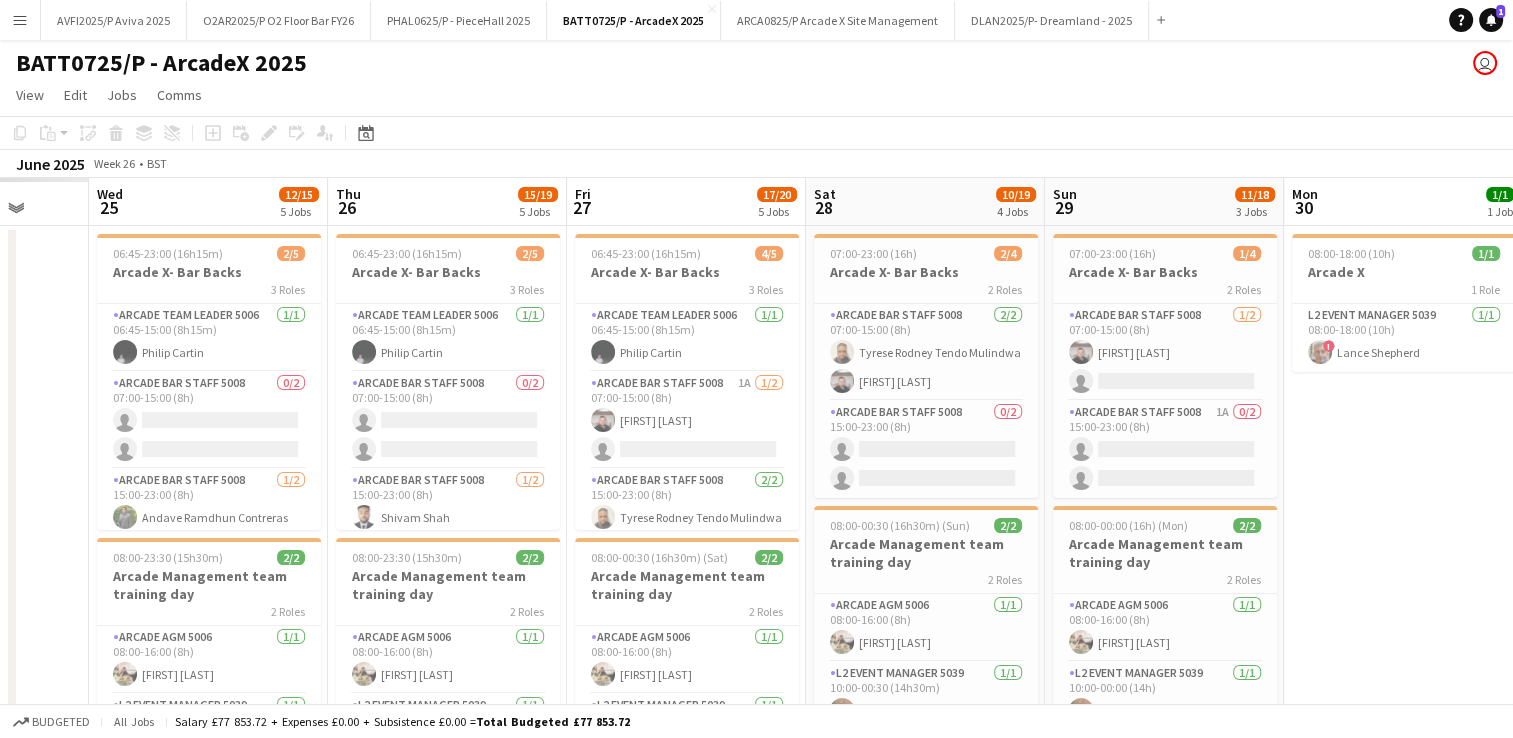 scroll, scrollTop: 0, scrollLeft: 478, axis: horizontal 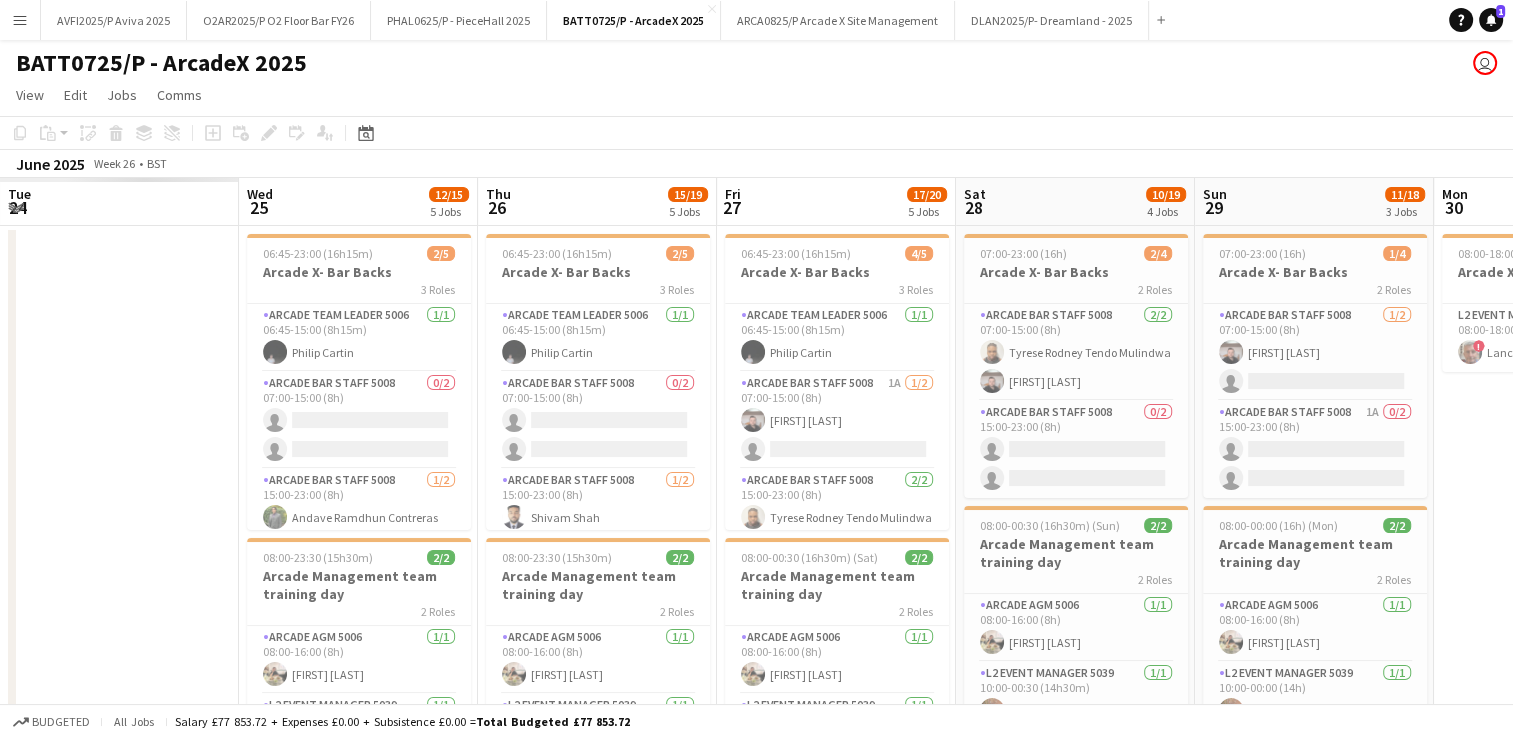 drag, startPoint x: 363, startPoint y: 349, endPoint x: 1531, endPoint y: 366, distance: 1168.1237 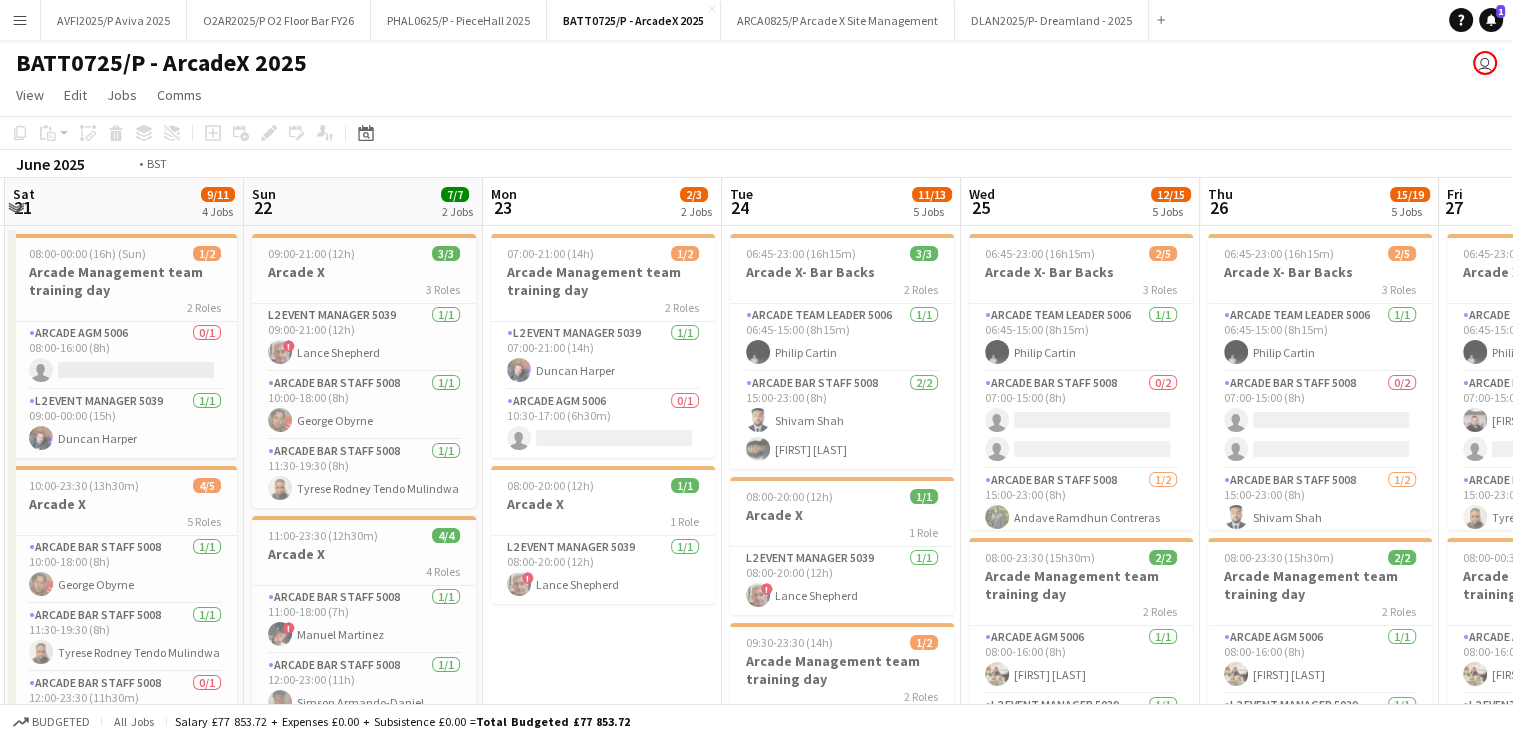 drag, startPoint x: 300, startPoint y: 330, endPoint x: 362, endPoint y: 352, distance: 65.78754 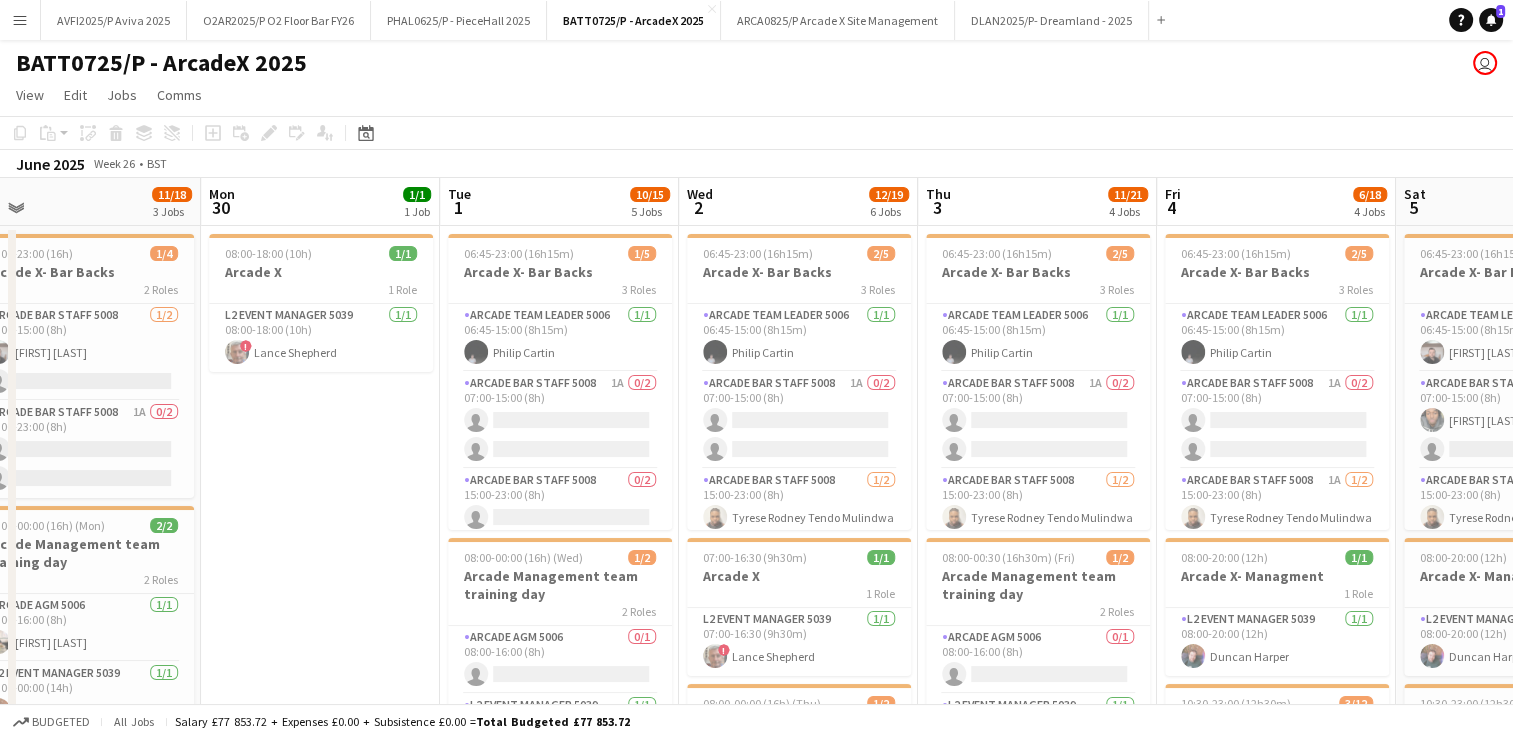 drag, startPoint x: 728, startPoint y: 394, endPoint x: 516, endPoint y: 394, distance: 212 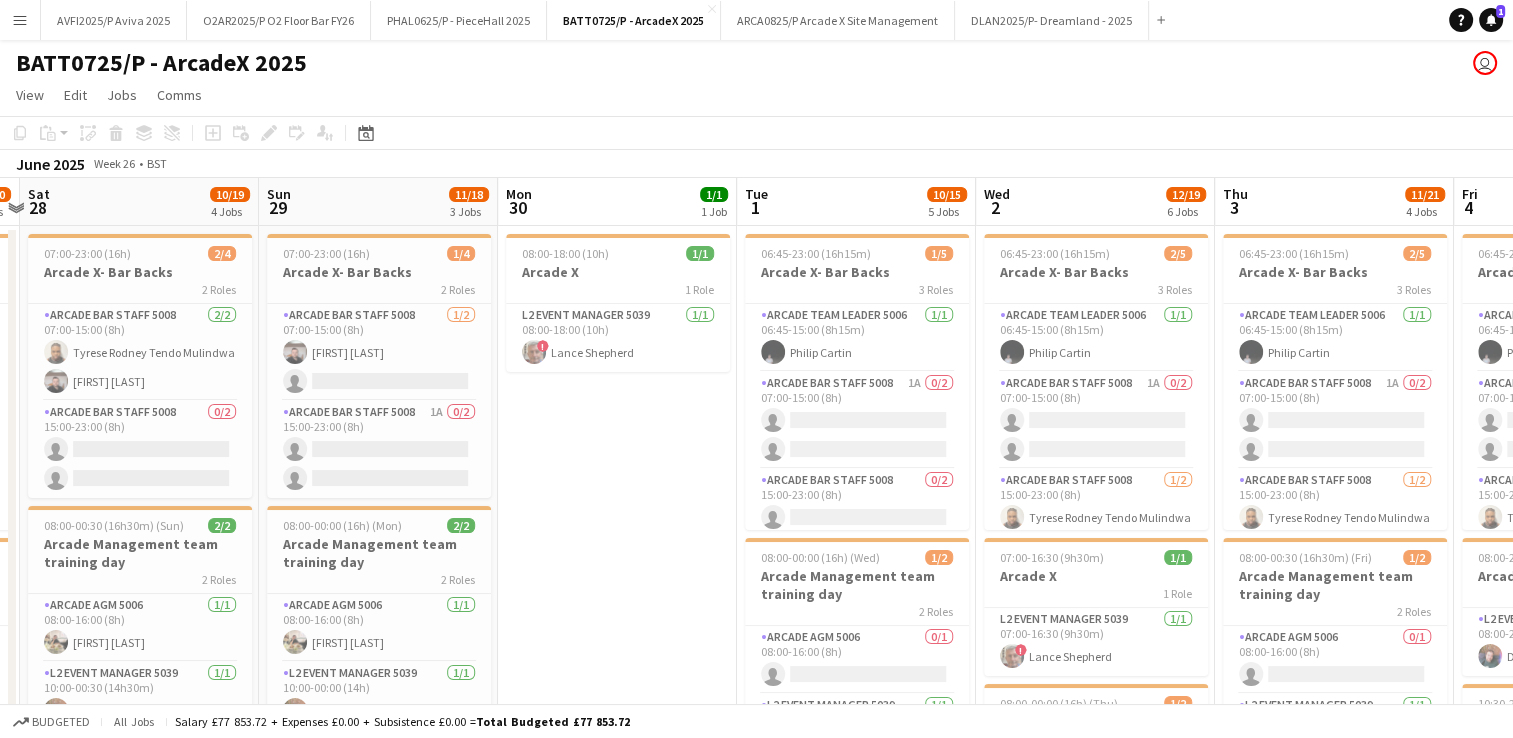 drag, startPoint x: 903, startPoint y: 384, endPoint x: 696, endPoint y: 384, distance: 207 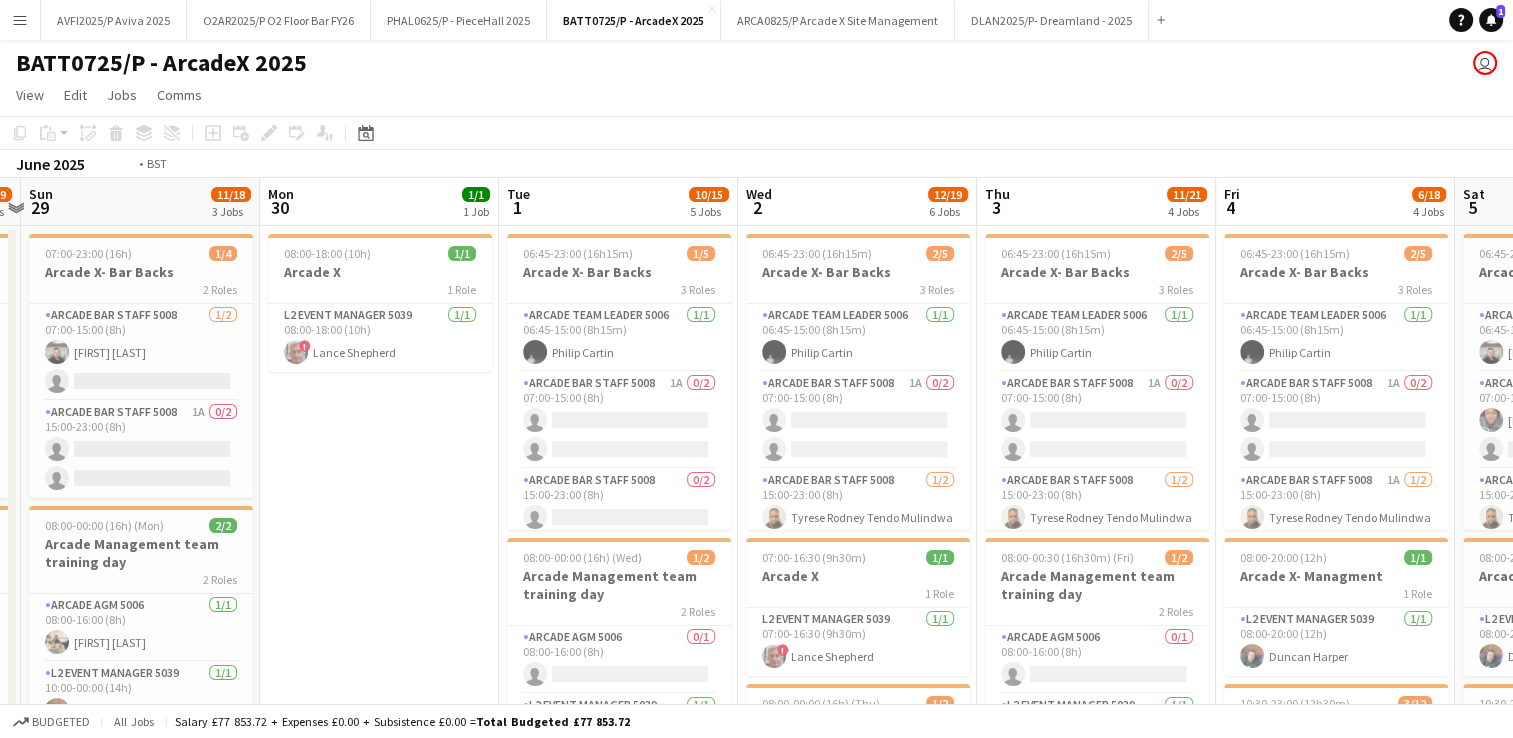 drag, startPoint x: 1156, startPoint y: 358, endPoint x: 200, endPoint y: 361, distance: 956.0047 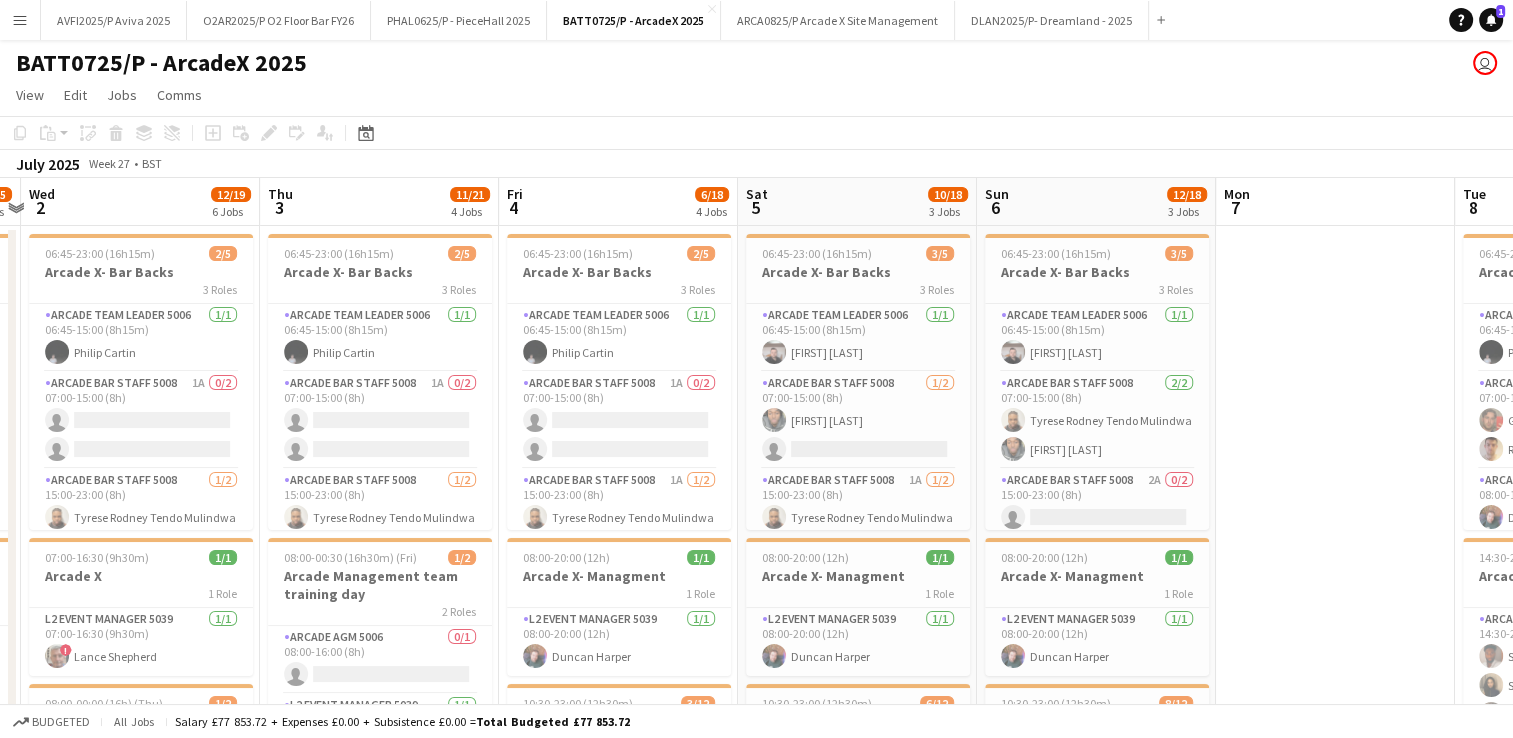 scroll, scrollTop: 0, scrollLeft: 735, axis: horizontal 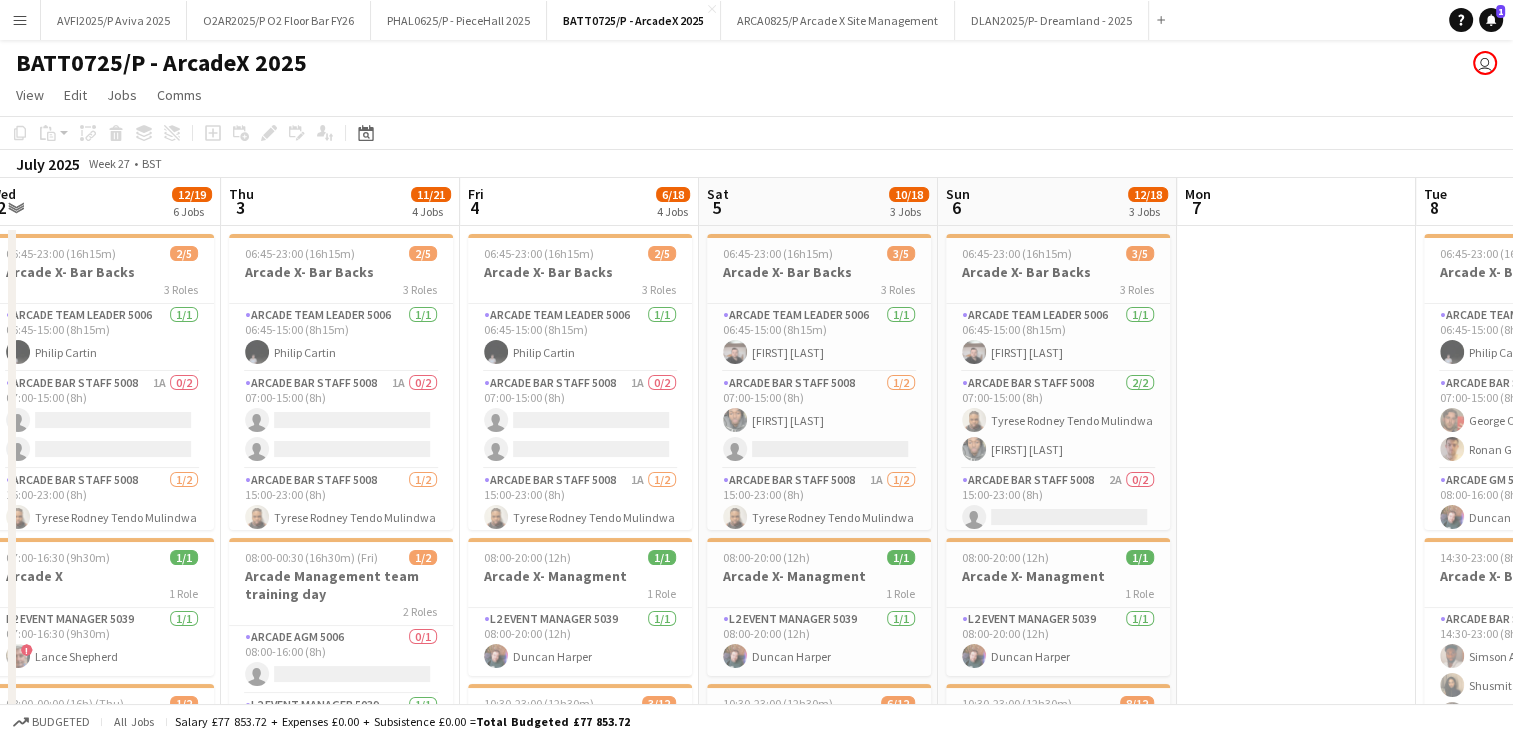drag, startPoint x: 452, startPoint y: 354, endPoint x: 344, endPoint y: 354, distance: 108 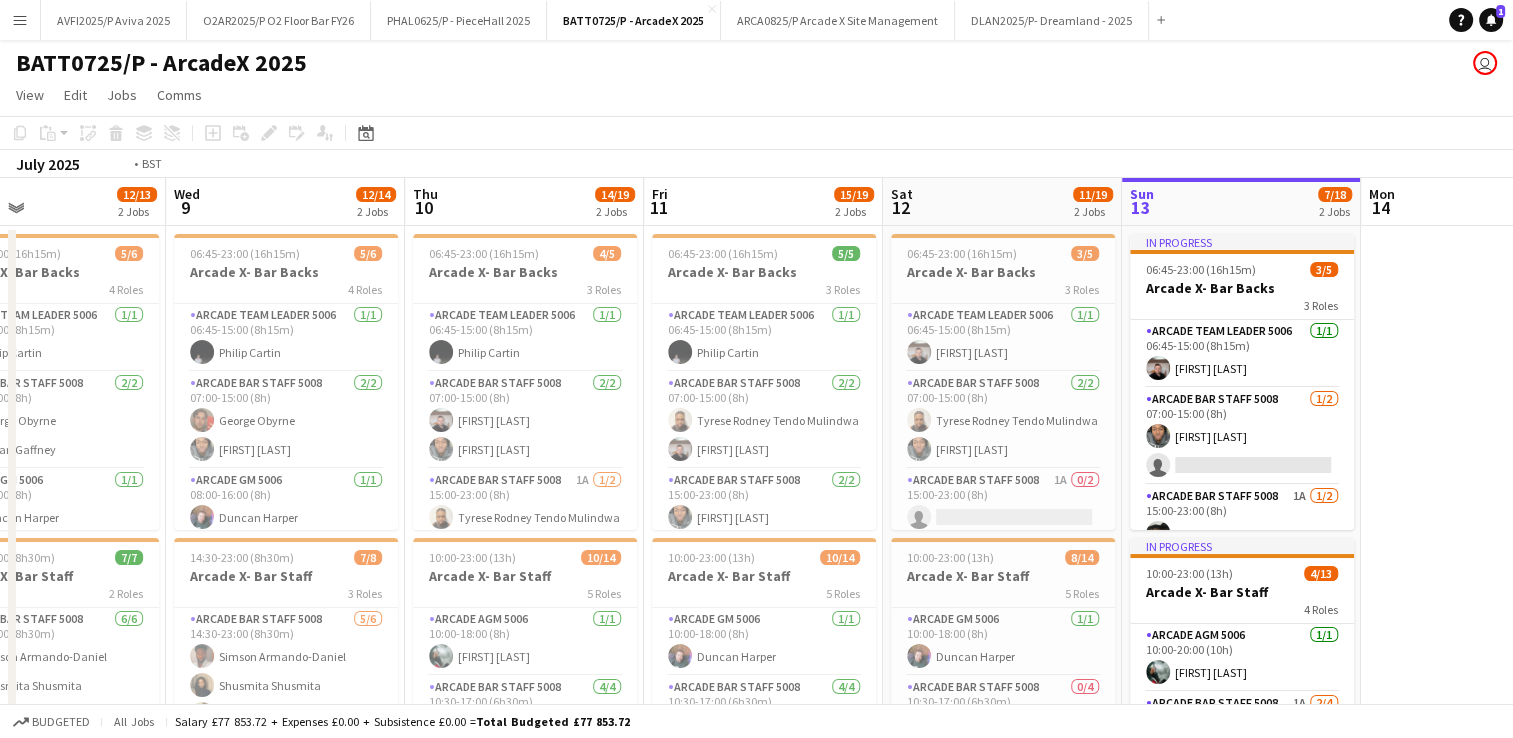 drag, startPoint x: 1109, startPoint y: 344, endPoint x: 132, endPoint y: 347, distance: 977.0046 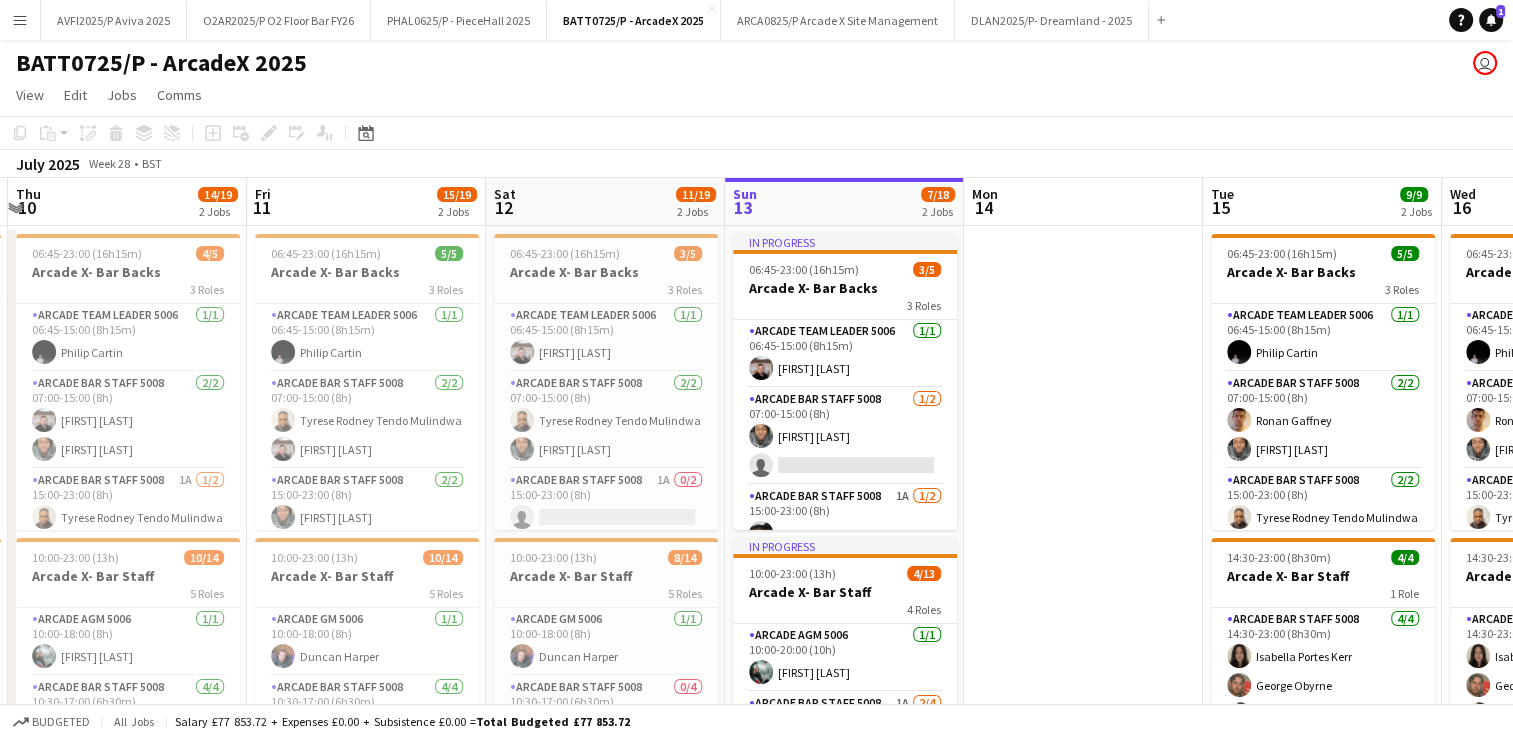 scroll, scrollTop: 0, scrollLeft: 694, axis: horizontal 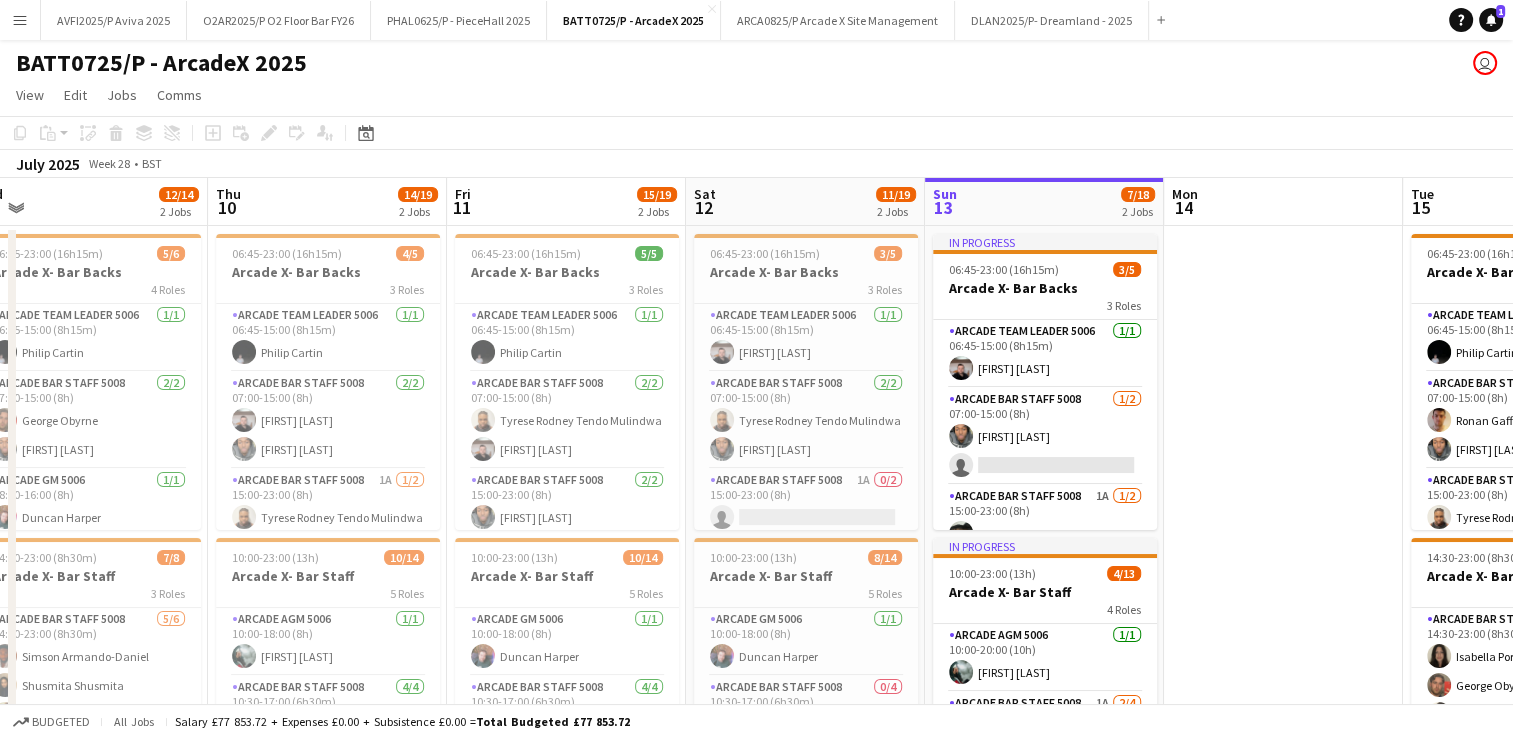 drag, startPoint x: 433, startPoint y: 361, endPoint x: 1092, endPoint y: 345, distance: 659.1942 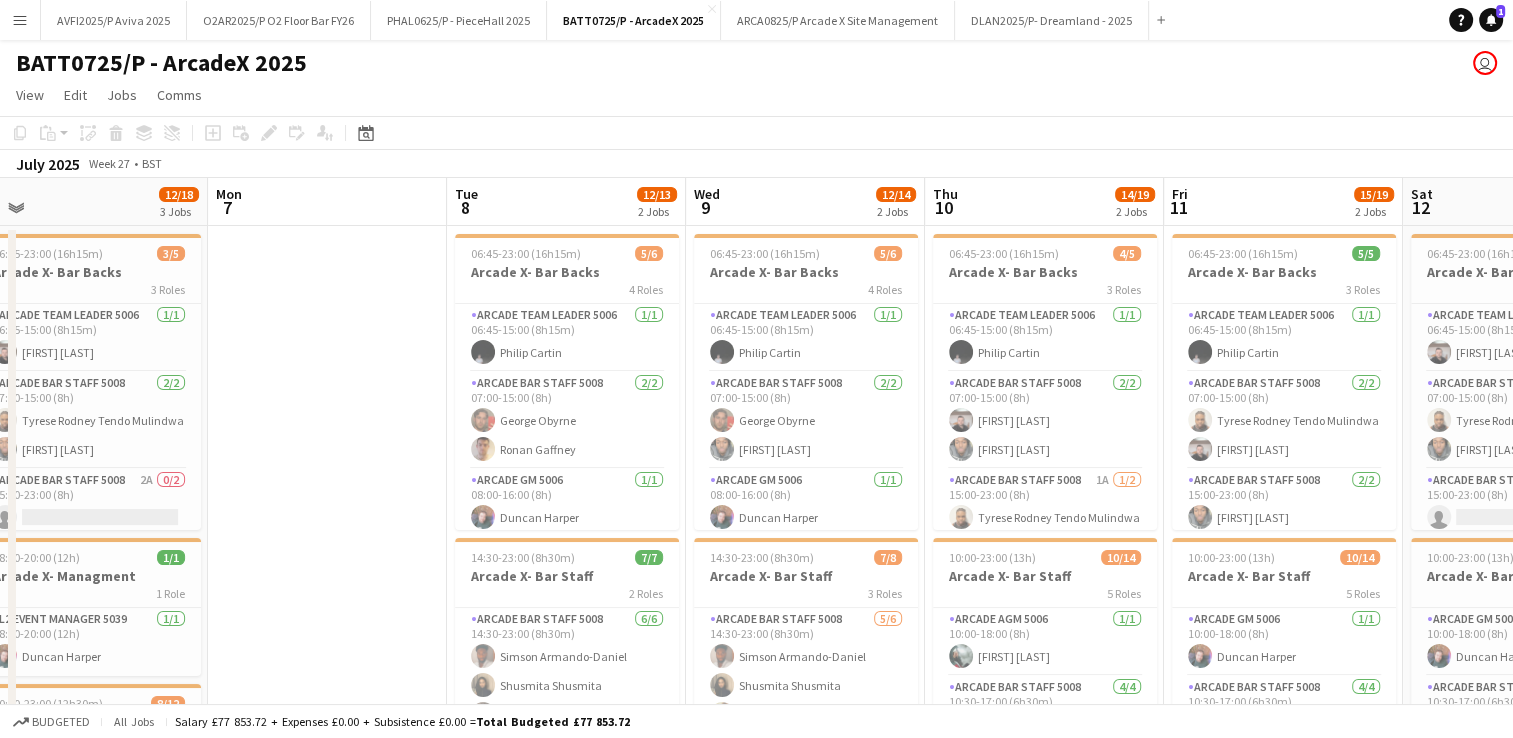 scroll, scrollTop: 0, scrollLeft: 571, axis: horizontal 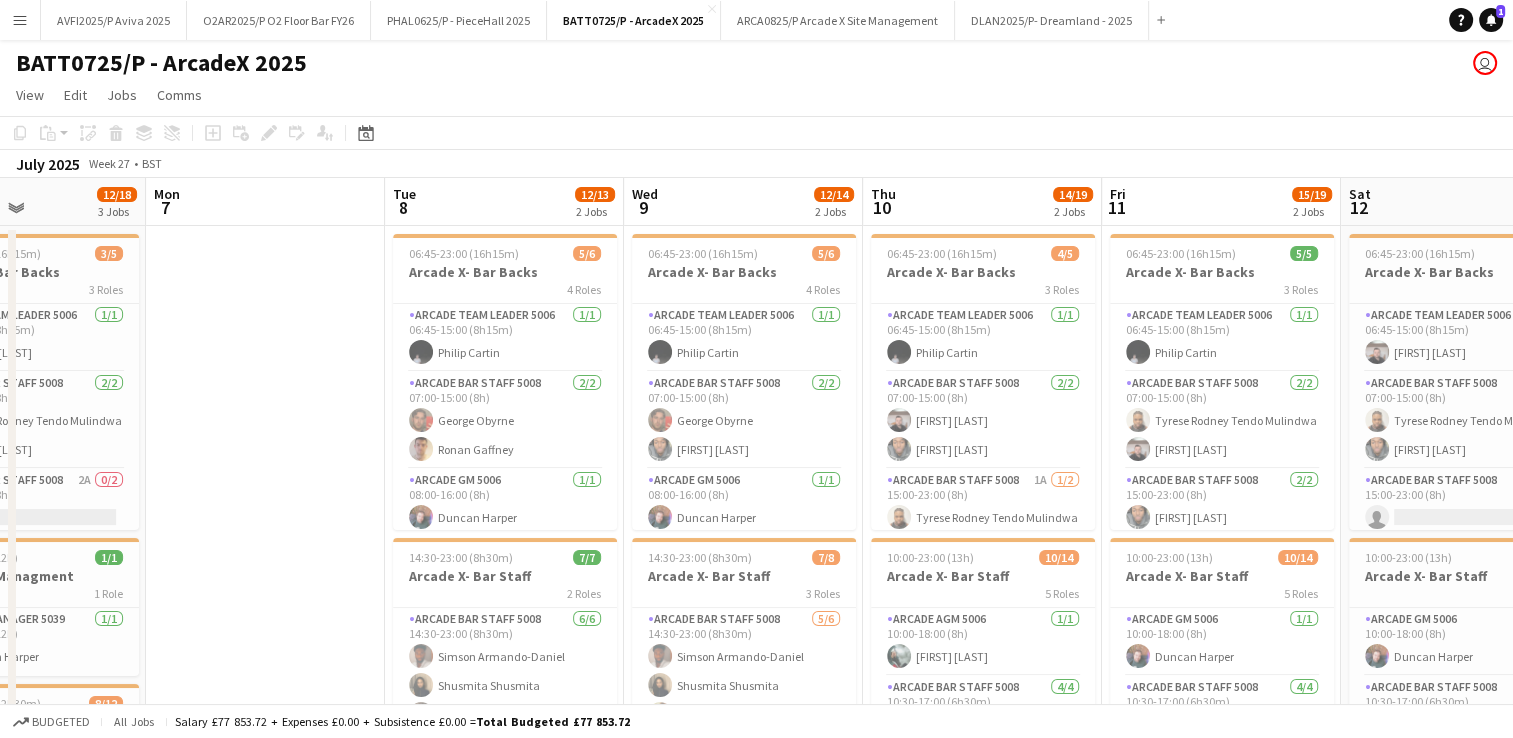 drag, startPoint x: 492, startPoint y: 347, endPoint x: 788, endPoint y: 347, distance: 296 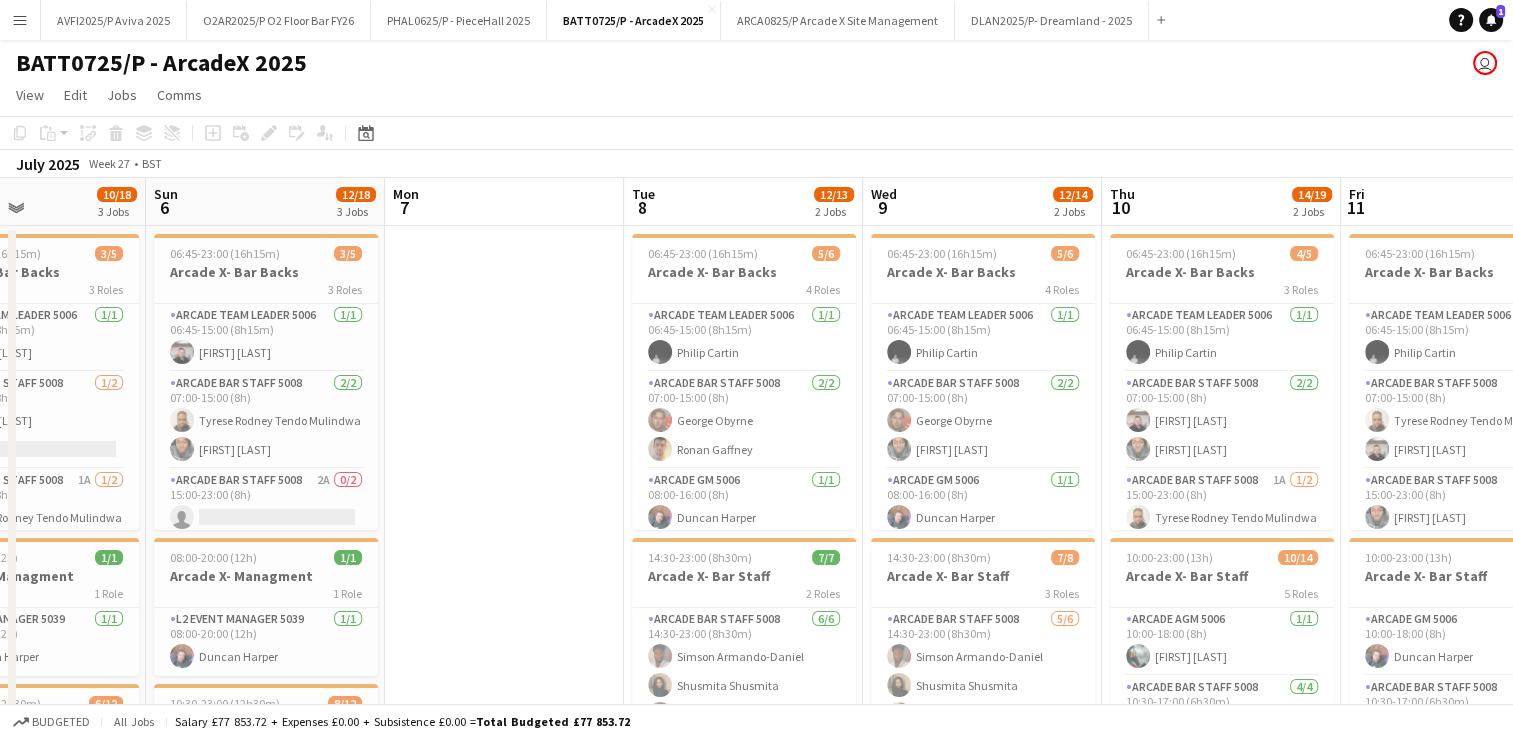 click at bounding box center (504, 906) 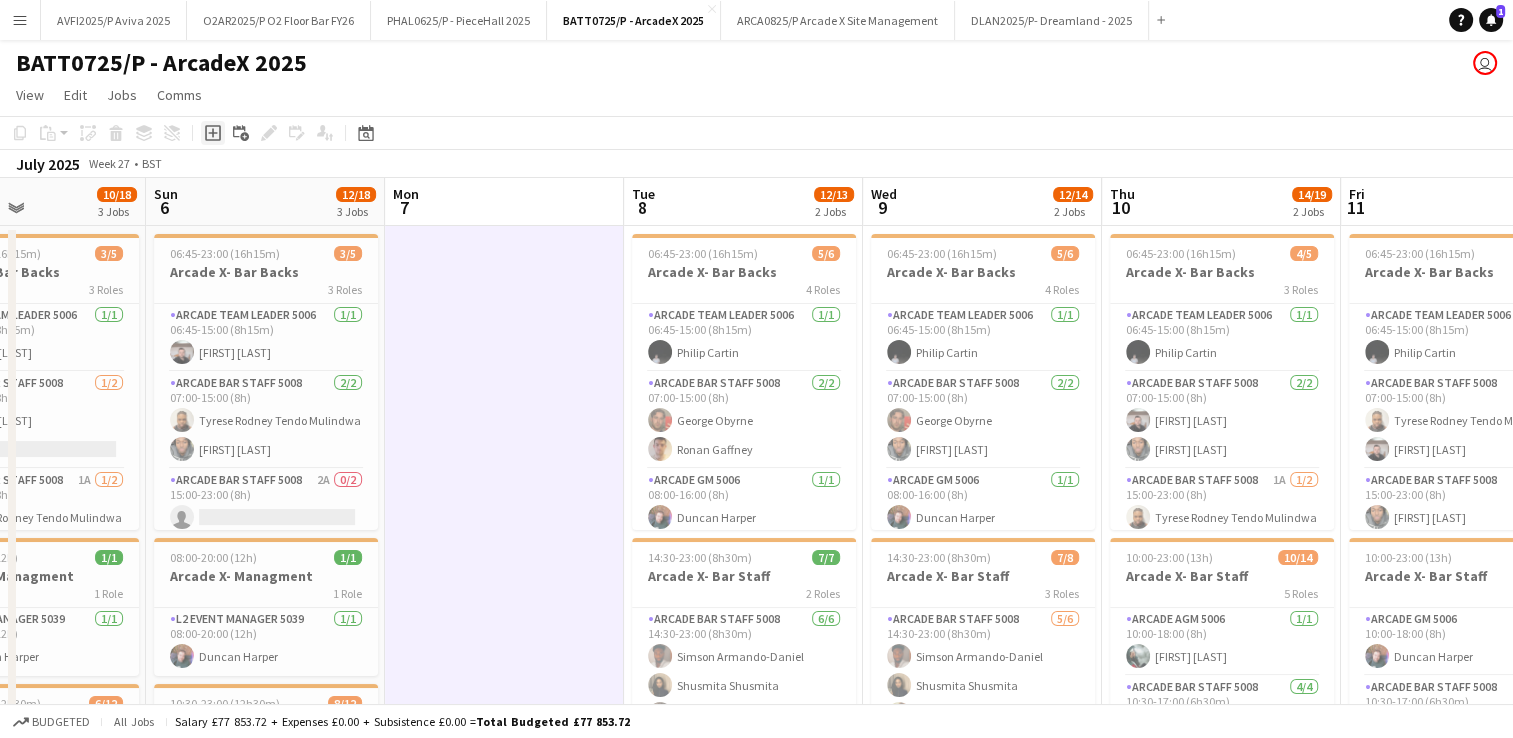 click on "Add job" 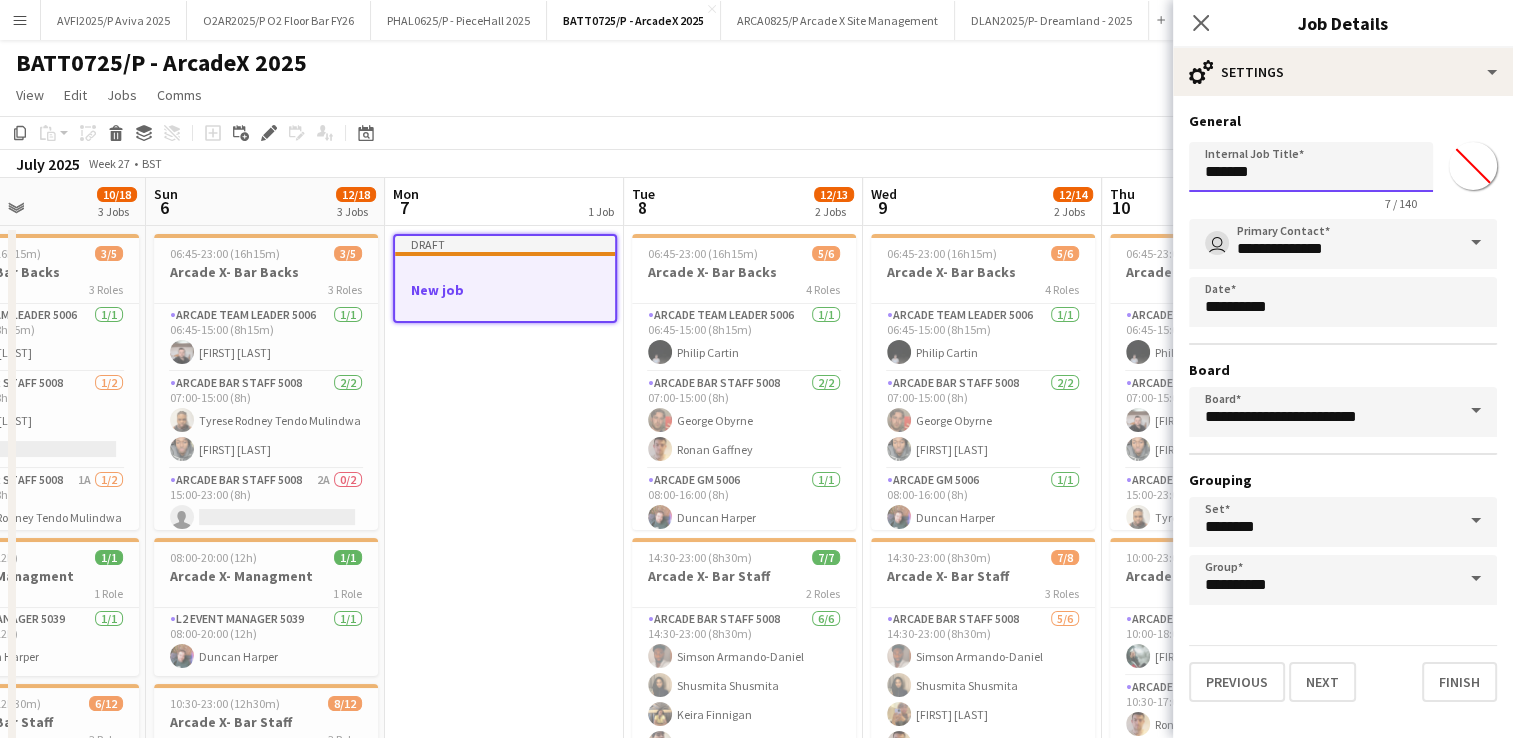 drag, startPoint x: 1225, startPoint y: 168, endPoint x: 752, endPoint y: 174, distance: 473.03806 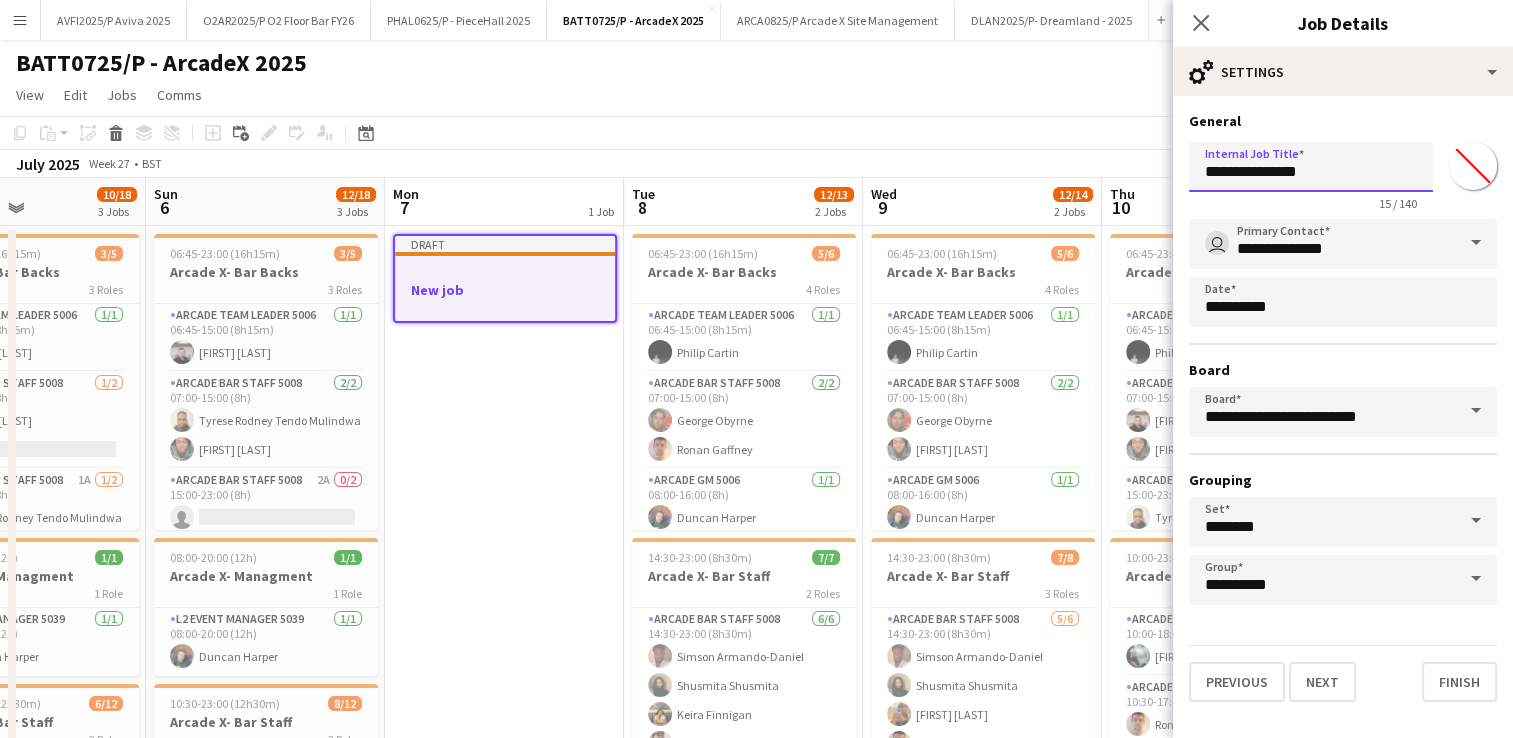 type on "**********" 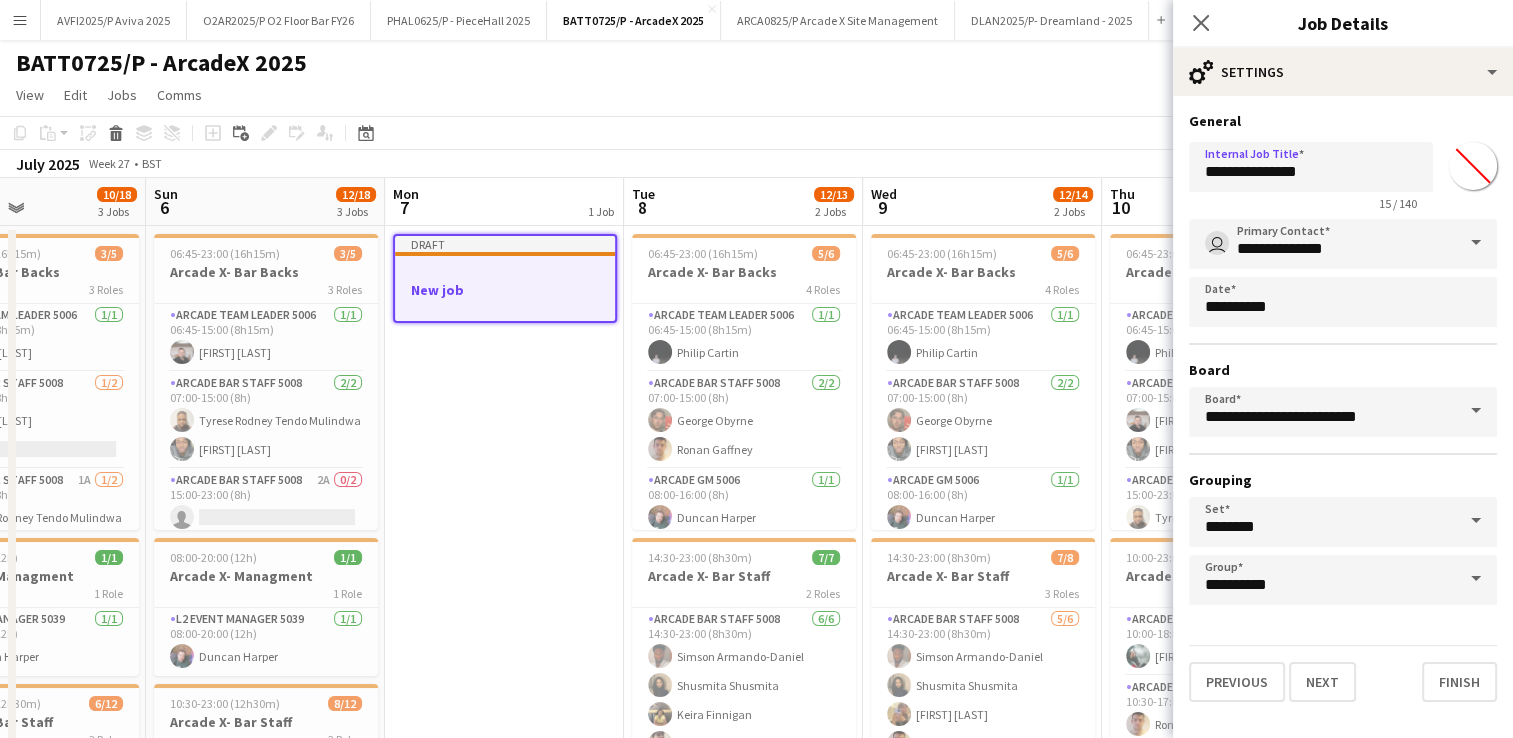 click on "Draft   New job" at bounding box center (504, 906) 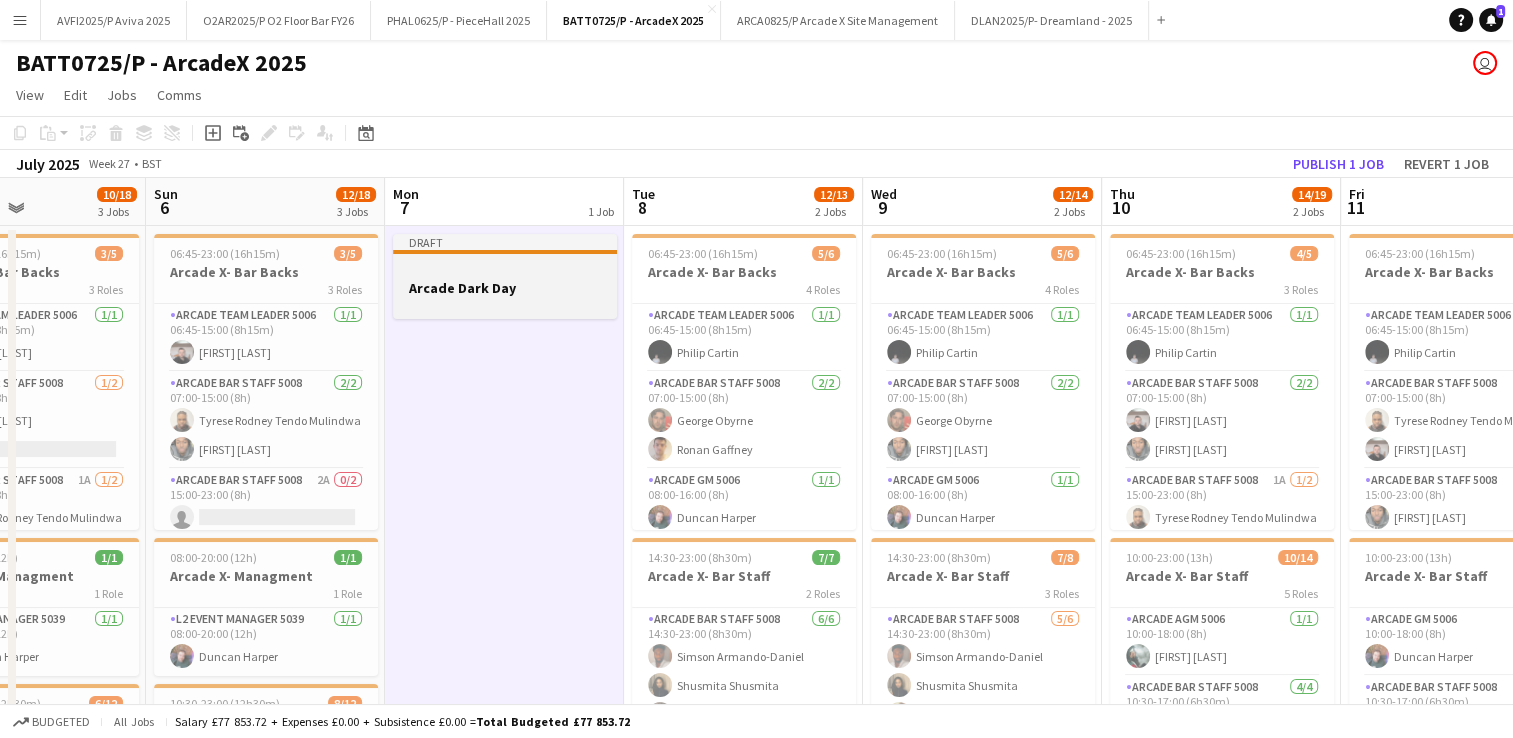 click at bounding box center (505, 305) 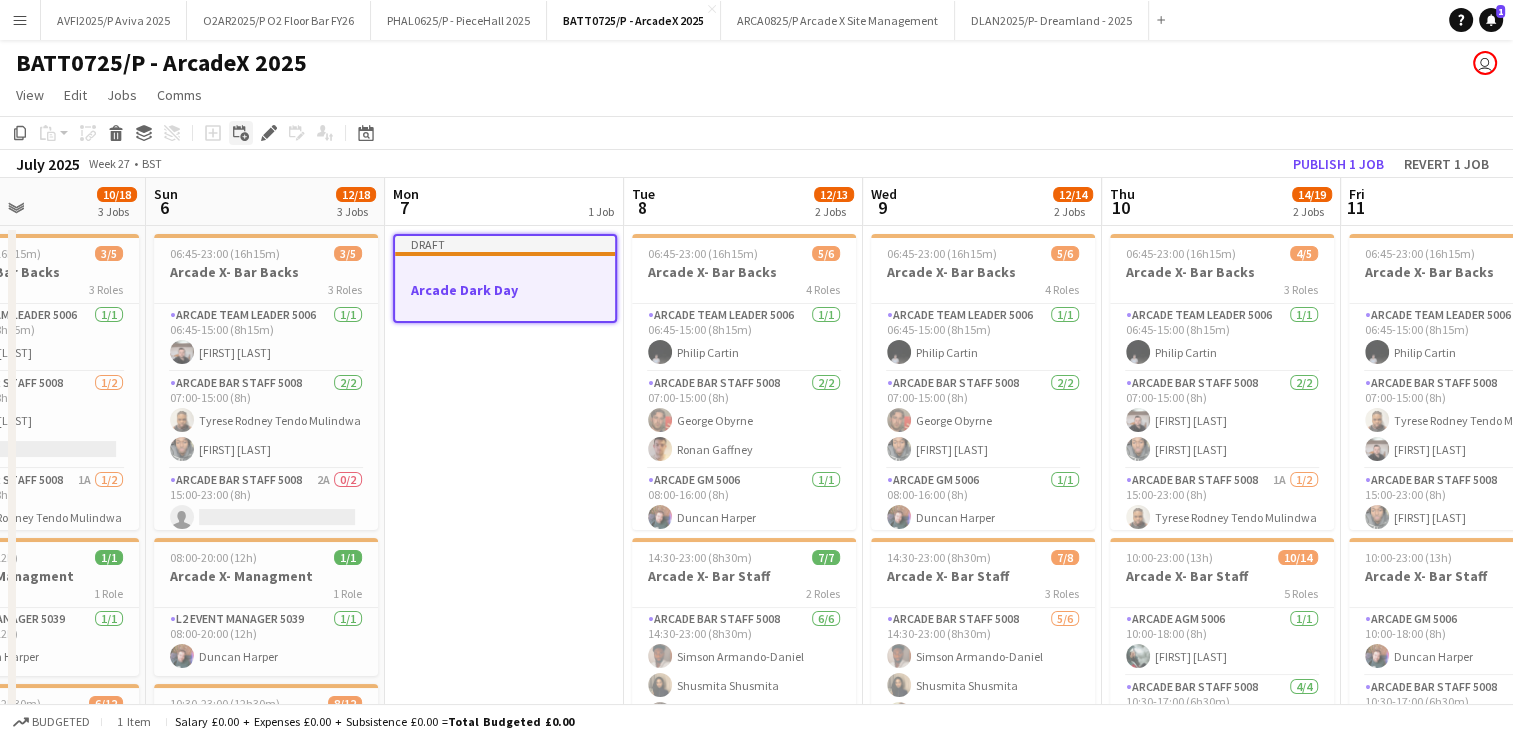 click 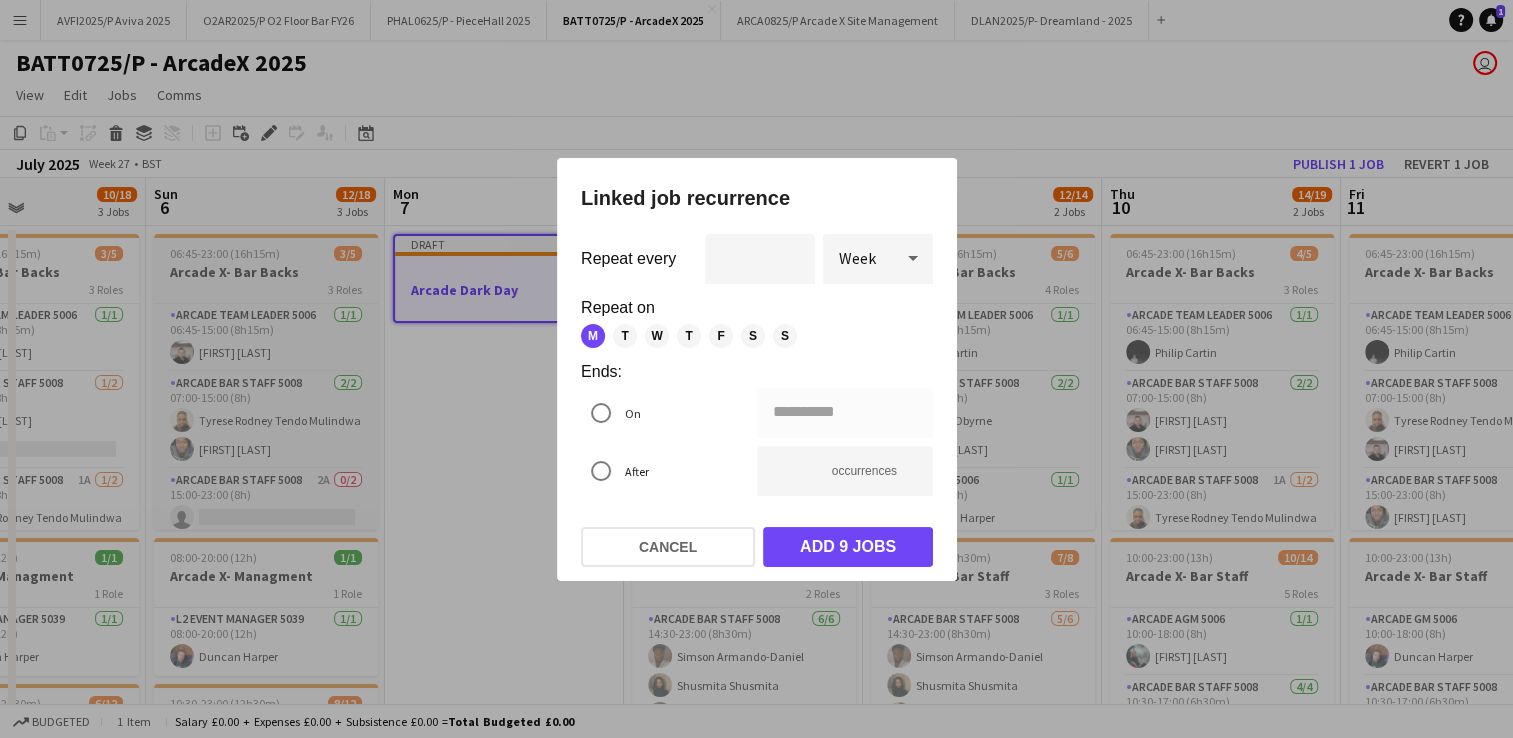 drag, startPoint x: 363, startPoint y: 284, endPoint x: 372, endPoint y: 290, distance: 10.816654 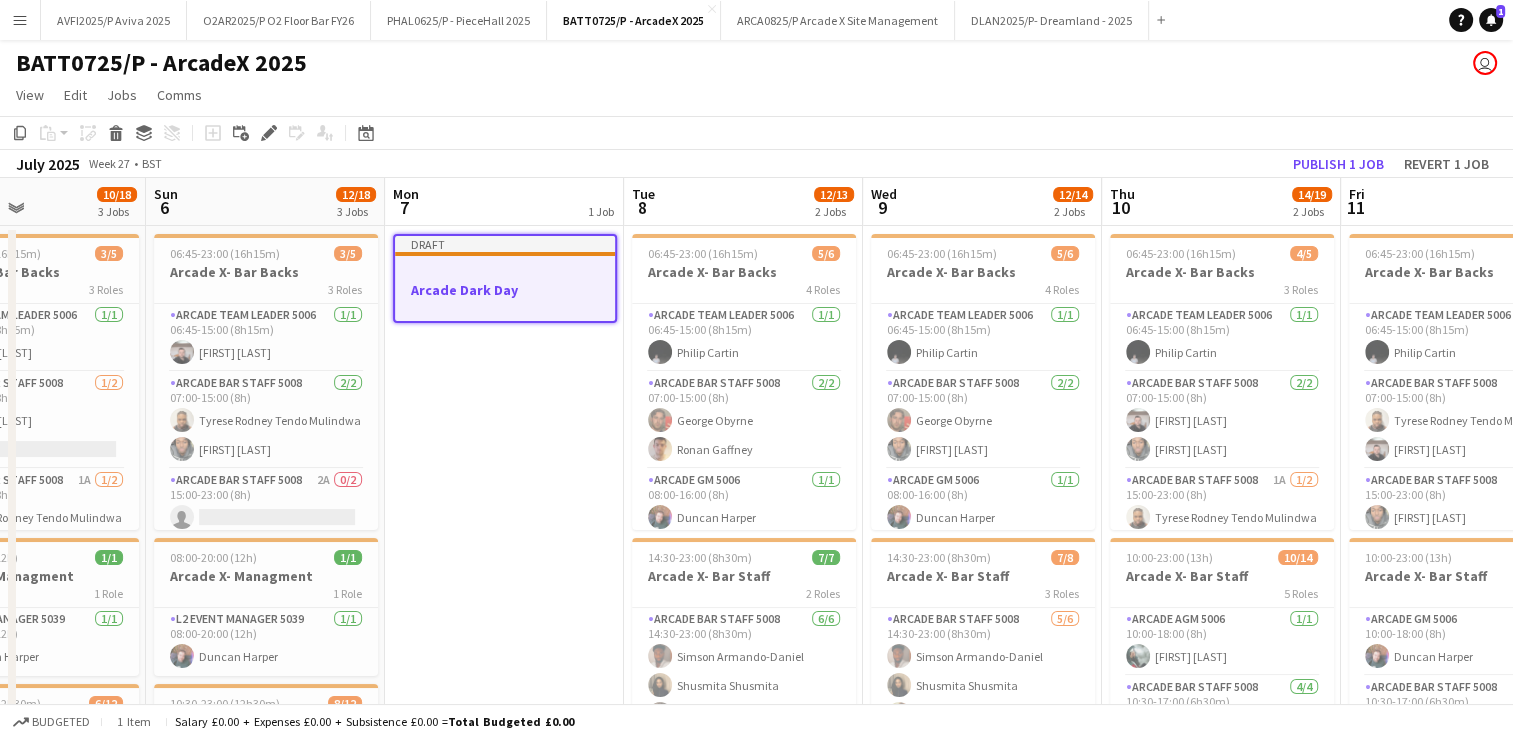 click on "Draft   Arcade Dark Day" at bounding box center [504, 906] 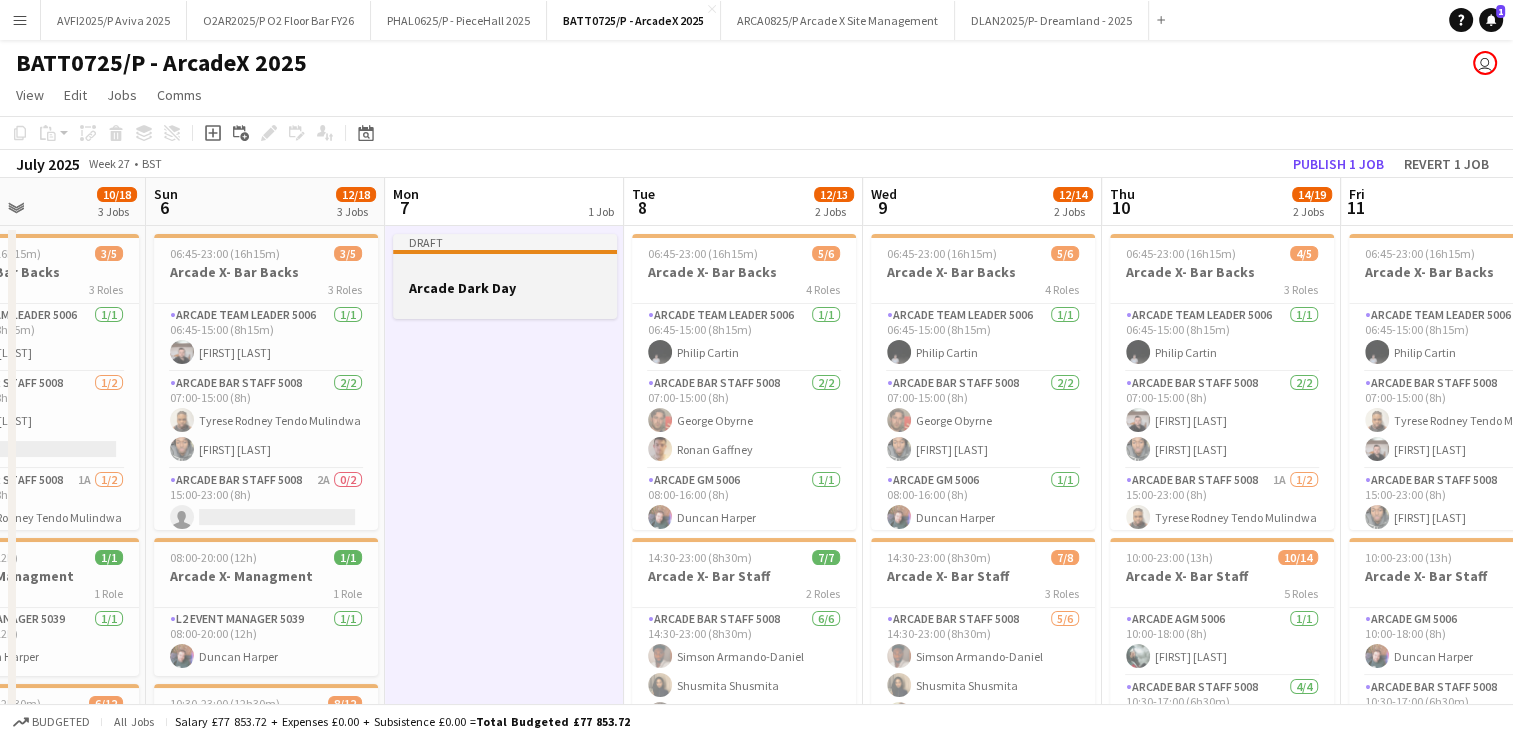click on "Arcade Dark Day" at bounding box center (505, 288) 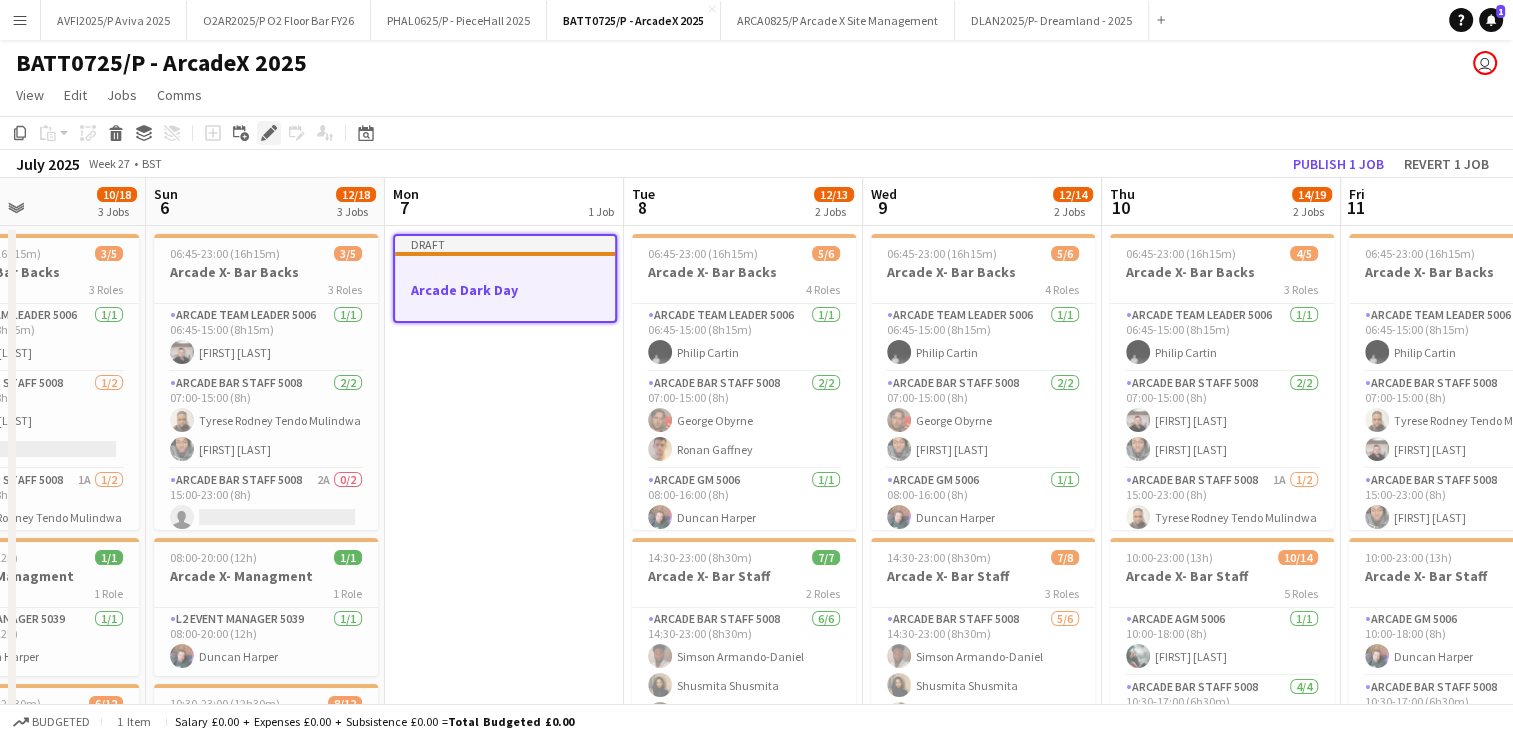 click on "Edit" 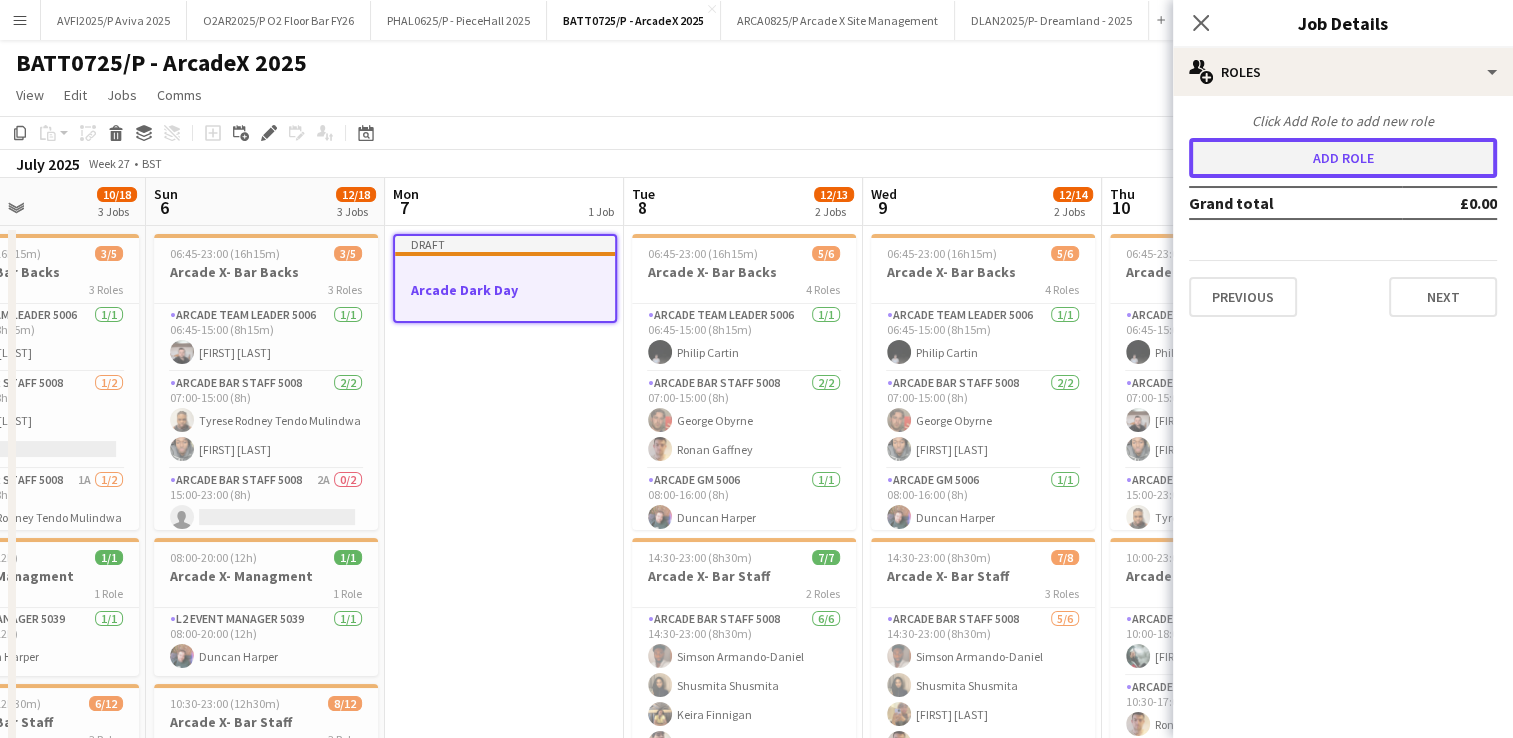 click on "Add role" at bounding box center (1343, 158) 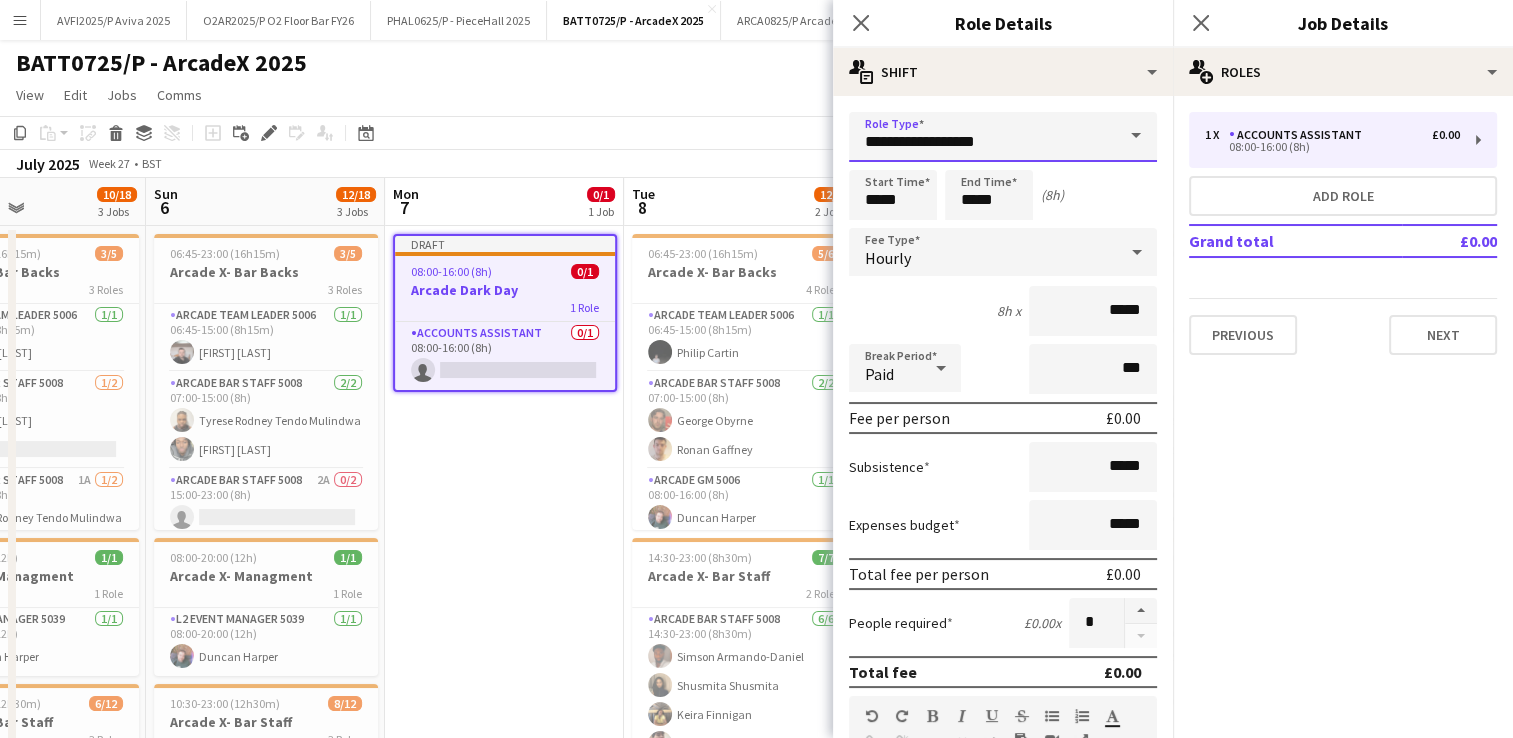 drag, startPoint x: 1056, startPoint y: 144, endPoint x: 368, endPoint y: 113, distance: 688.69806 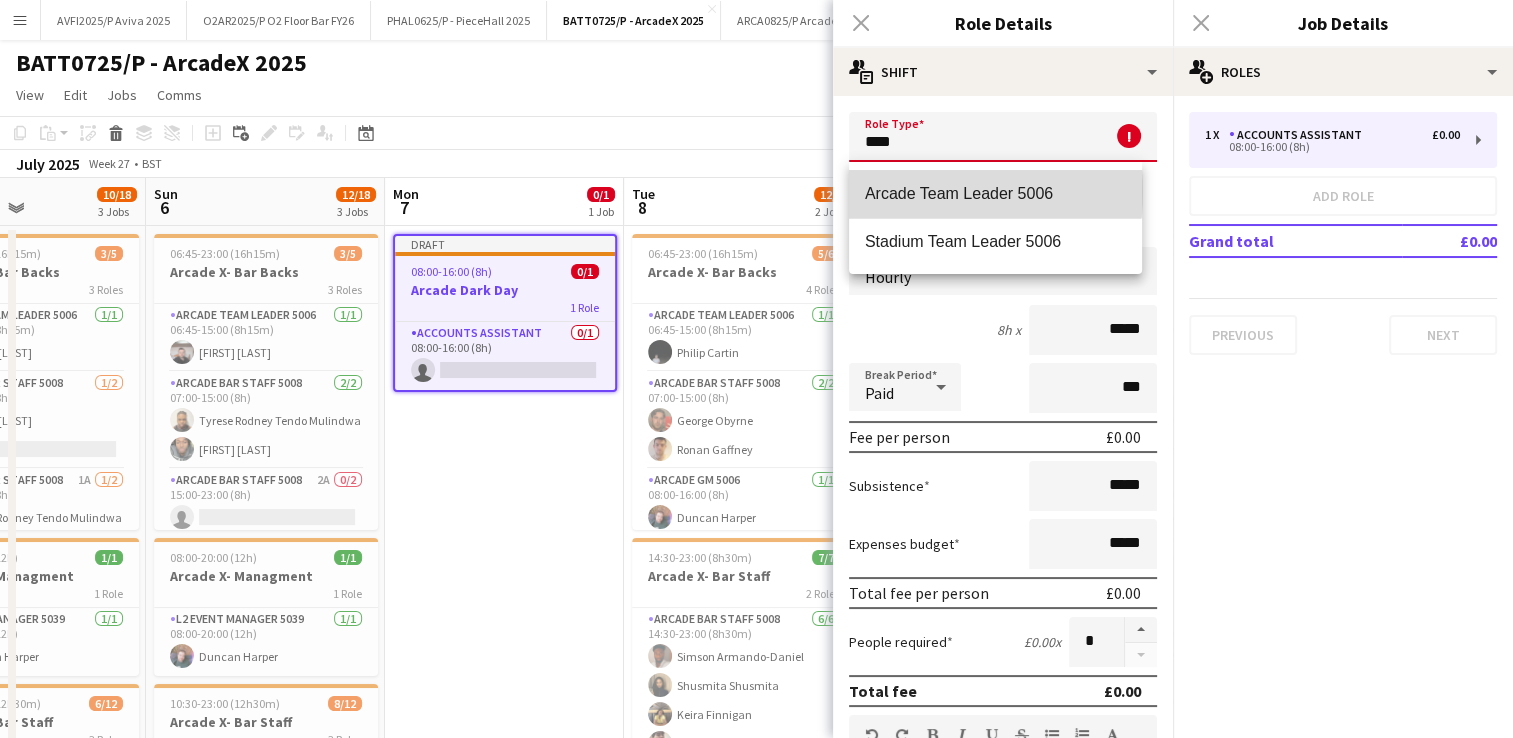 click on "Arcade Team Leader 5006" at bounding box center (995, 193) 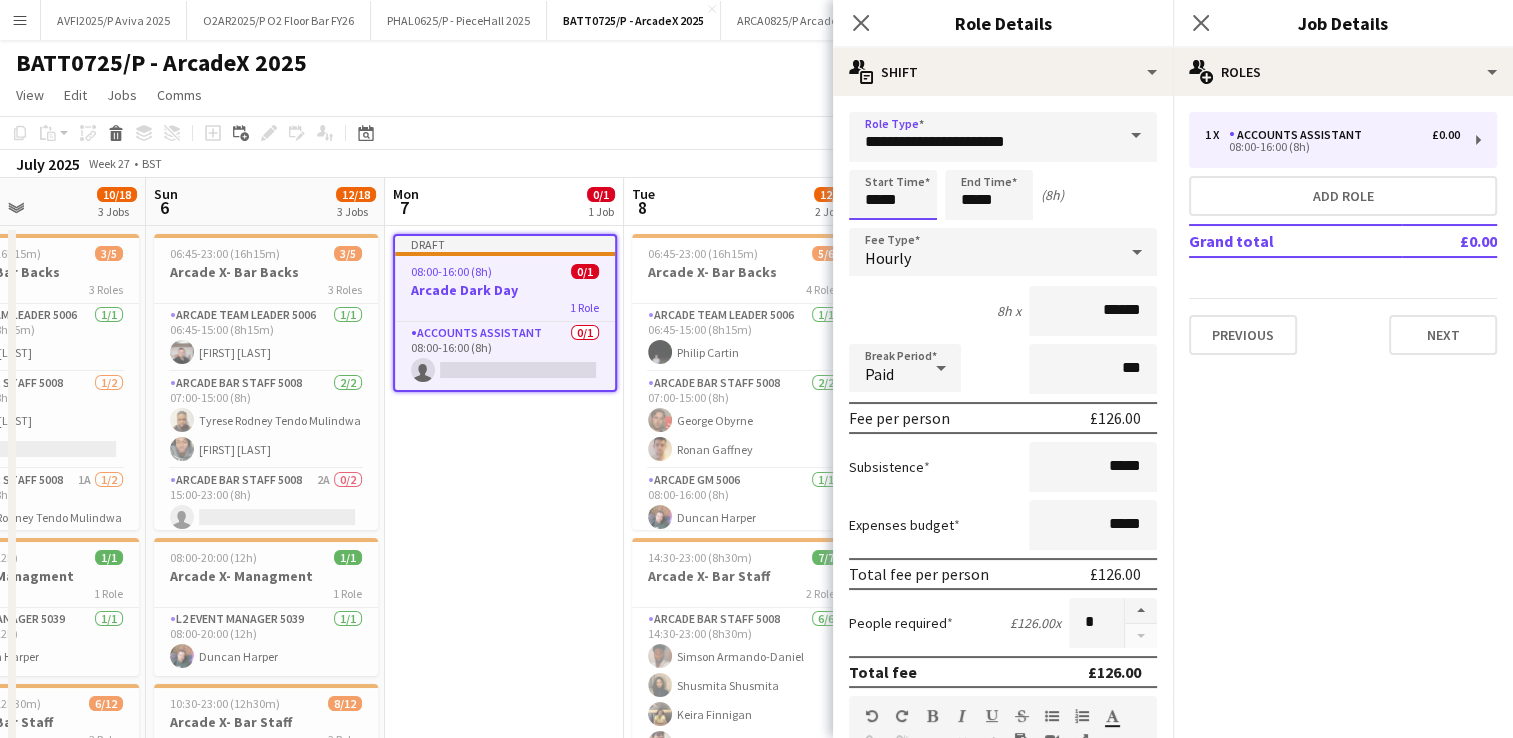 click on "*****" at bounding box center [893, 195] 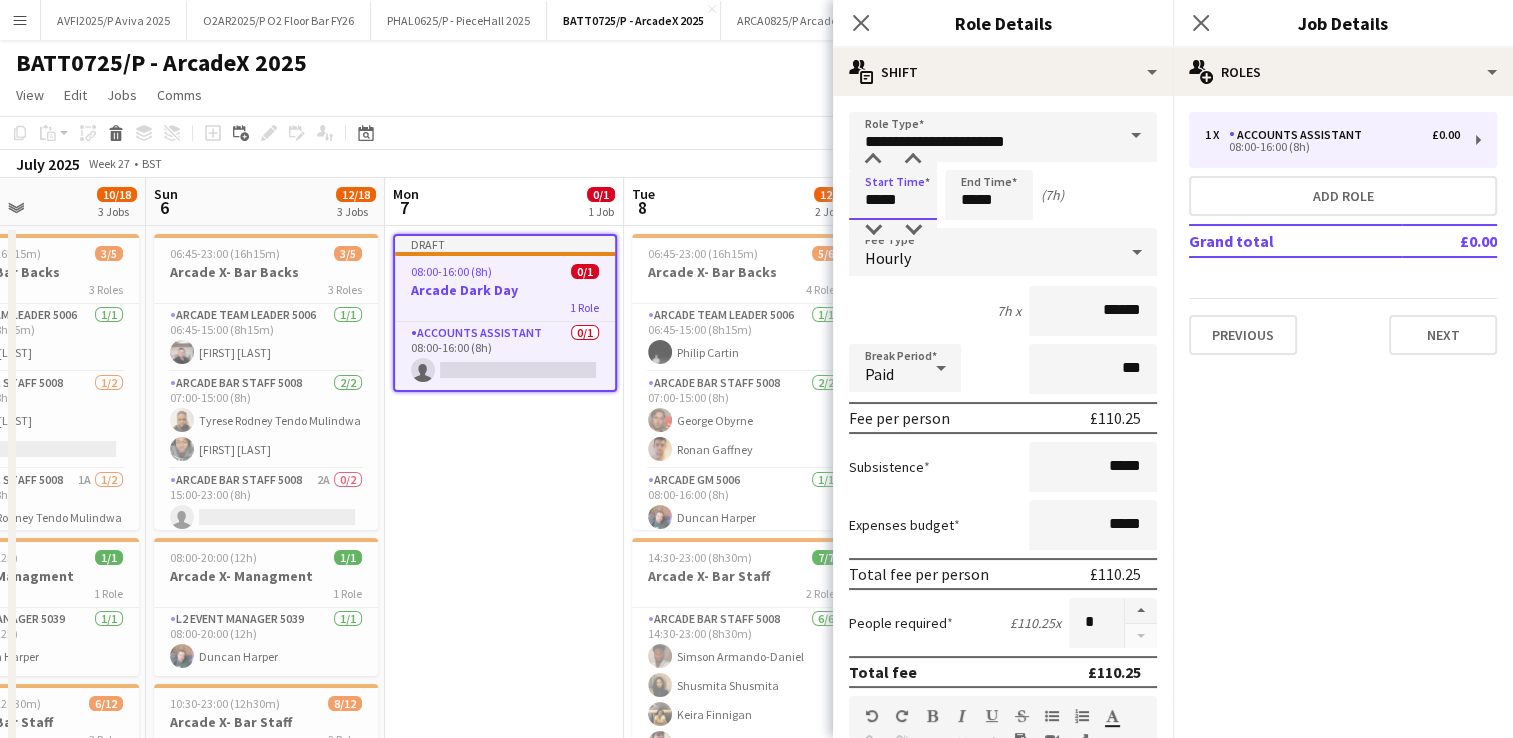 type on "*****" 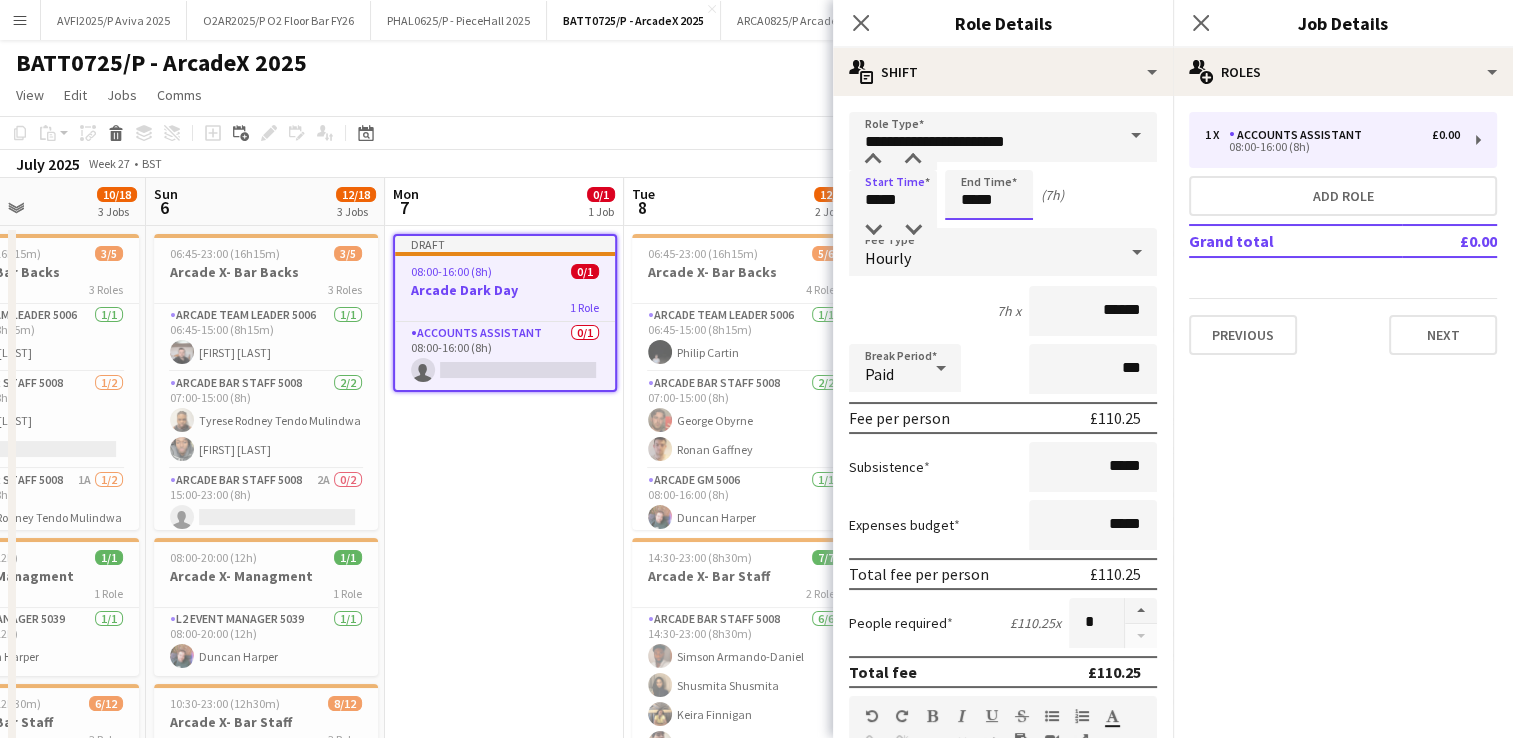 click on "*****" at bounding box center (989, 195) 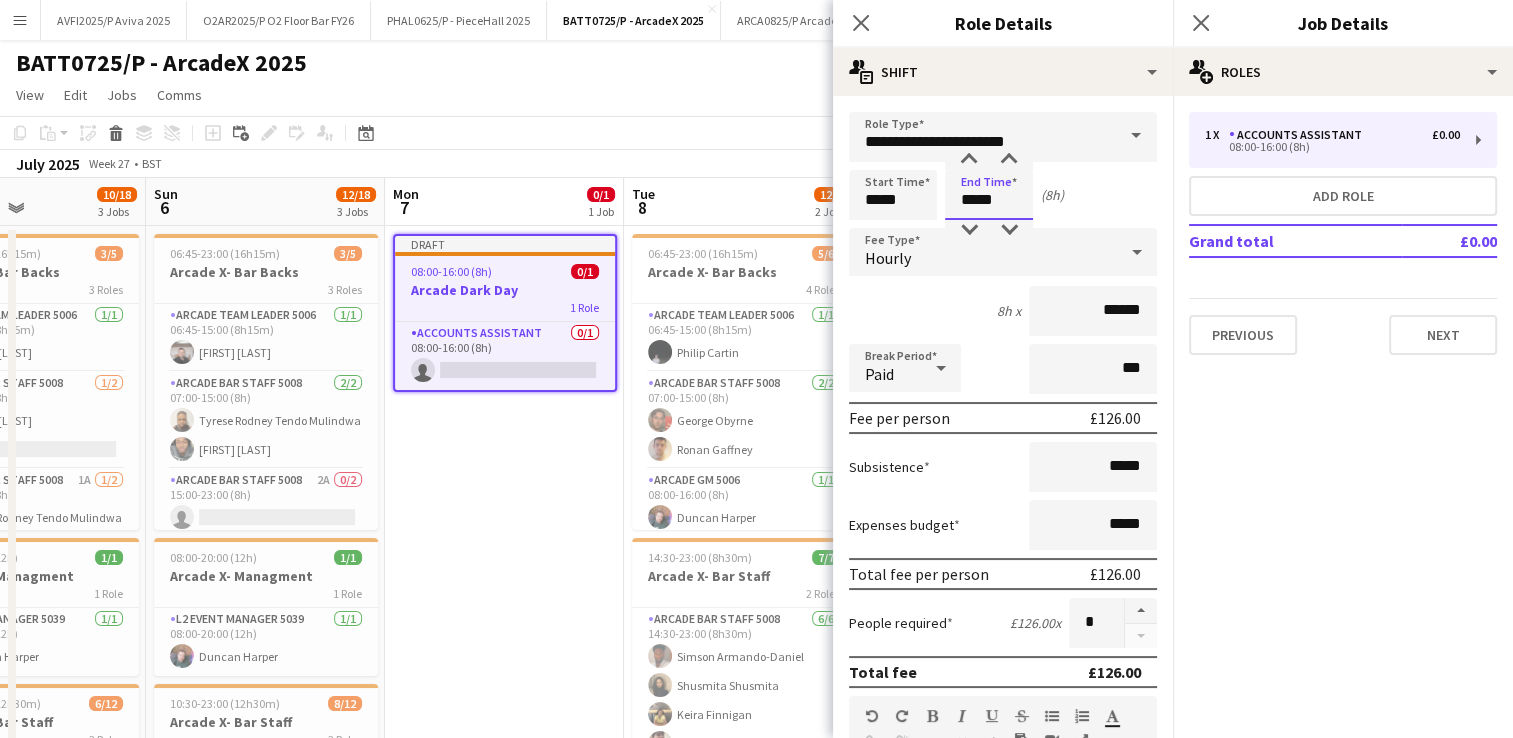 type on "*****" 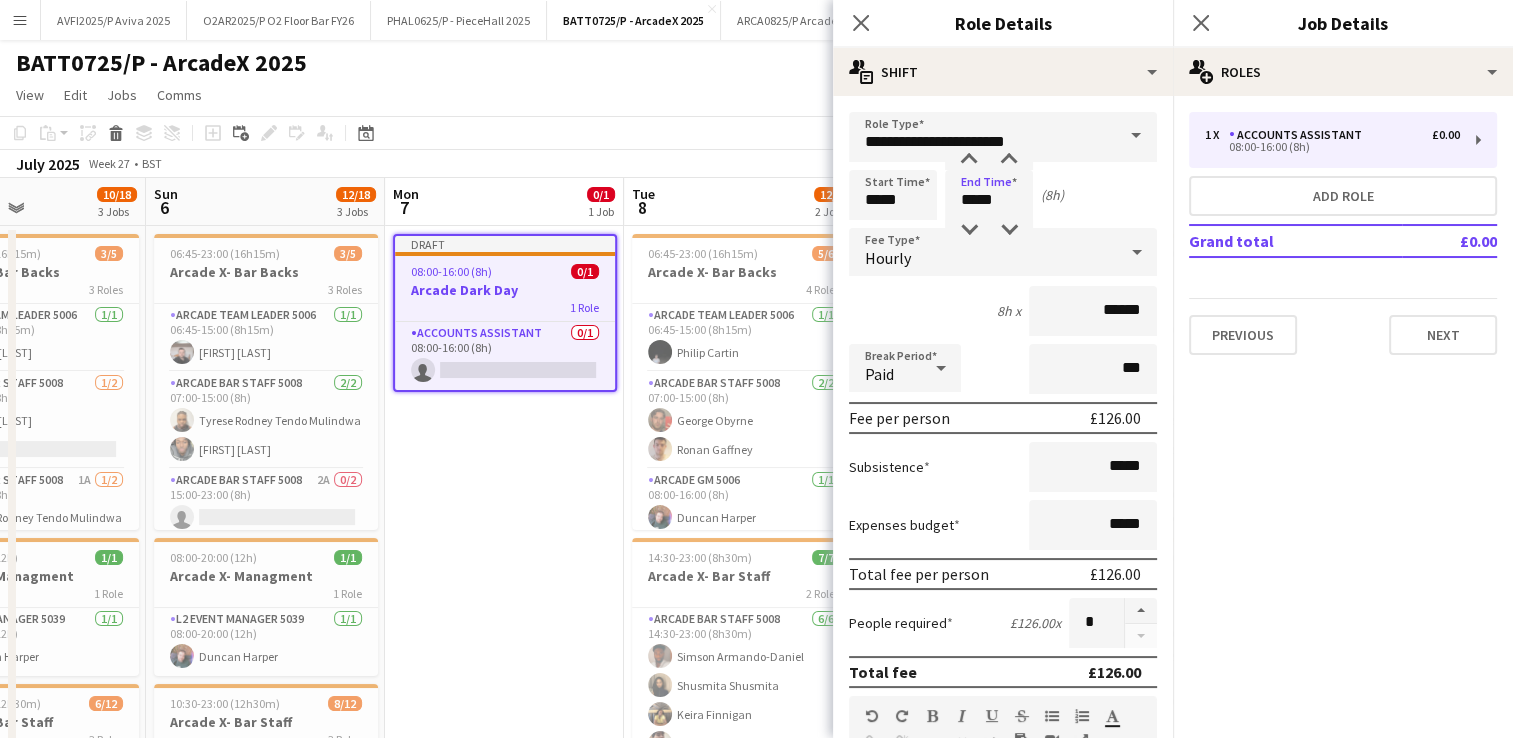drag, startPoint x: 606, startPoint y: 478, endPoint x: 572, endPoint y: 427, distance: 61.294373 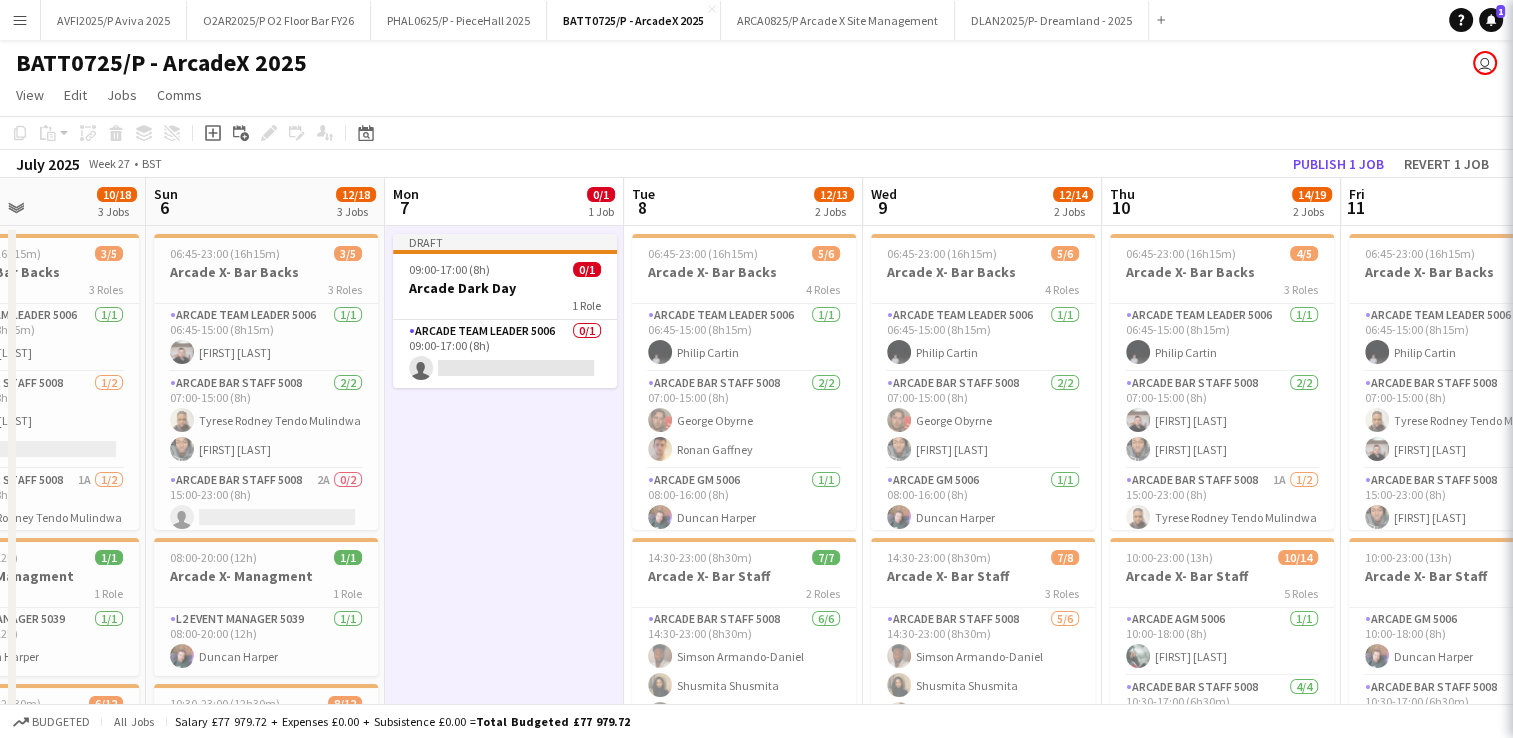 scroll, scrollTop: 0, scrollLeft: 572, axis: horizontal 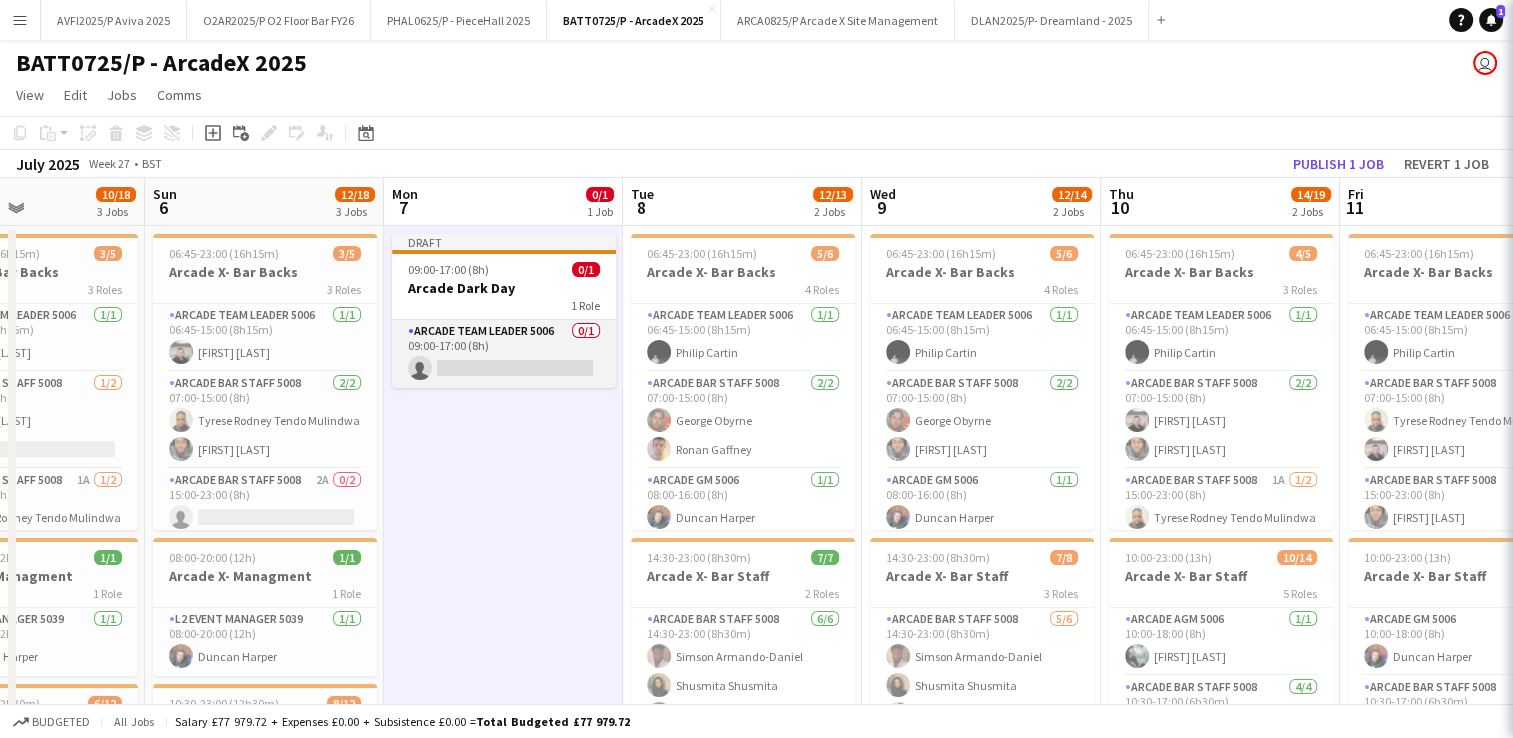 click on "Arcade Team Leader 5006   0/1   09:00-17:00 (8h)
single-neutral-actions" at bounding box center (504, 354) 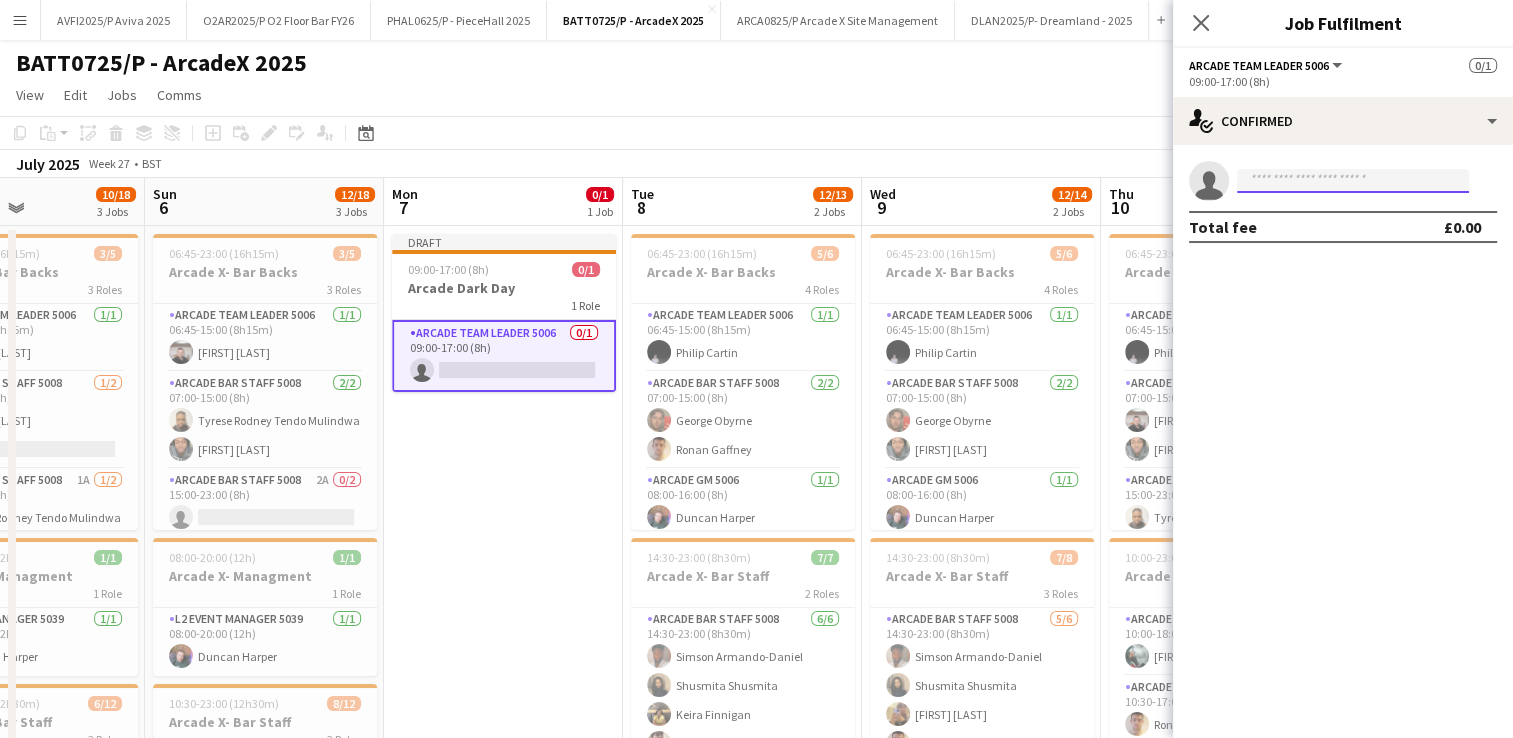 click at bounding box center [1353, 181] 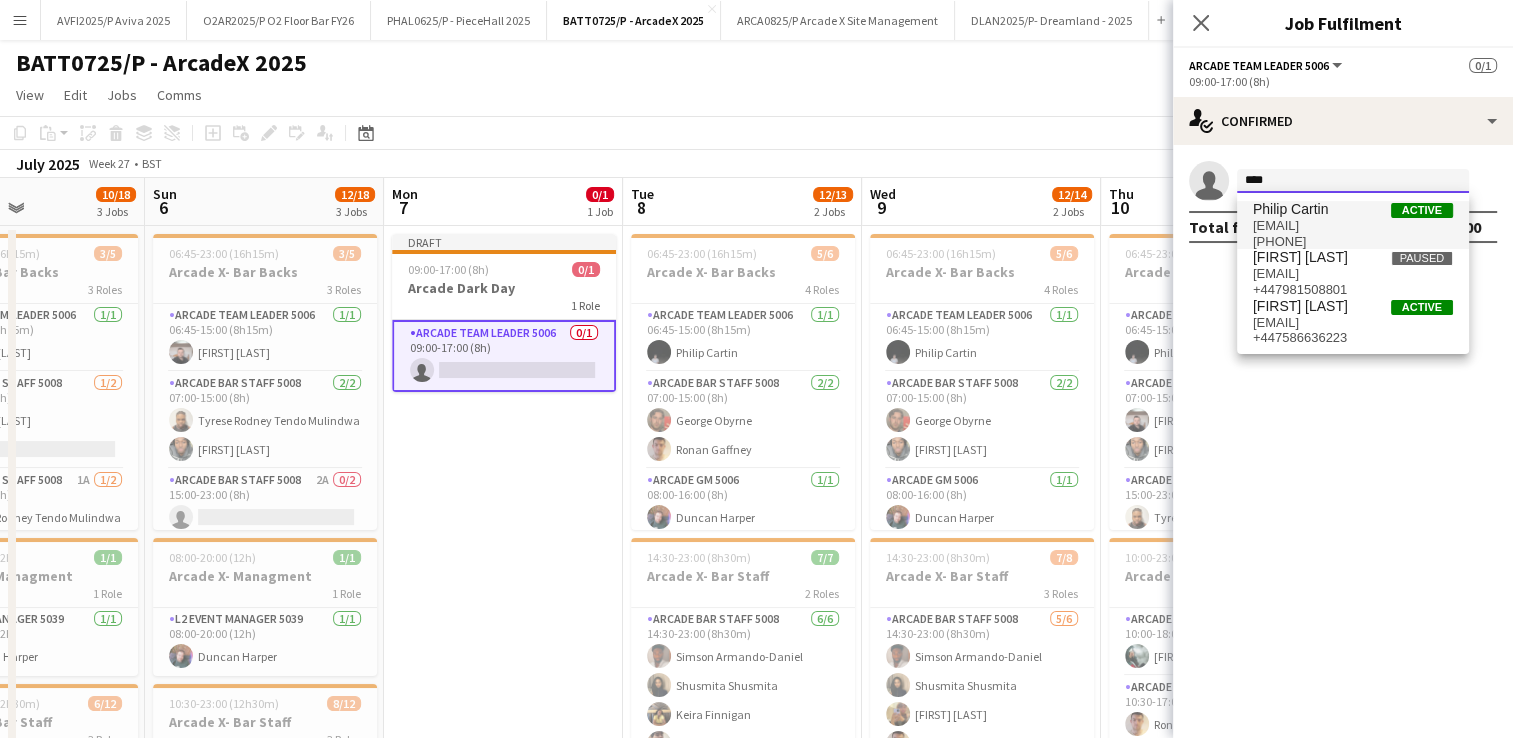 type on "****" 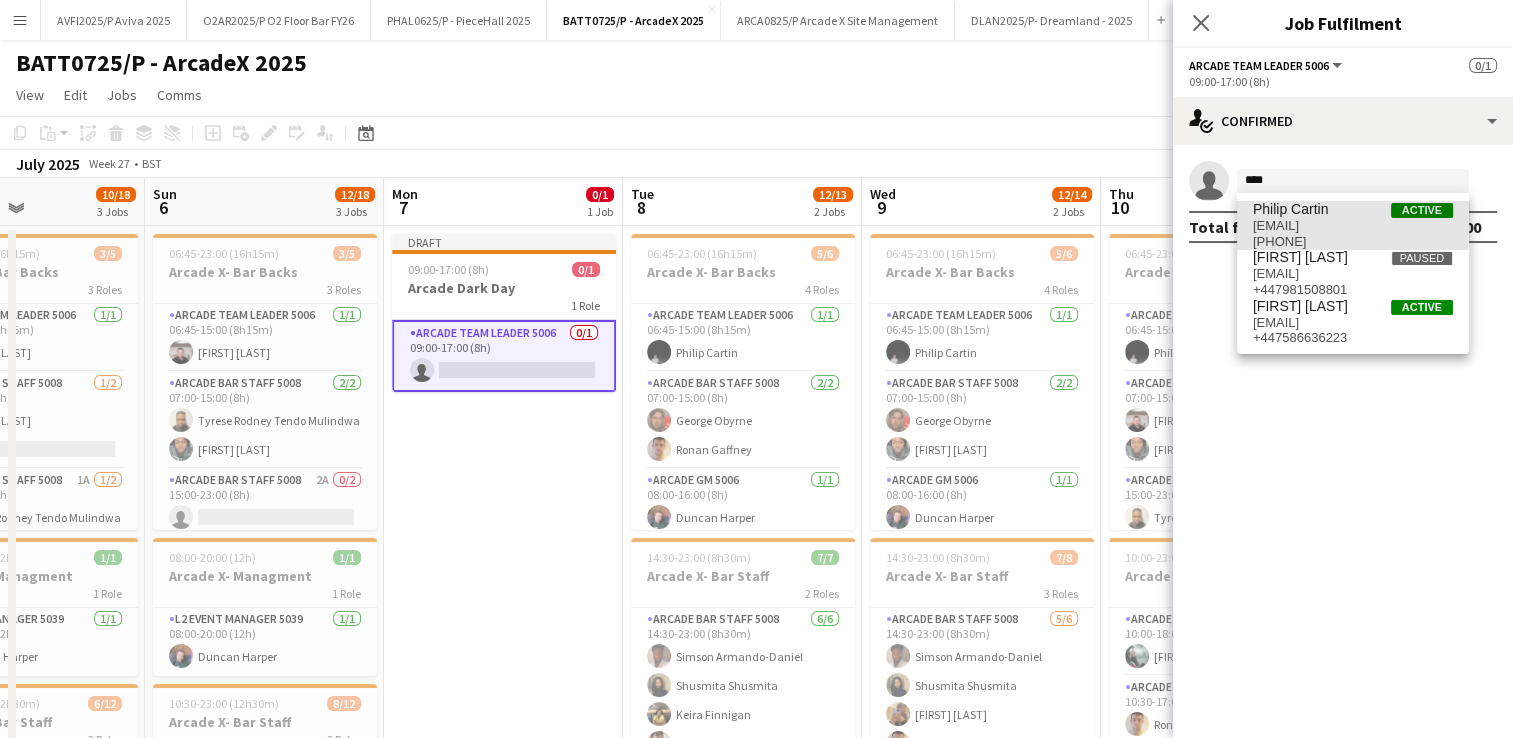 click on "[EMAIL]" at bounding box center [1353, 226] 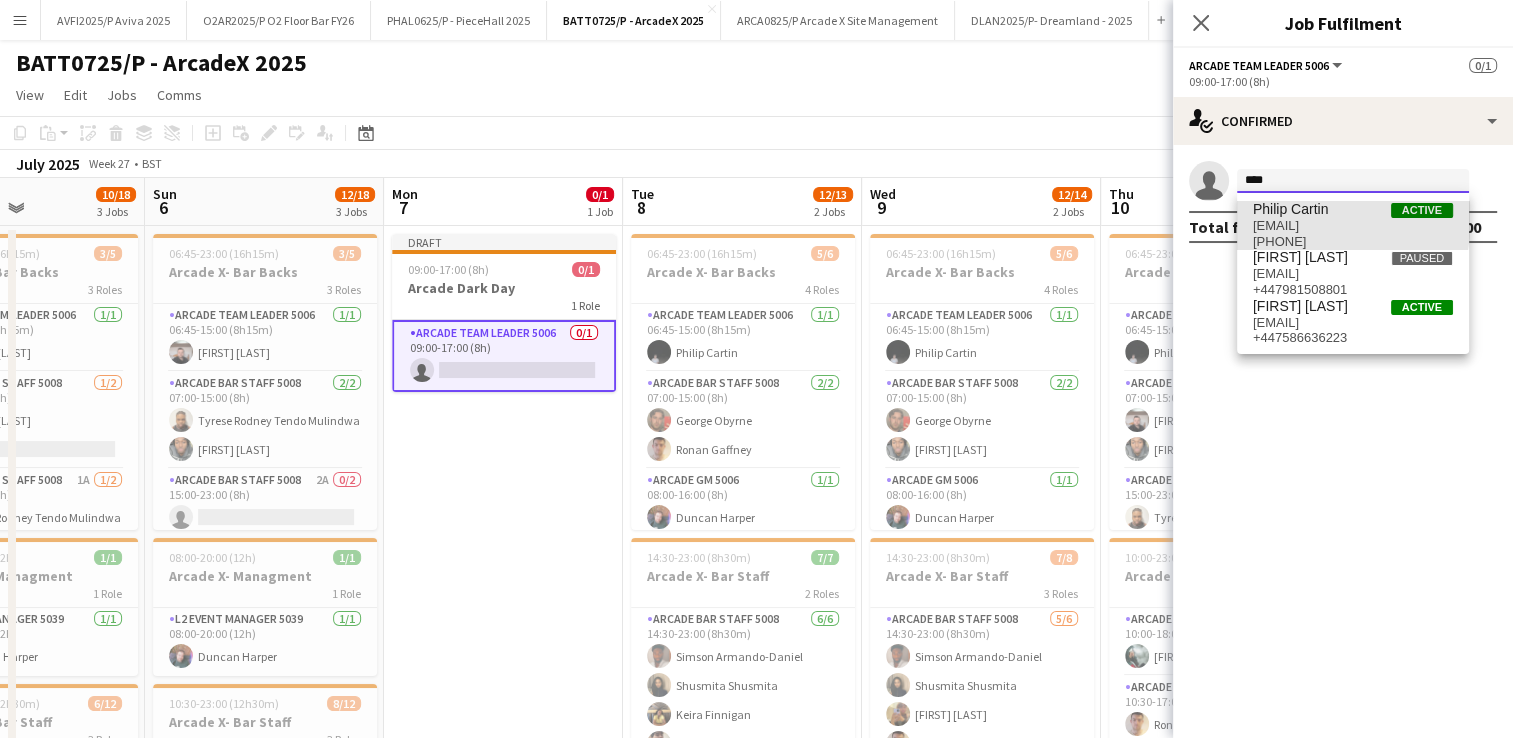 type 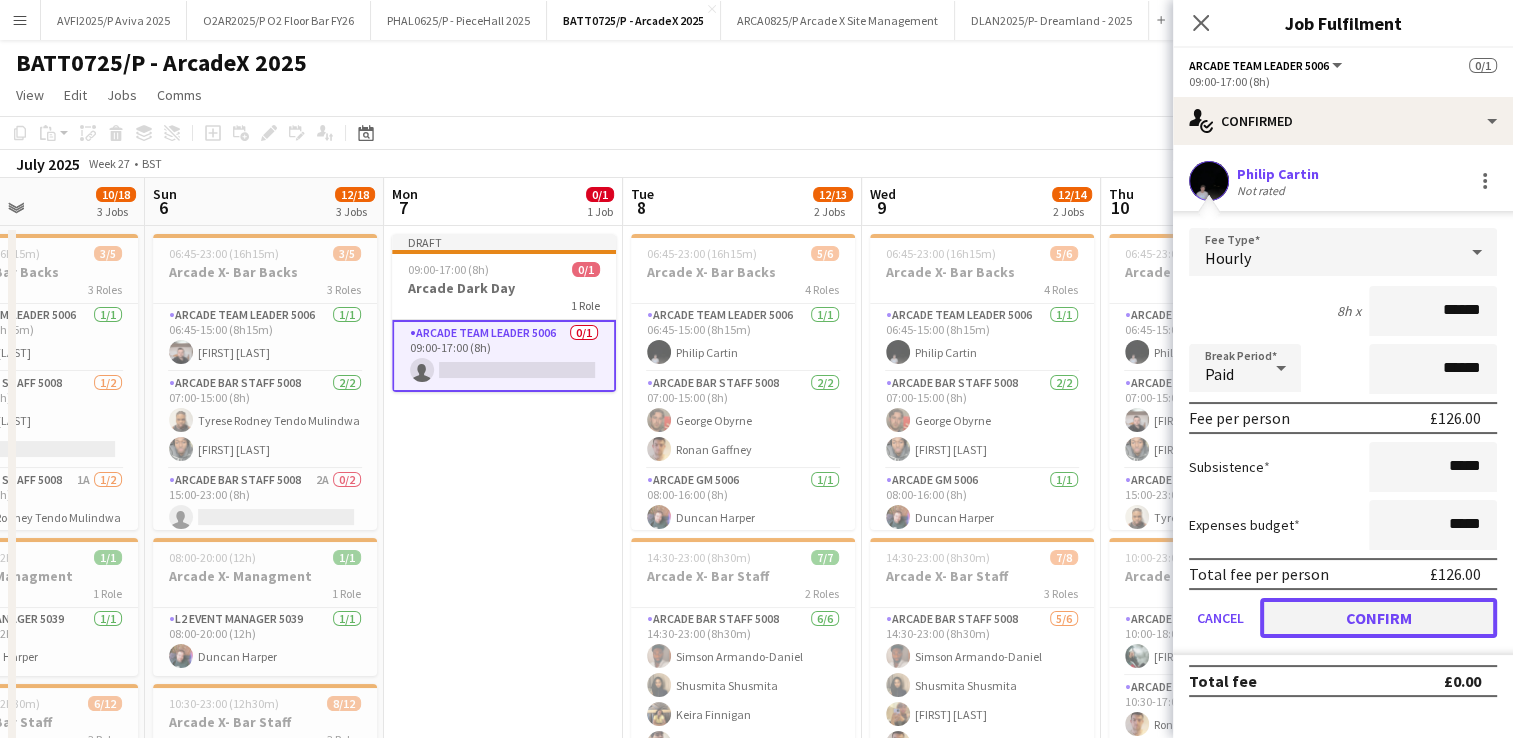 click on "Confirm" at bounding box center (1378, 618) 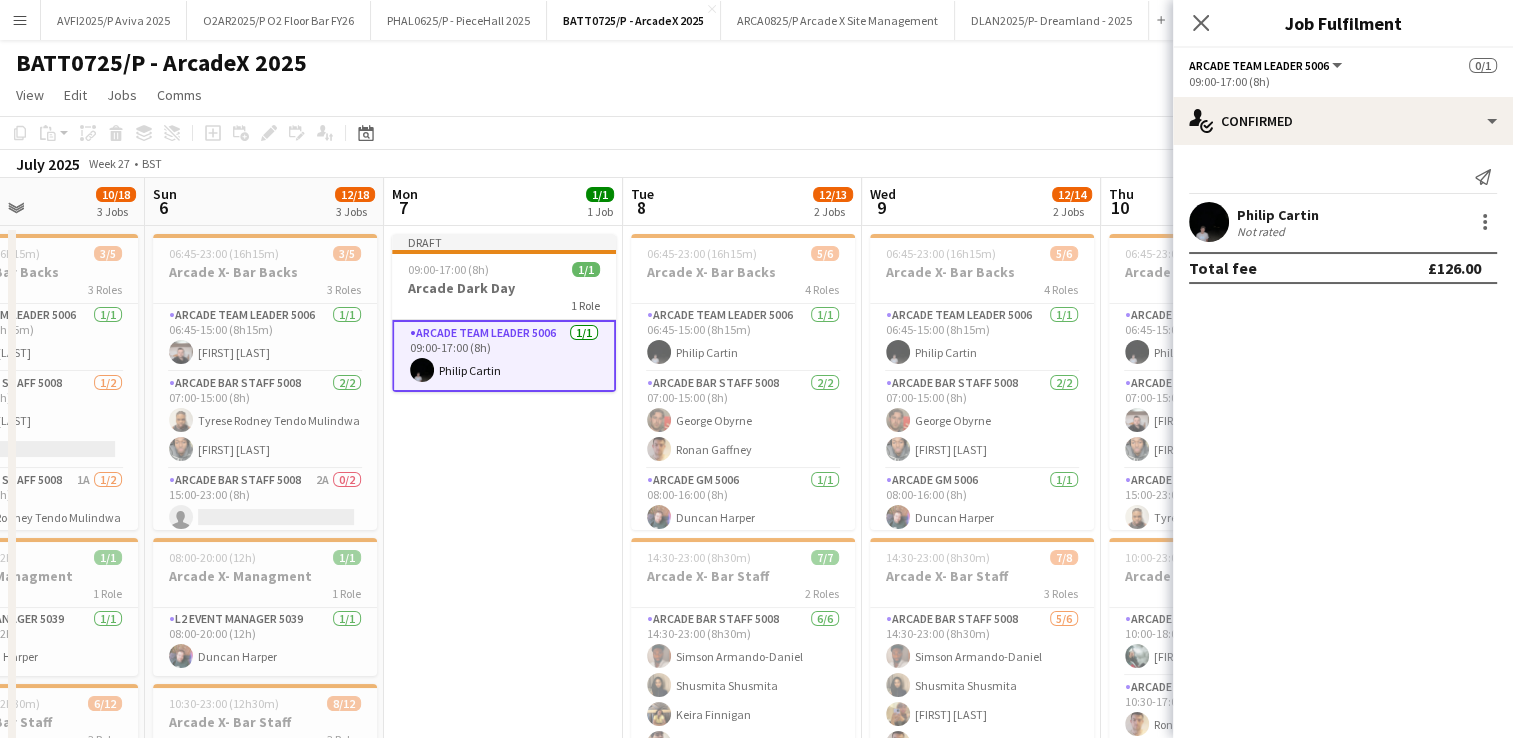 click on "Draft   09:00-17:00 (8h)    1/1   Arcade Dark Day   1 Role   Arcade Team Leader 5006   1/1   09:00-17:00 (8h)
[FIRST] [LAST]" at bounding box center [503, 906] 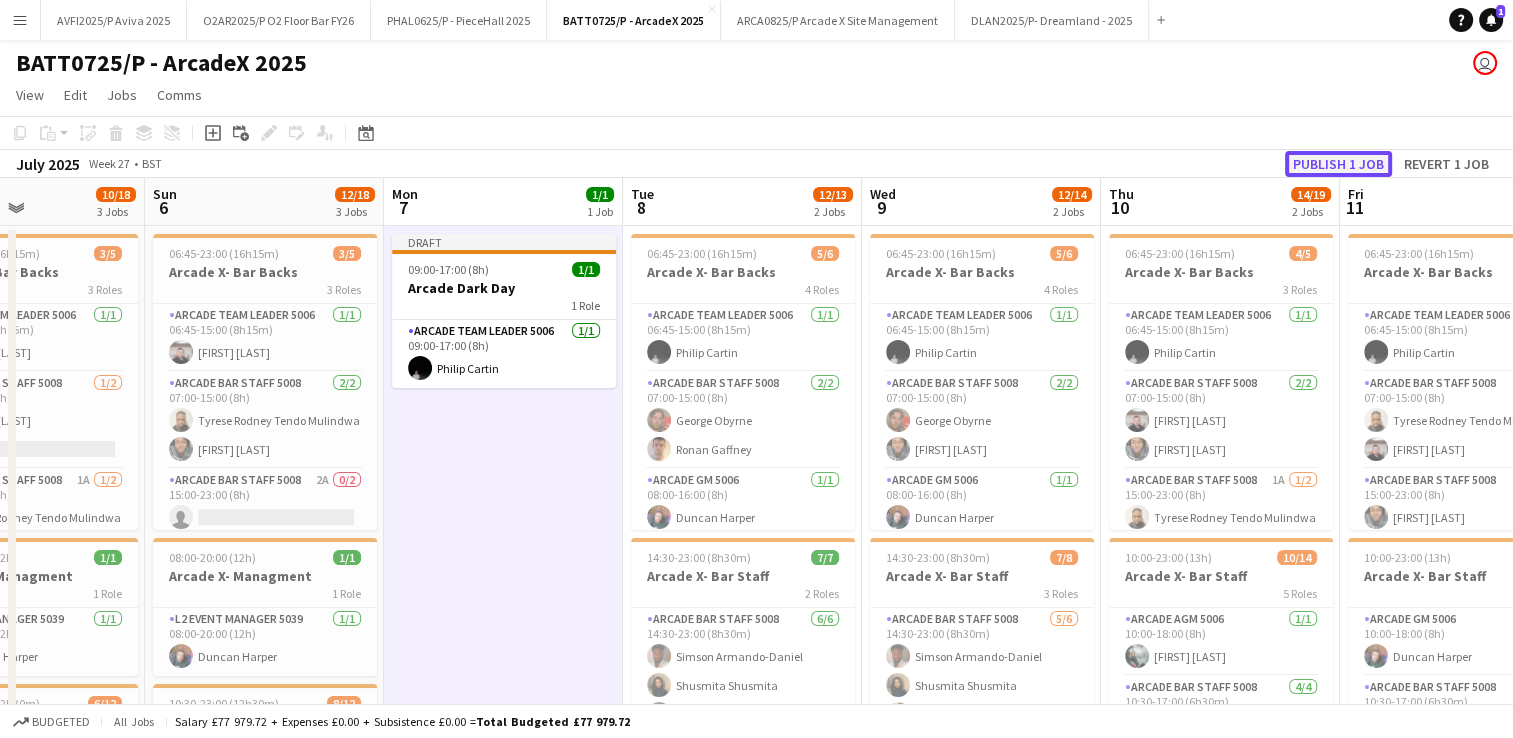 click on "Publish 1 job" 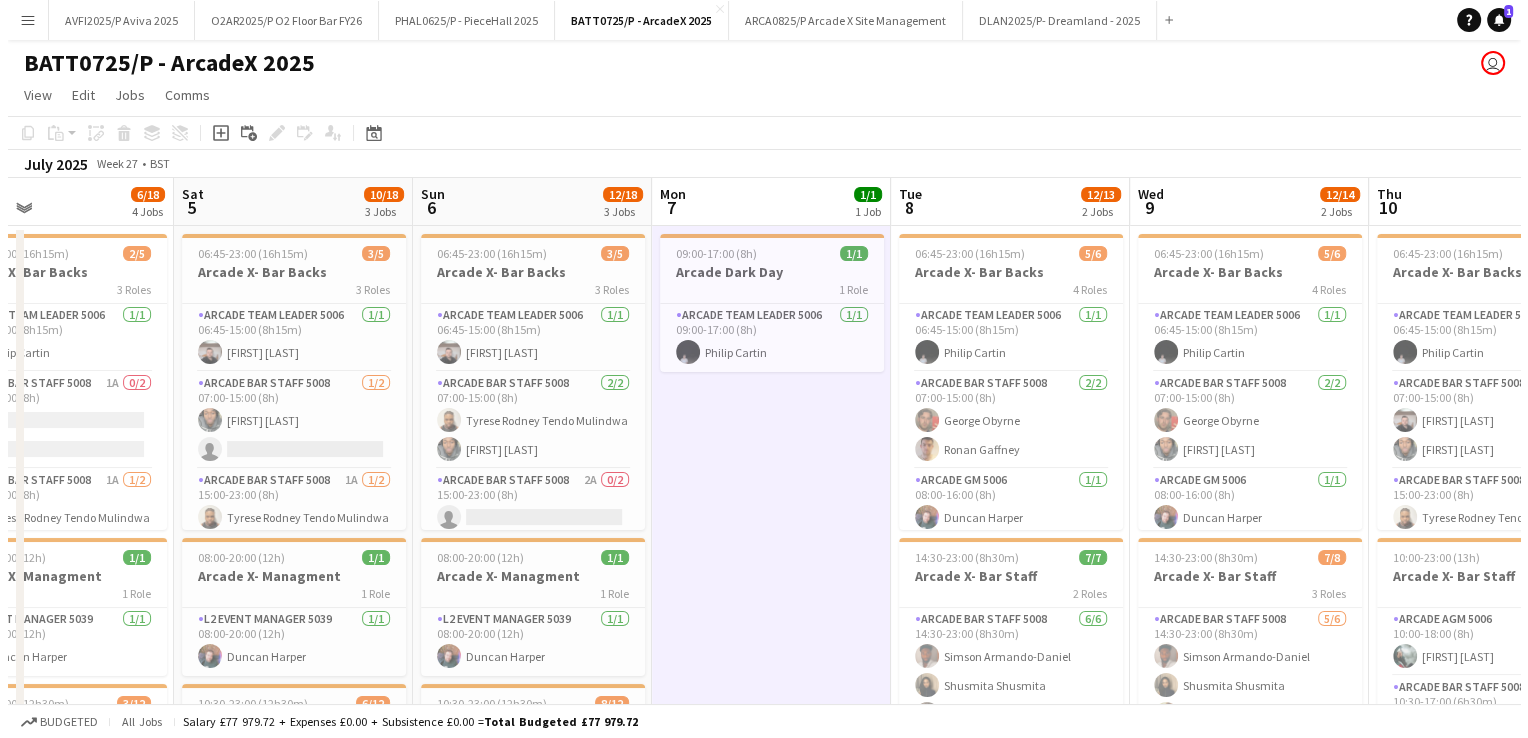 scroll, scrollTop: 0, scrollLeft: 515, axis: horizontal 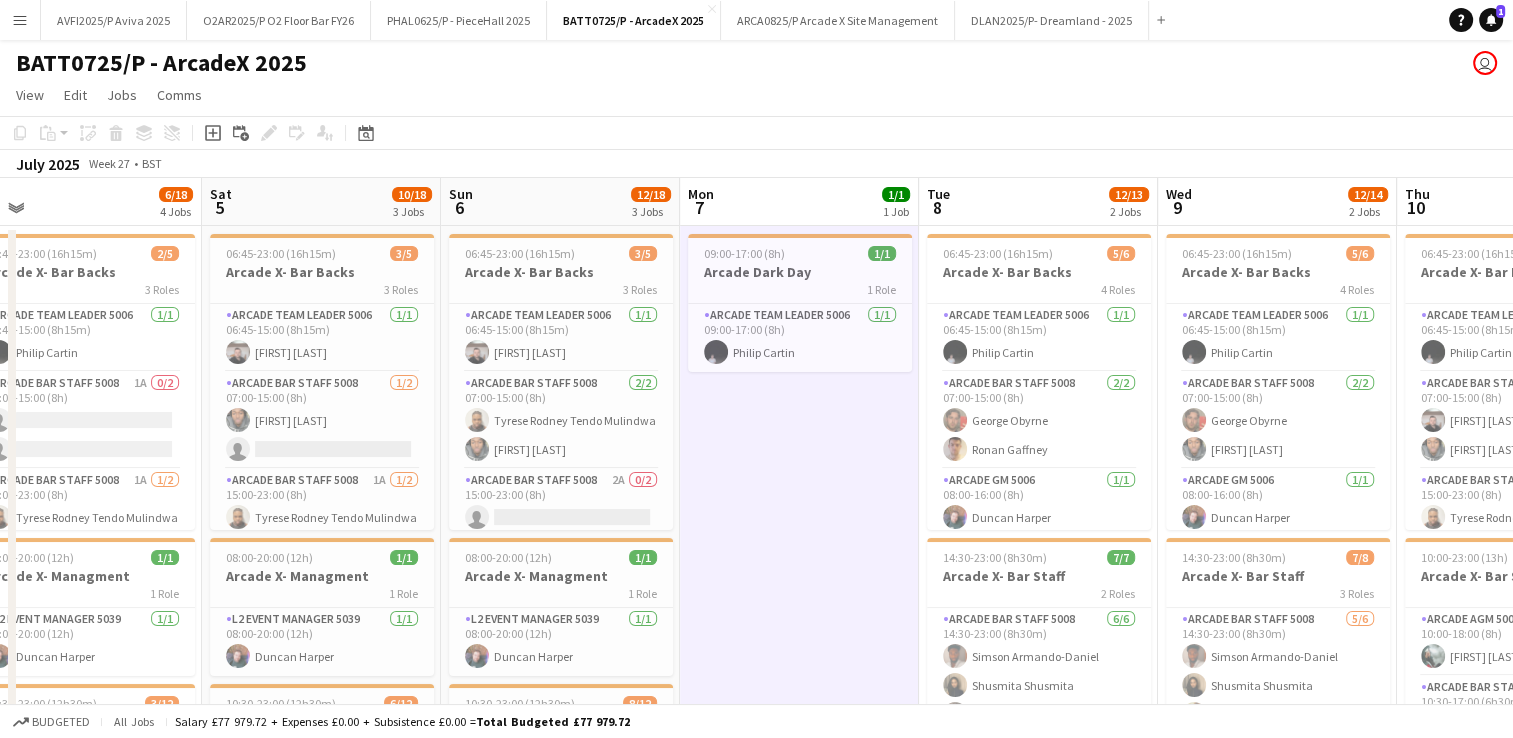 drag, startPoint x: 444, startPoint y: 463, endPoint x: 740, endPoint y: 434, distance: 297.4172 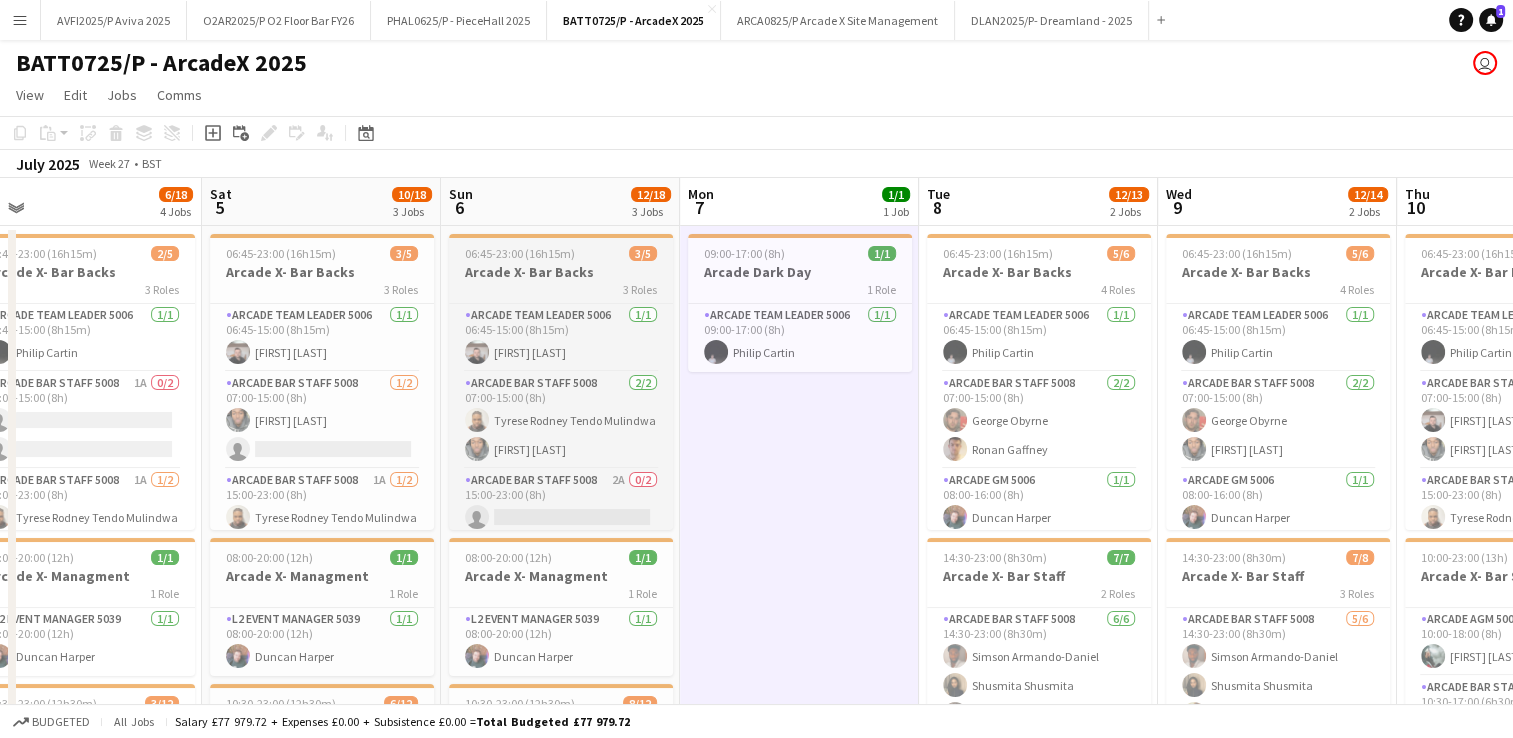 click on "Arcade X- Bar Backs" at bounding box center [561, 272] 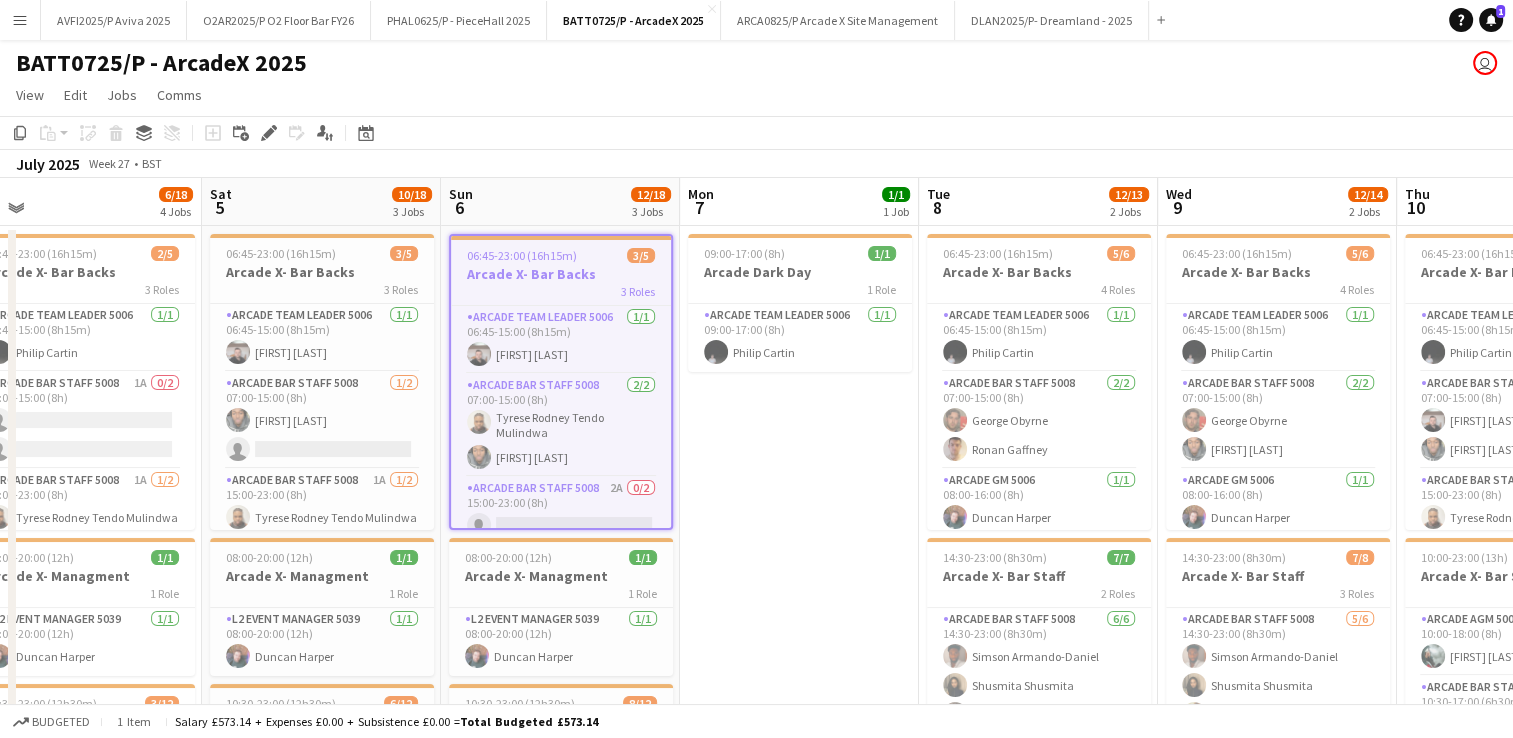 drag, startPoint x: 789, startPoint y: 579, endPoint x: 707, endPoint y: 478, distance: 130.09612 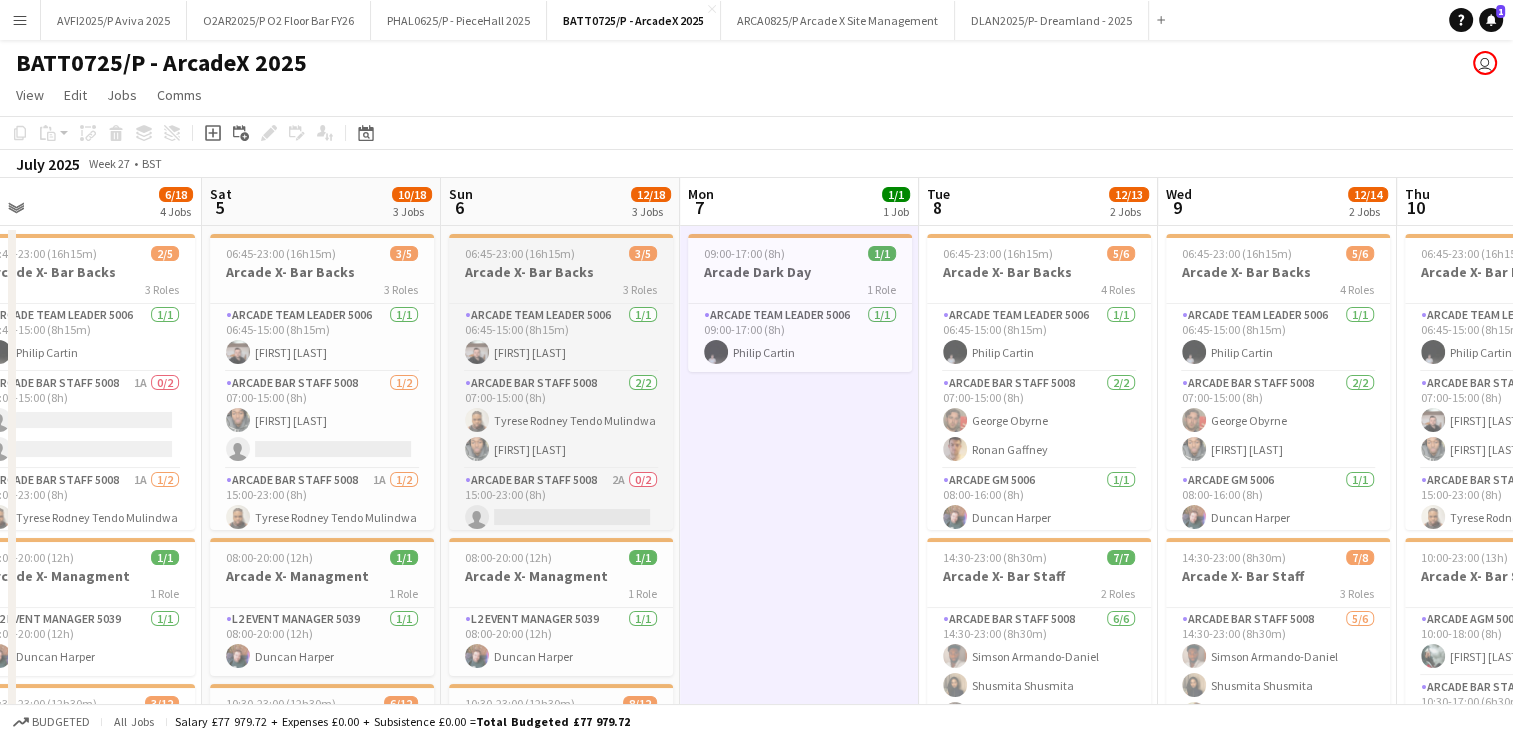 click on "Arcade X- Bar Backs" at bounding box center (561, 272) 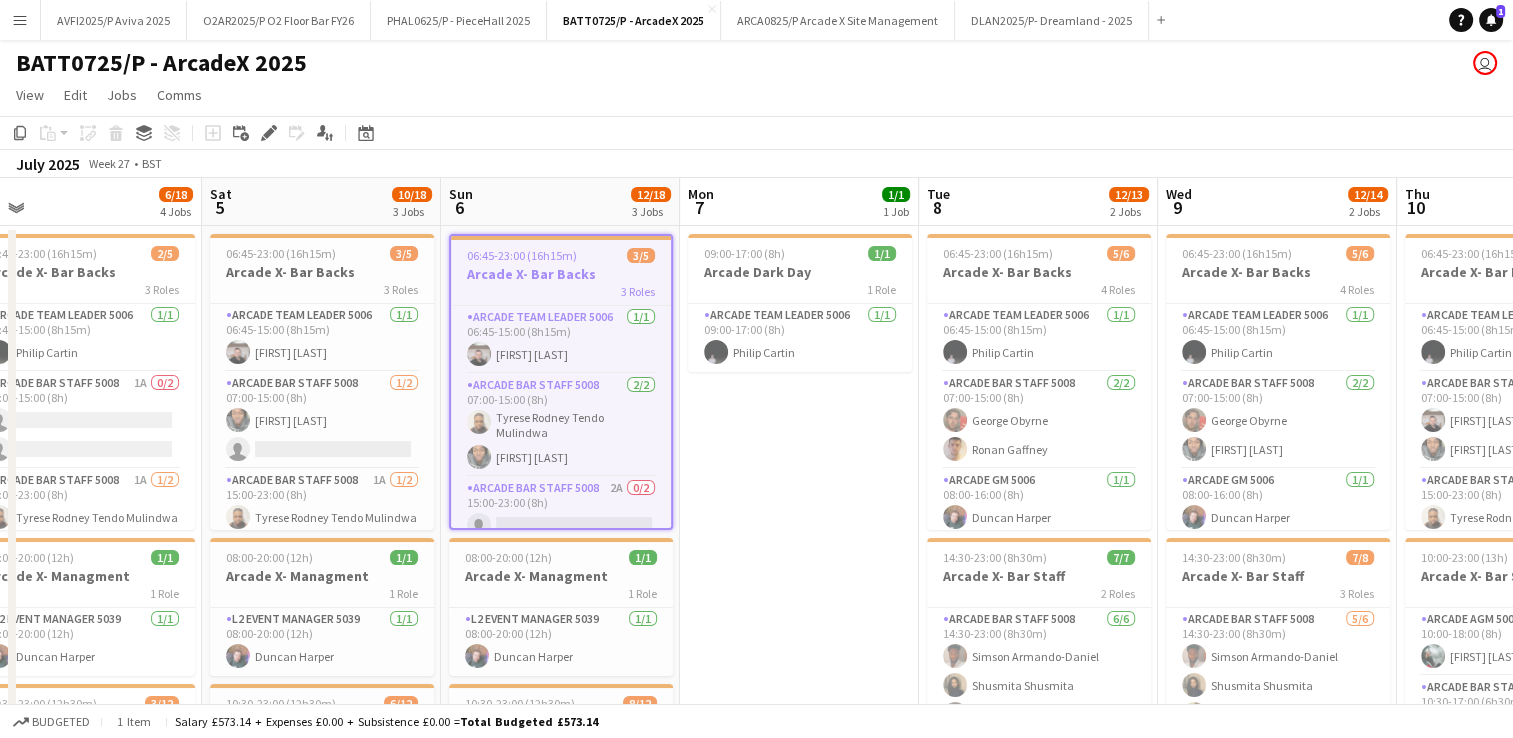click on "Menu" at bounding box center [20, 20] 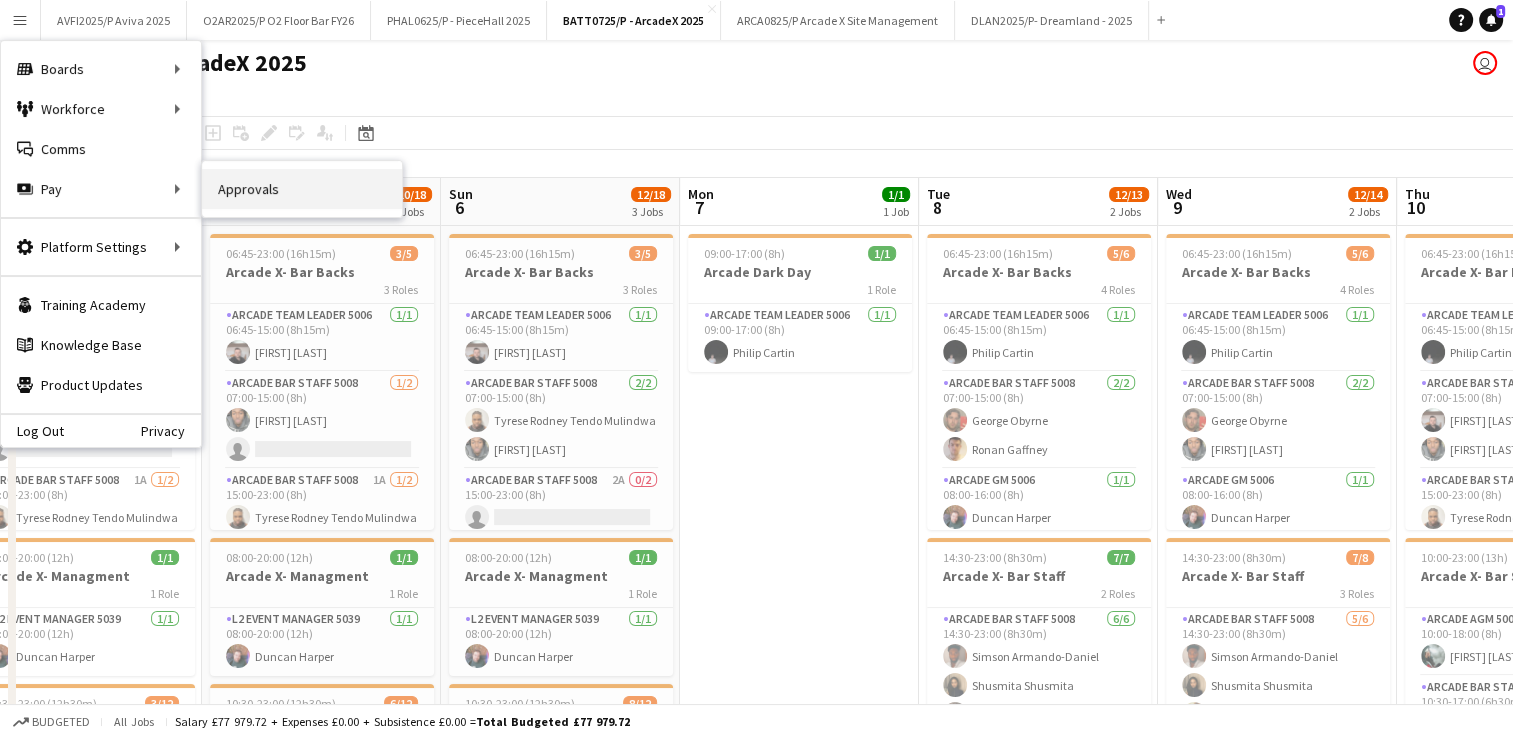 click on "Approvals" at bounding box center [302, 189] 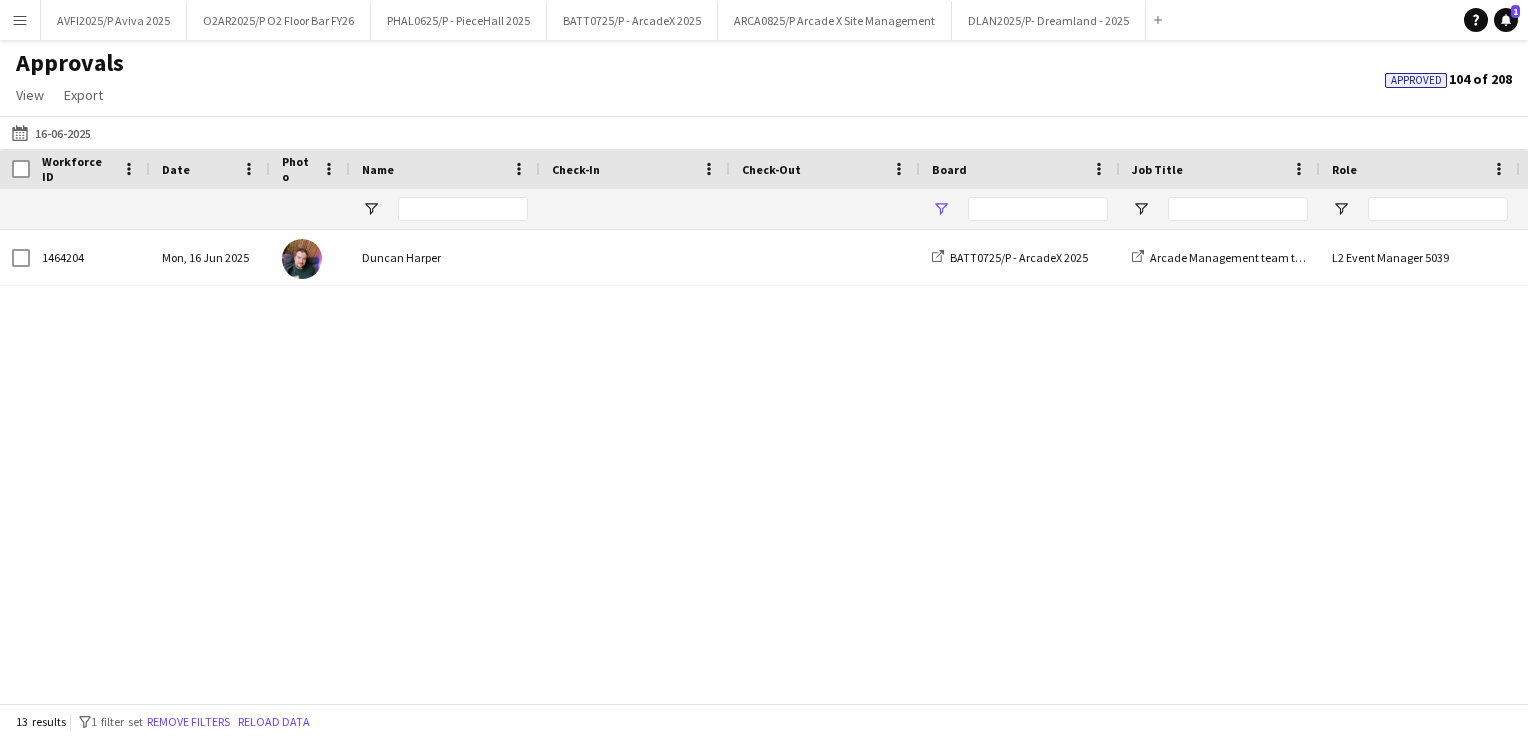 type on "****" 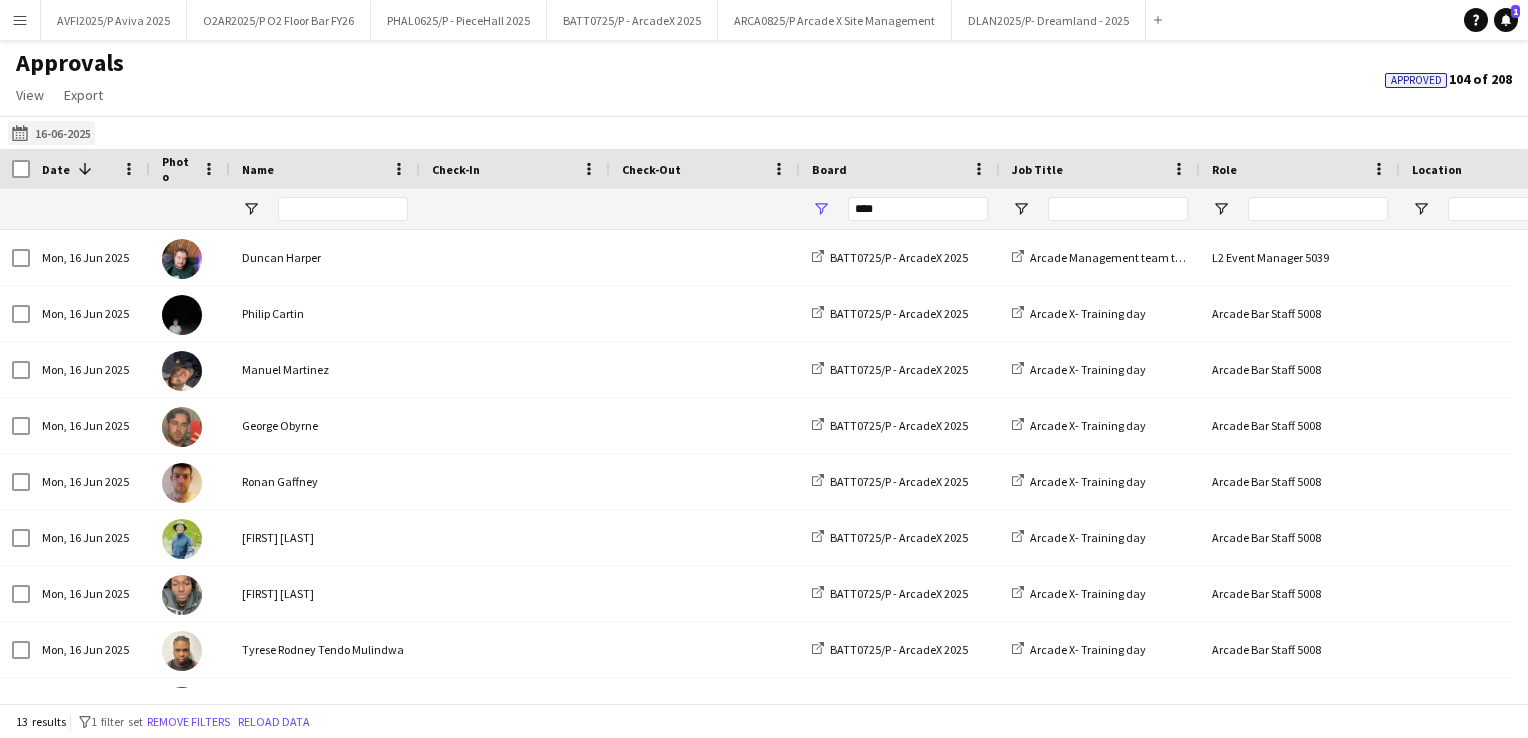 click on "[DATE]
[DATE]" 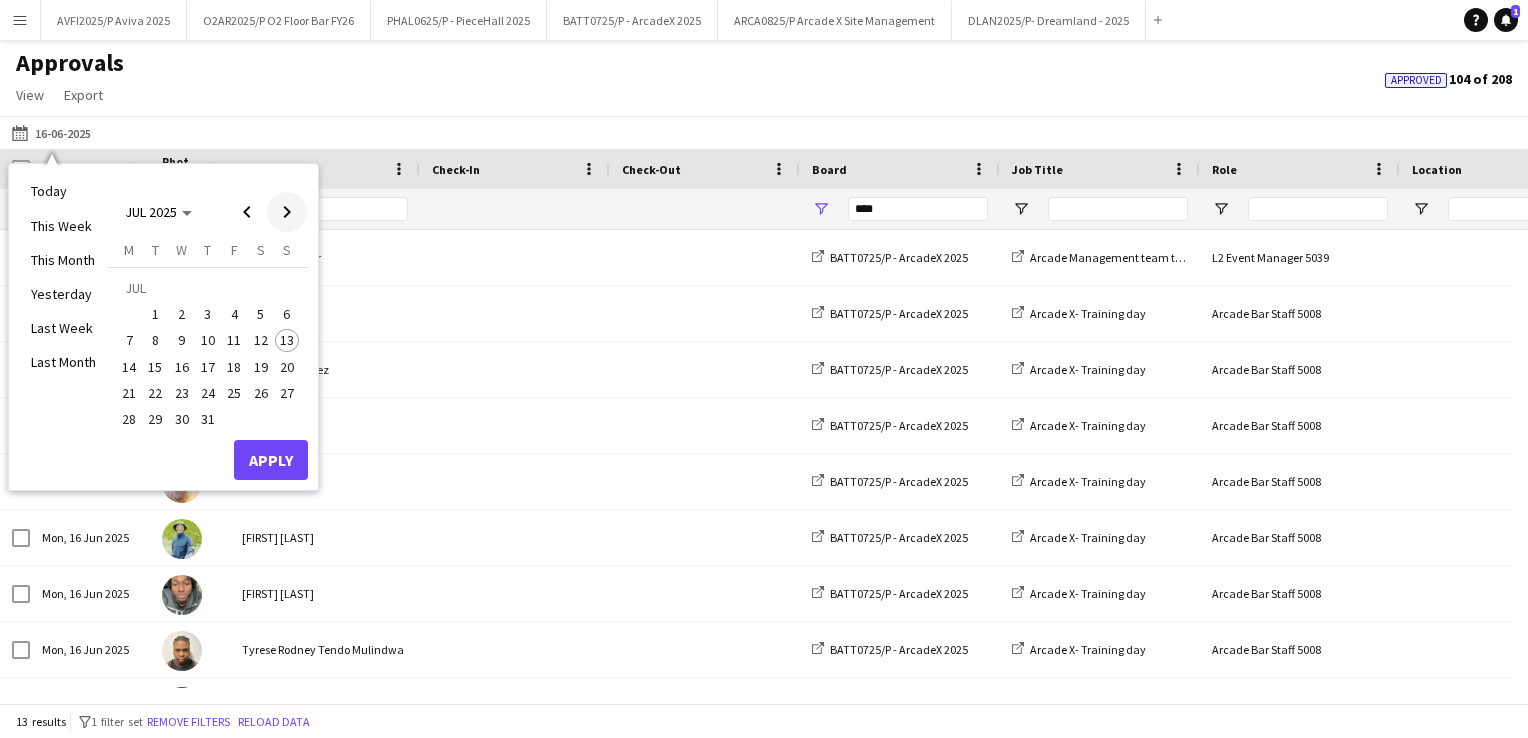 click at bounding box center [287, 212] 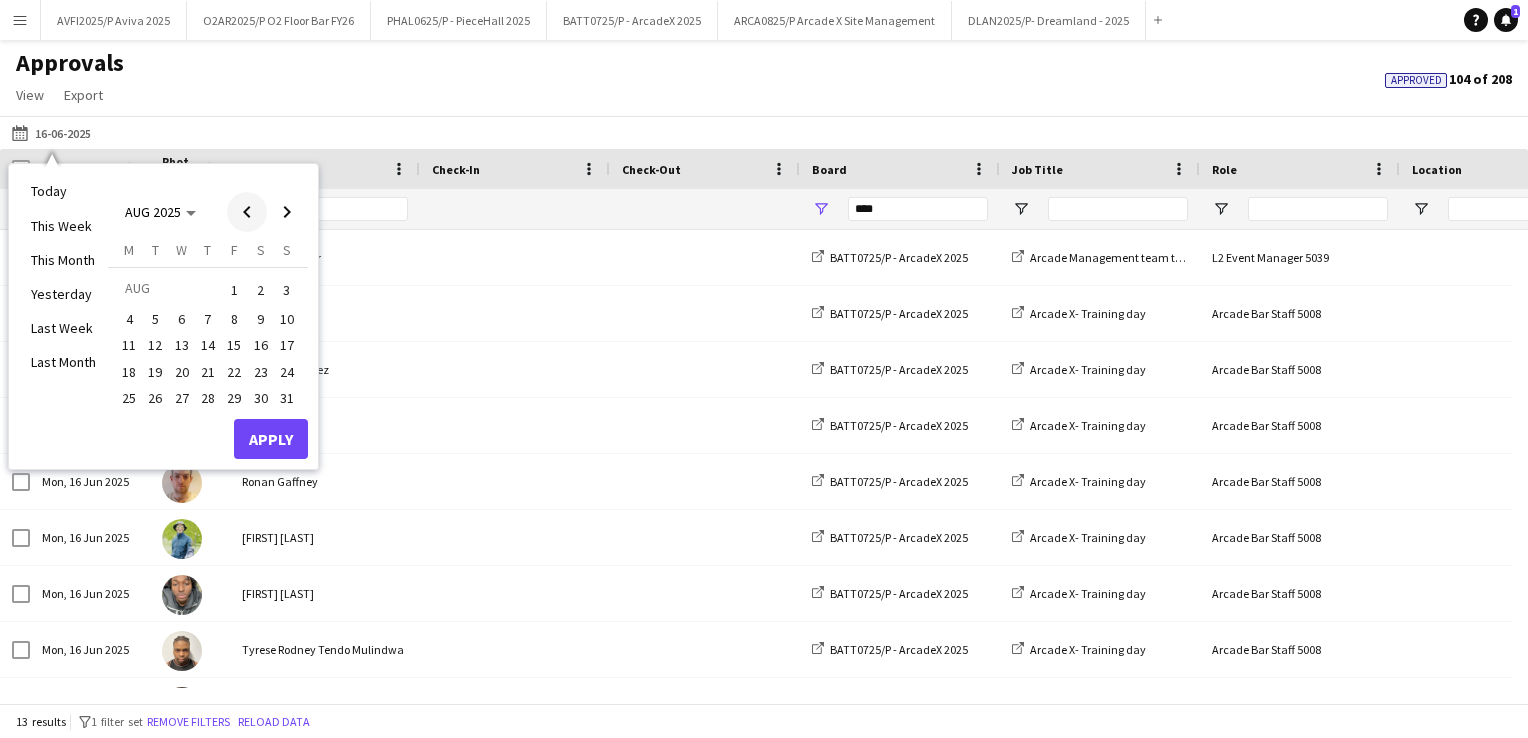 click at bounding box center [247, 212] 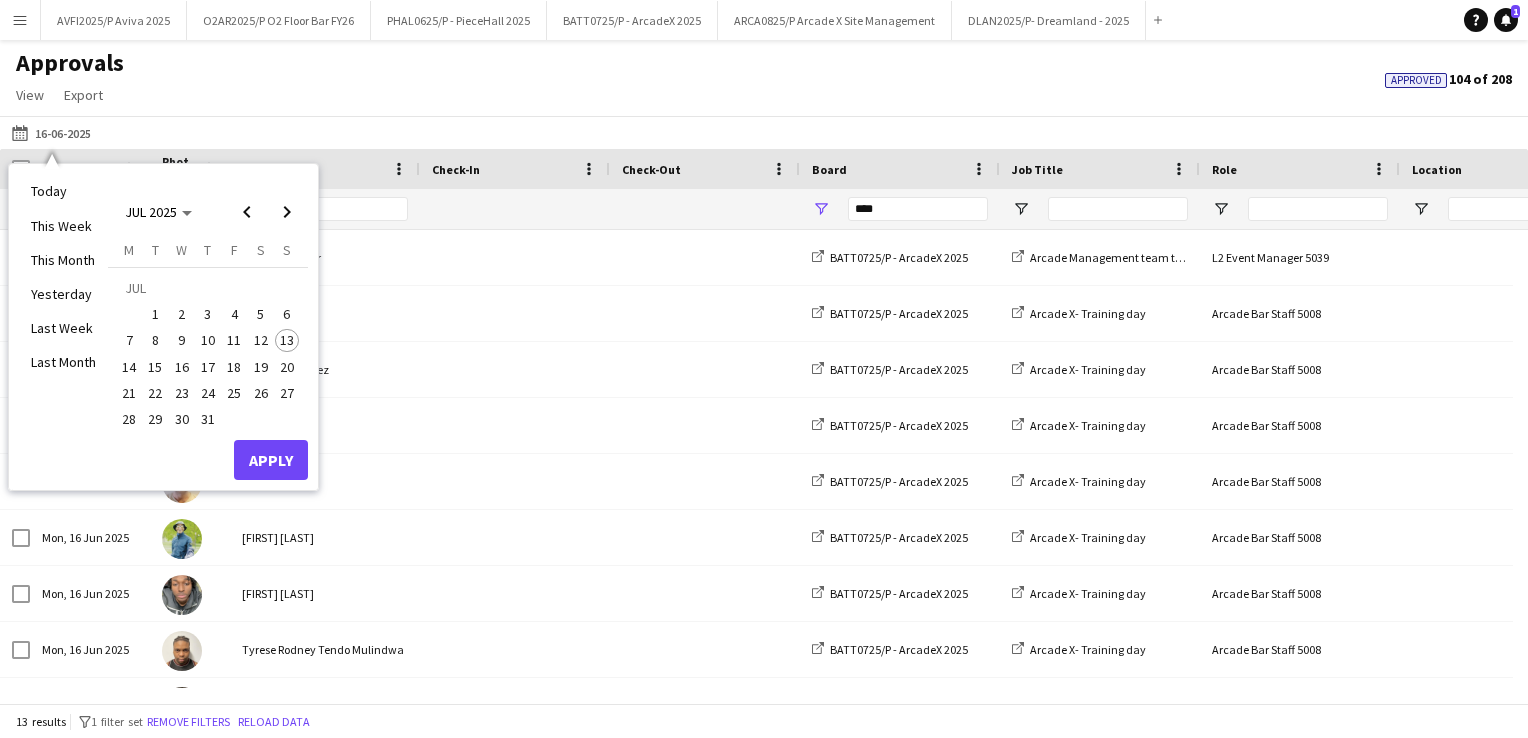 click on "6" at bounding box center (287, 314) 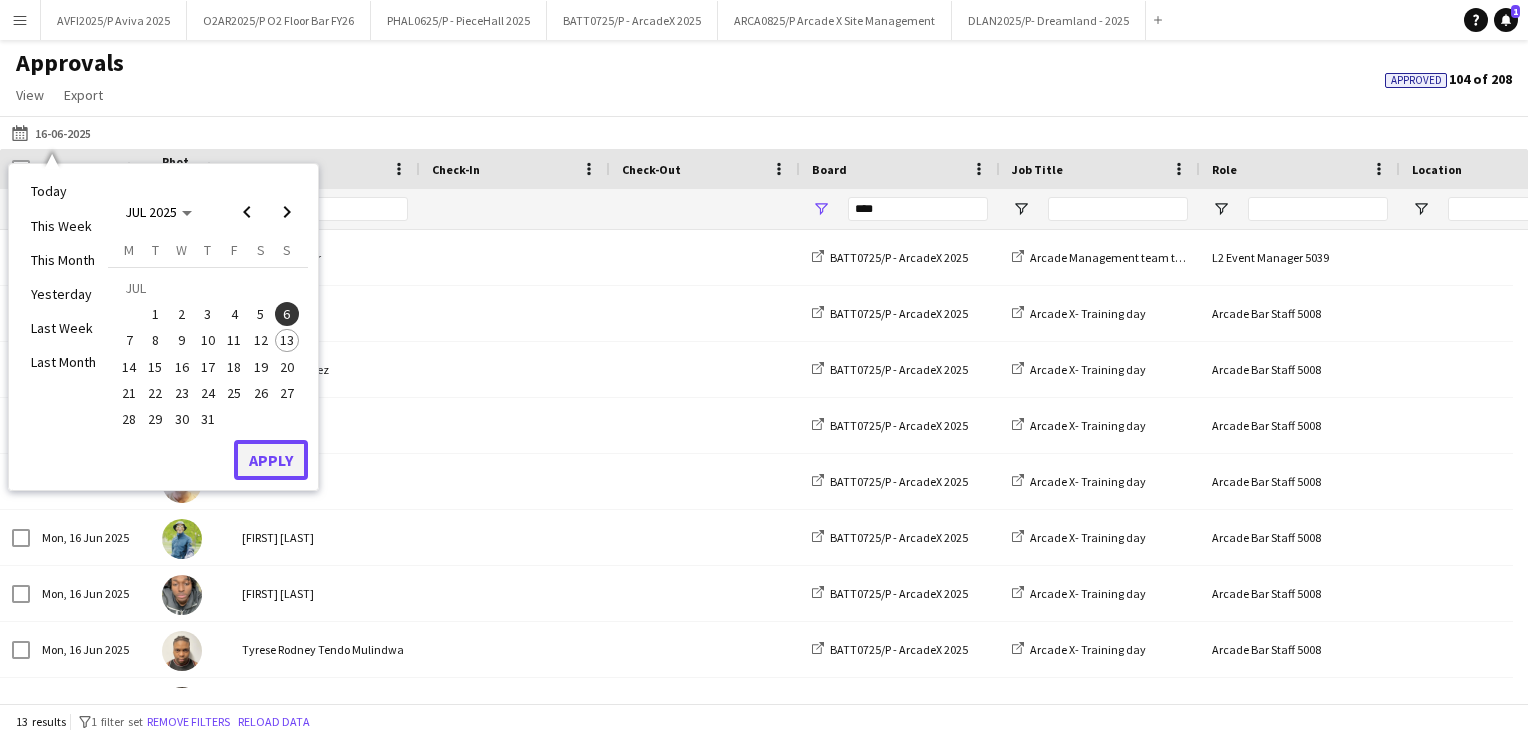 click on "Apply" at bounding box center (271, 460) 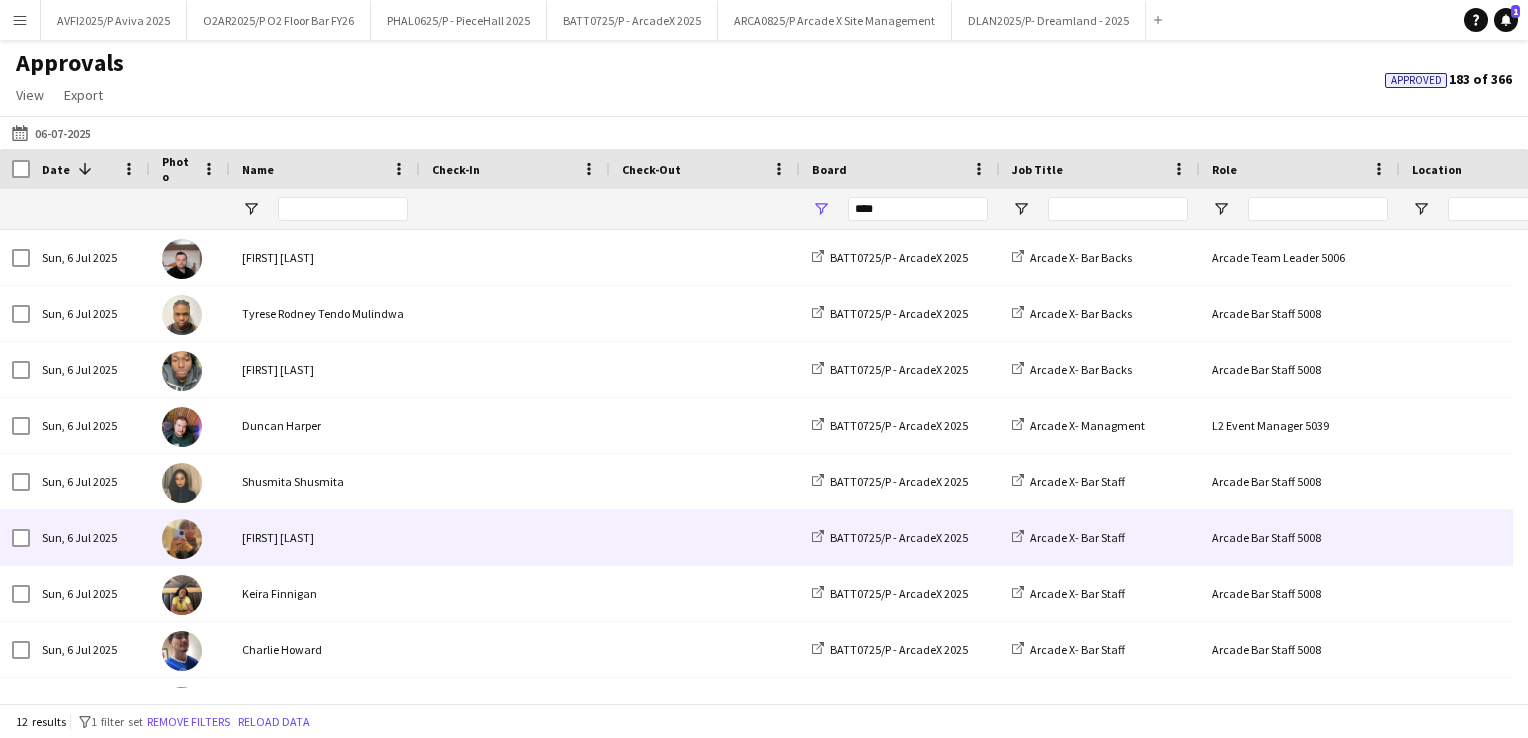click on "[FIRST] [LAST]" at bounding box center (325, 537) 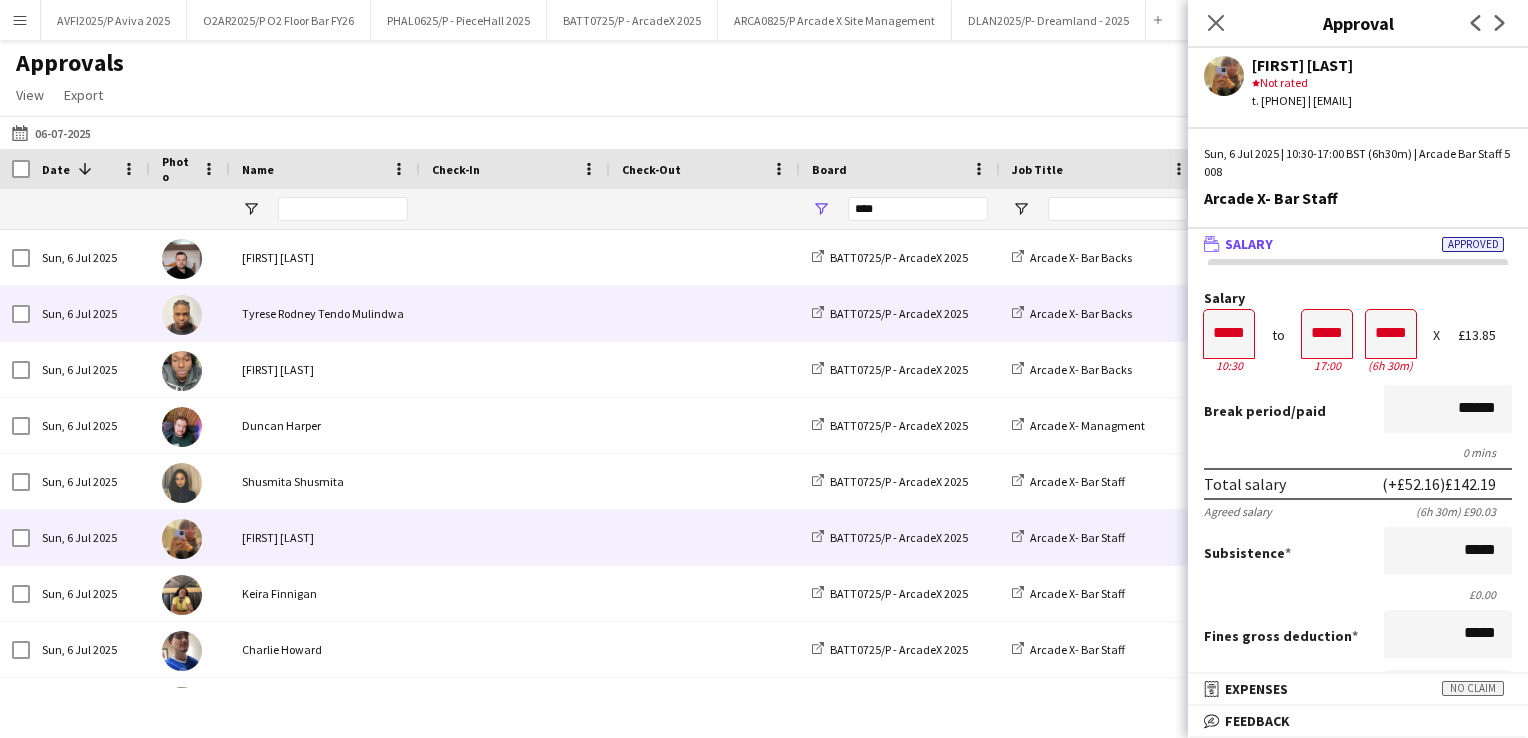 click on "Tyrese Rodney Tendo Mulindwa" at bounding box center (325, 313) 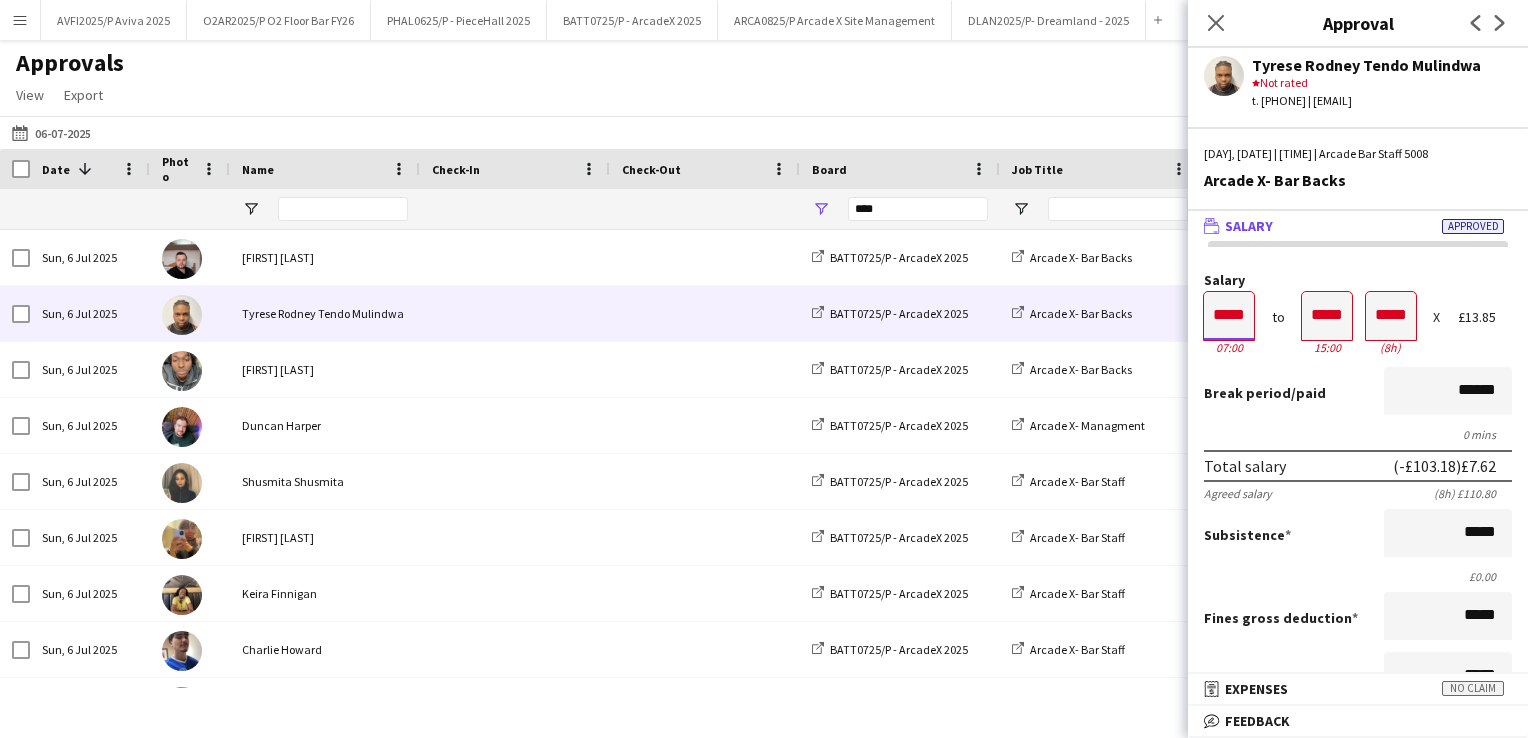 click on "*****" at bounding box center [1229, 316] 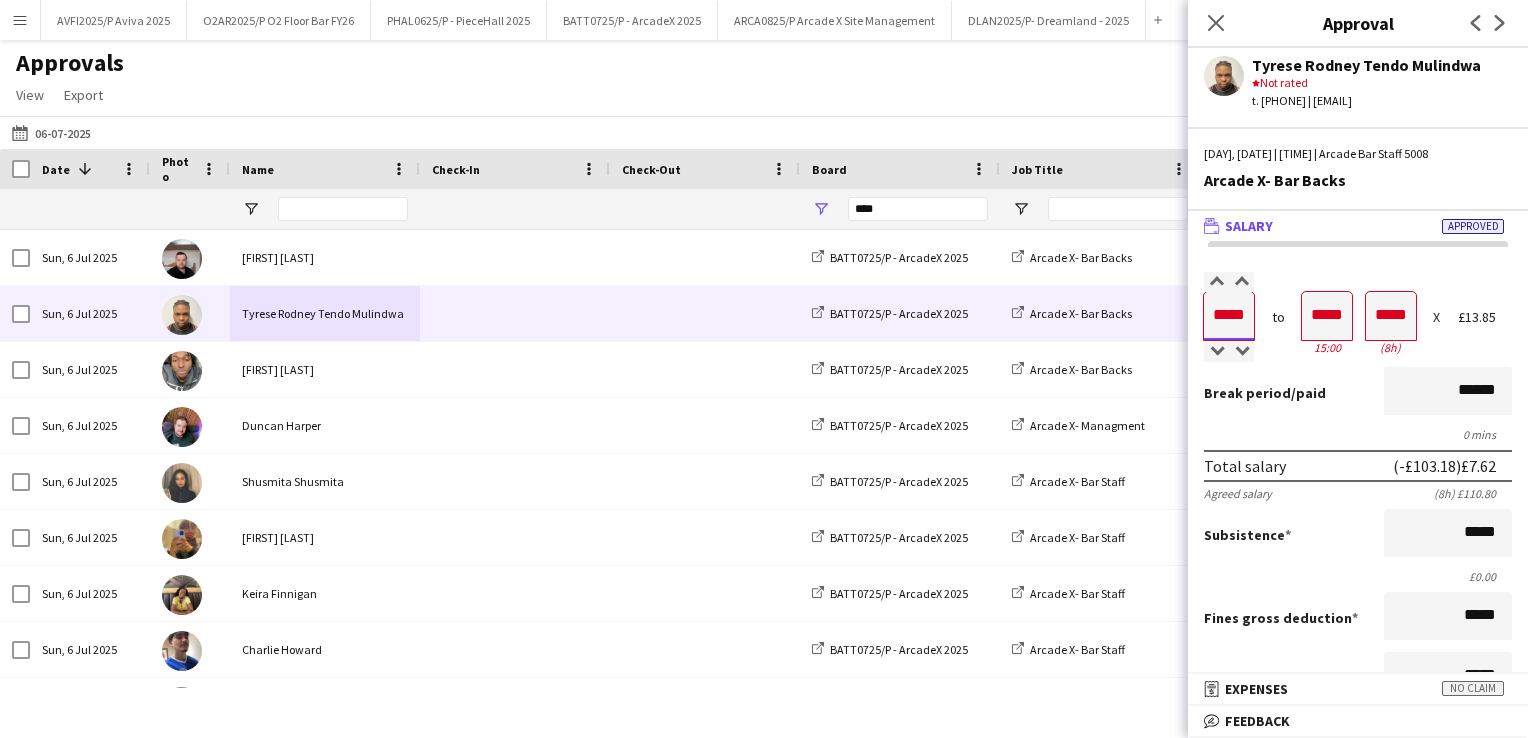 type on "*****" 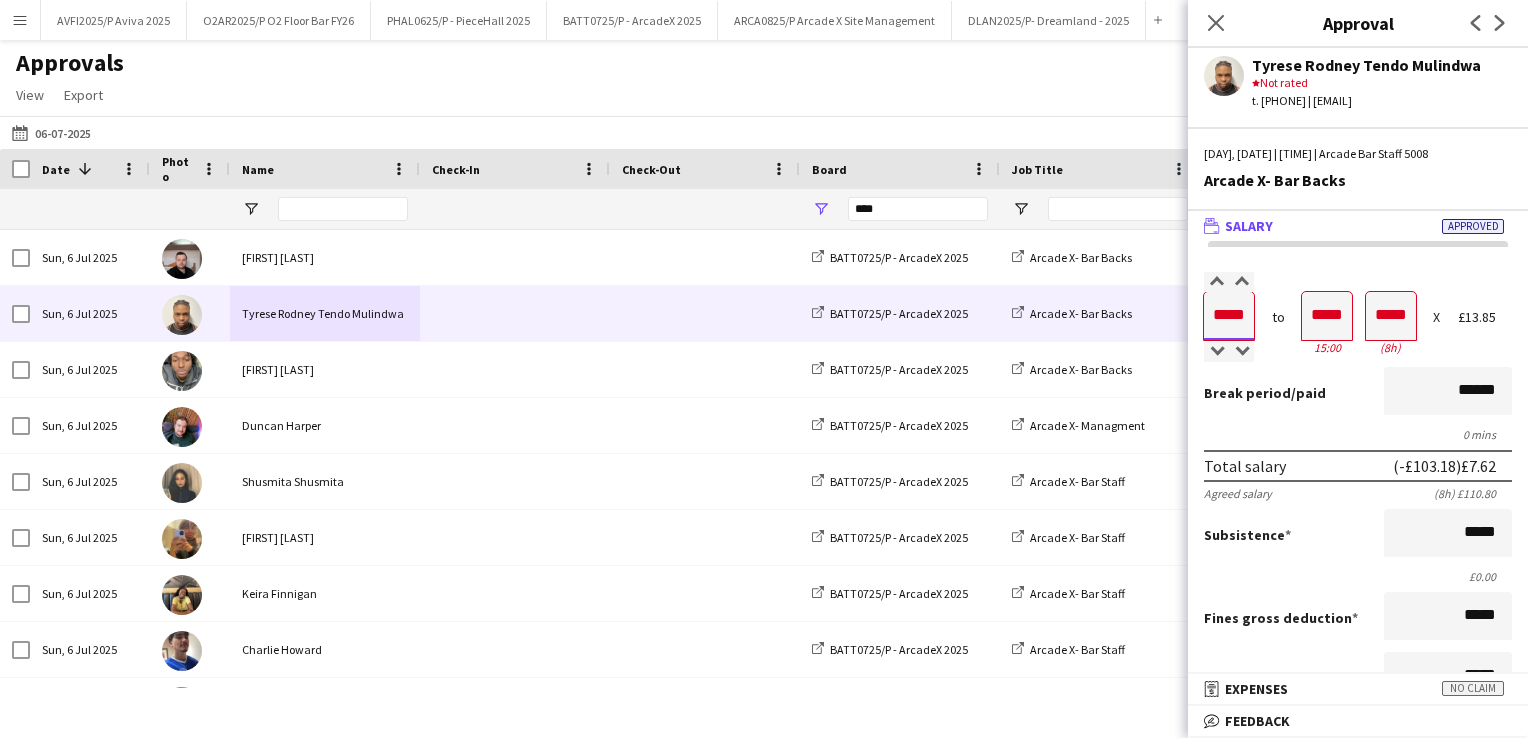 type on "*****" 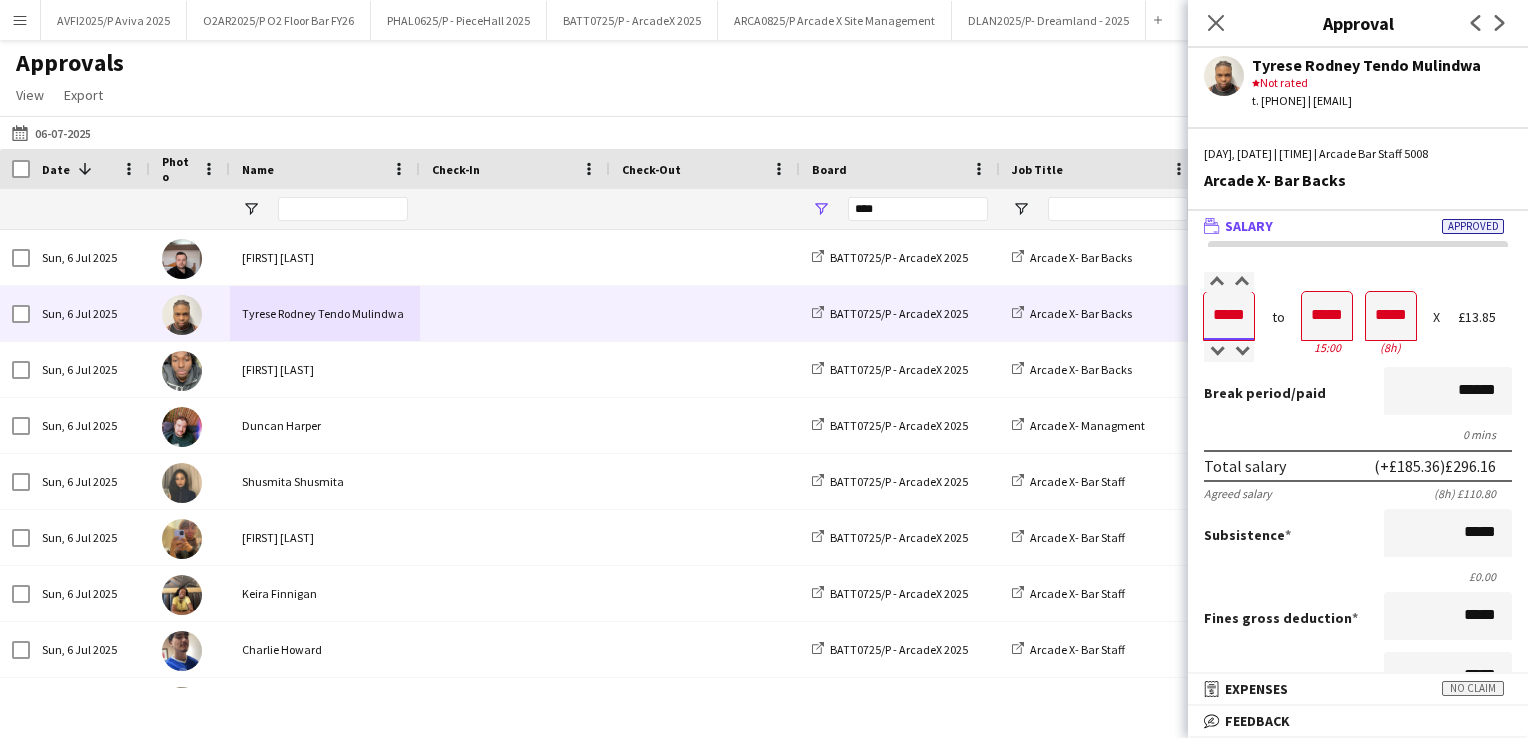 type on "*****" 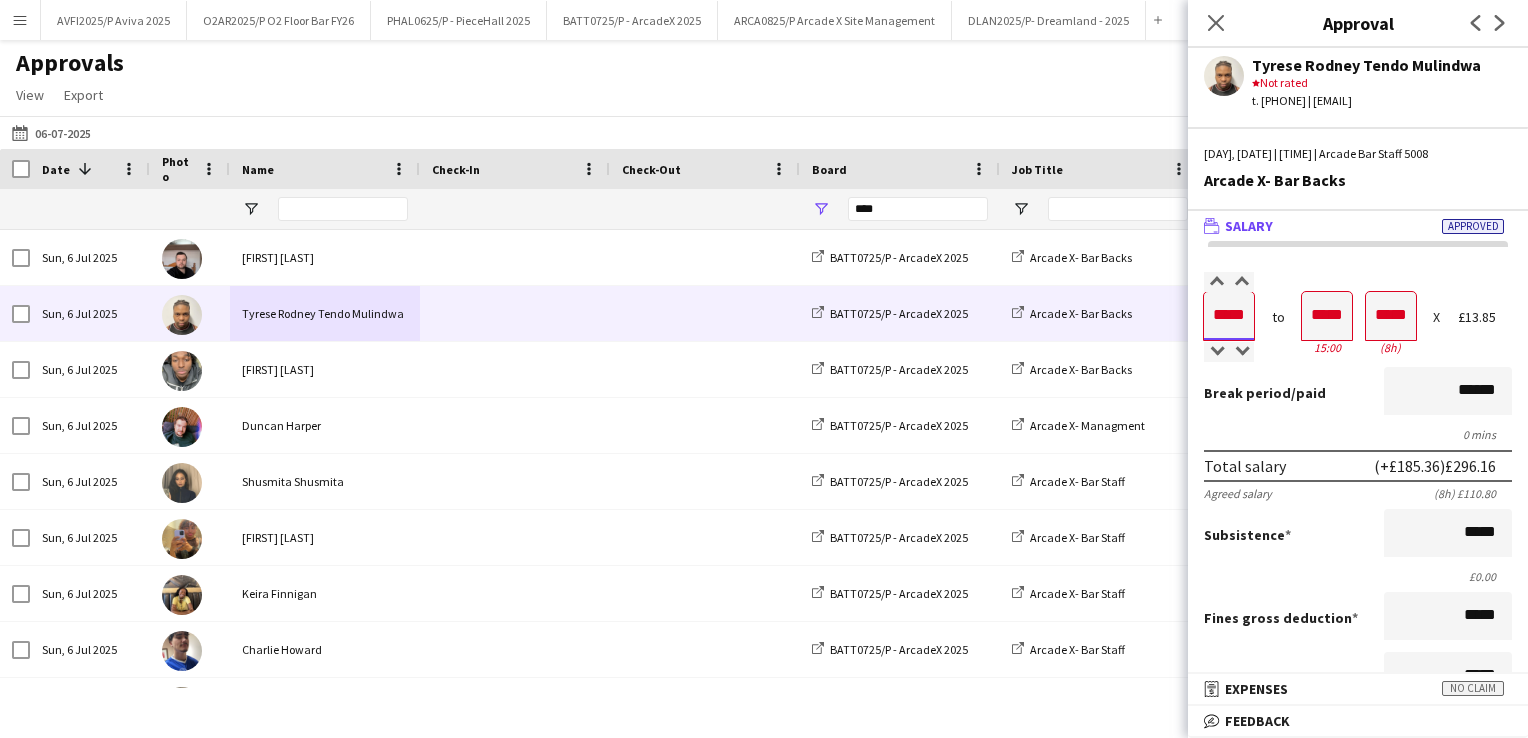 type on "*****" 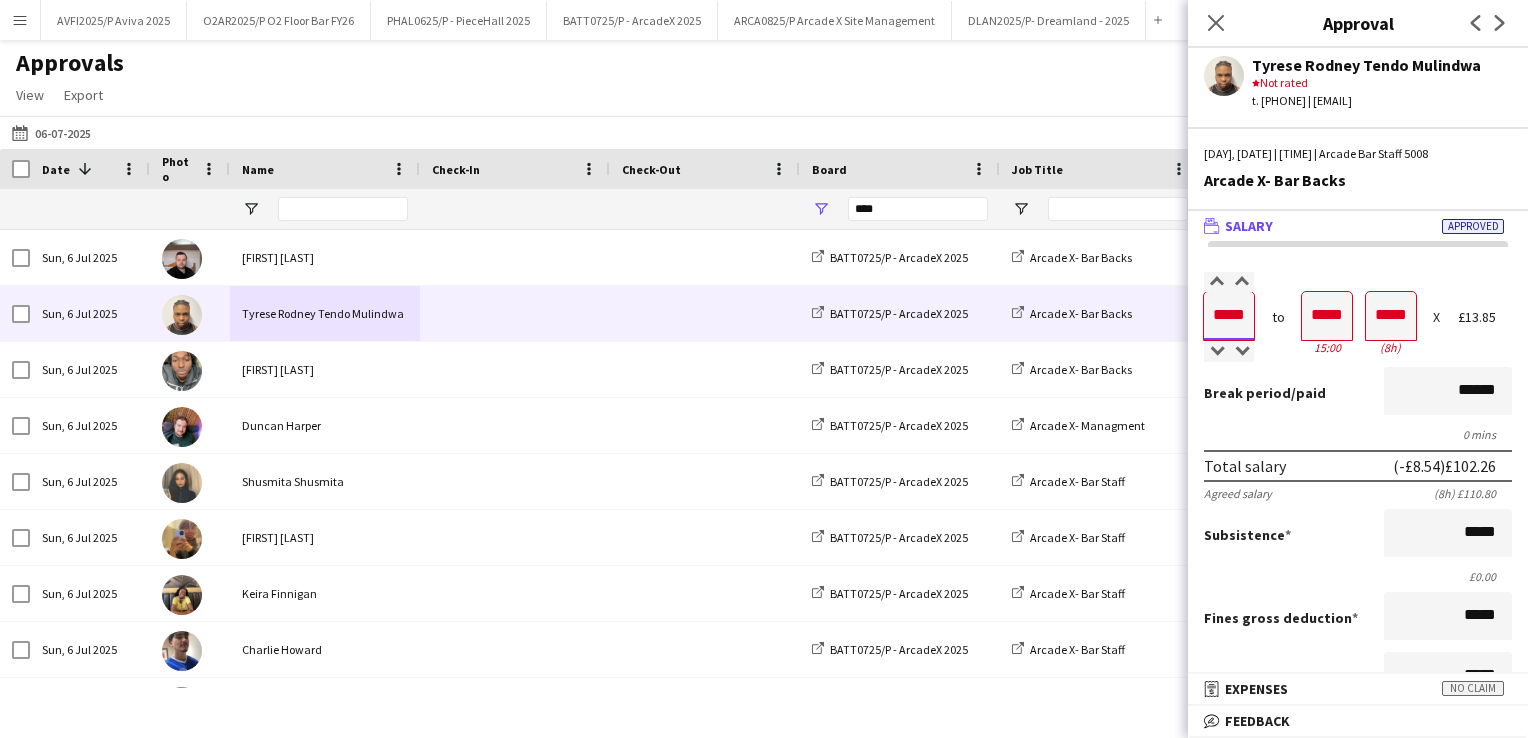 type on "*****" 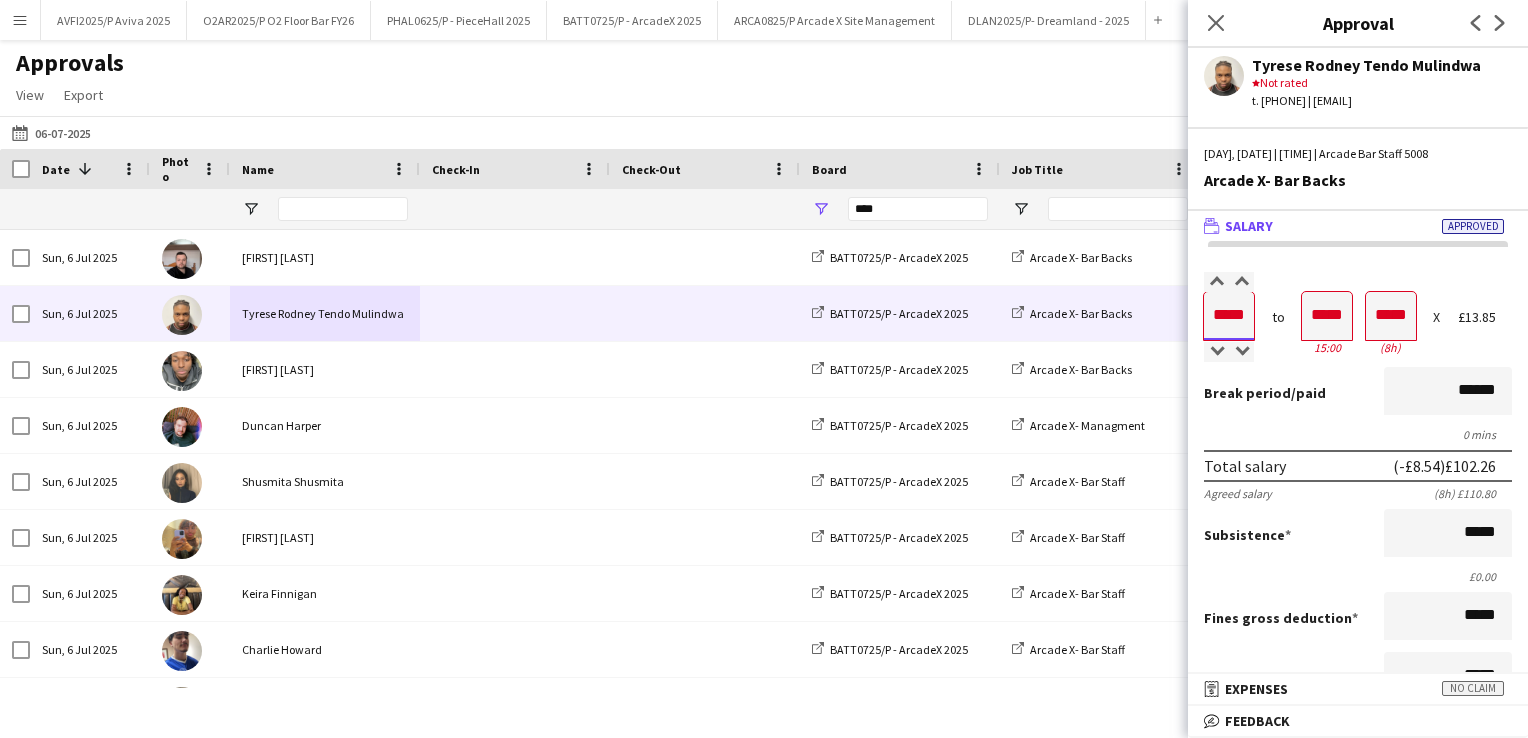 type on "*****" 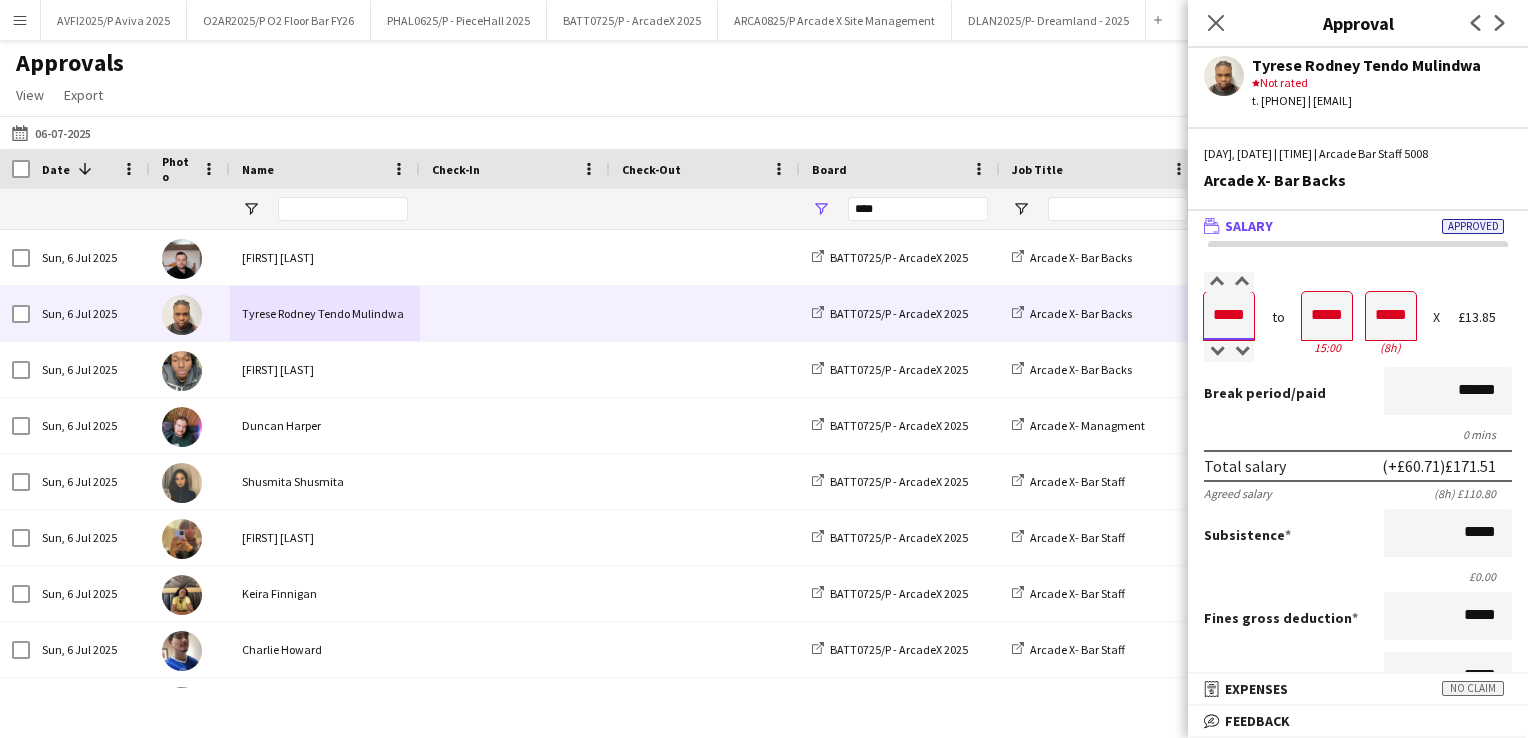type on "*****" 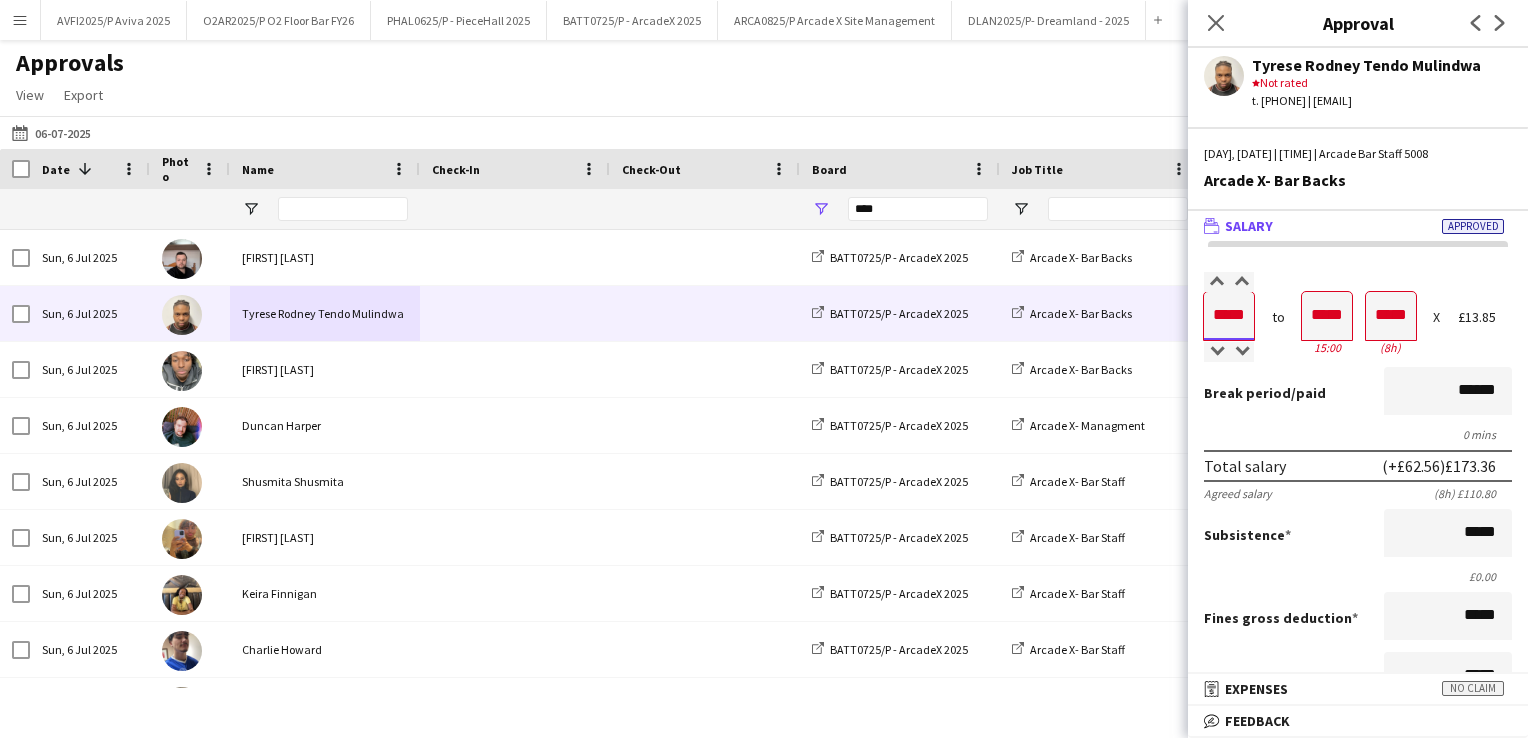type on "*****" 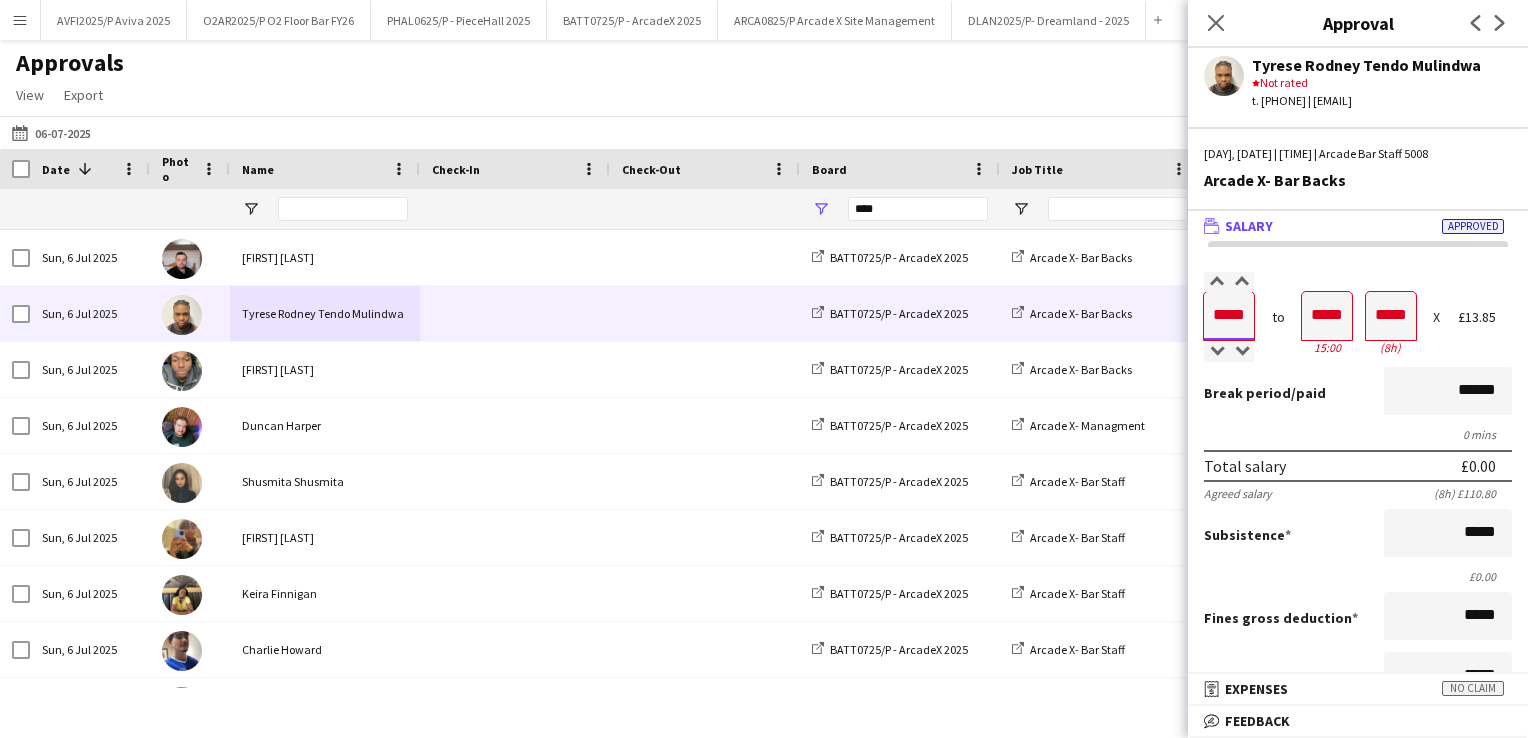 type on "*****" 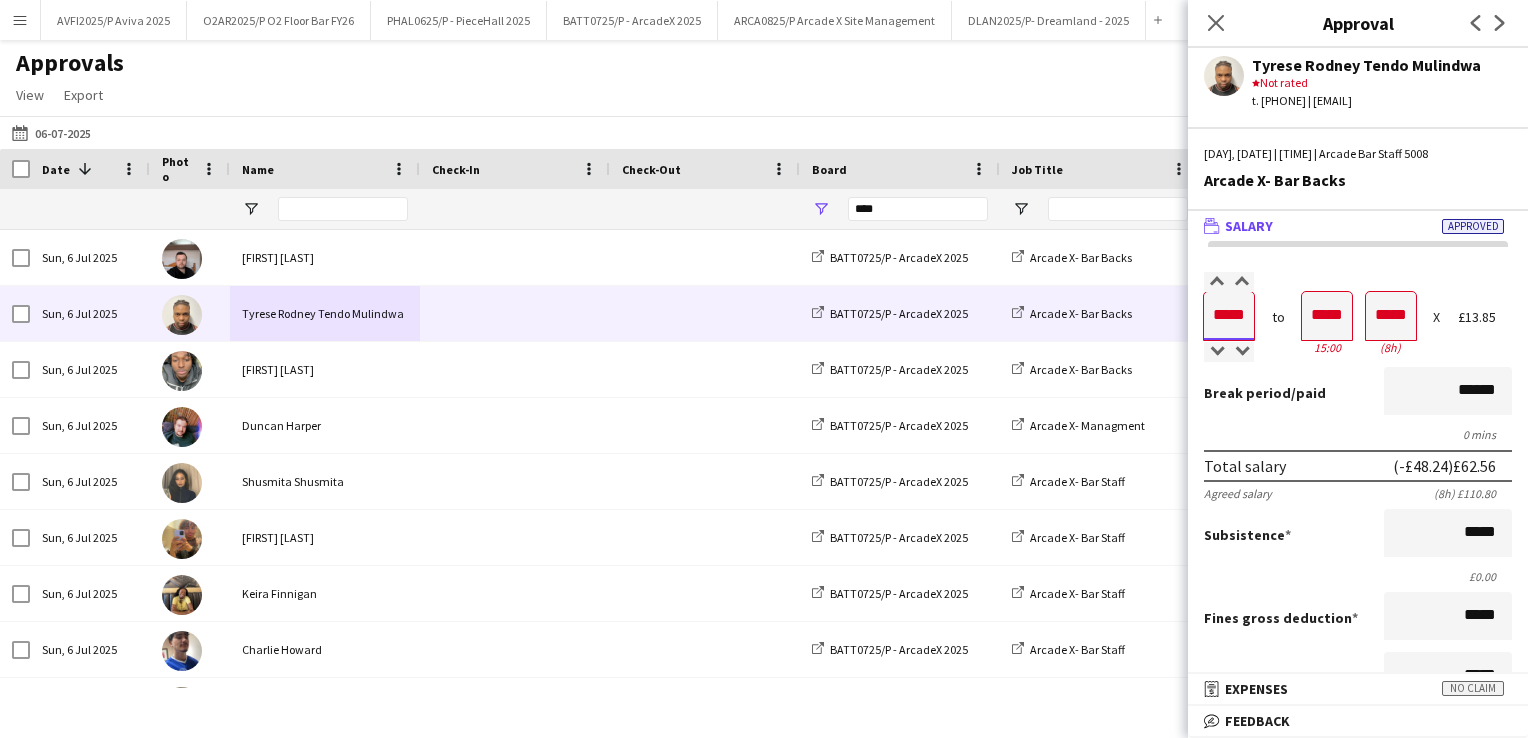 type on "*****" 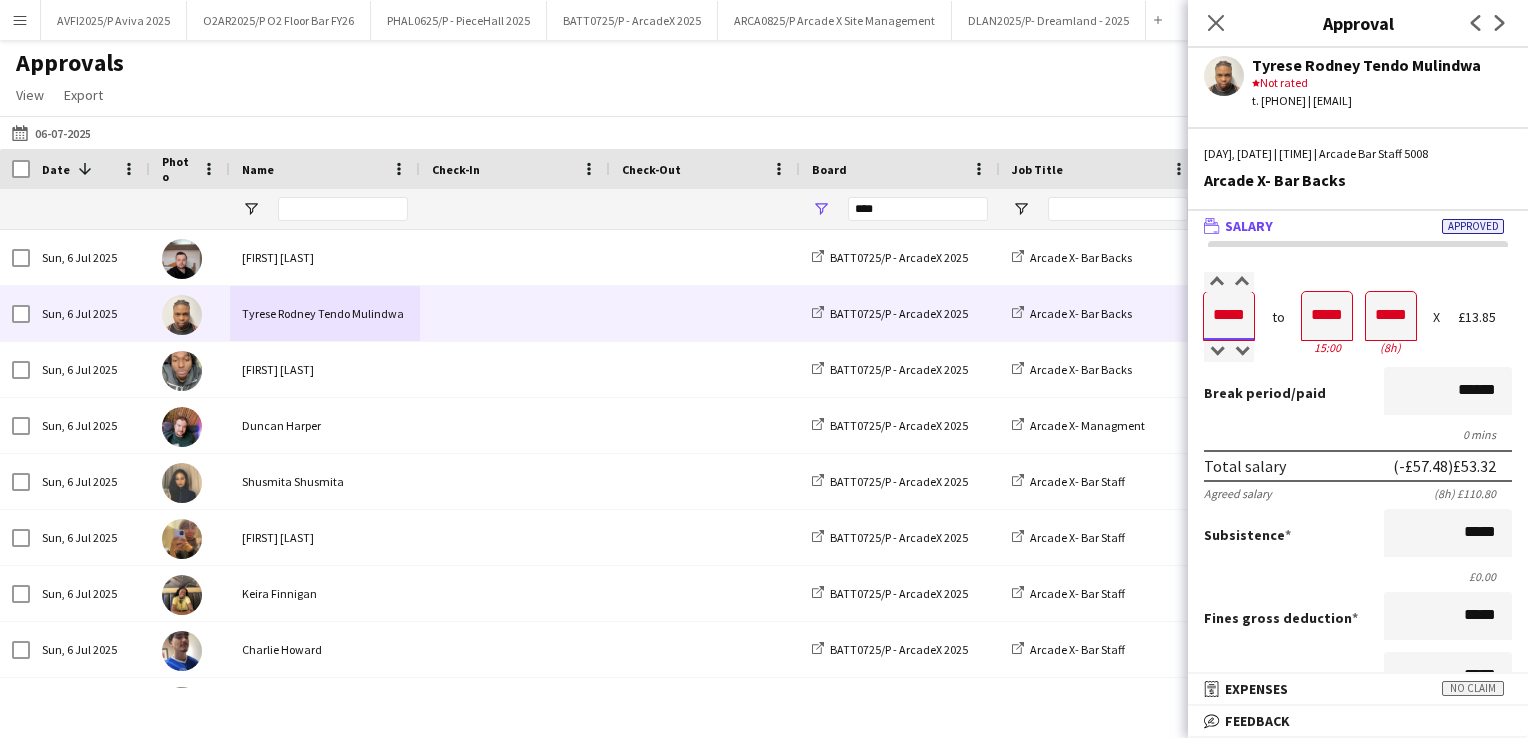 type on "*****" 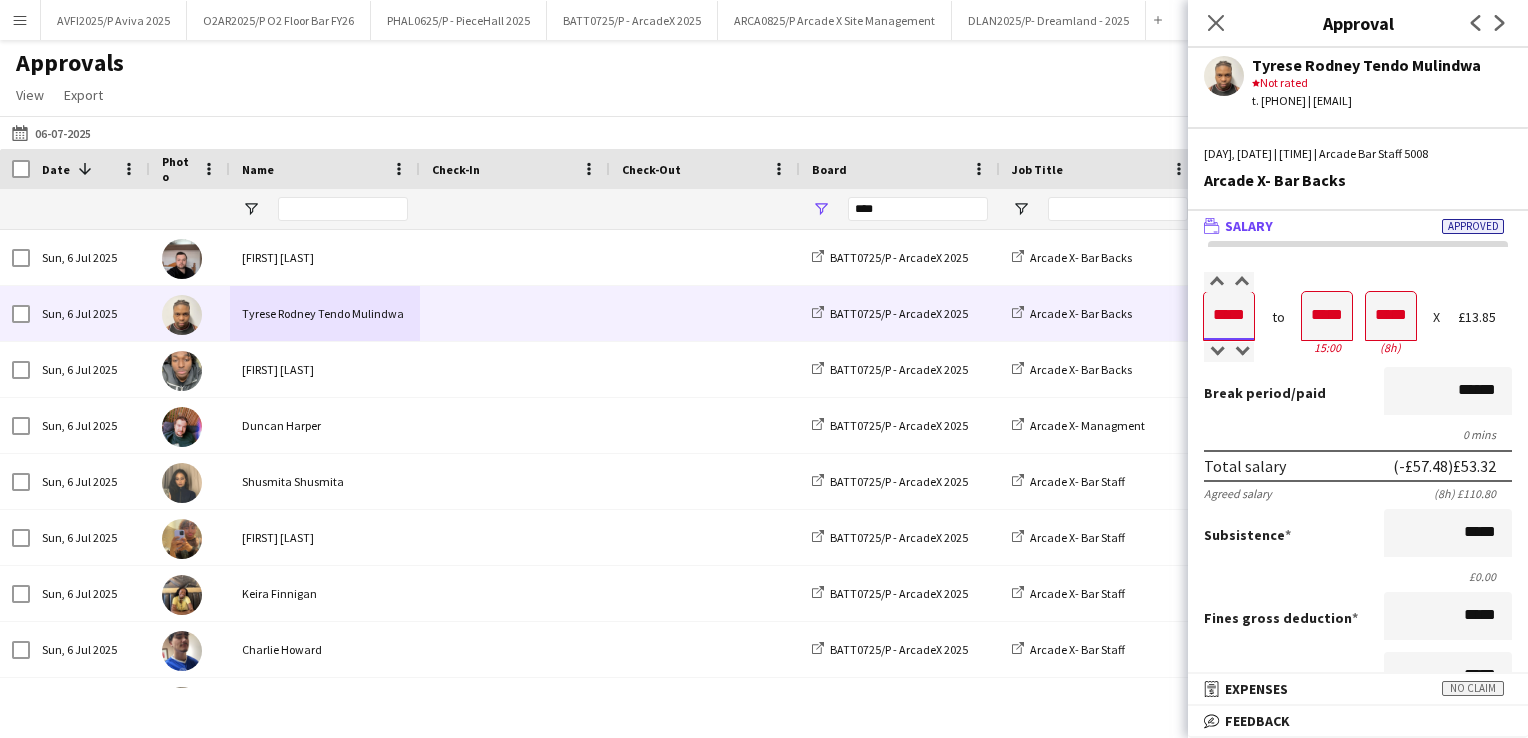 type on "*****" 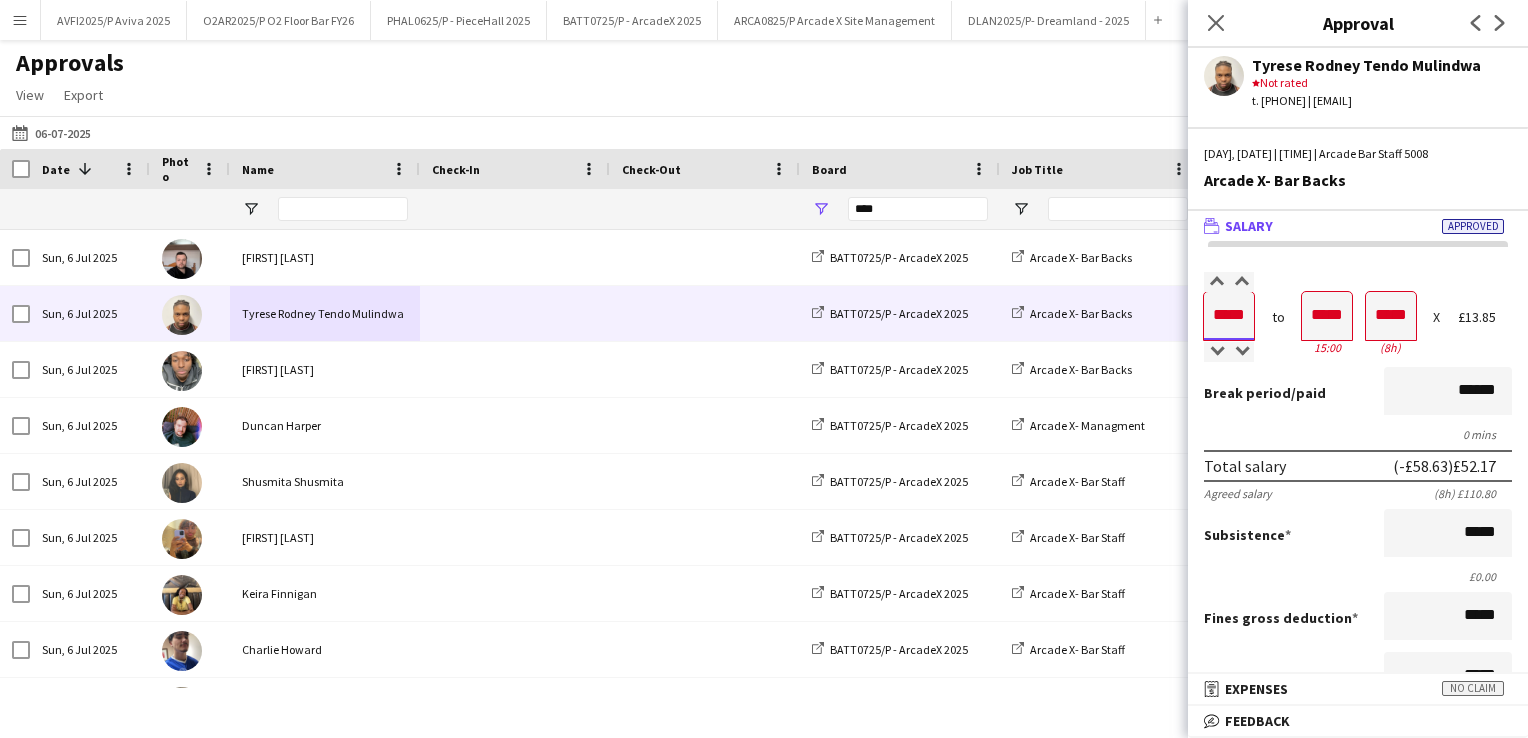 type on "*****" 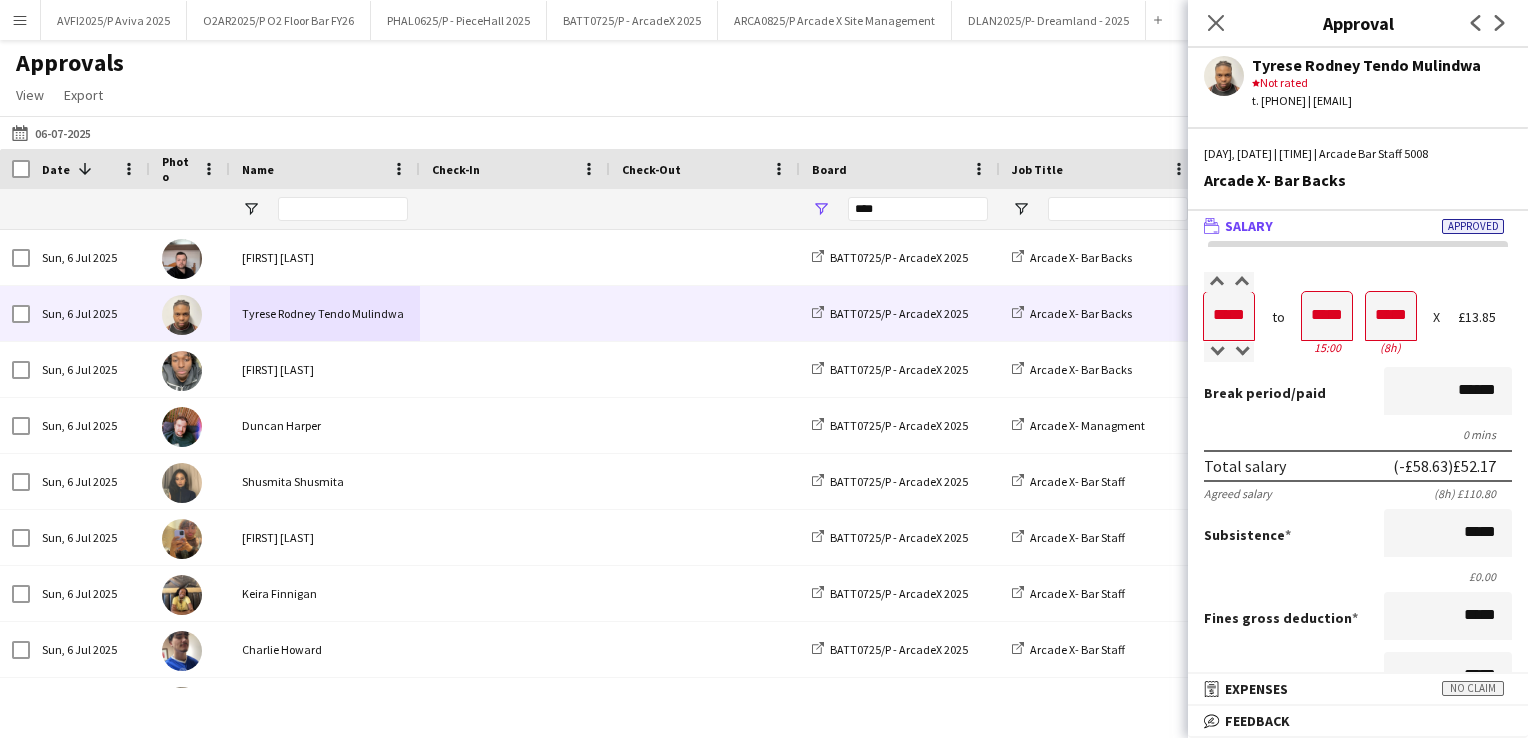 click on "[DATE]
[DATE]
Today   This Week   This Month   Yesterday   Last Week   Last Month  JUL 2025JUL 2025 Monday M Tuesday T Wednesday W Thursday T Friday F Saturday S Sunday S  JUL      1   2   3   4   5   6   7   8   9   10   11   12   13   14   15   16   17   18   19   20   21   22   23   24   25   26   27   28   29   30   31
Comparison range
Comparison range
Apply" 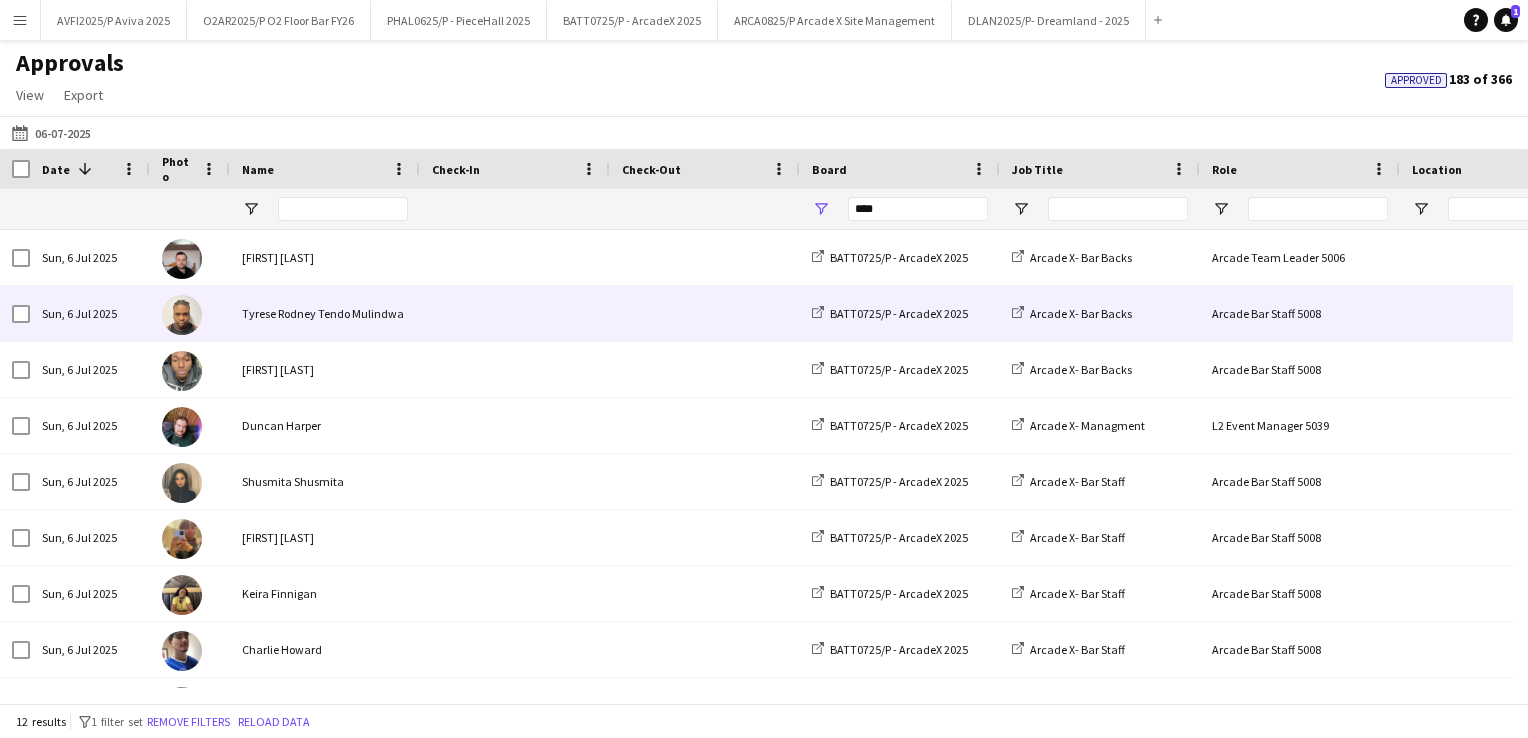 click on "Tyrese Rodney Tendo Mulindwa" at bounding box center [325, 313] 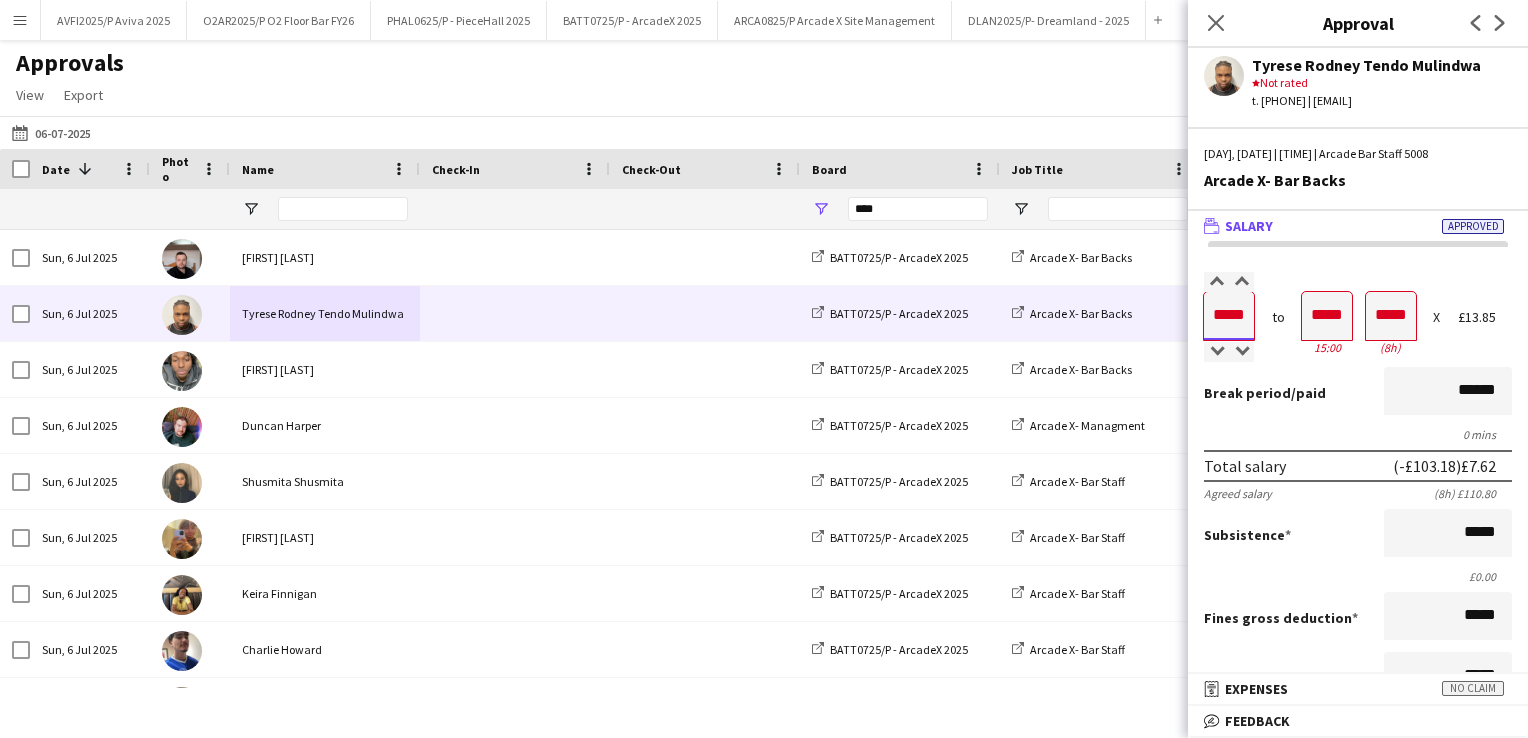 click on "*****" at bounding box center [1229, 316] 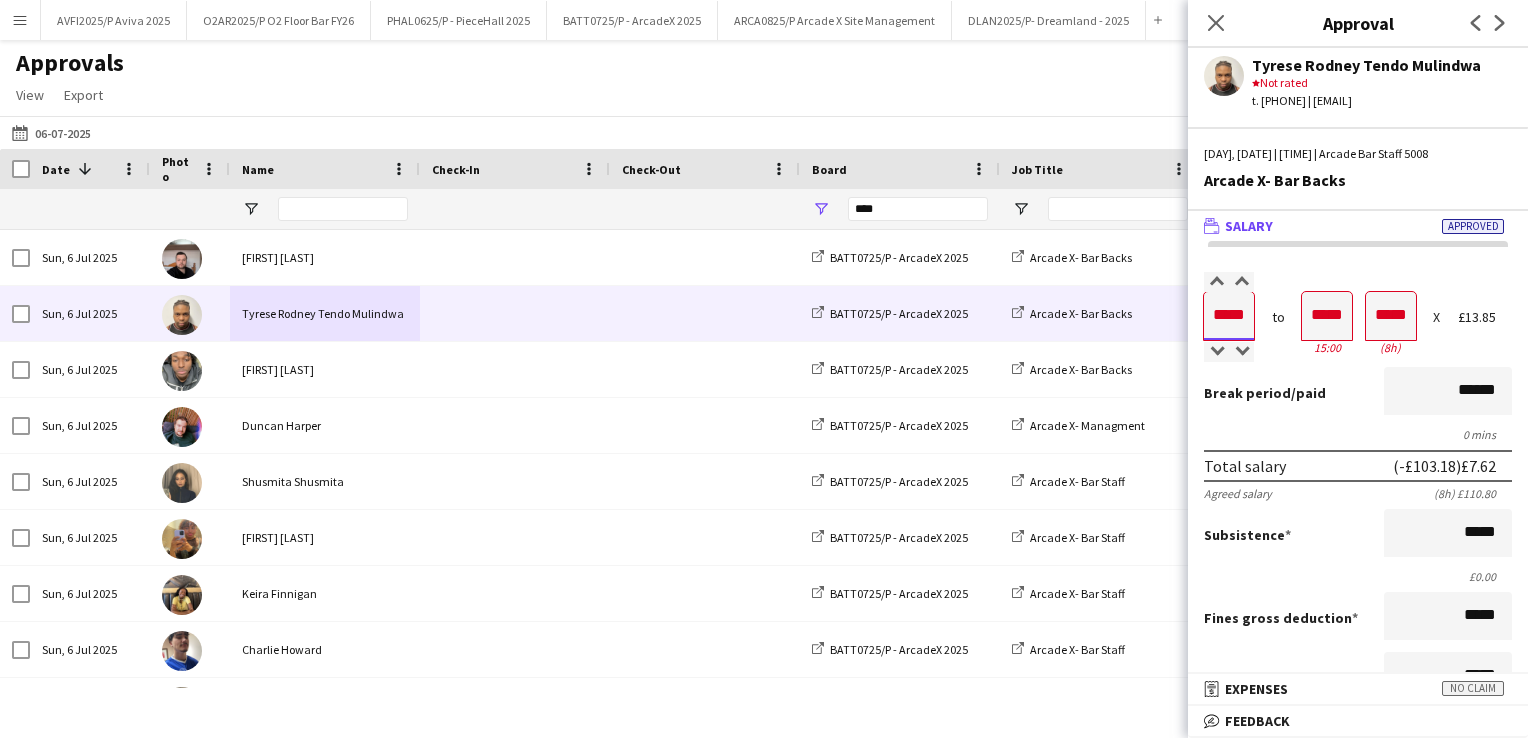 type on "*****" 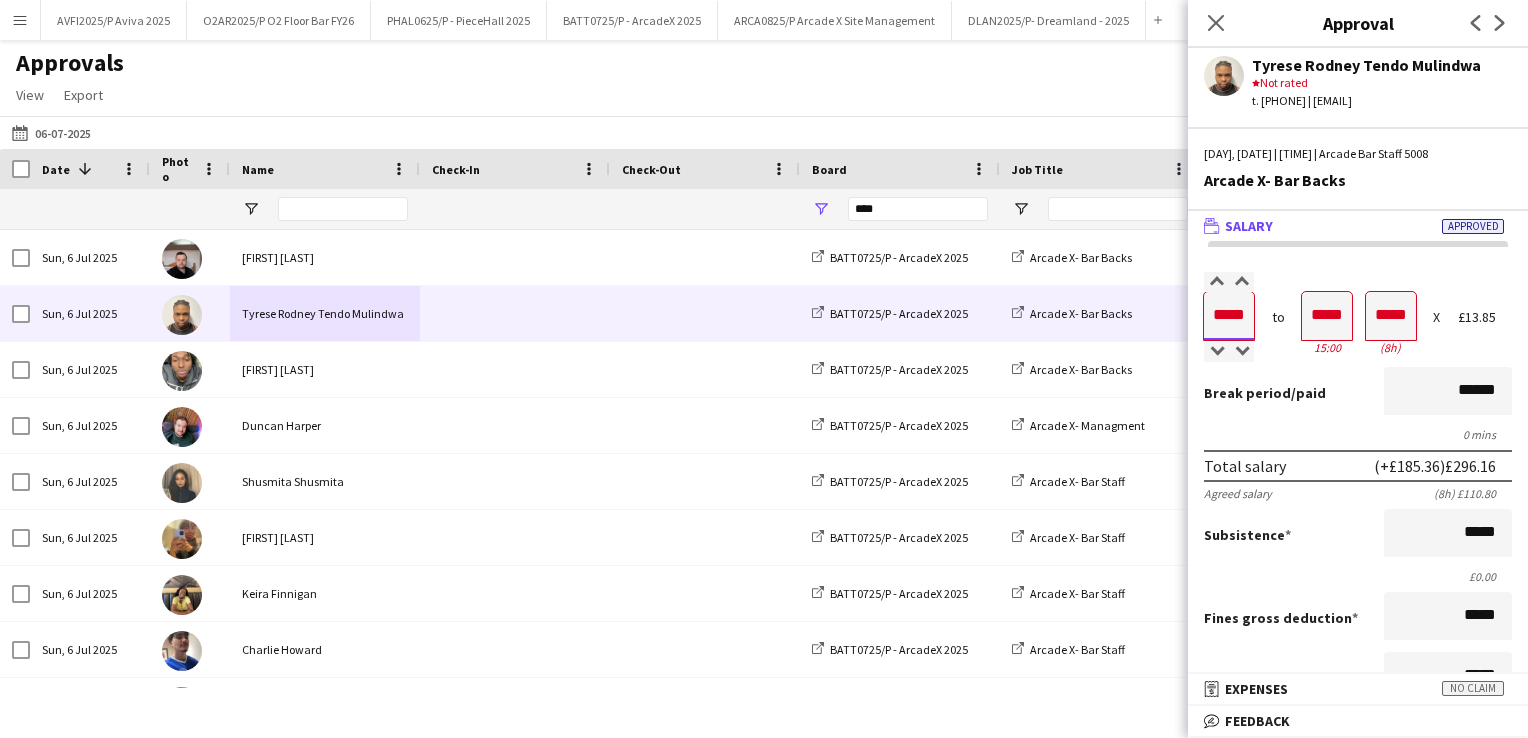 type on "*****" 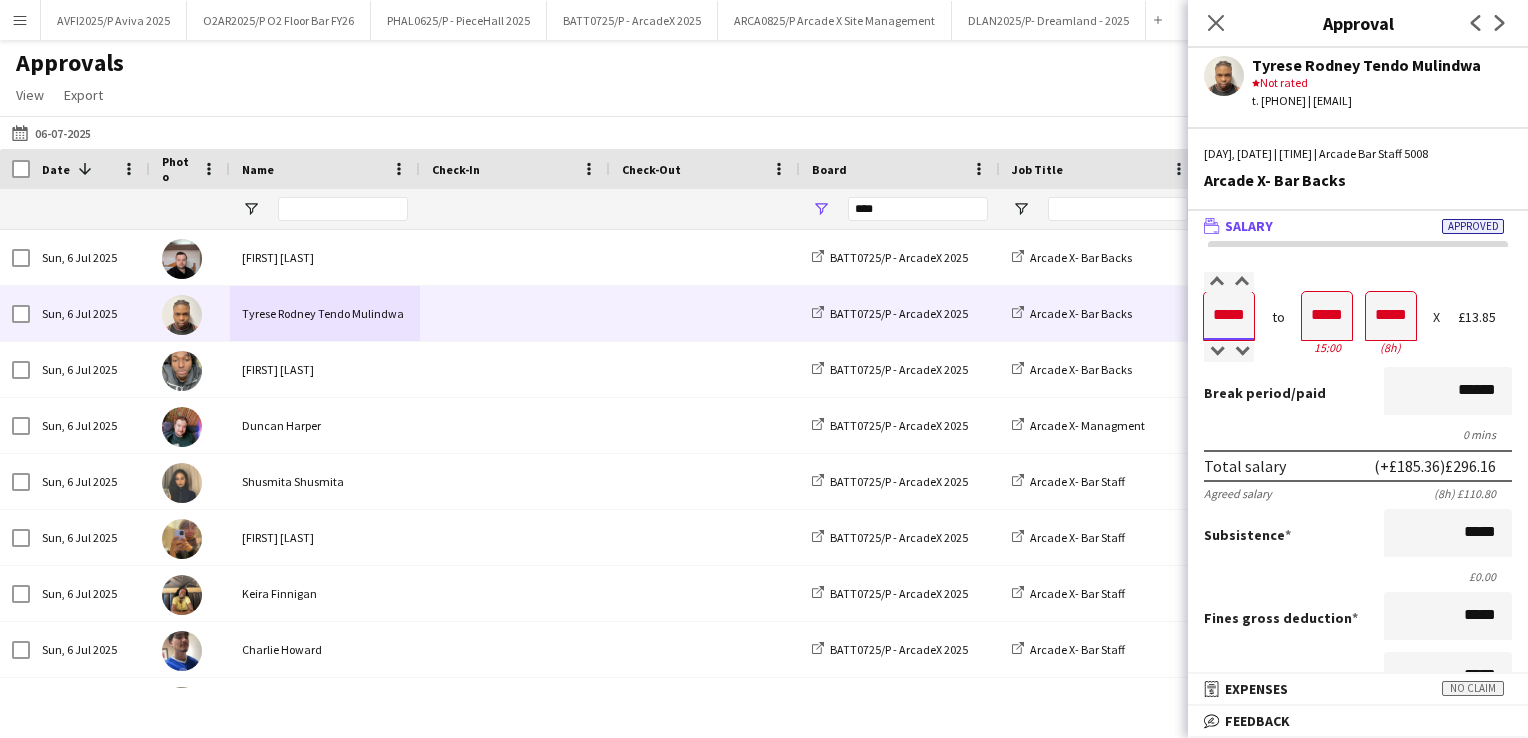 type on "*****" 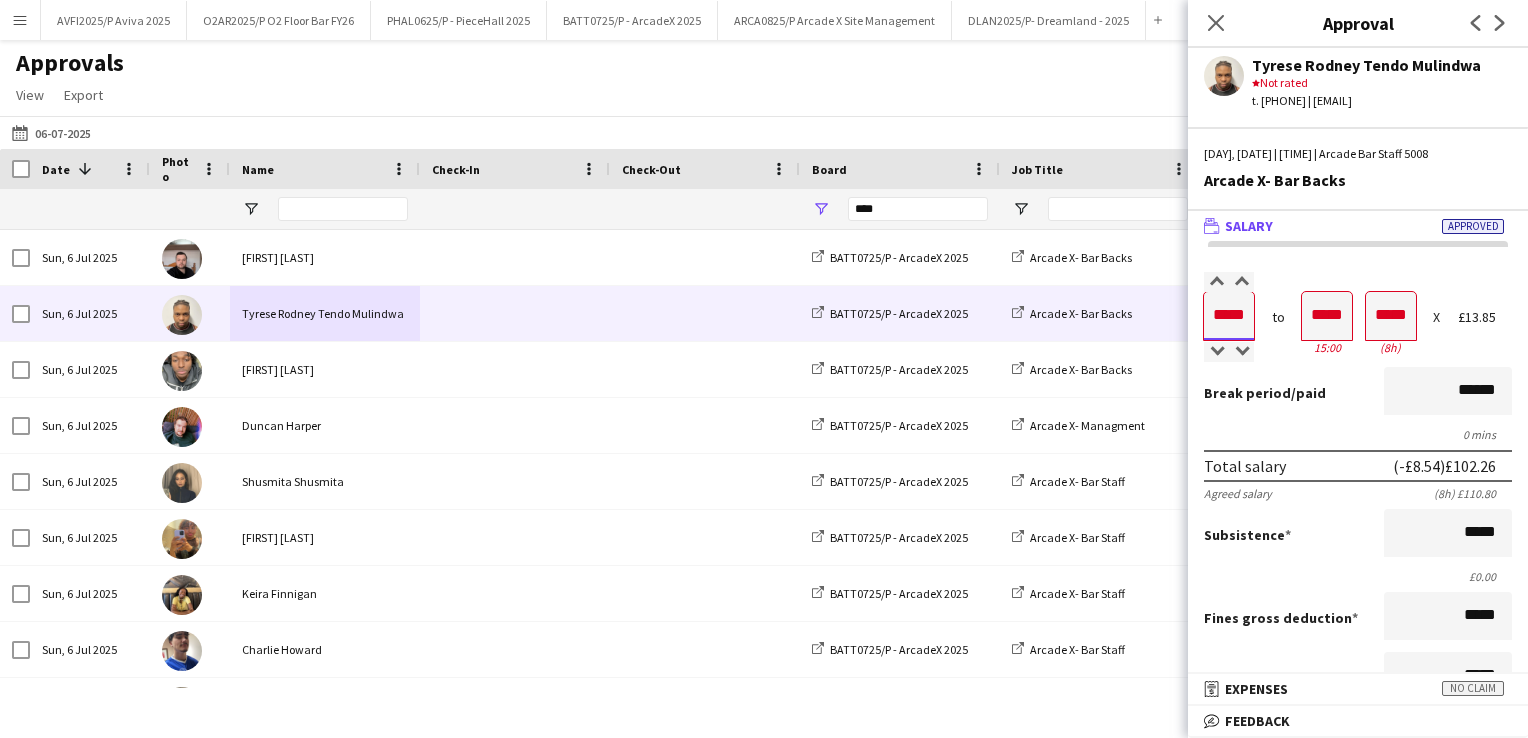 type on "*****" 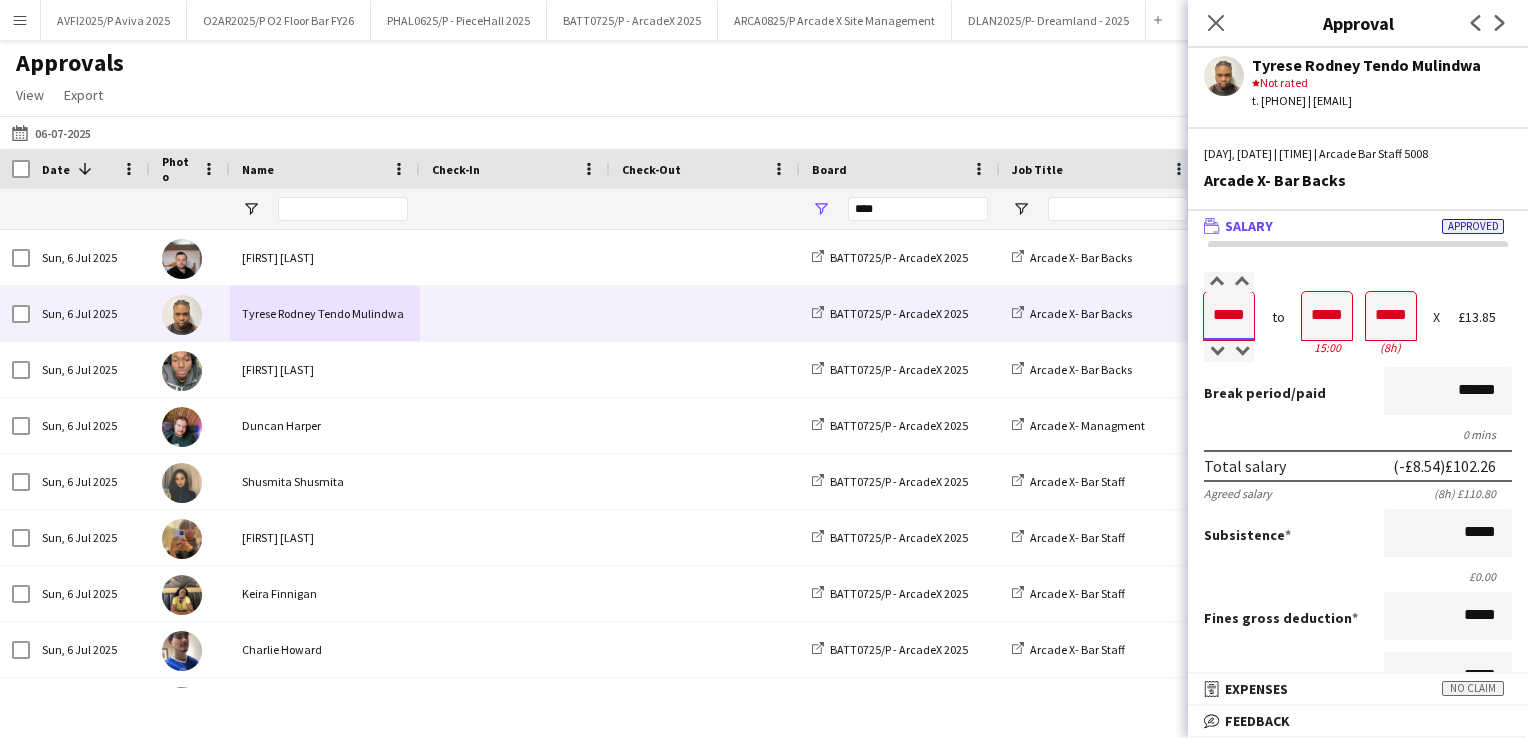 type on "*****" 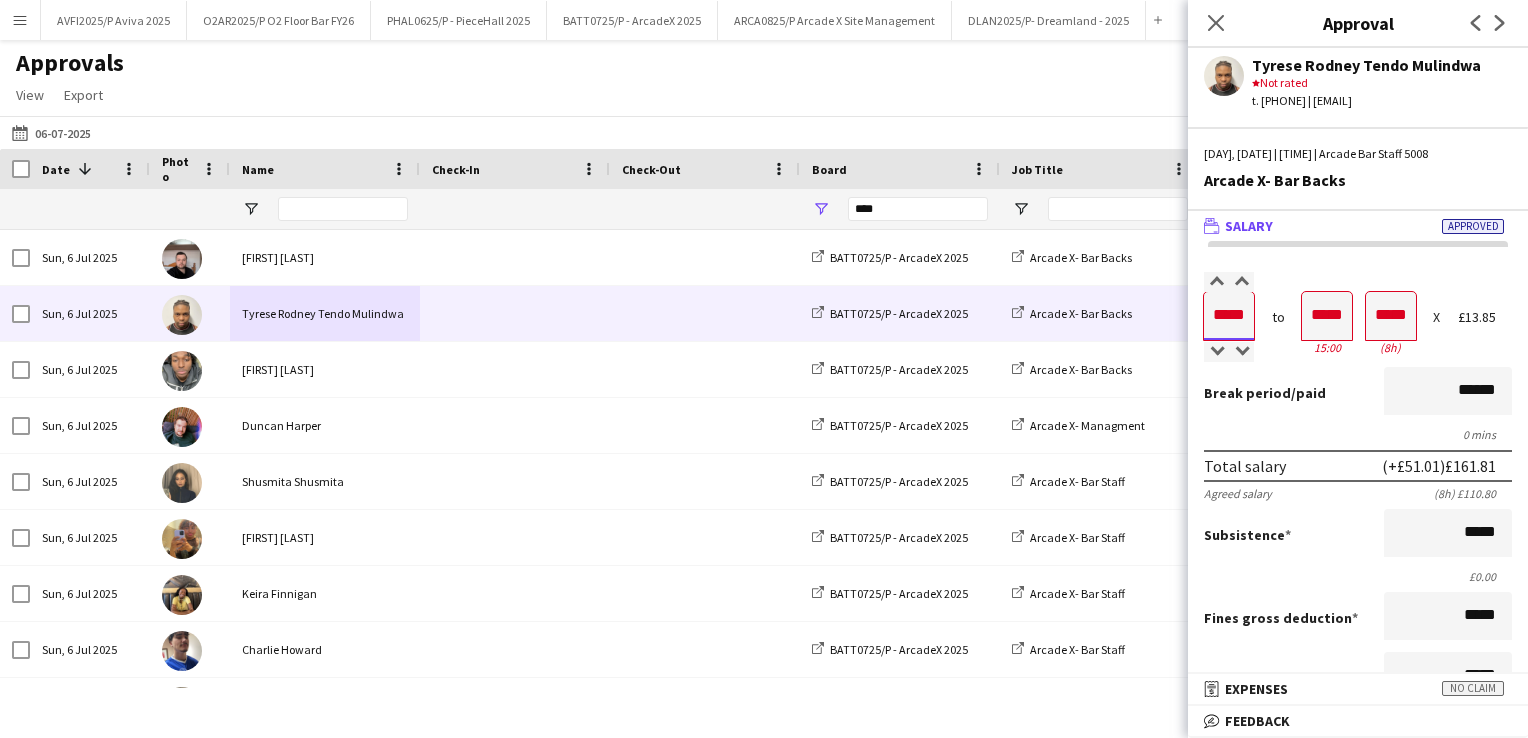 type on "*****" 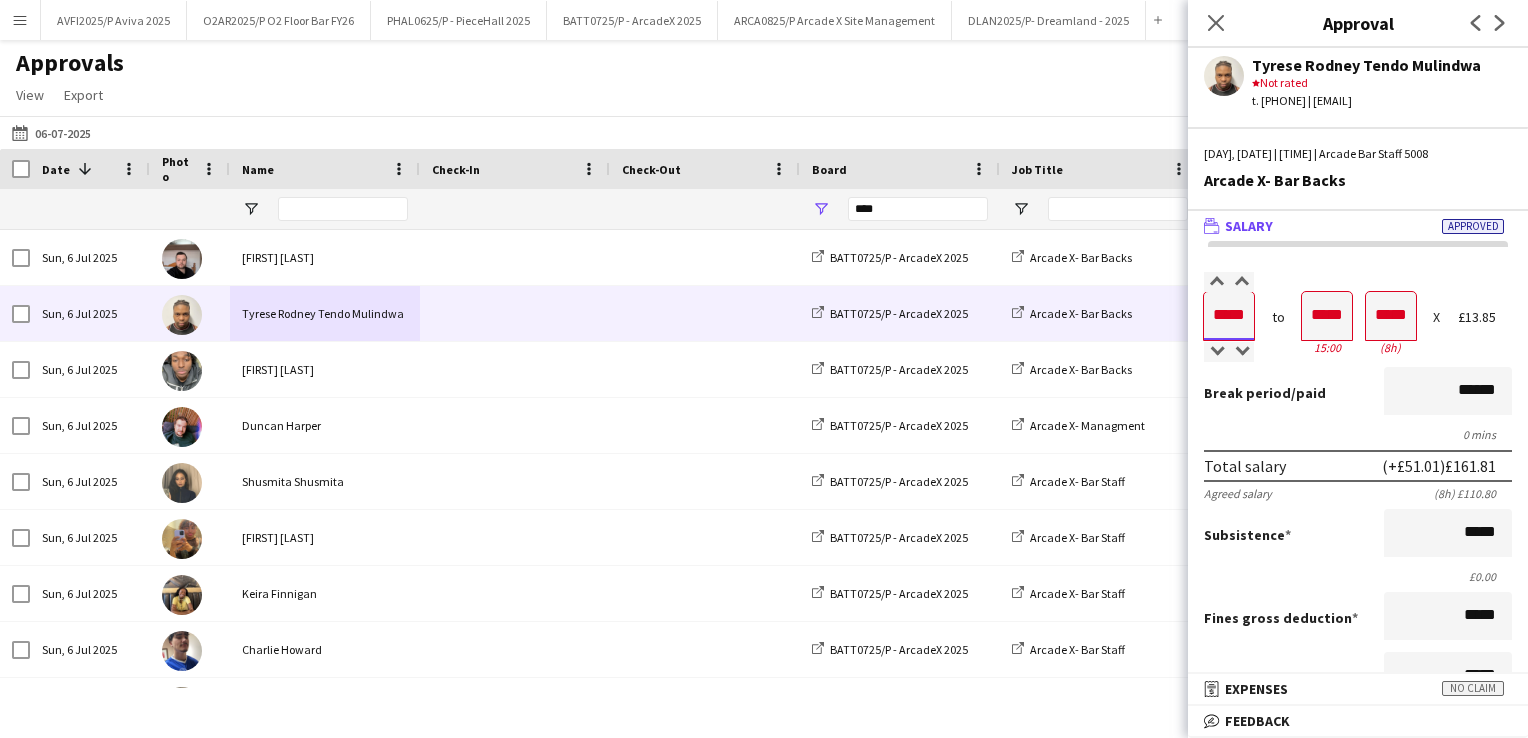 type on "*****" 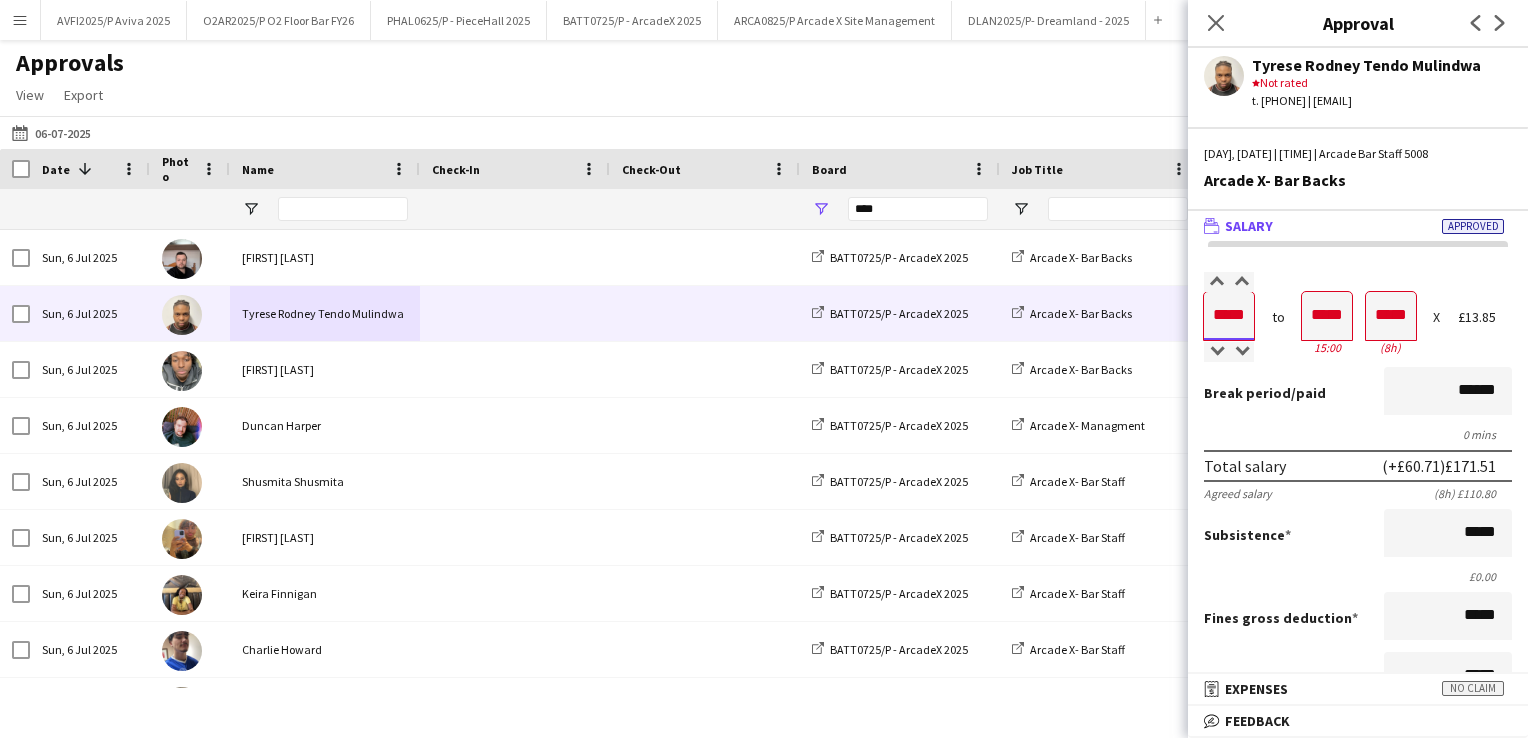 type on "*****" 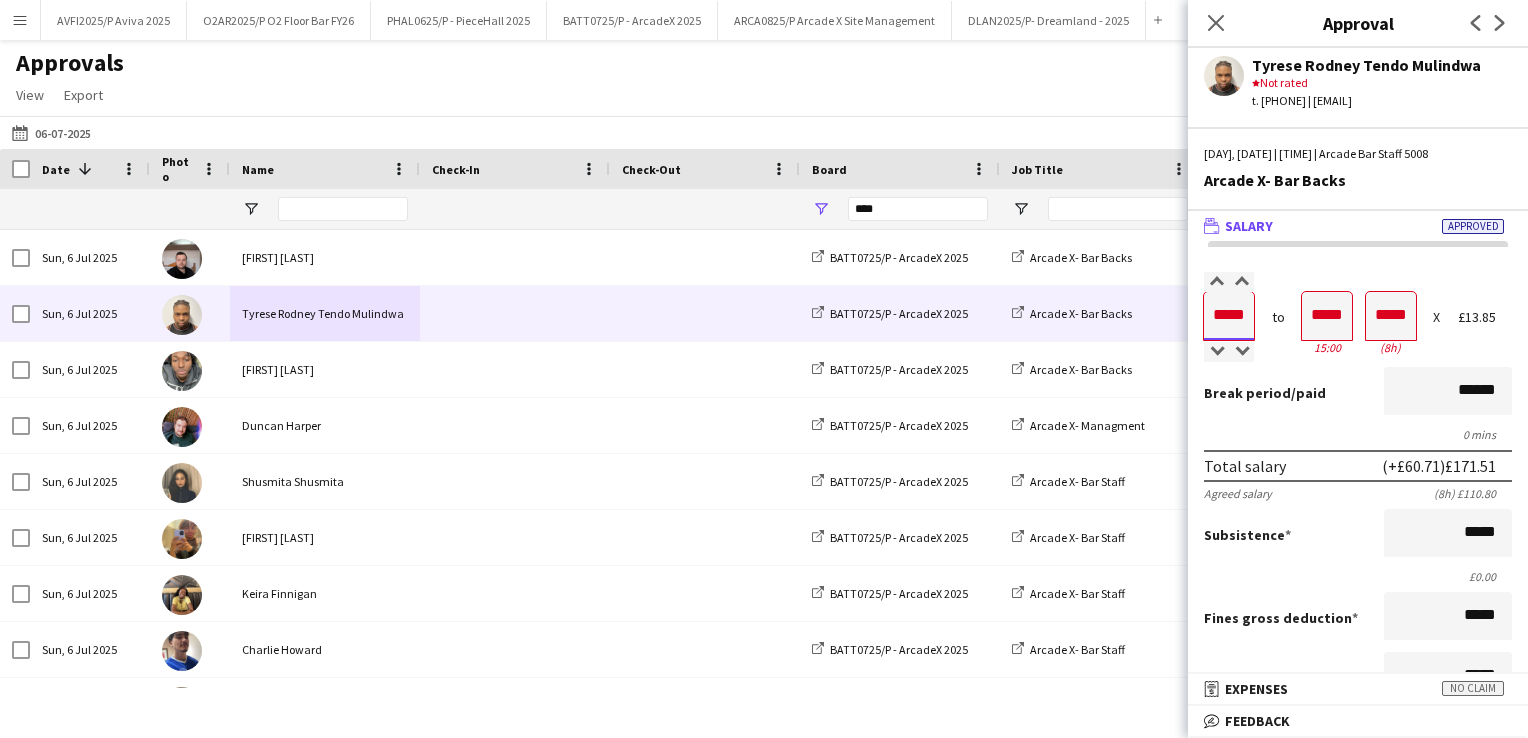 type on "*****" 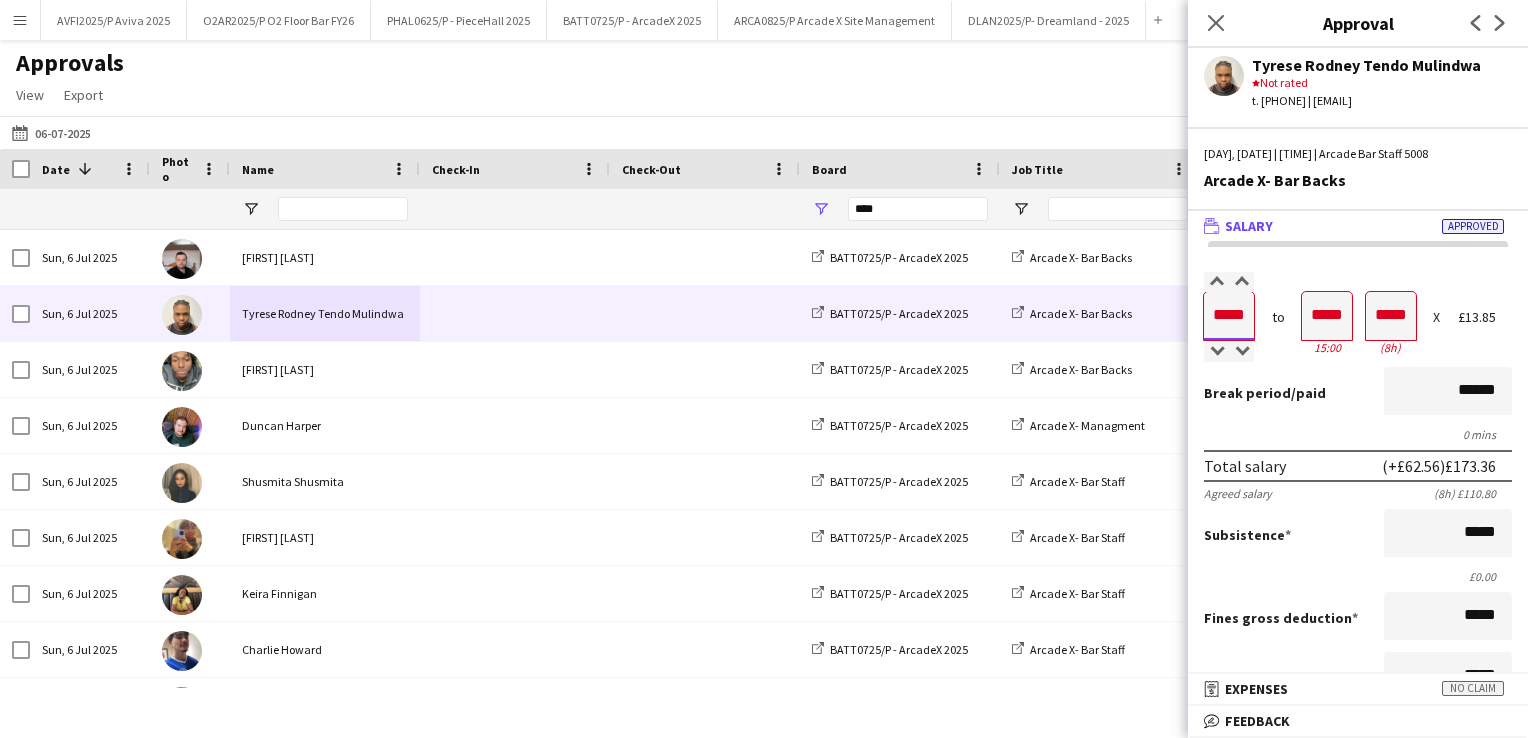 type on "*****" 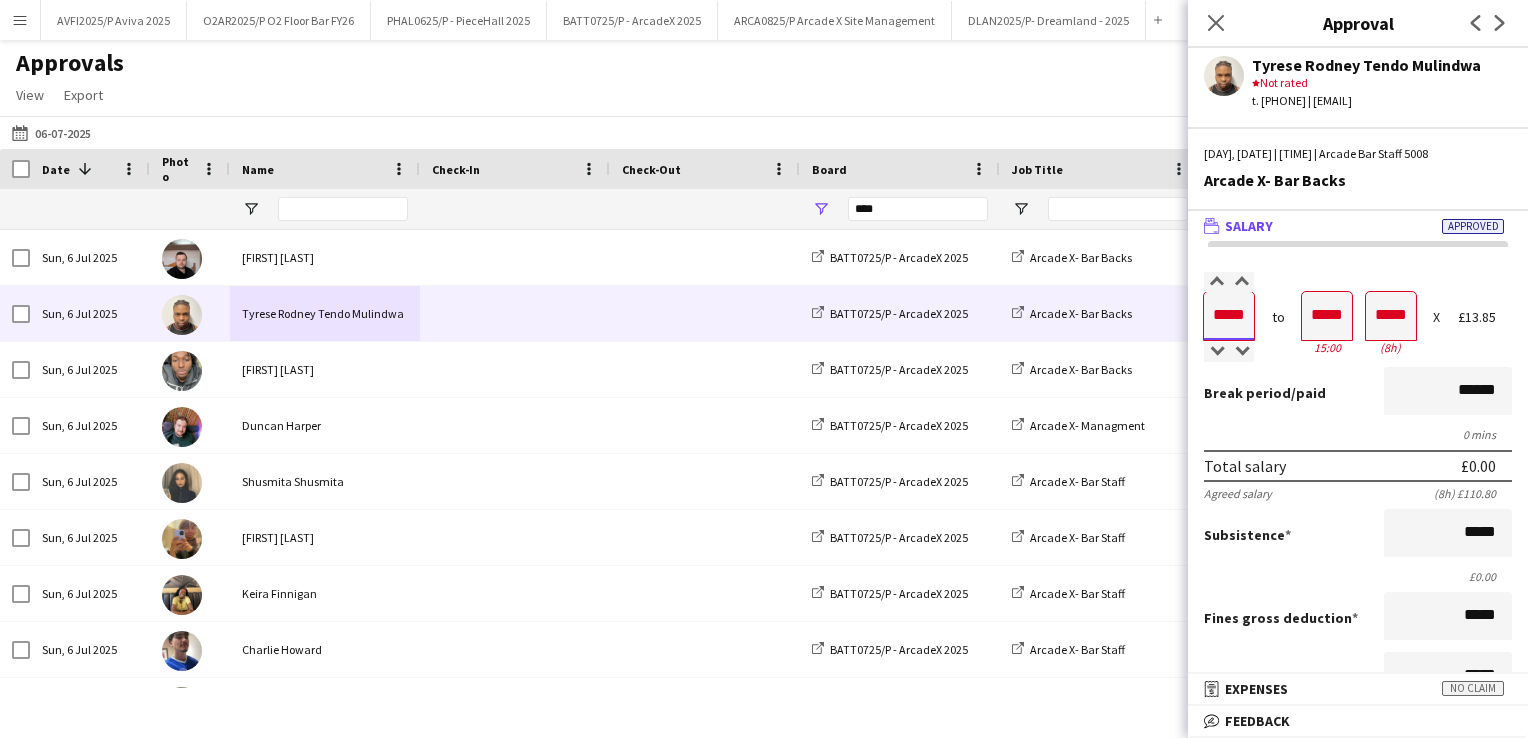 type on "*****" 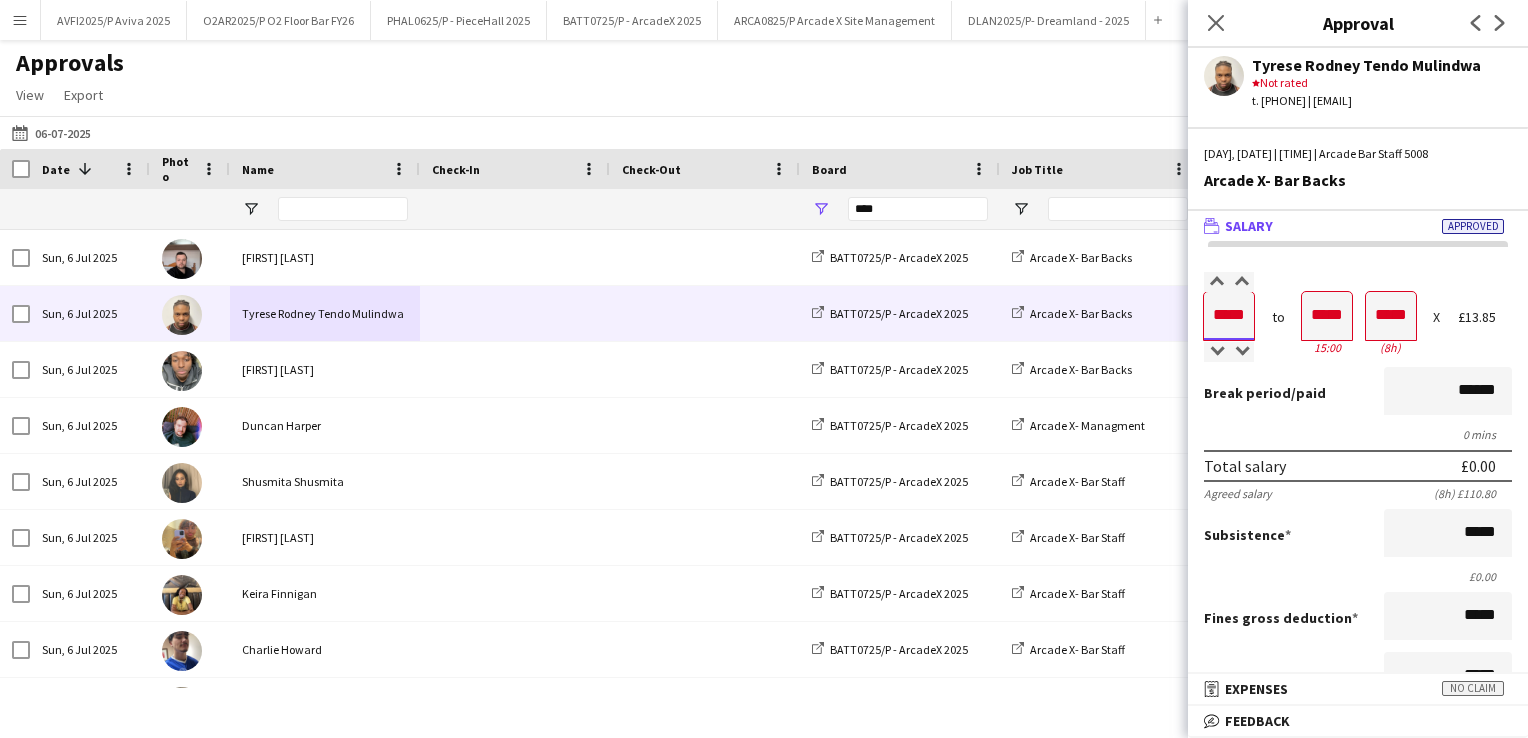 type on "*****" 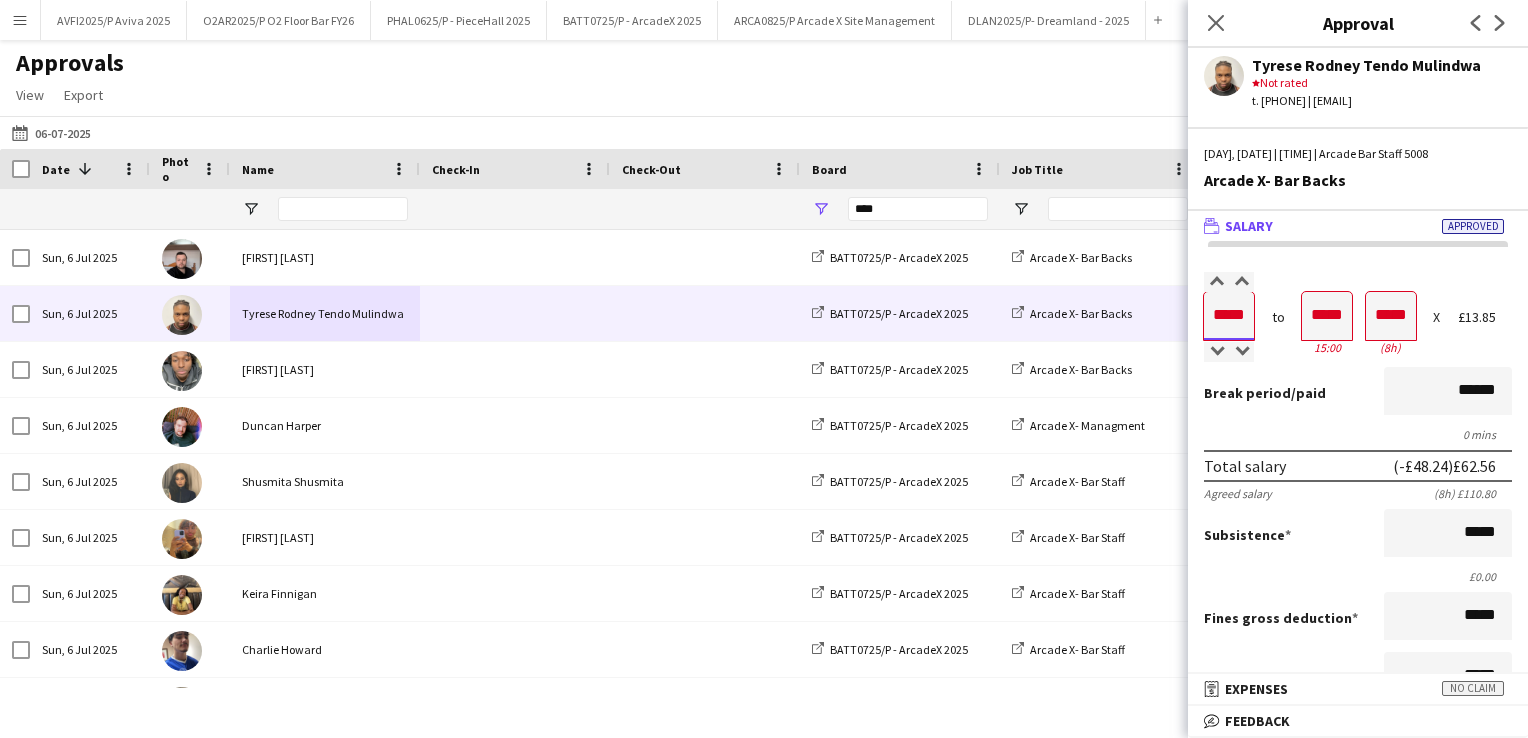type on "*****" 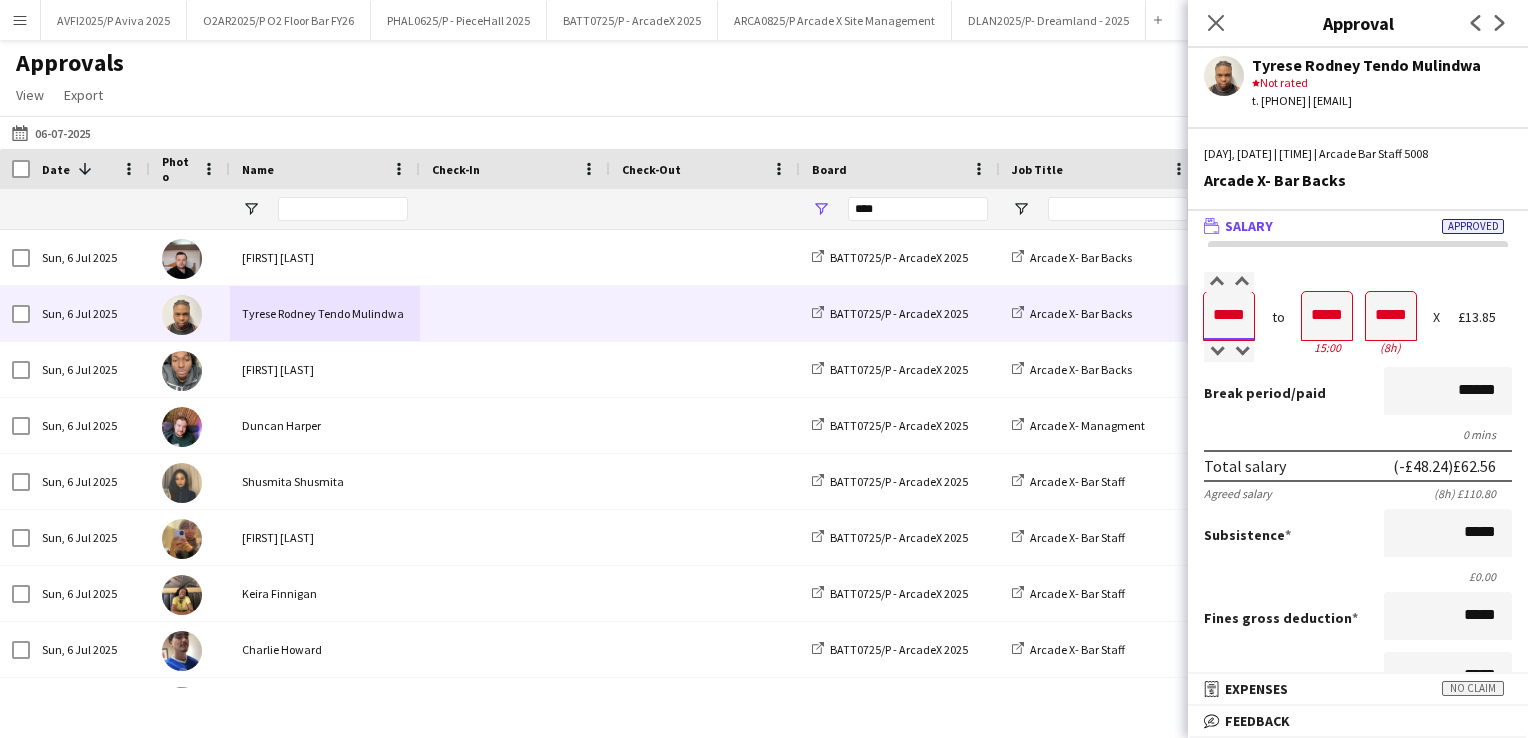type on "*****" 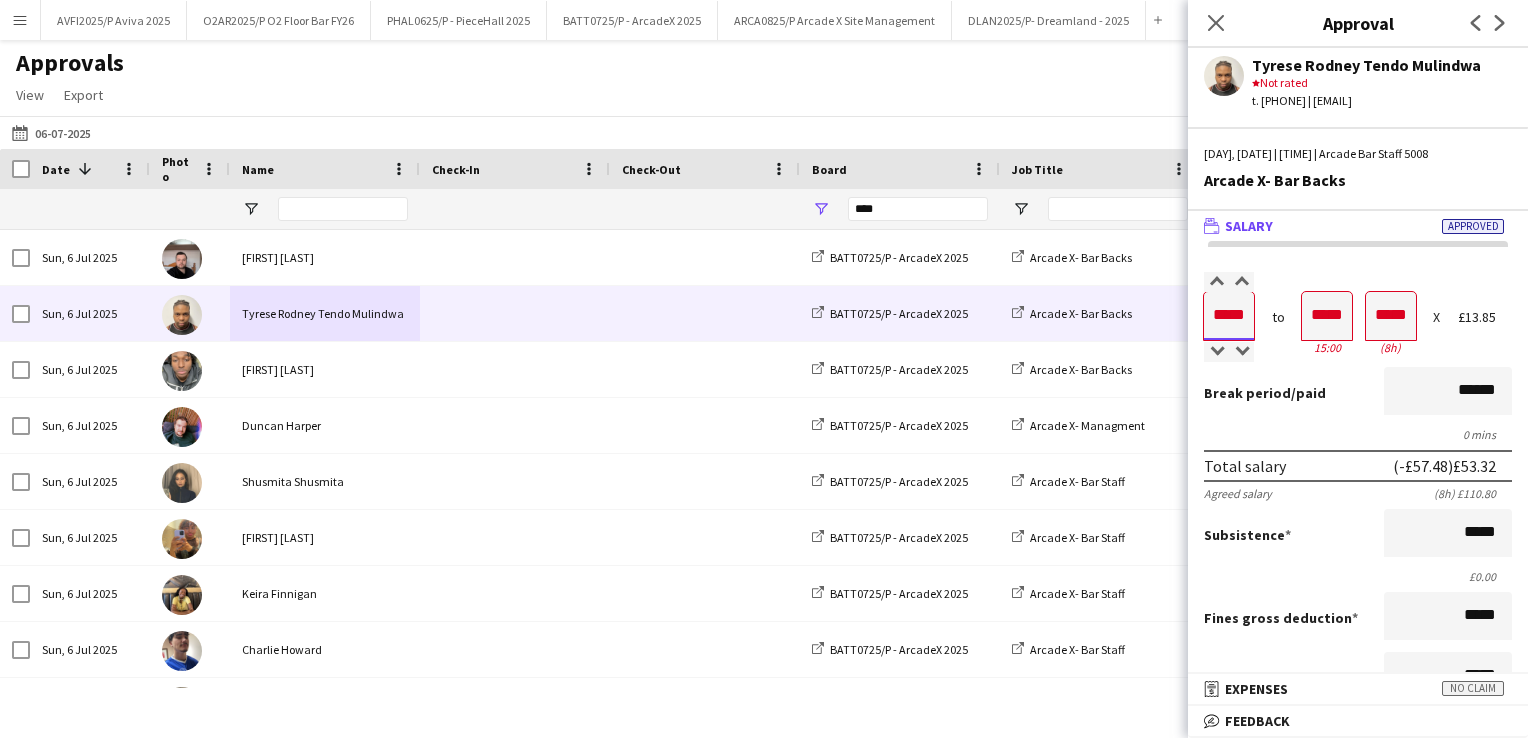 type on "*****" 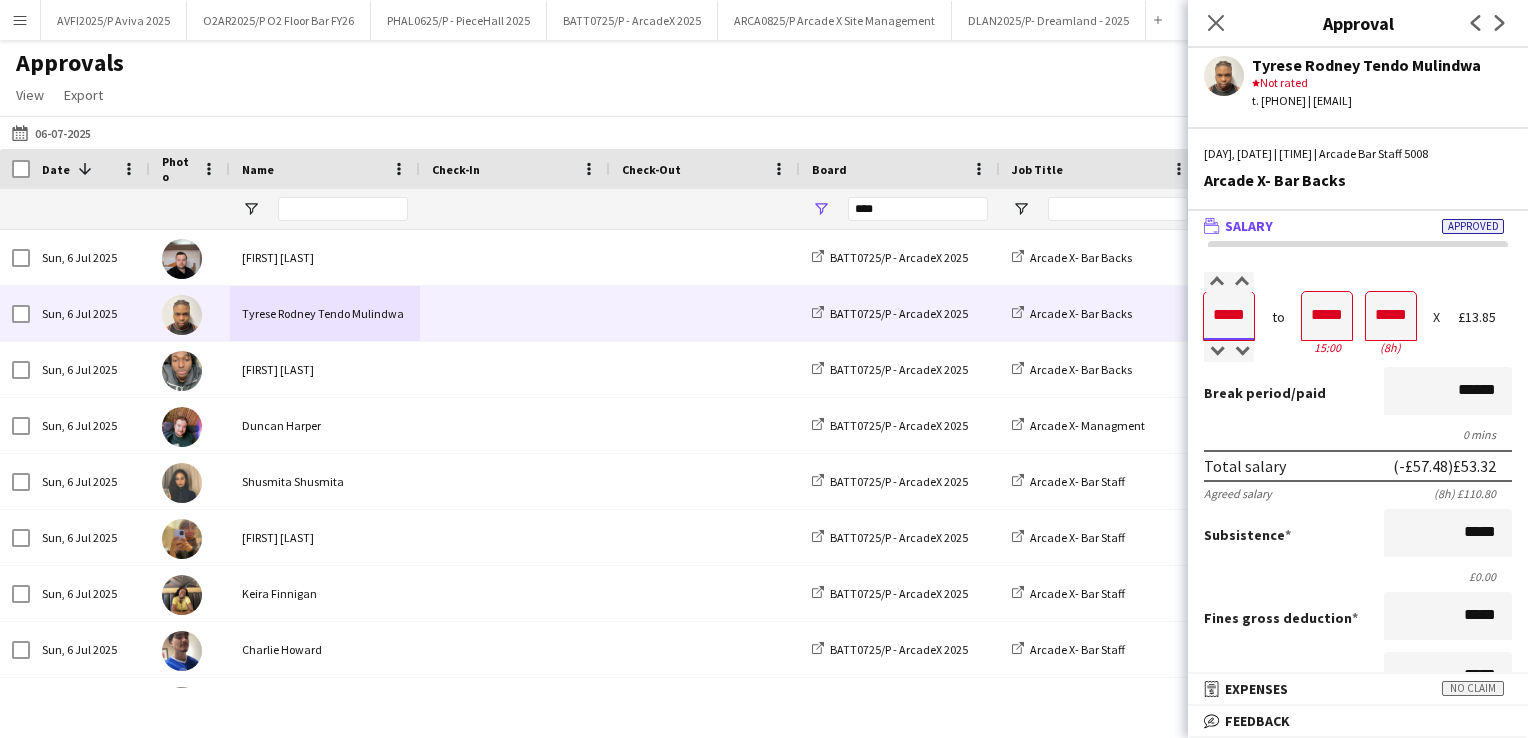 type on "*****" 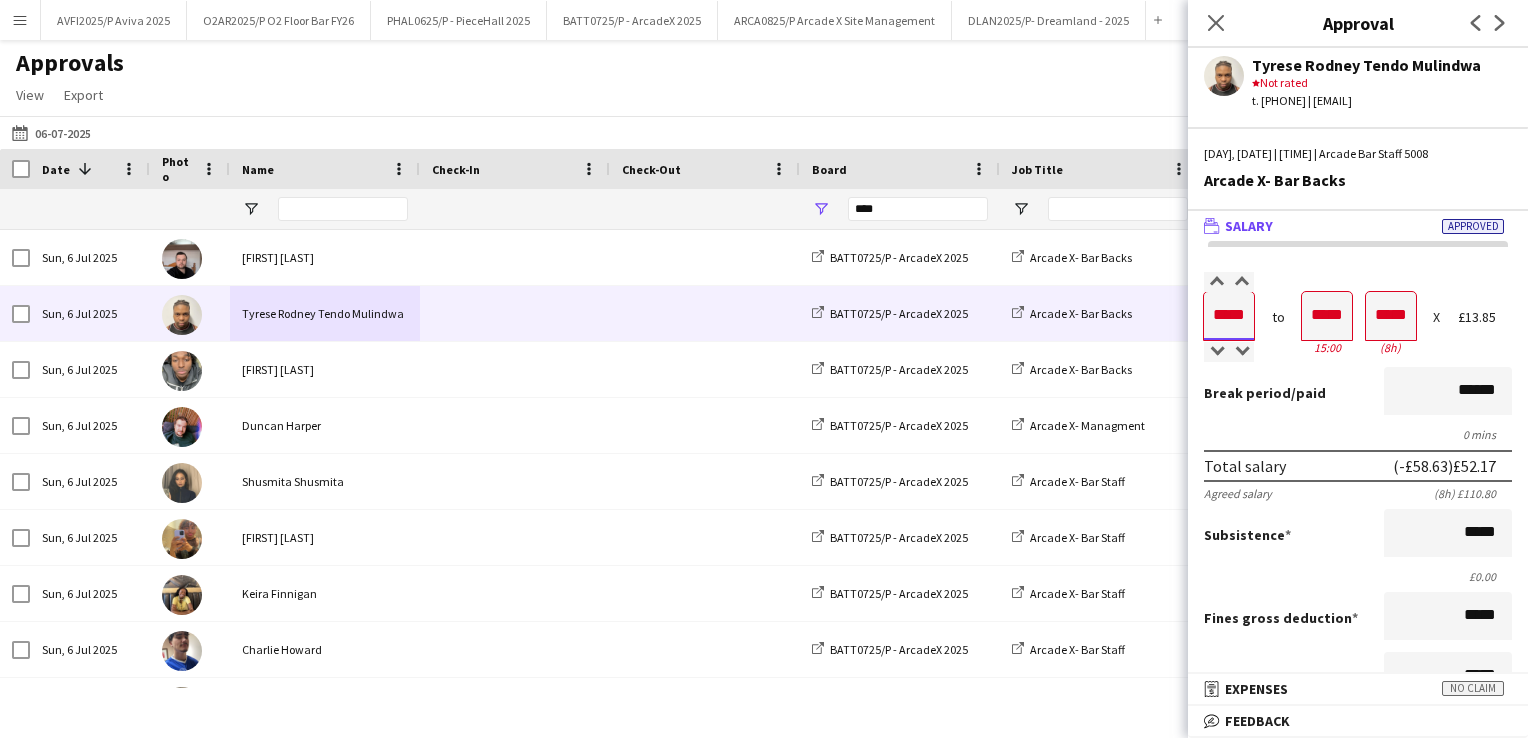 scroll, scrollTop: 757, scrollLeft: 0, axis: vertical 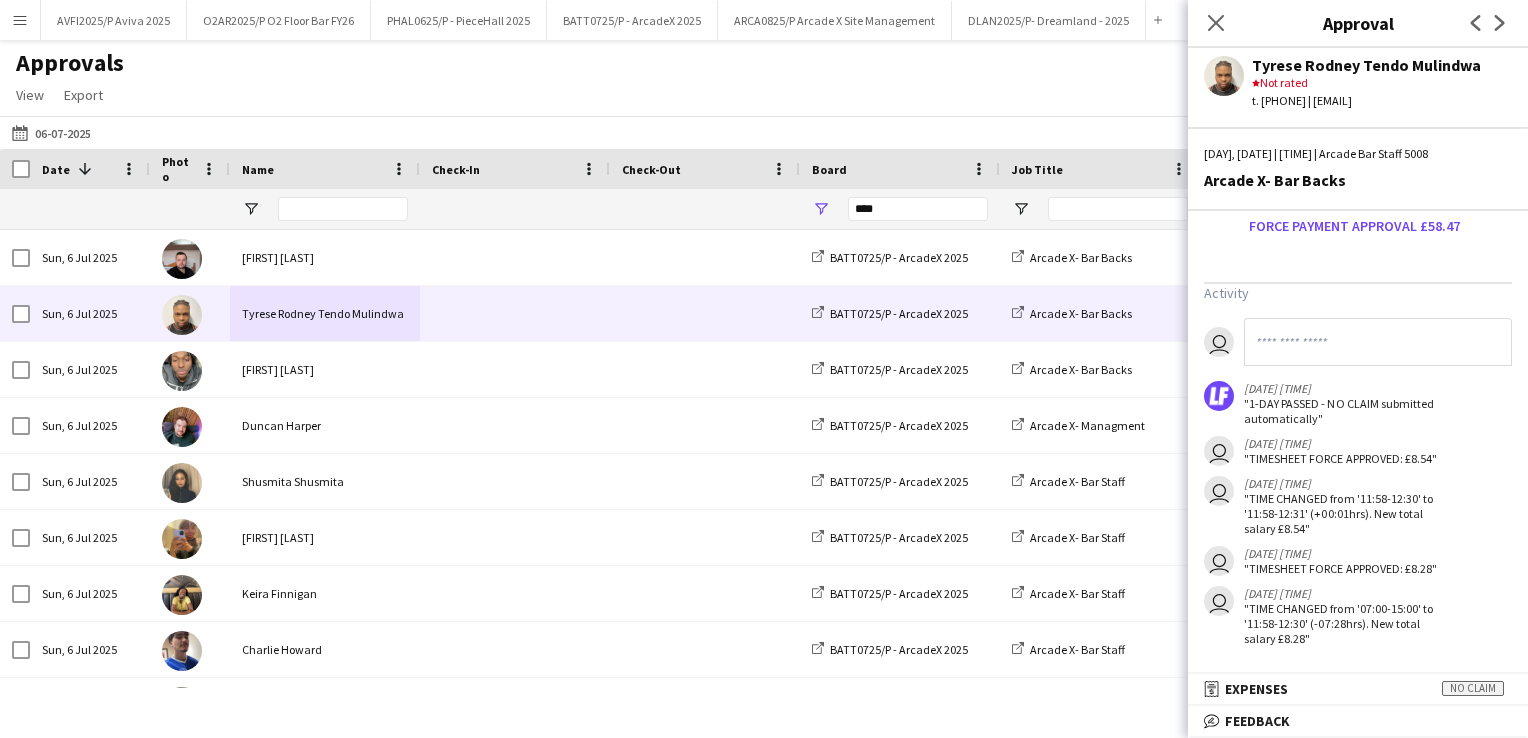 type on "*****" 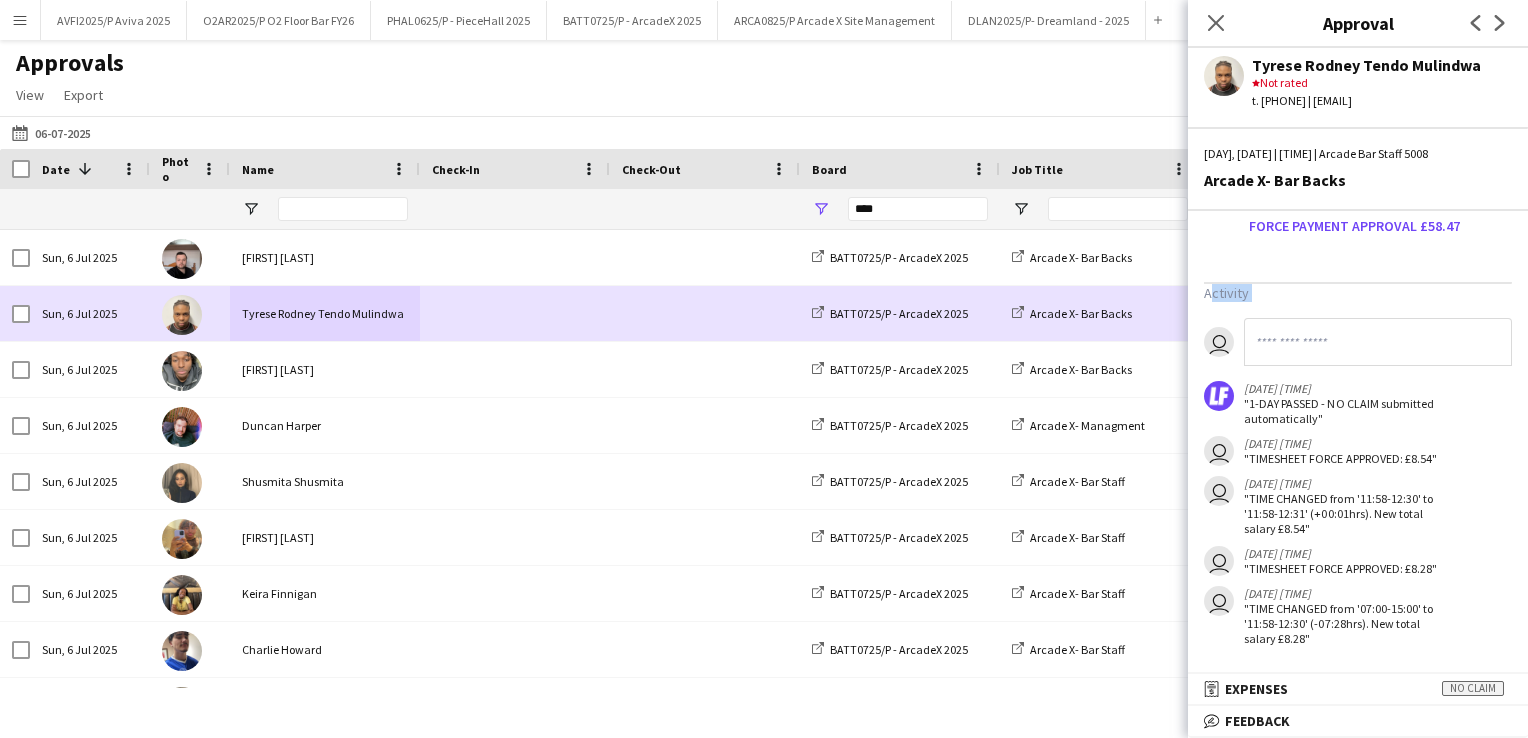 scroll, scrollTop: 674, scrollLeft: 0, axis: vertical 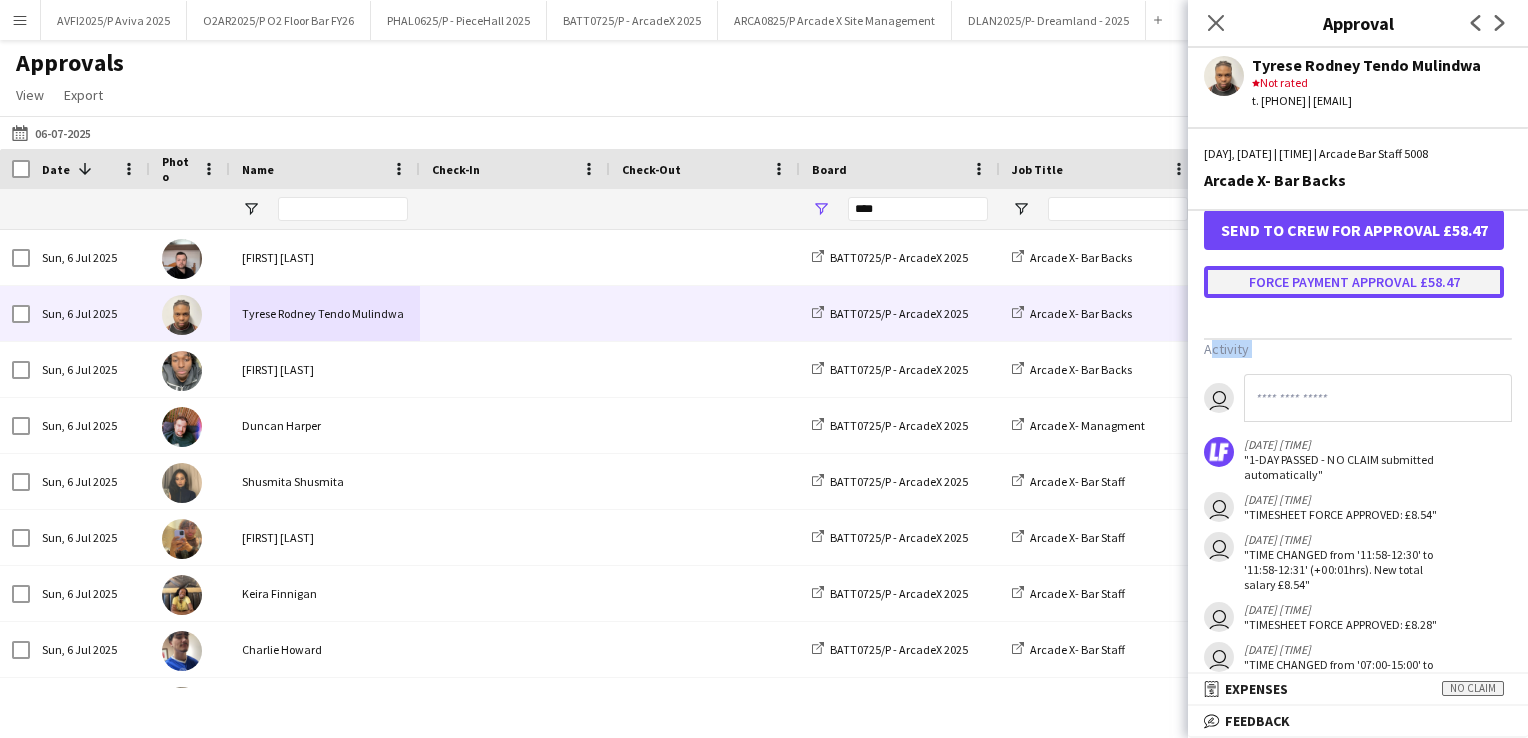 click on "Force payment approval £58.47" at bounding box center [1354, 282] 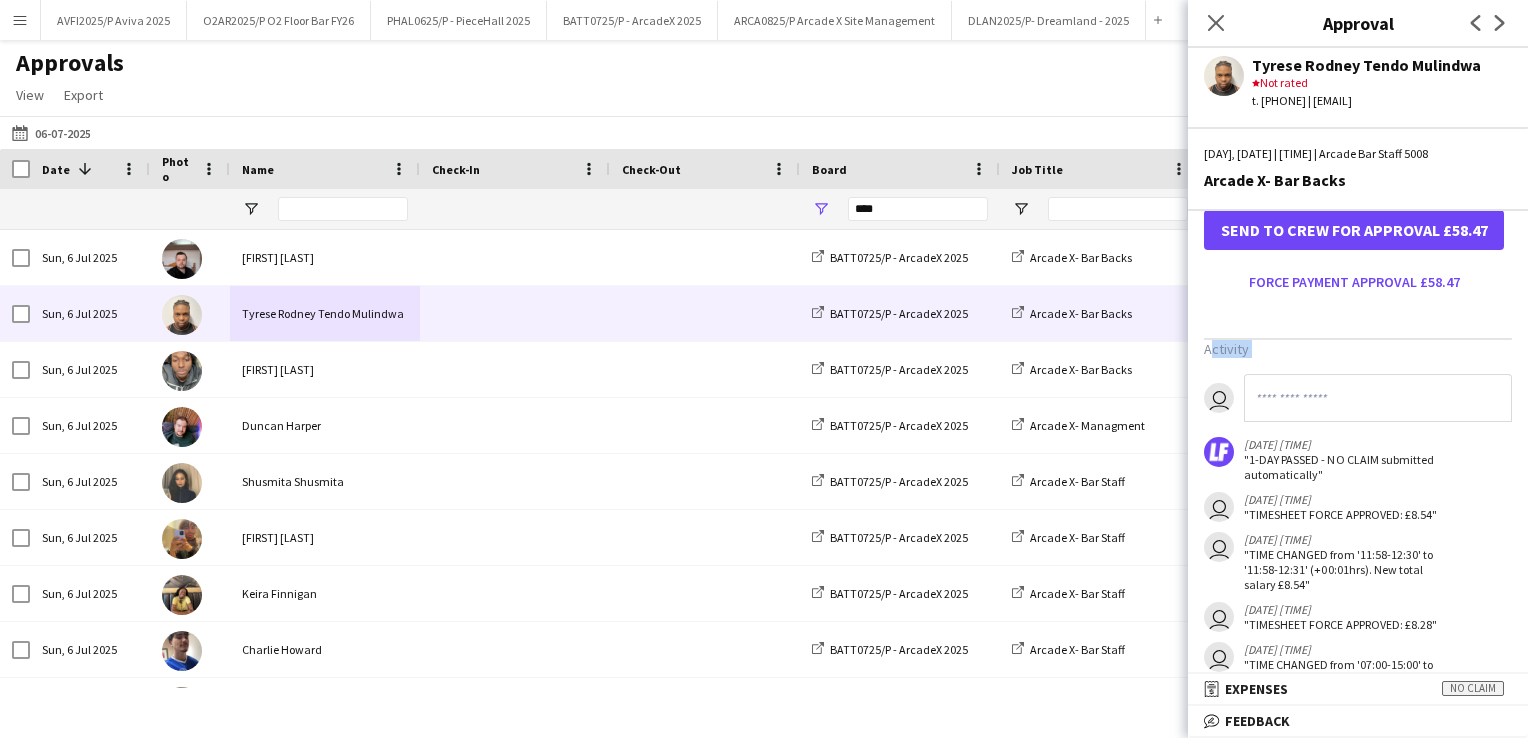 click at bounding box center (764, 369) 